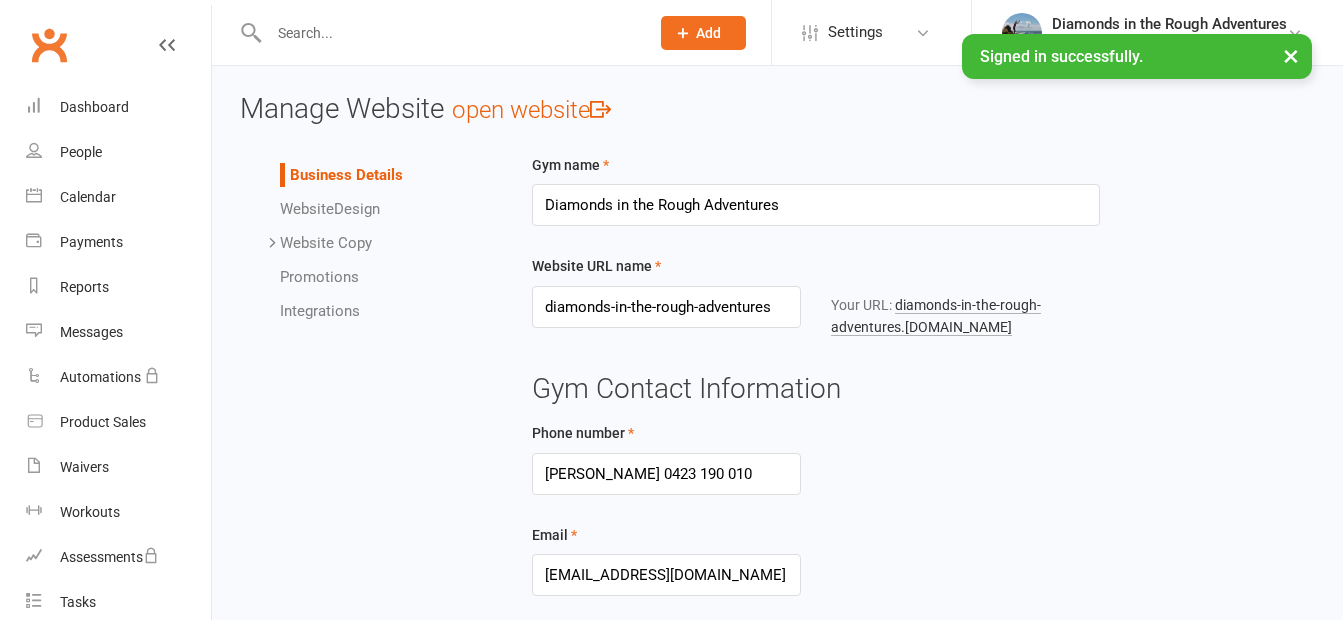 scroll, scrollTop: 0, scrollLeft: 0, axis: both 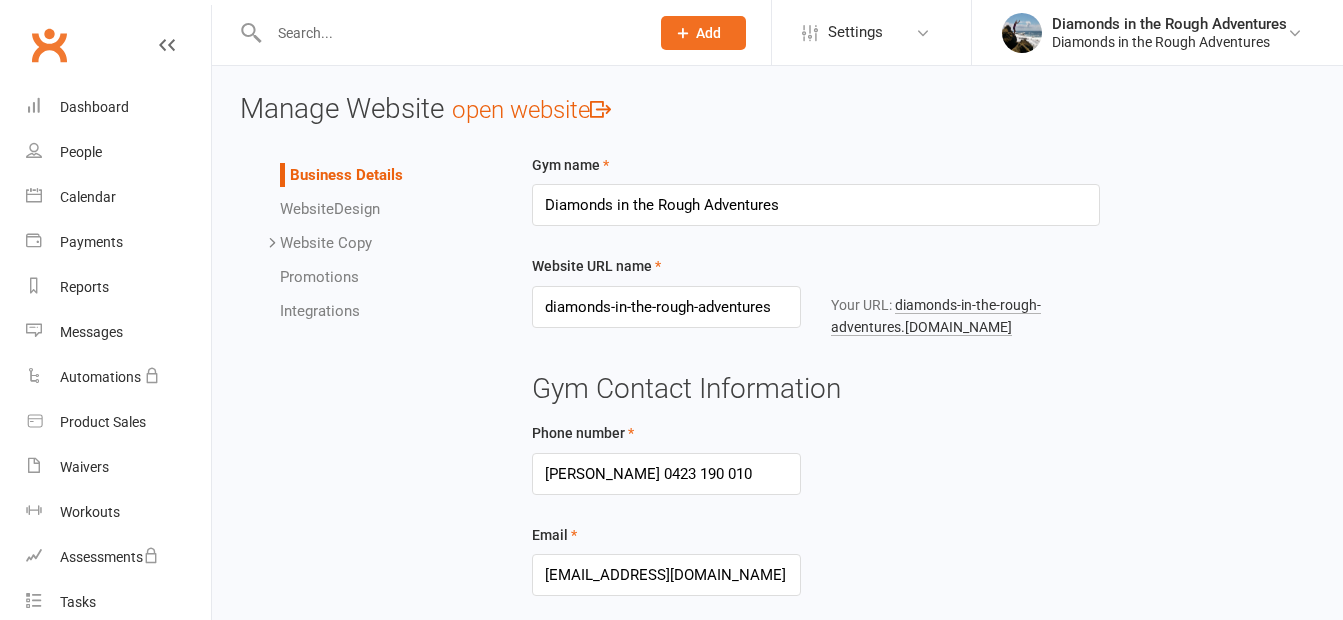 click at bounding box center [449, 33] 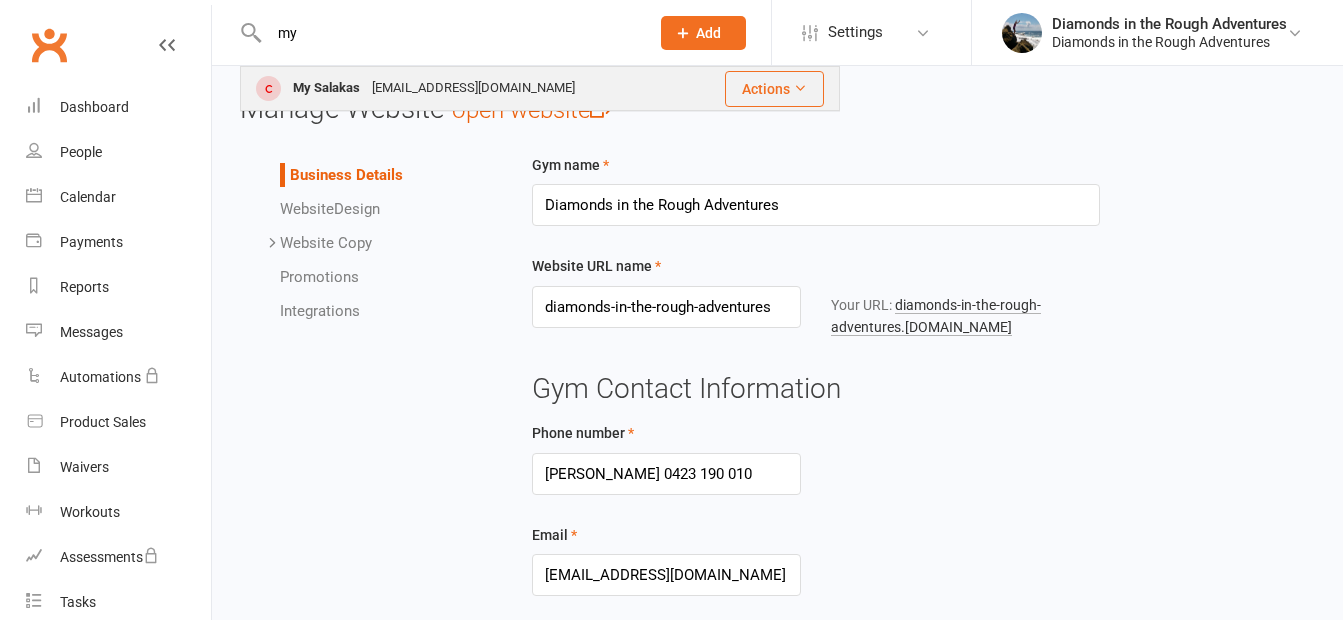 type on "my" 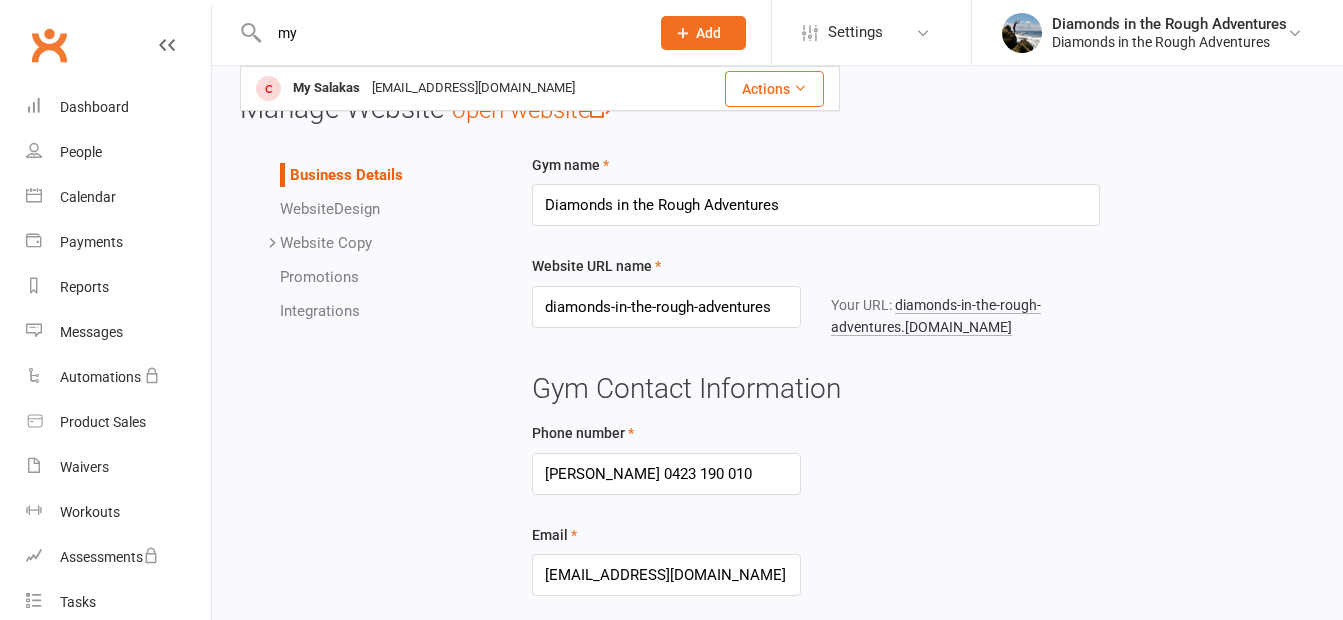 click on "[EMAIL_ADDRESS][DOMAIN_NAME]" at bounding box center [473, 88] 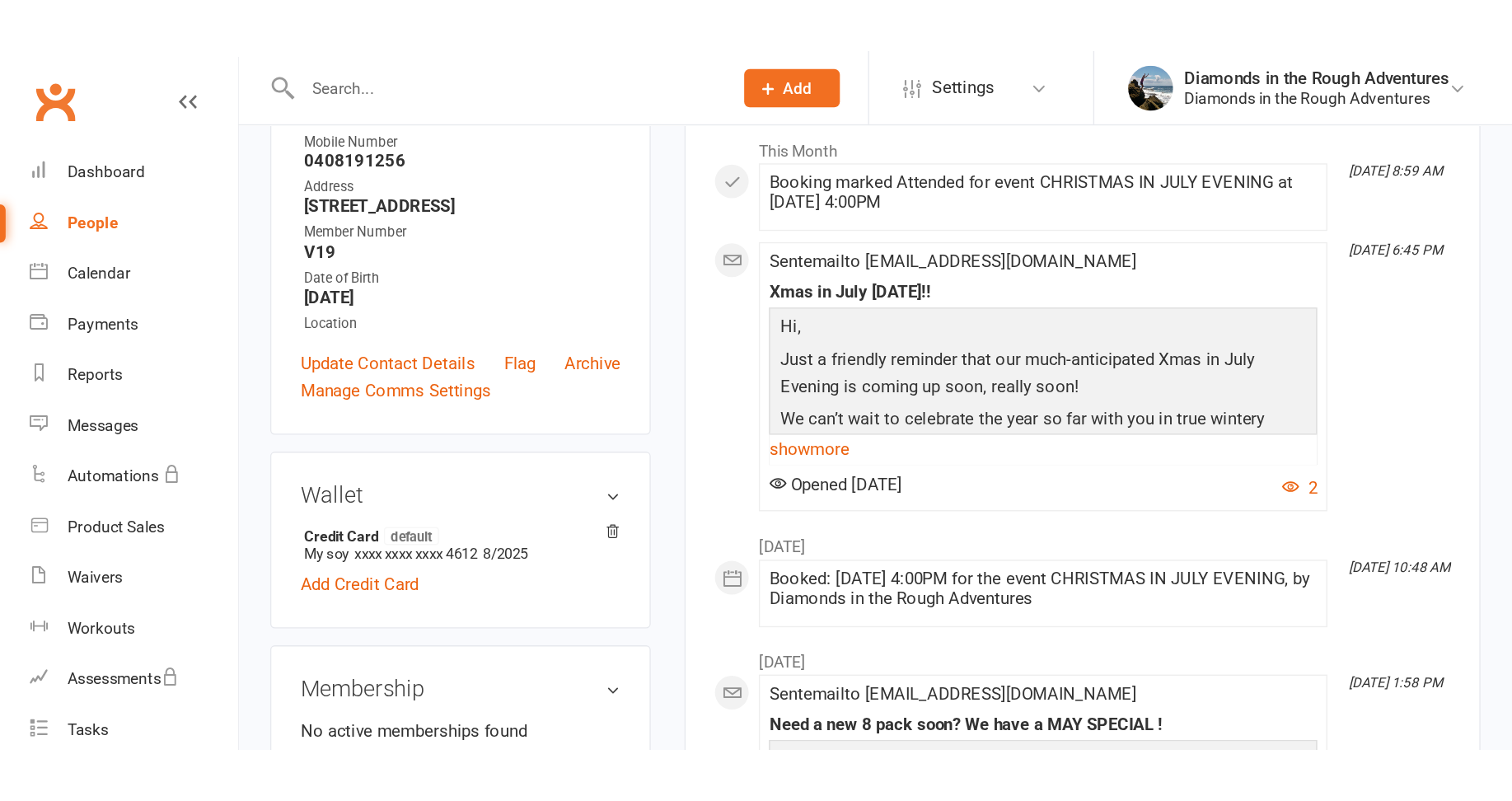 scroll, scrollTop: 247, scrollLeft: 0, axis: vertical 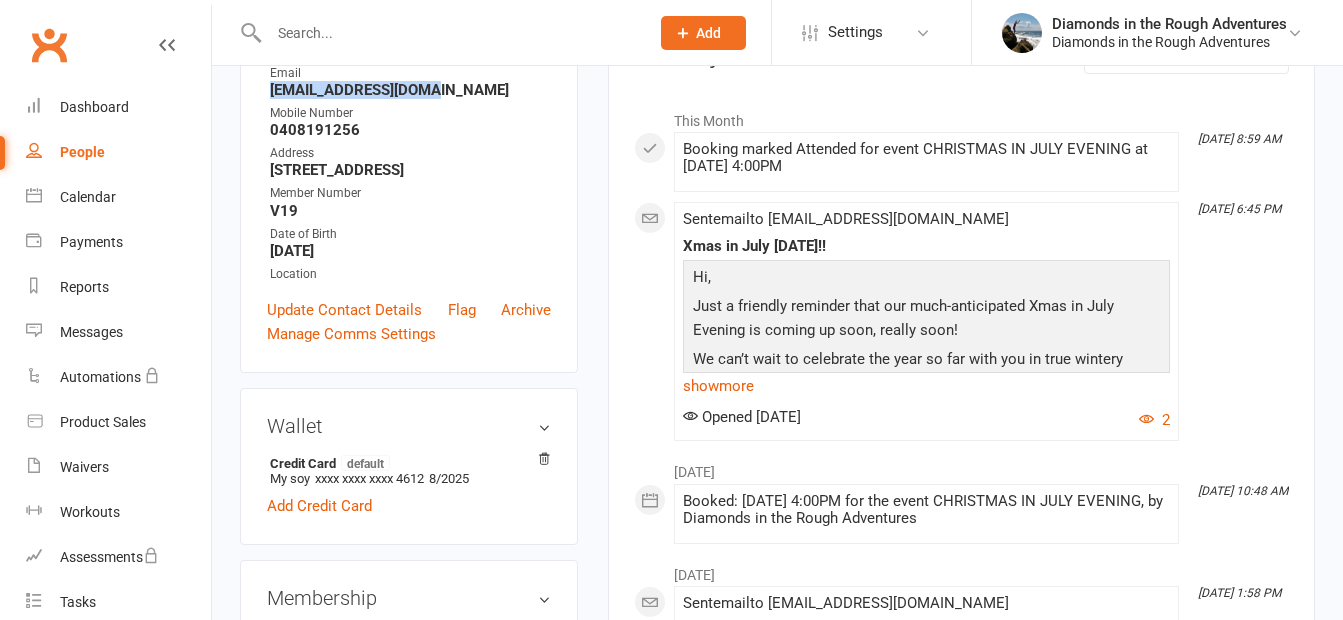 drag, startPoint x: 441, startPoint y: 140, endPoint x: 264, endPoint y: 144, distance: 177.0452 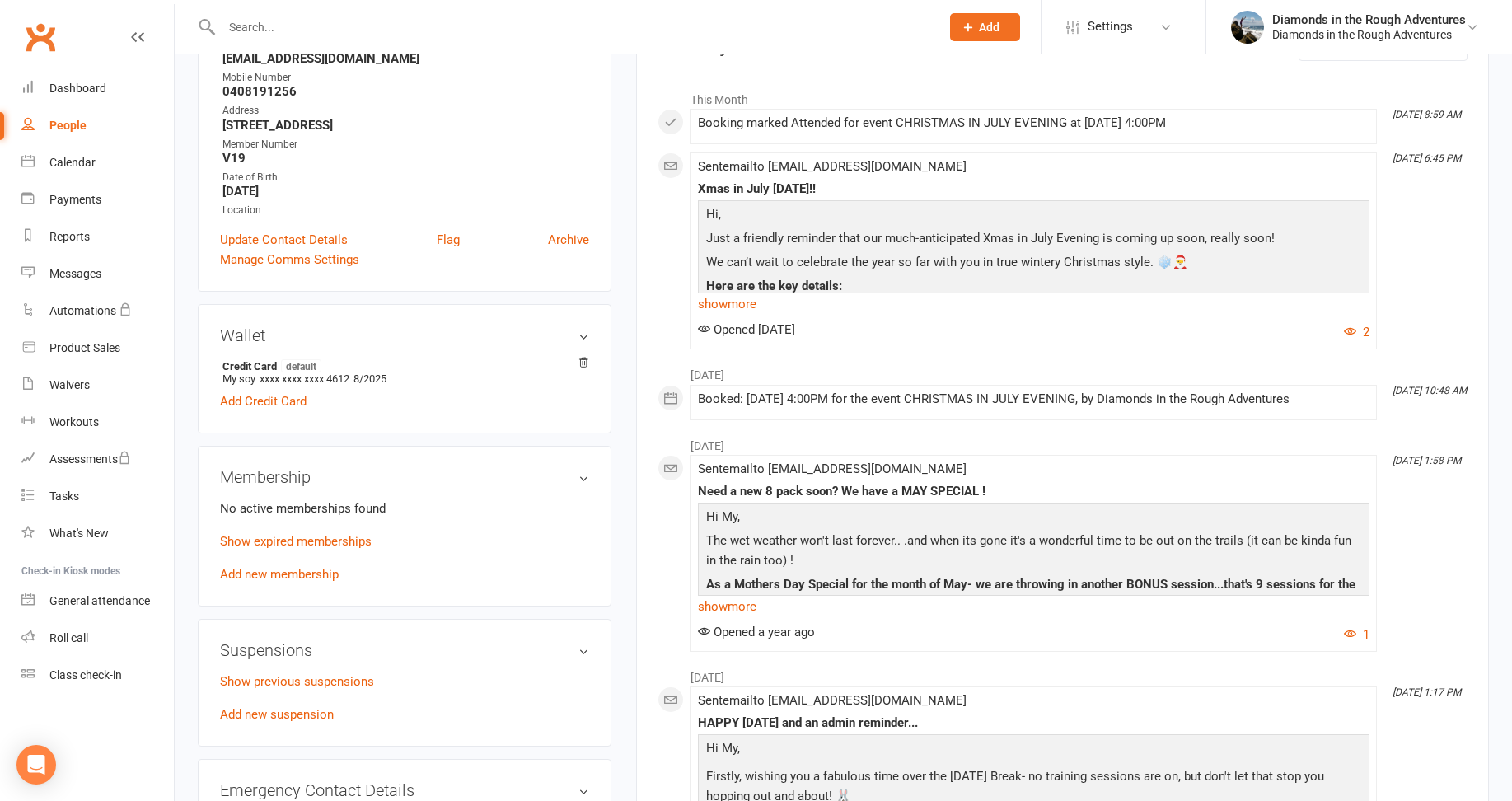 click at bounding box center [573, 27] 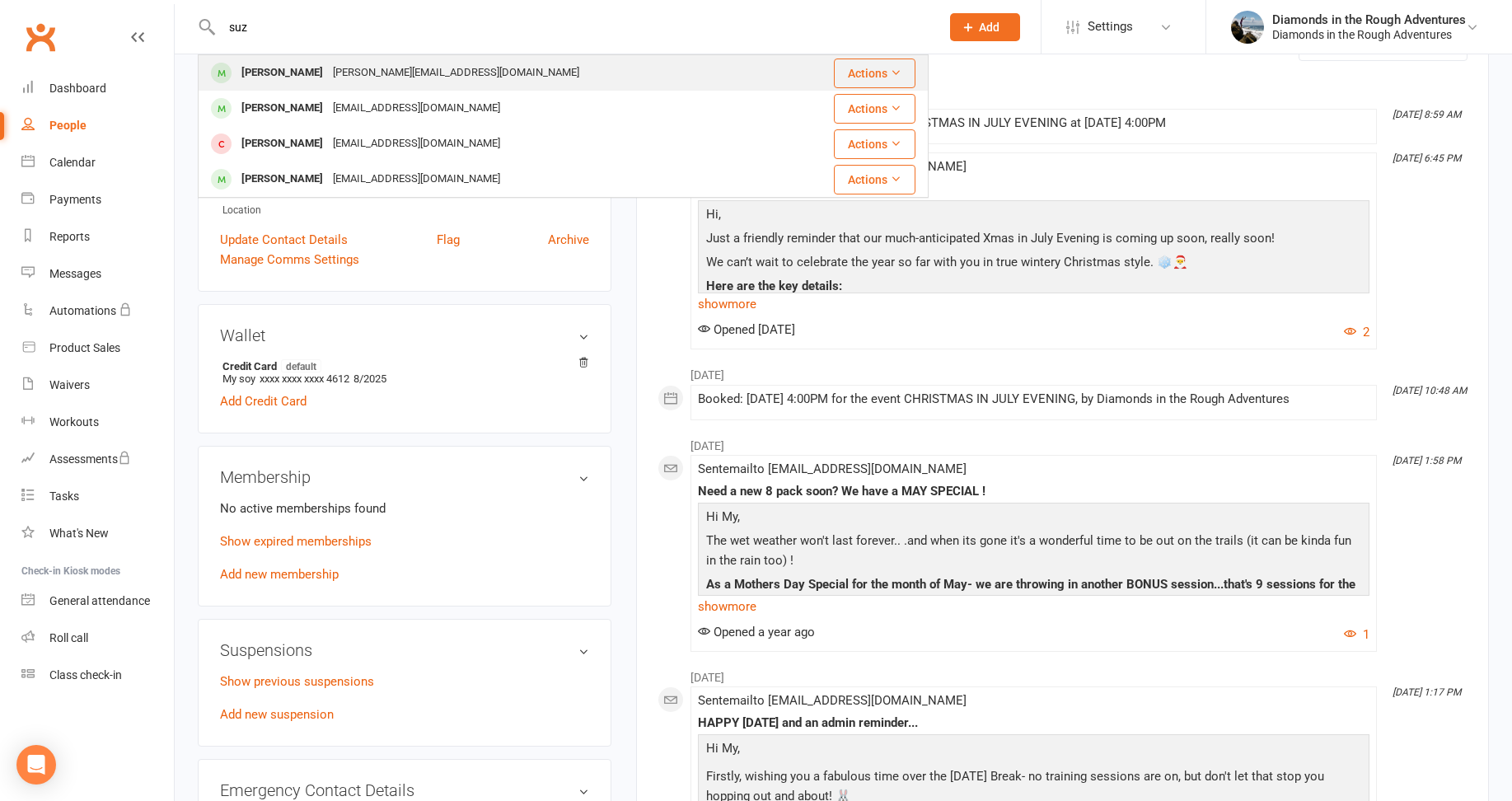 type on "suz" 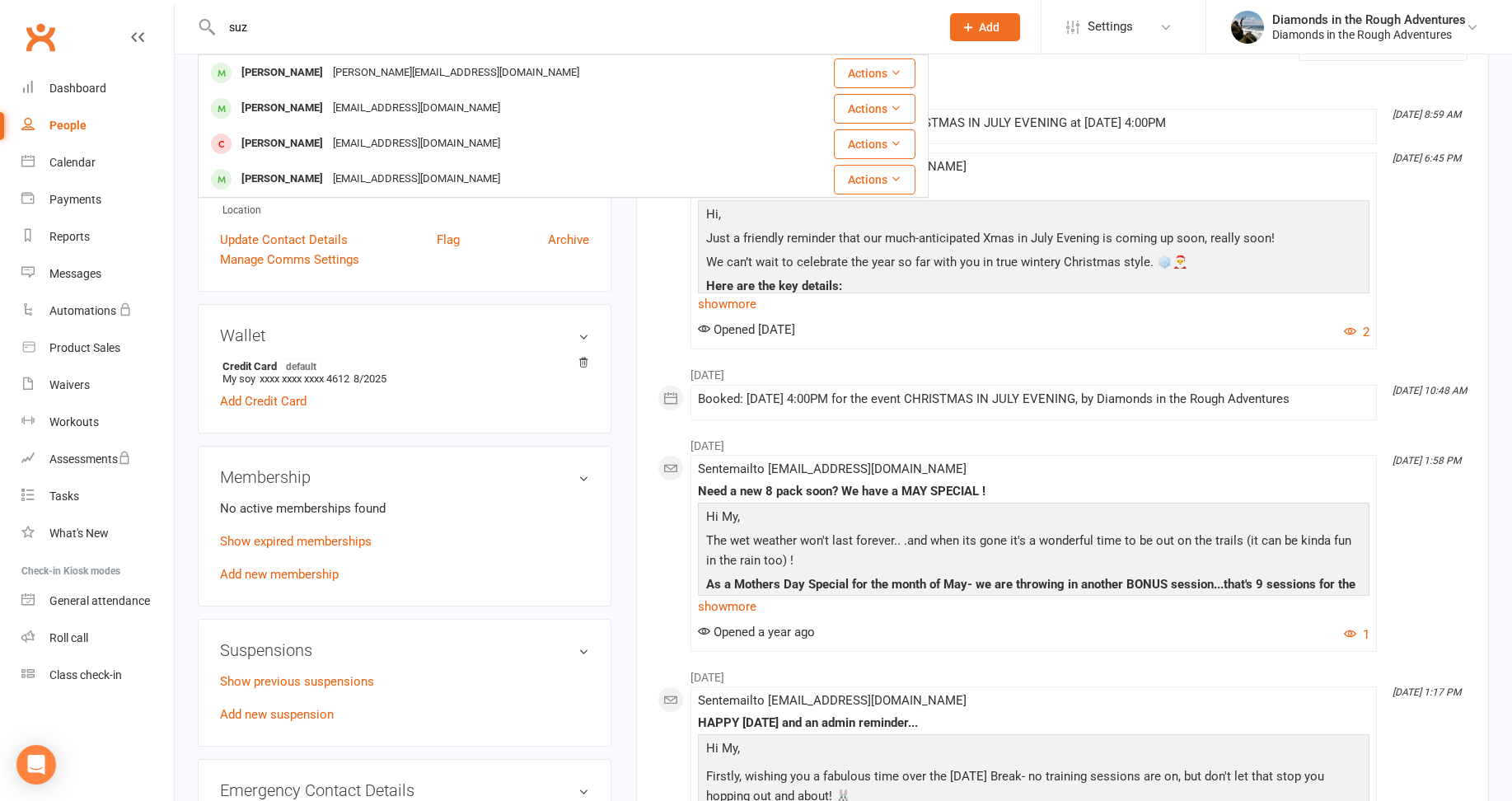 type 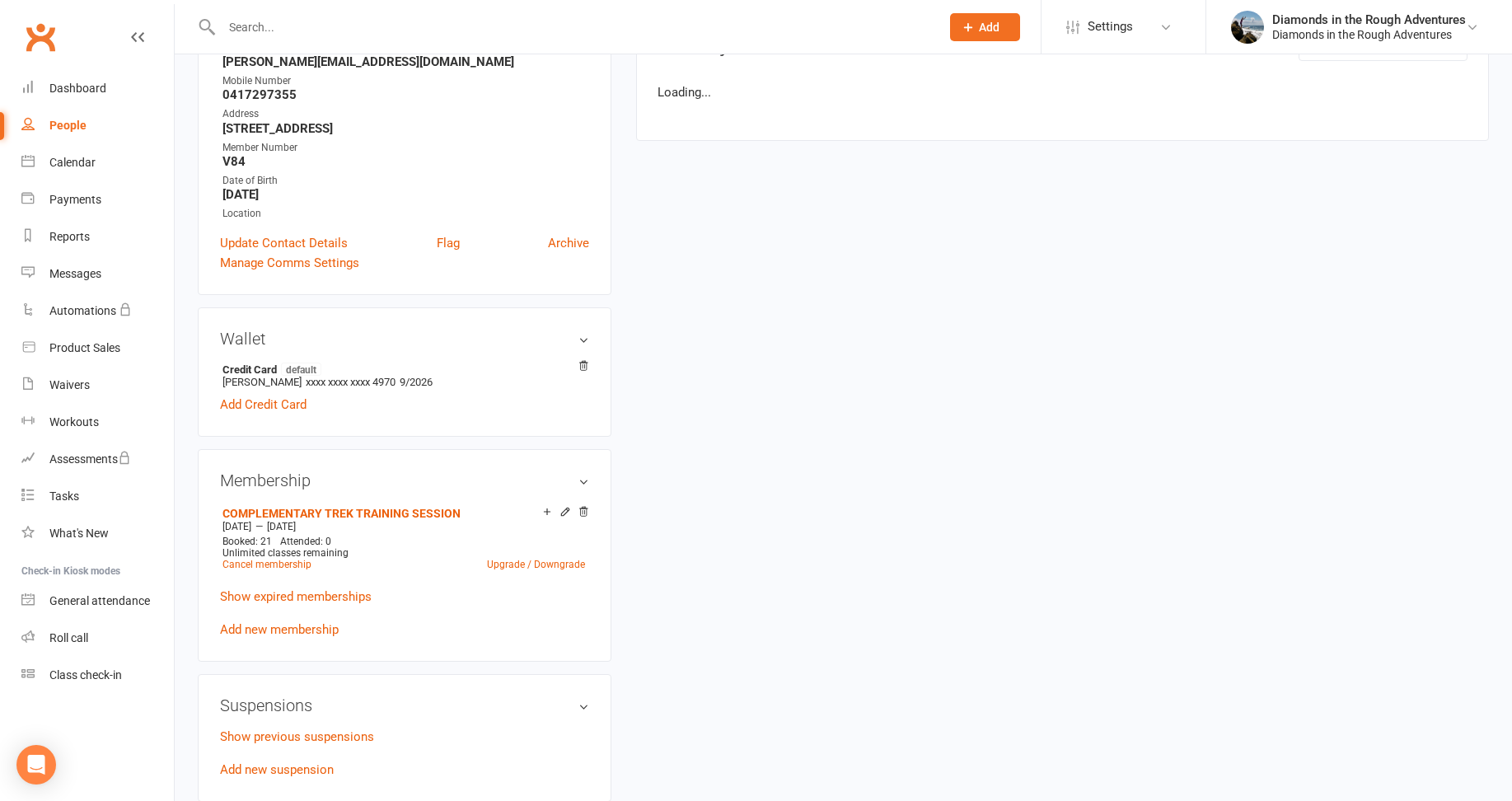 scroll, scrollTop: 0, scrollLeft: 0, axis: both 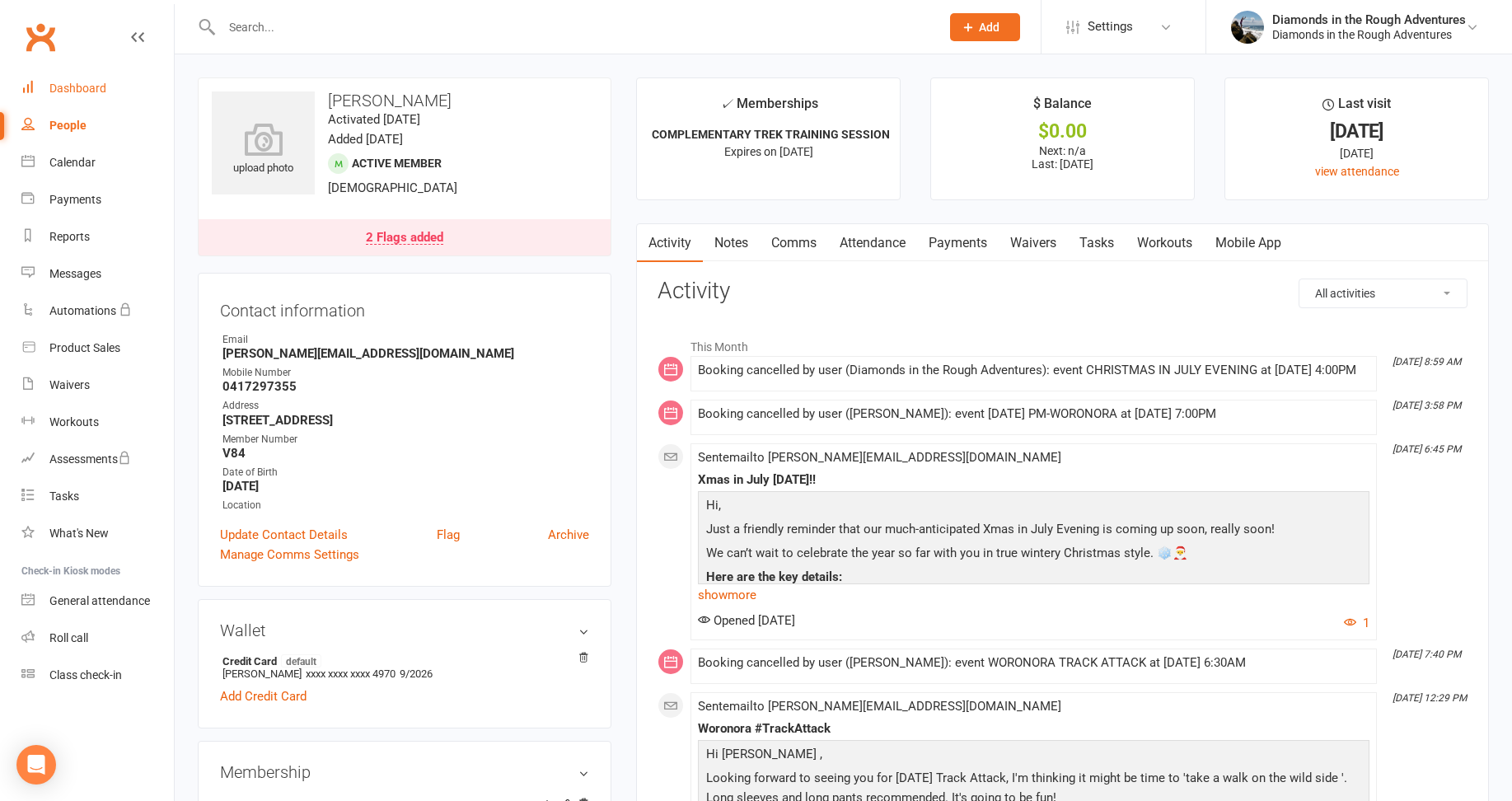 click on "Dashboard" at bounding box center [77, 88] 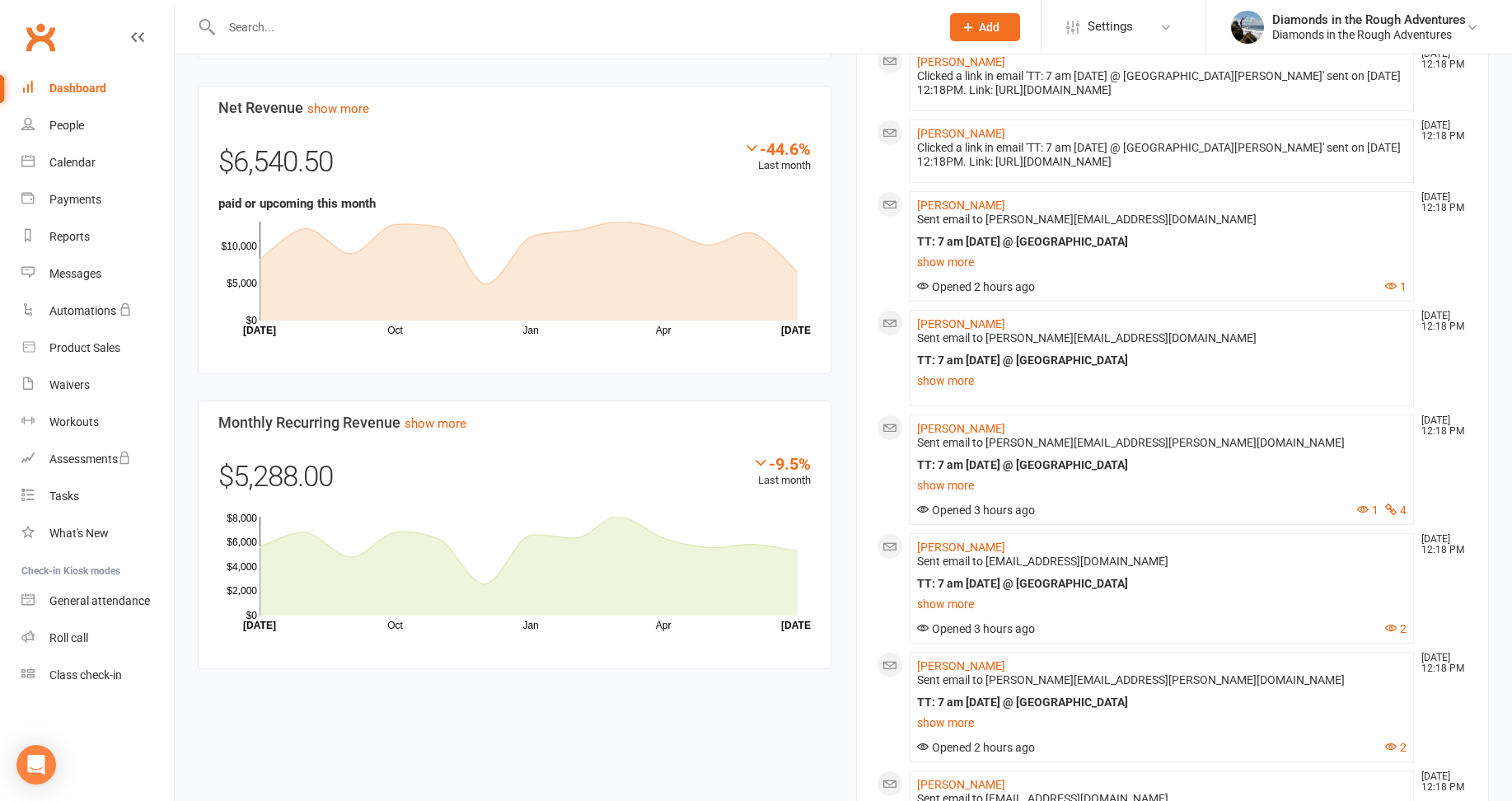 scroll, scrollTop: 659, scrollLeft: 0, axis: vertical 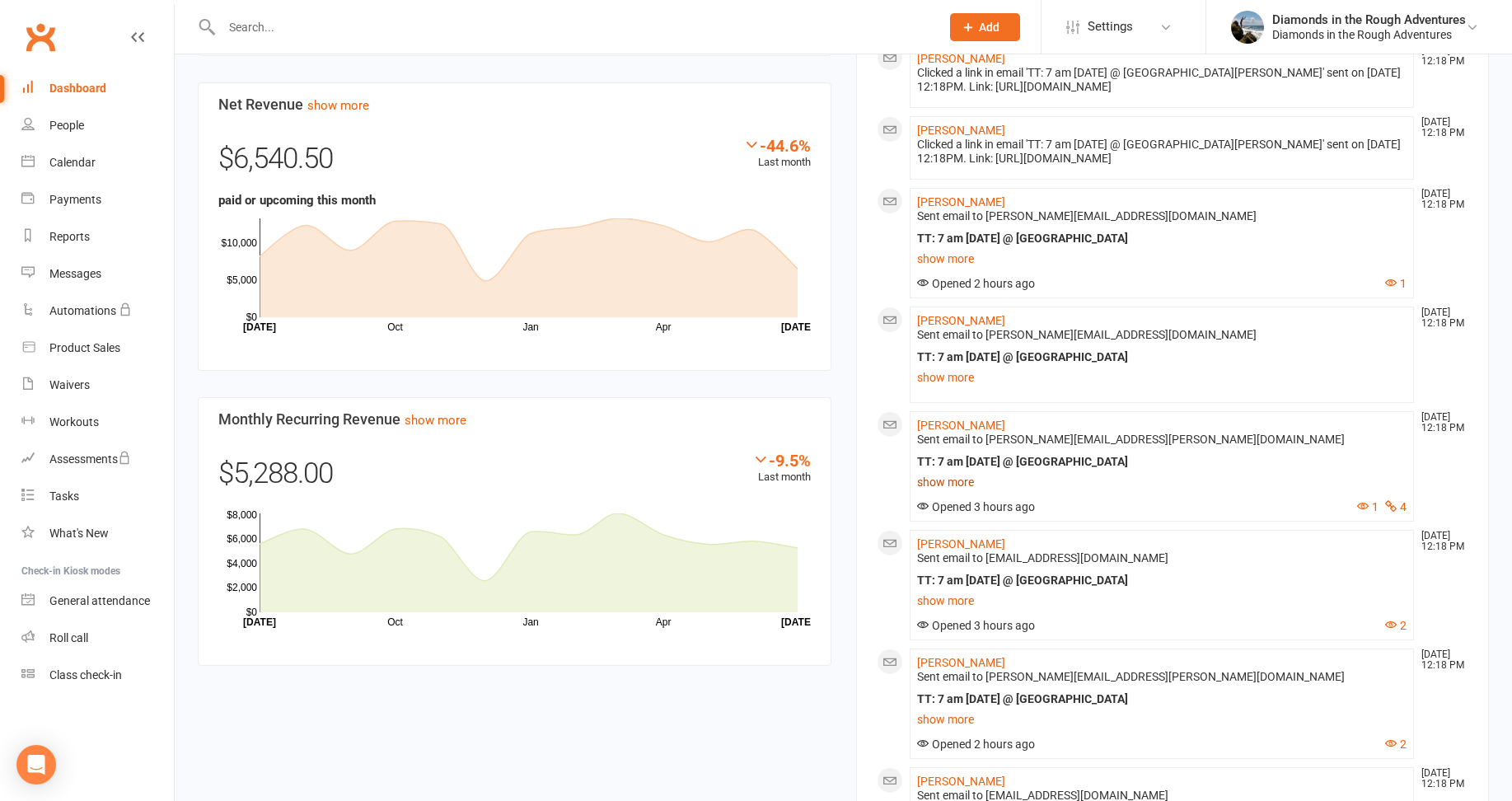 click on "show more" 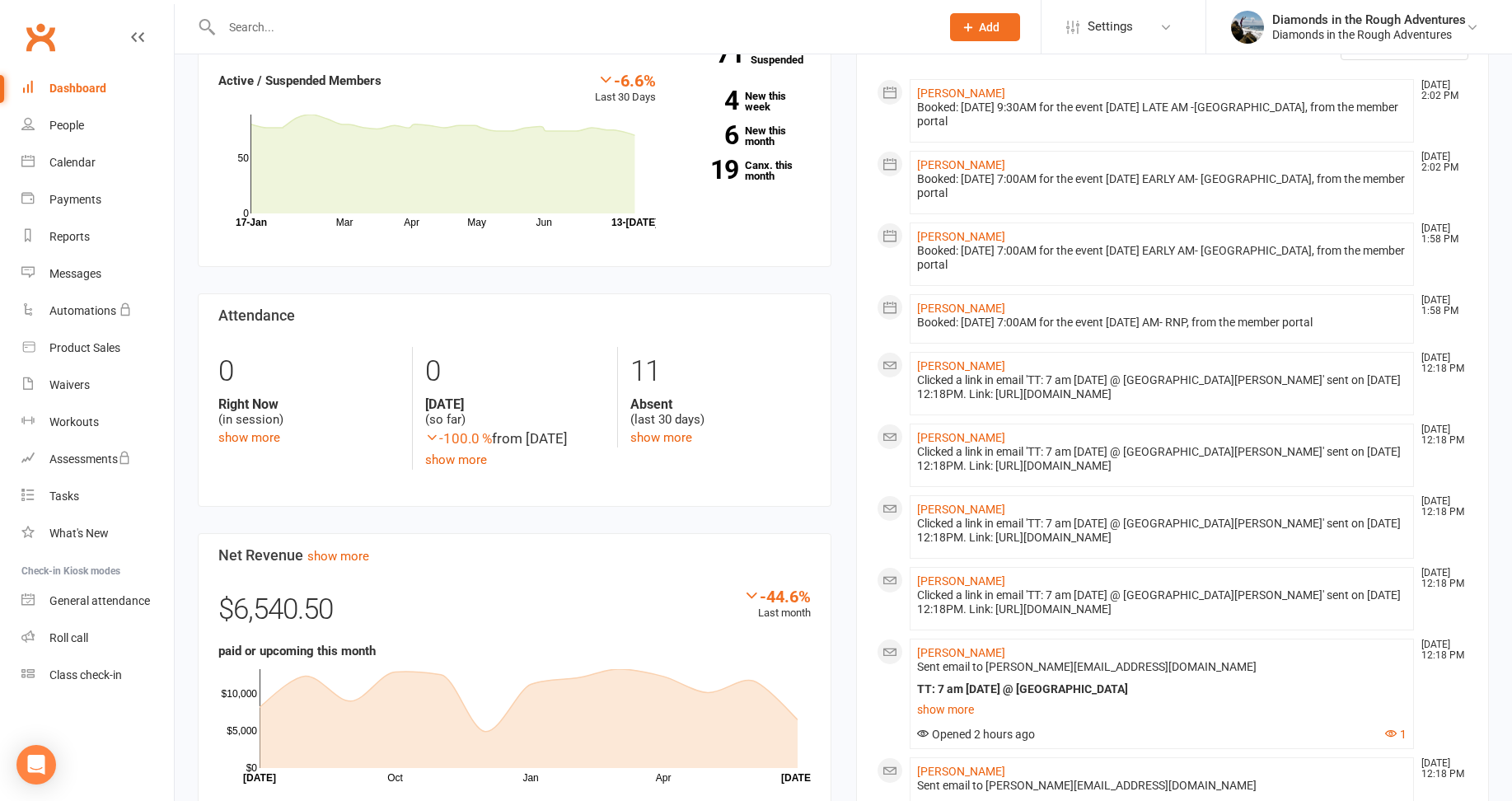 scroll, scrollTop: 0, scrollLeft: 0, axis: both 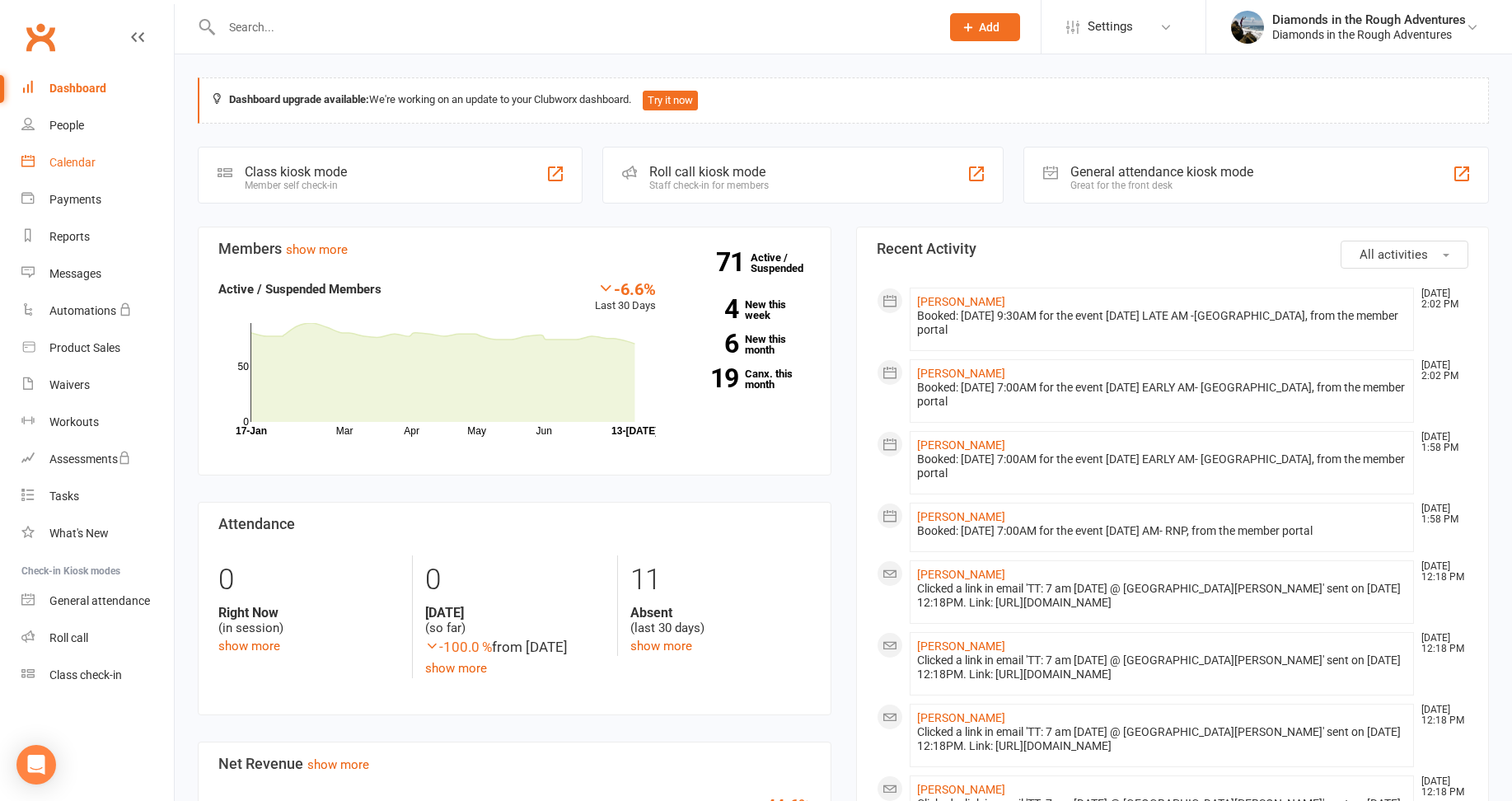 click on "Calendar" at bounding box center [73, 162] 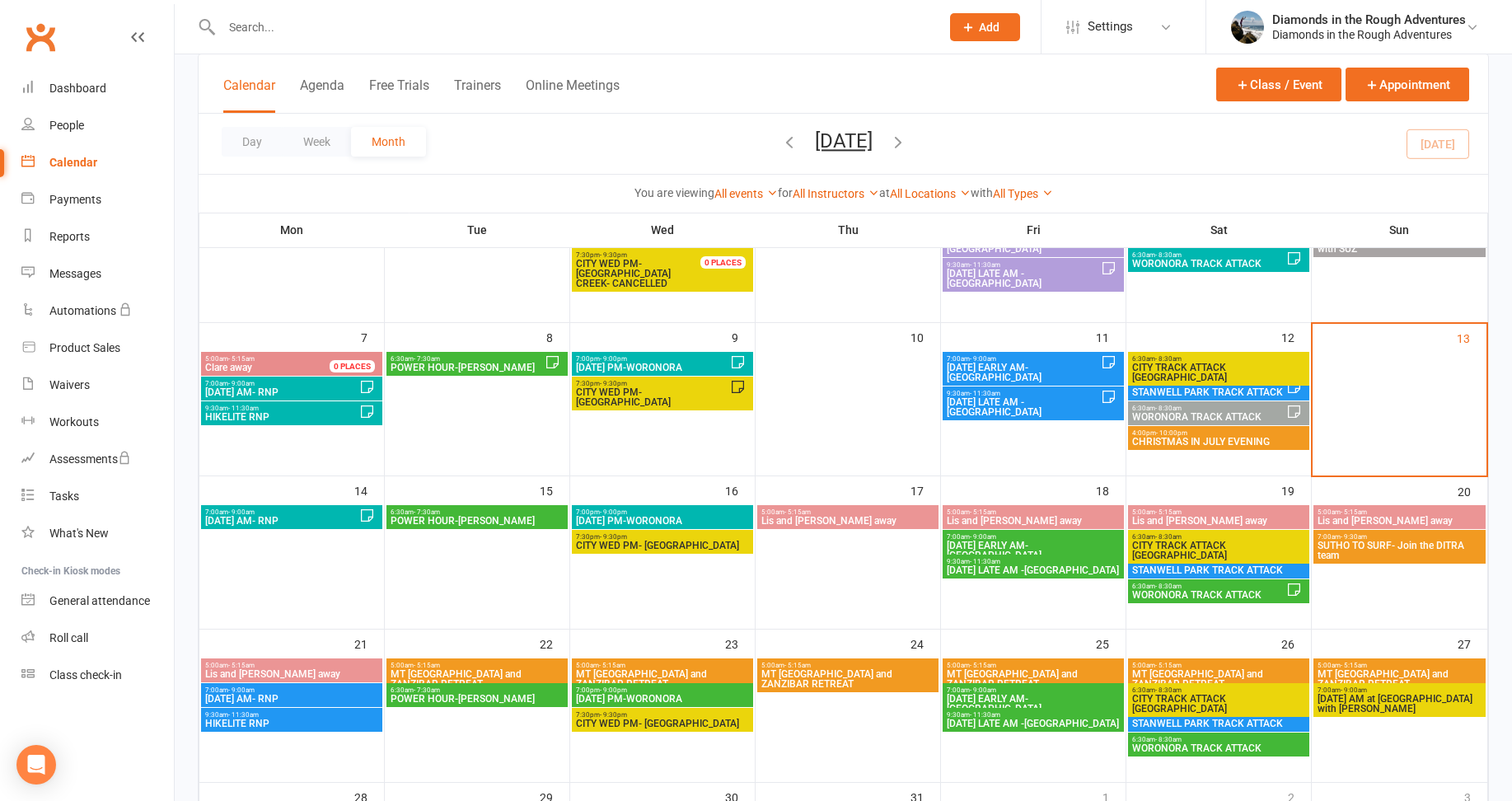 scroll, scrollTop: 247, scrollLeft: 0, axis: vertical 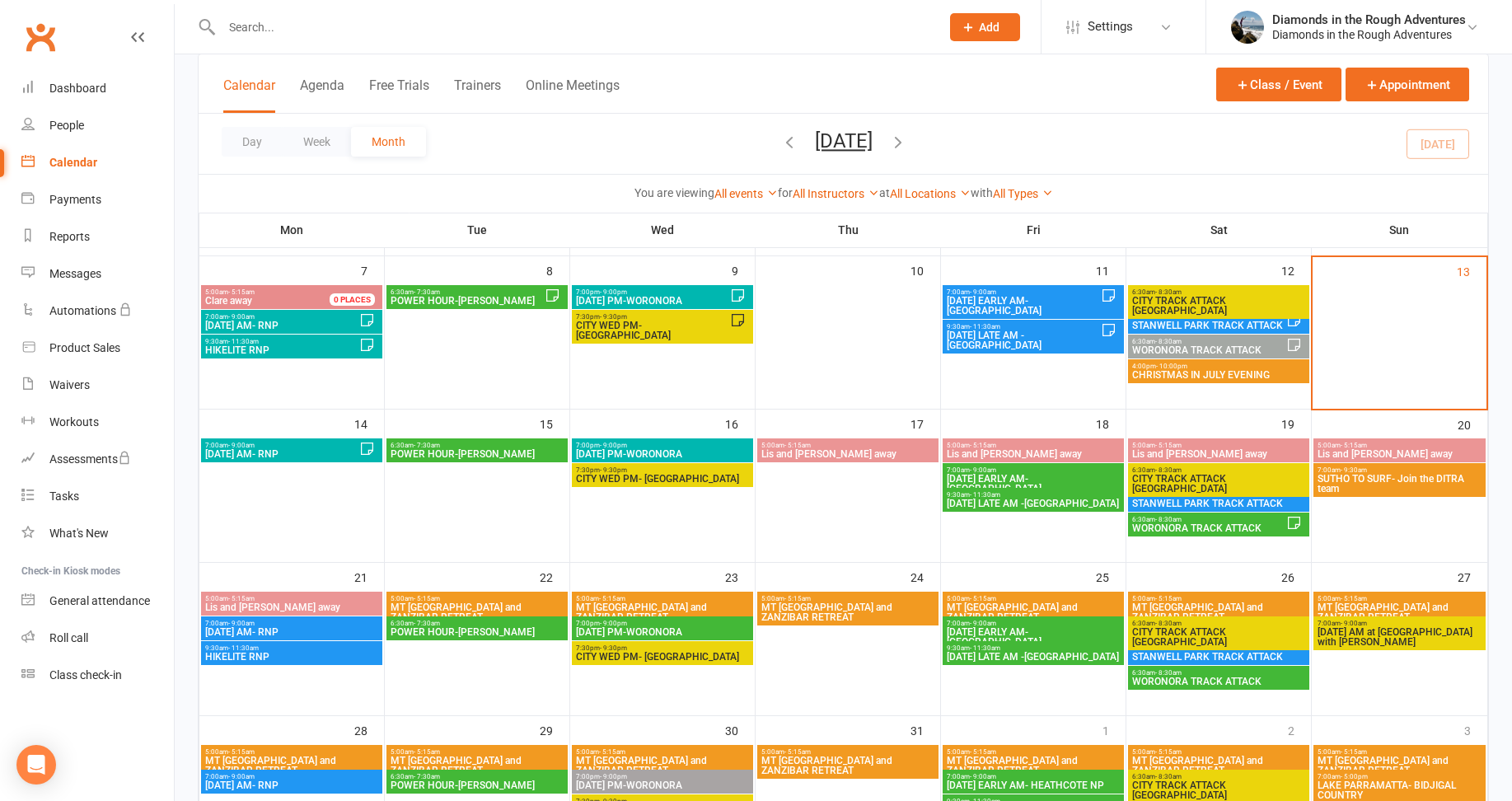 click on "CITY TRACK ATTACK [GEOGRAPHIC_DATA]" at bounding box center (1219, 306) 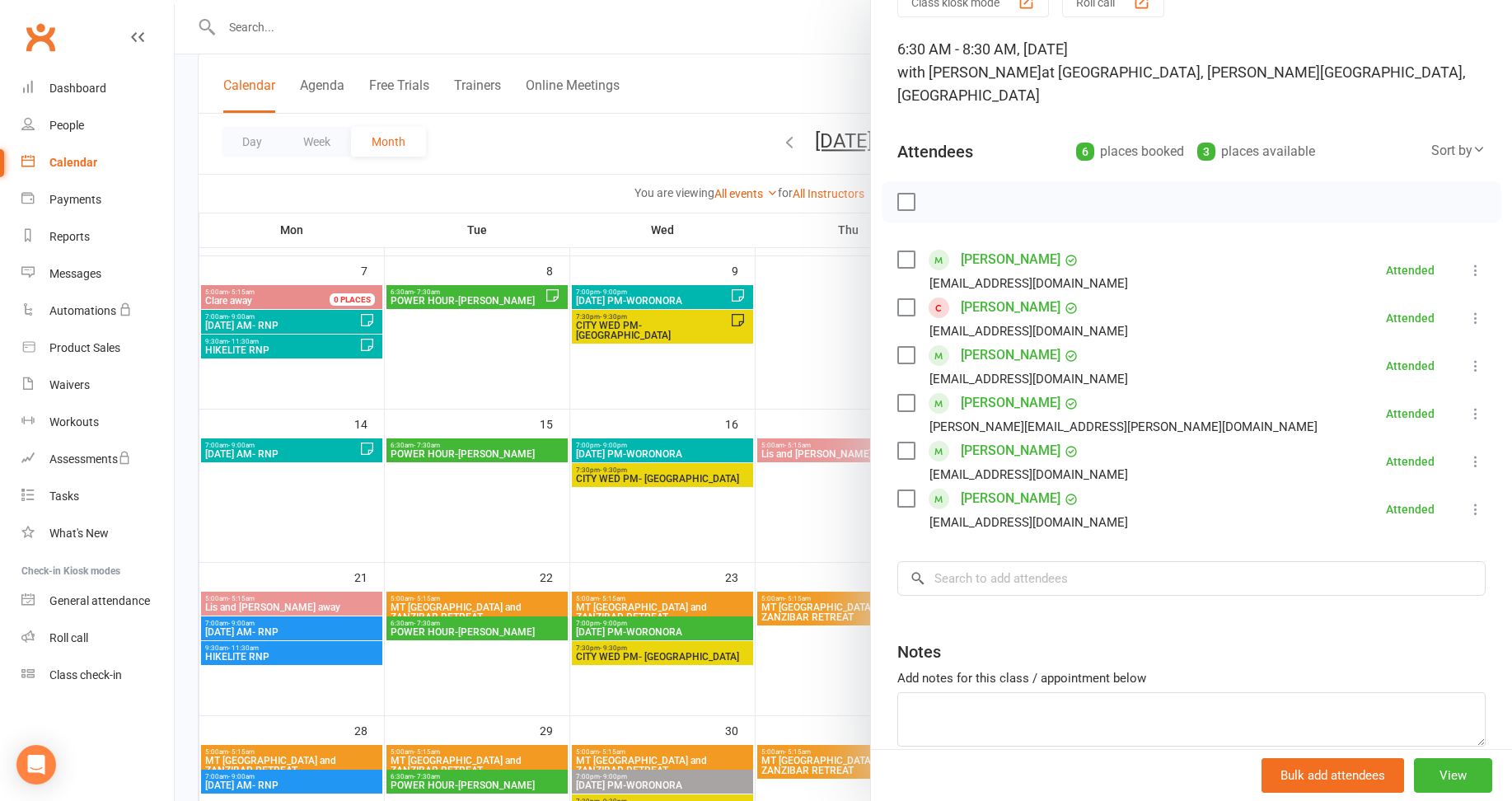 scroll, scrollTop: 140, scrollLeft: 0, axis: vertical 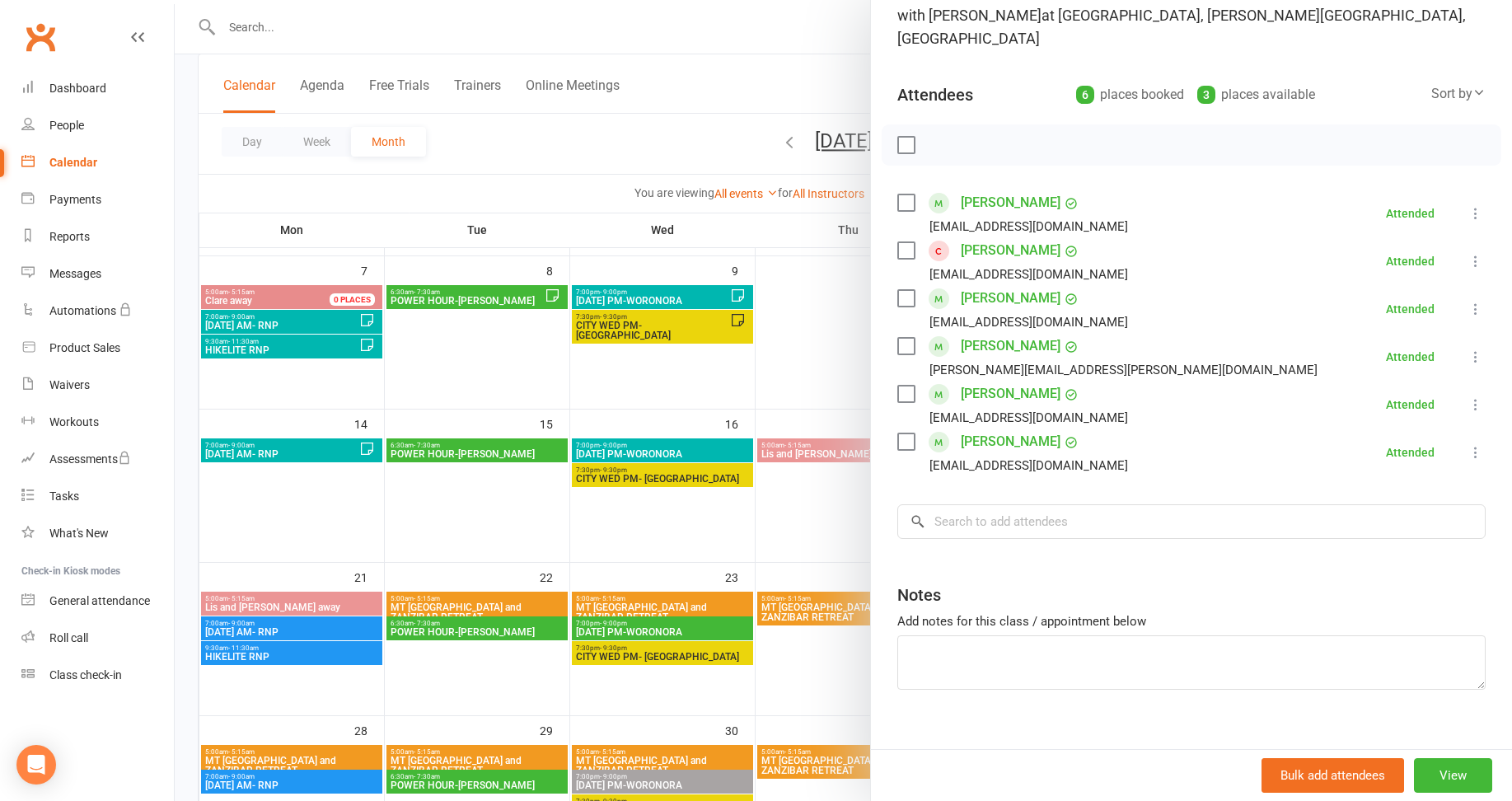 click at bounding box center (843, 400) 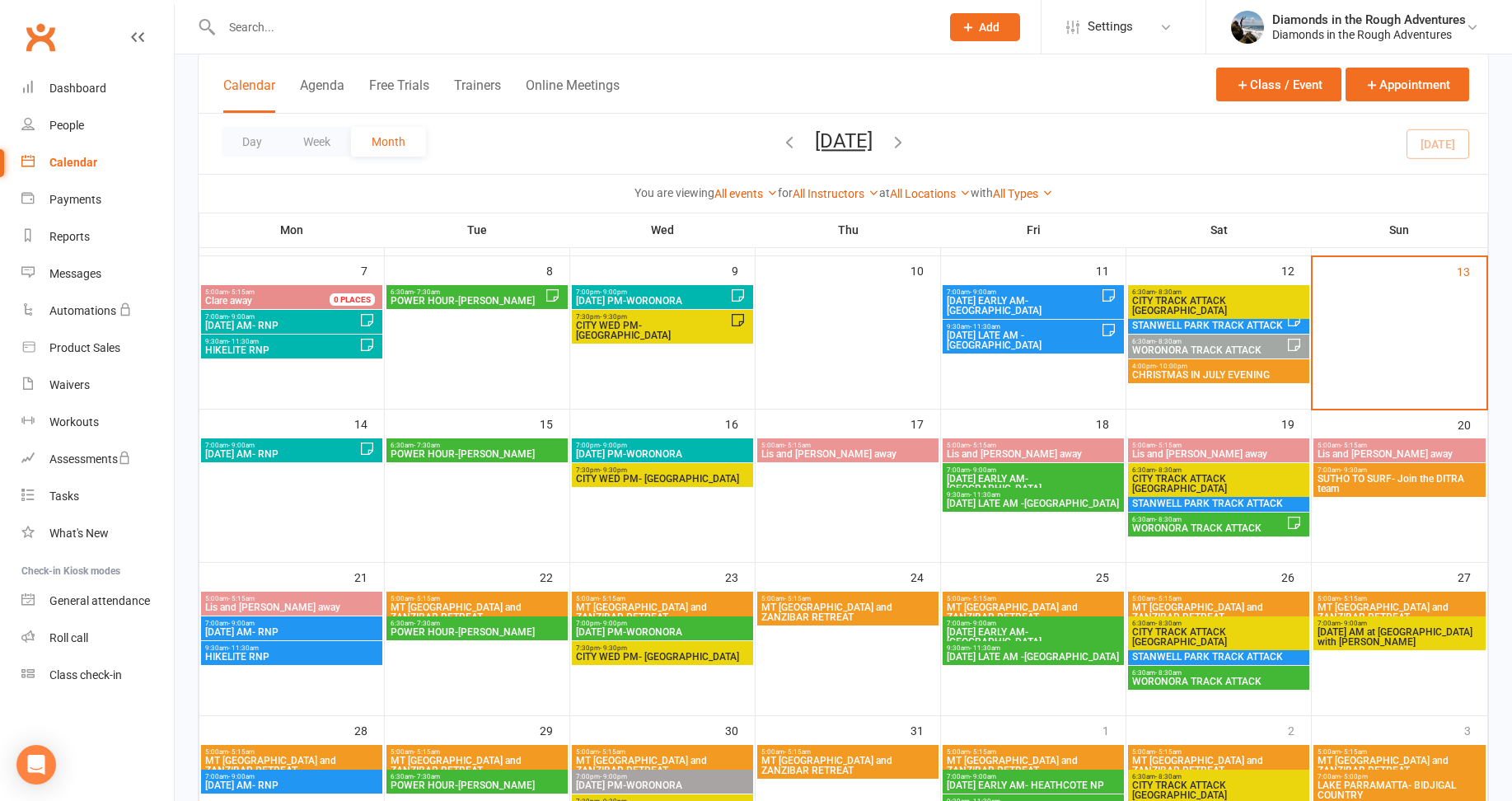 click on "STANWELL PARK TRACK ATTACK" at bounding box center [1209, 326] 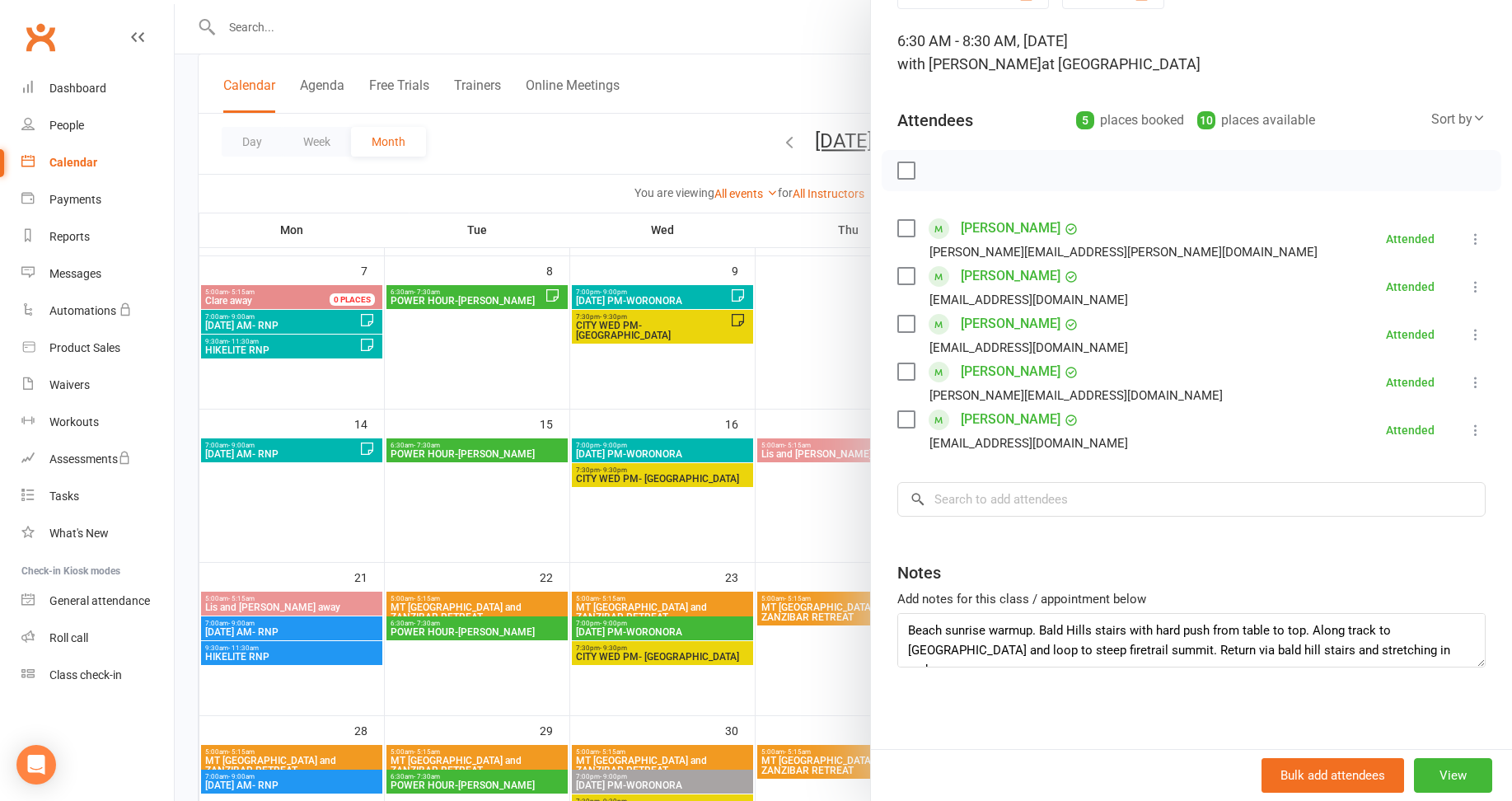 scroll, scrollTop: 92, scrollLeft: 0, axis: vertical 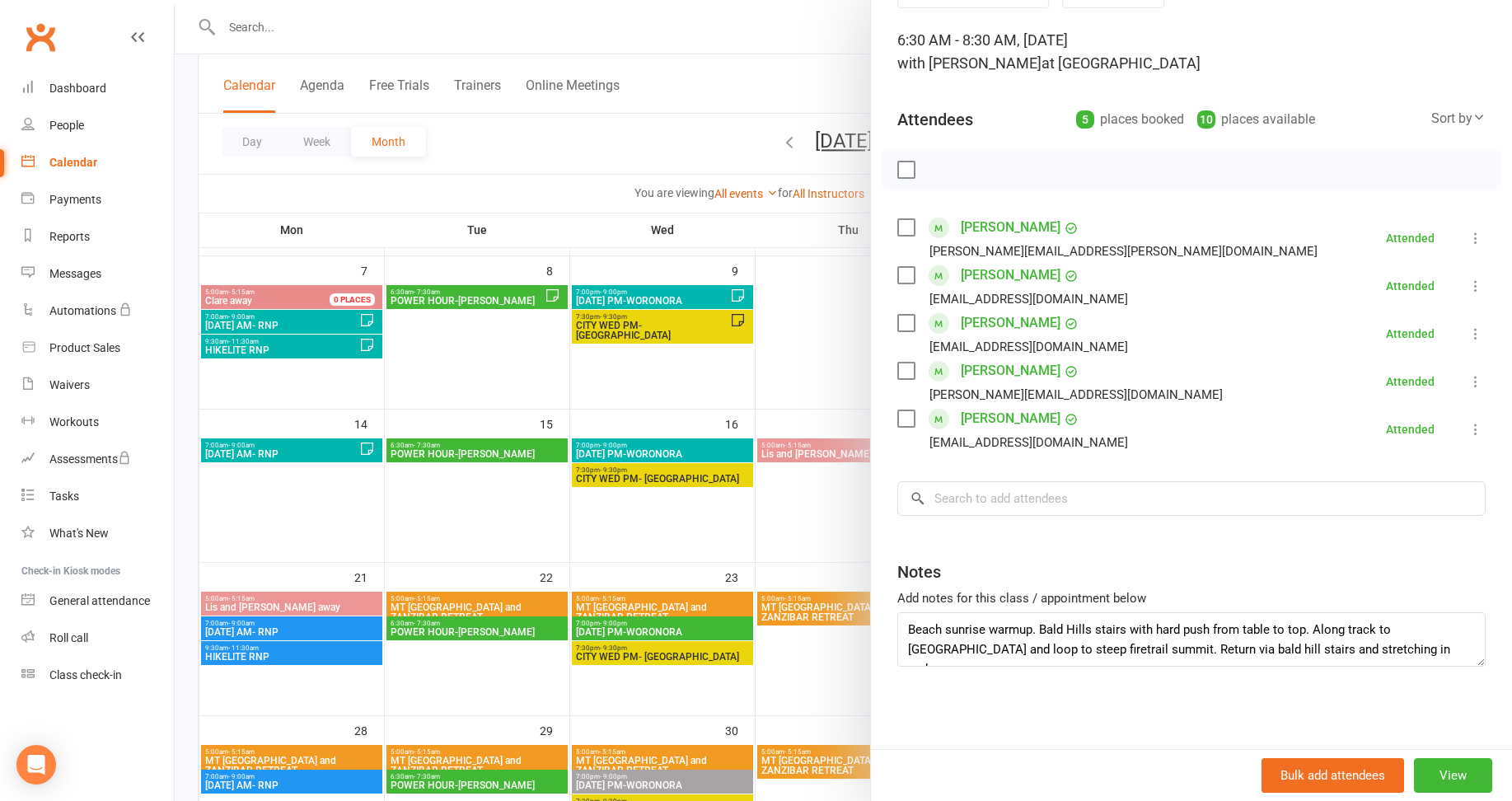 click at bounding box center (843, 400) 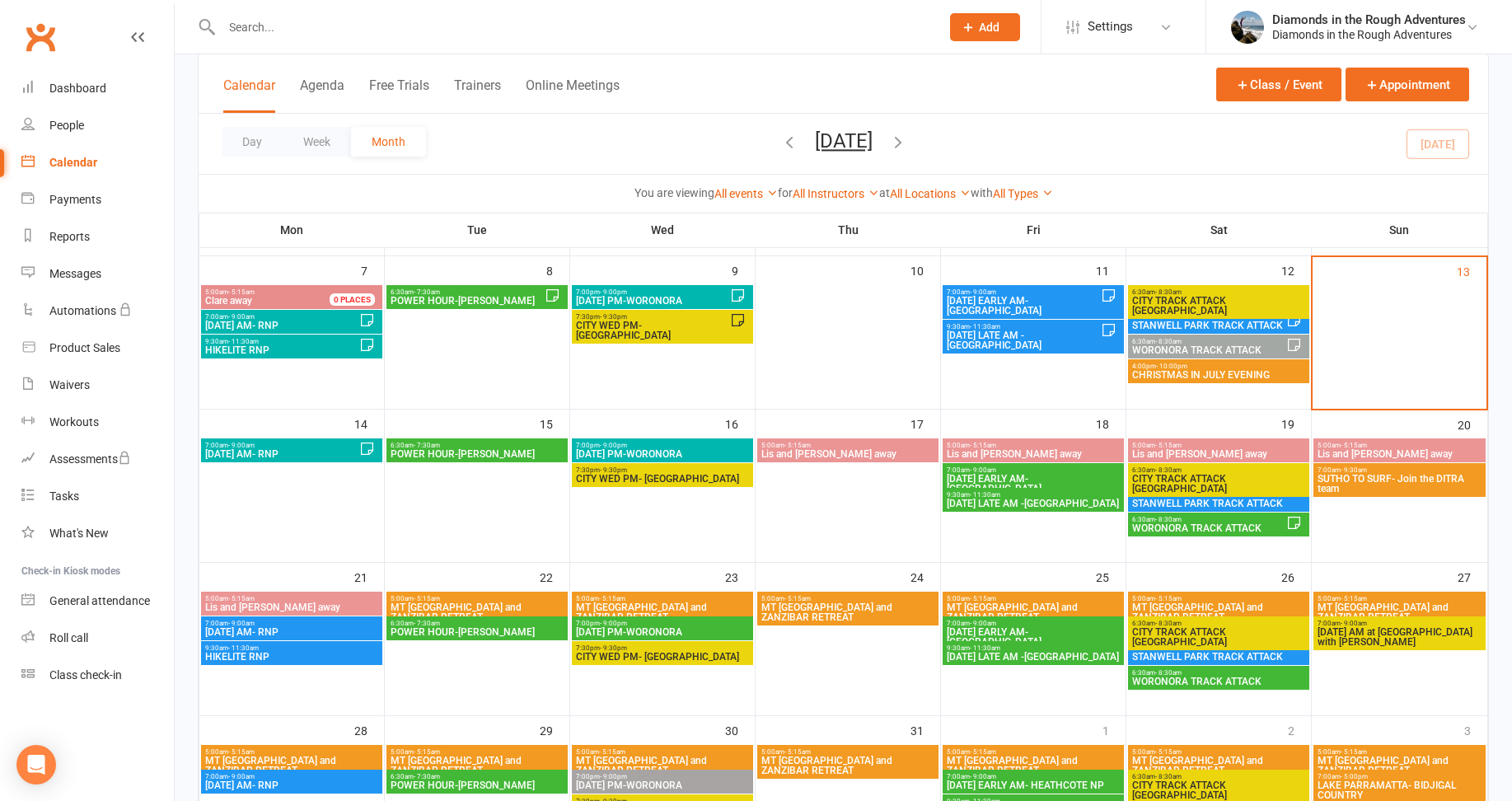 click on "WORONORA TRACK ATTACK" at bounding box center [1209, 350] 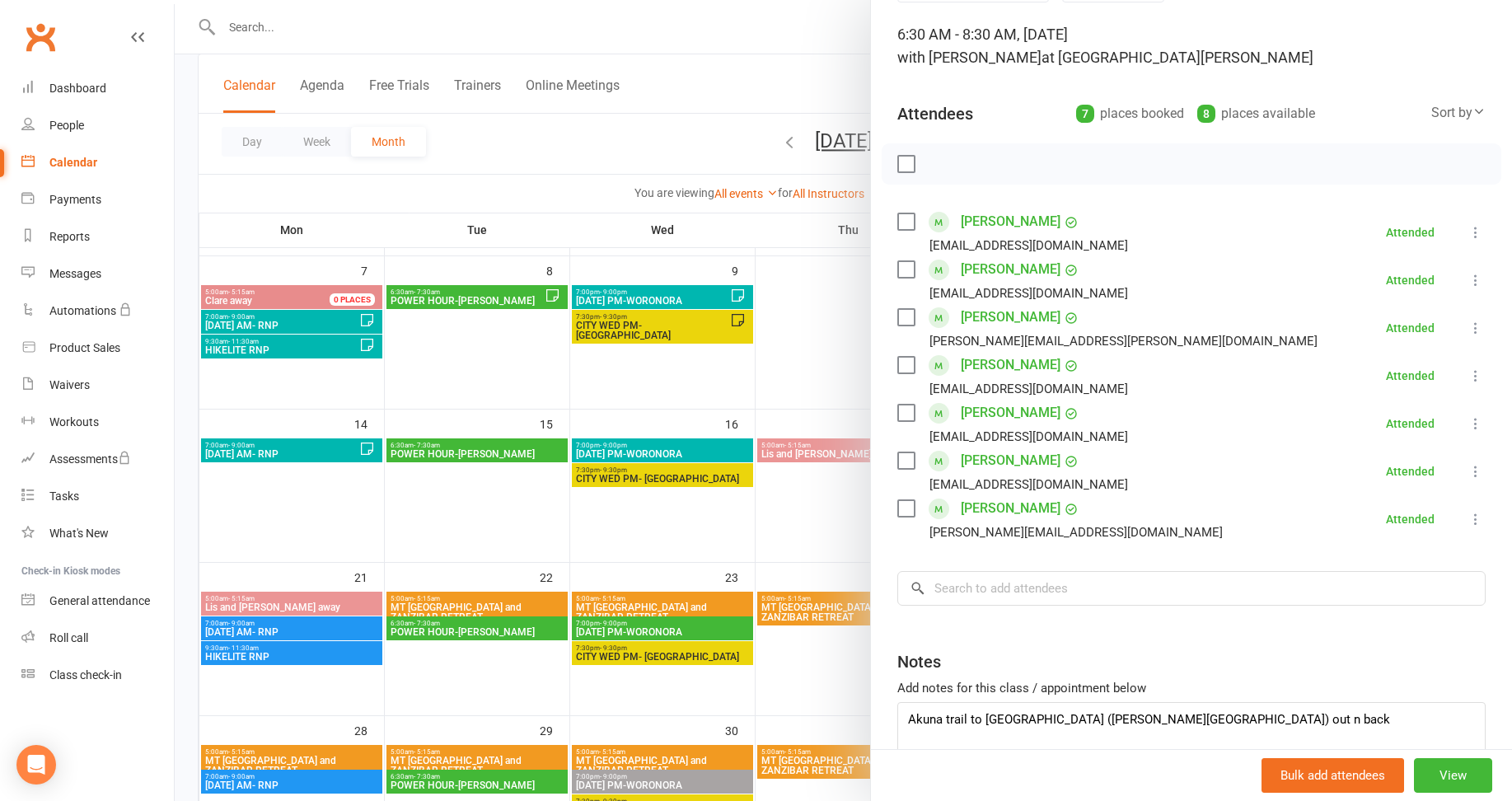 scroll, scrollTop: 188, scrollLeft: 0, axis: vertical 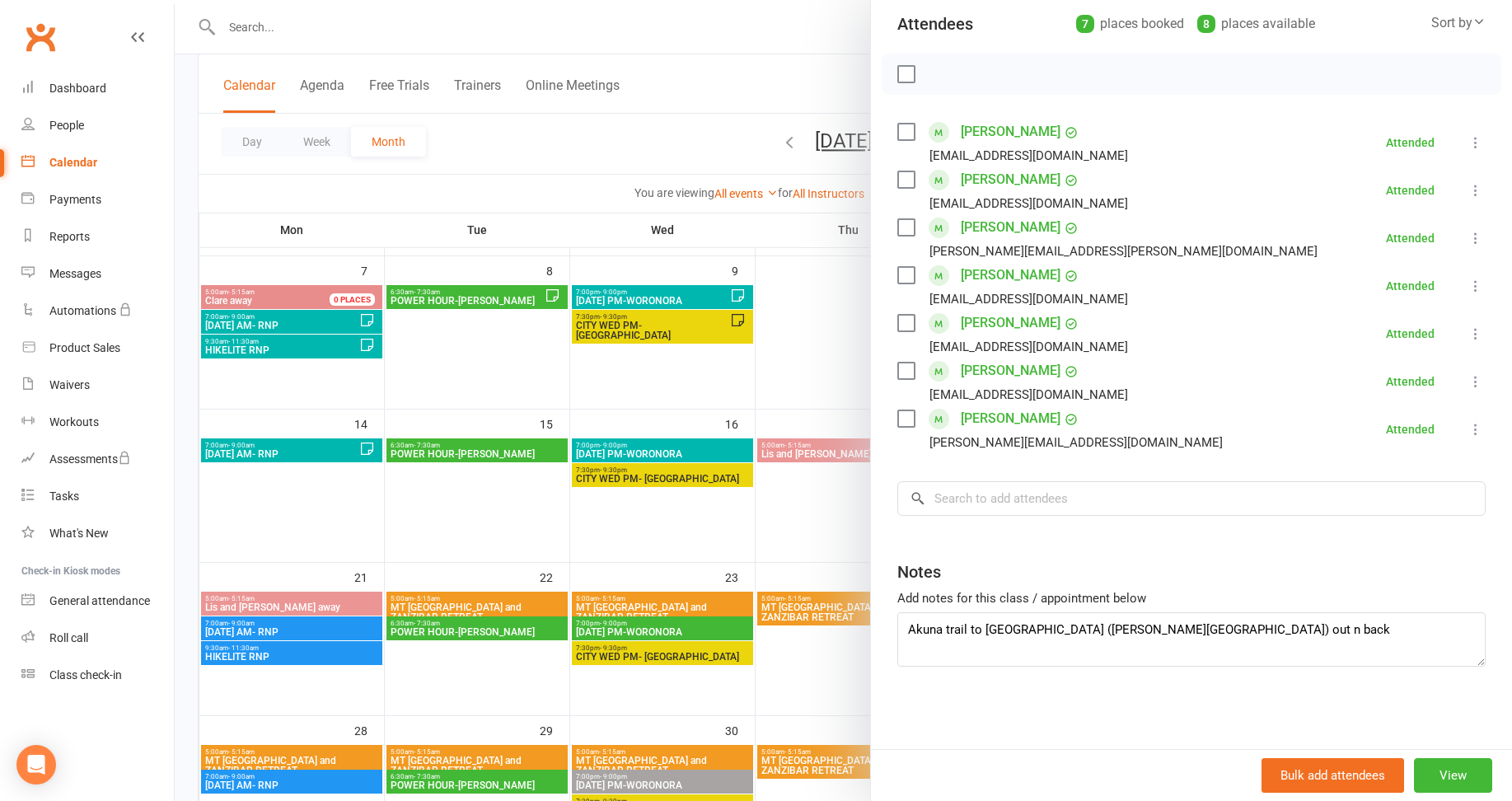 click at bounding box center [843, 400] 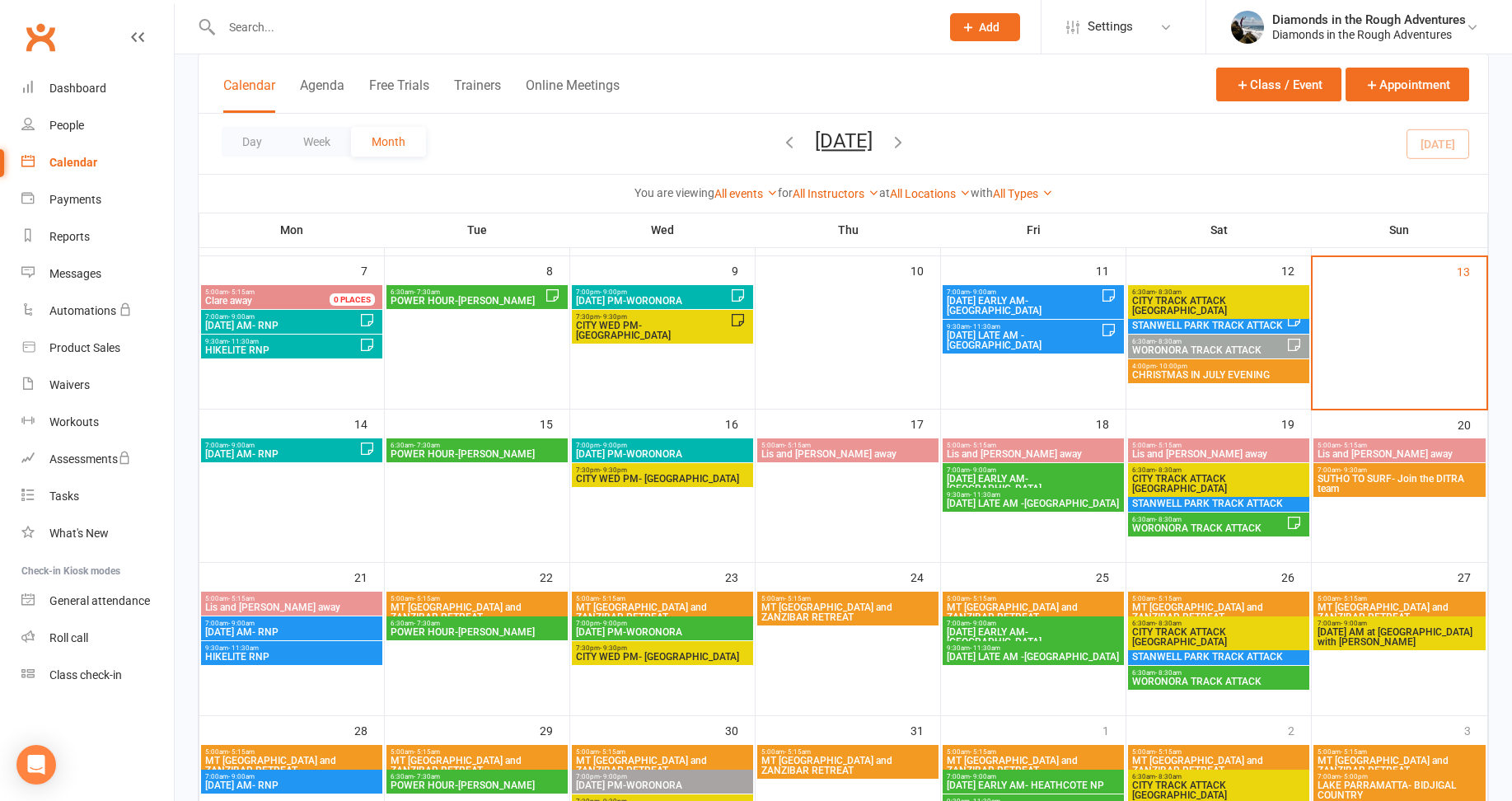 click on "[DATE] AM- RNP" at bounding box center (282, 454) 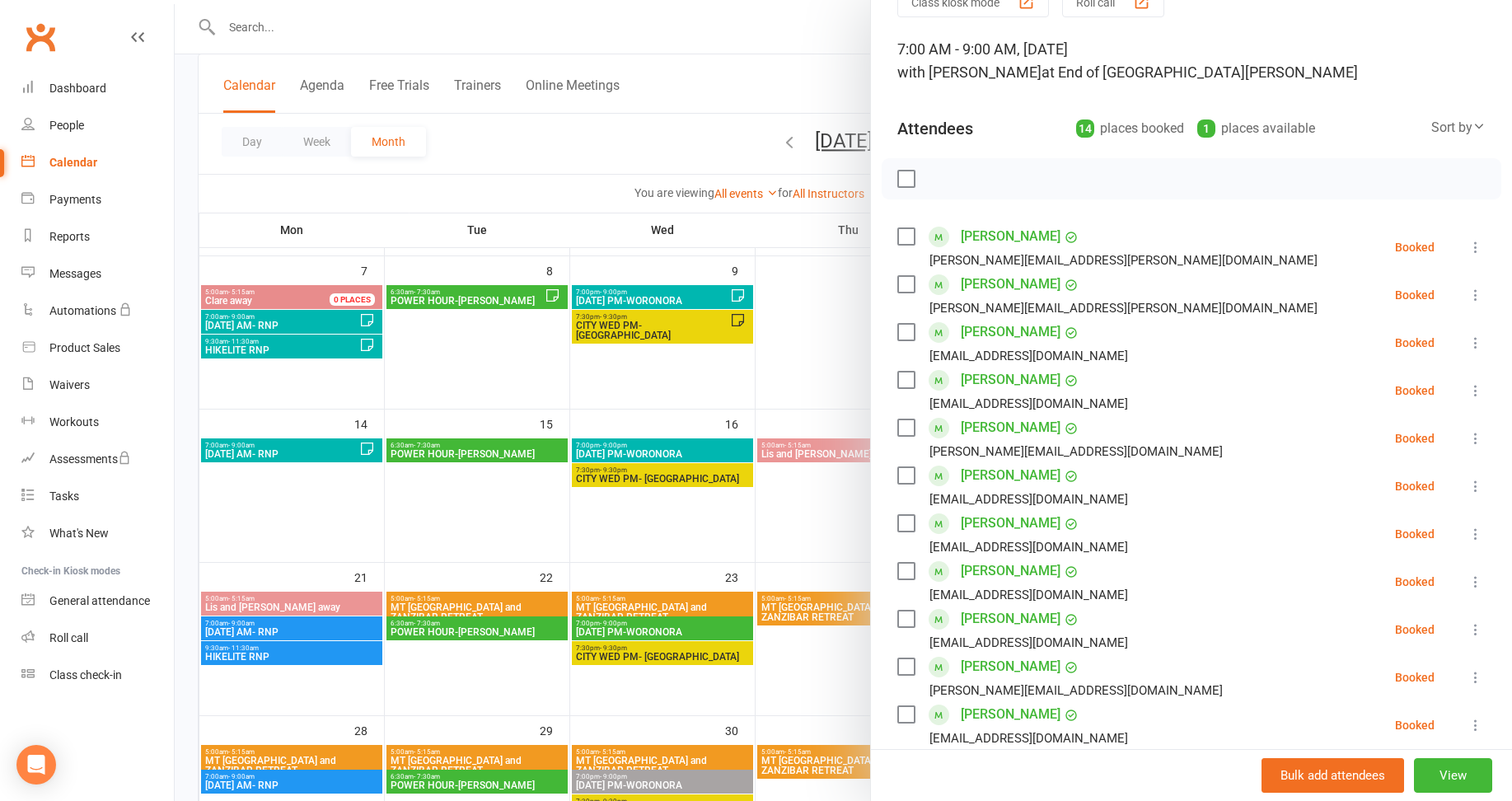 scroll, scrollTop: 82, scrollLeft: 0, axis: vertical 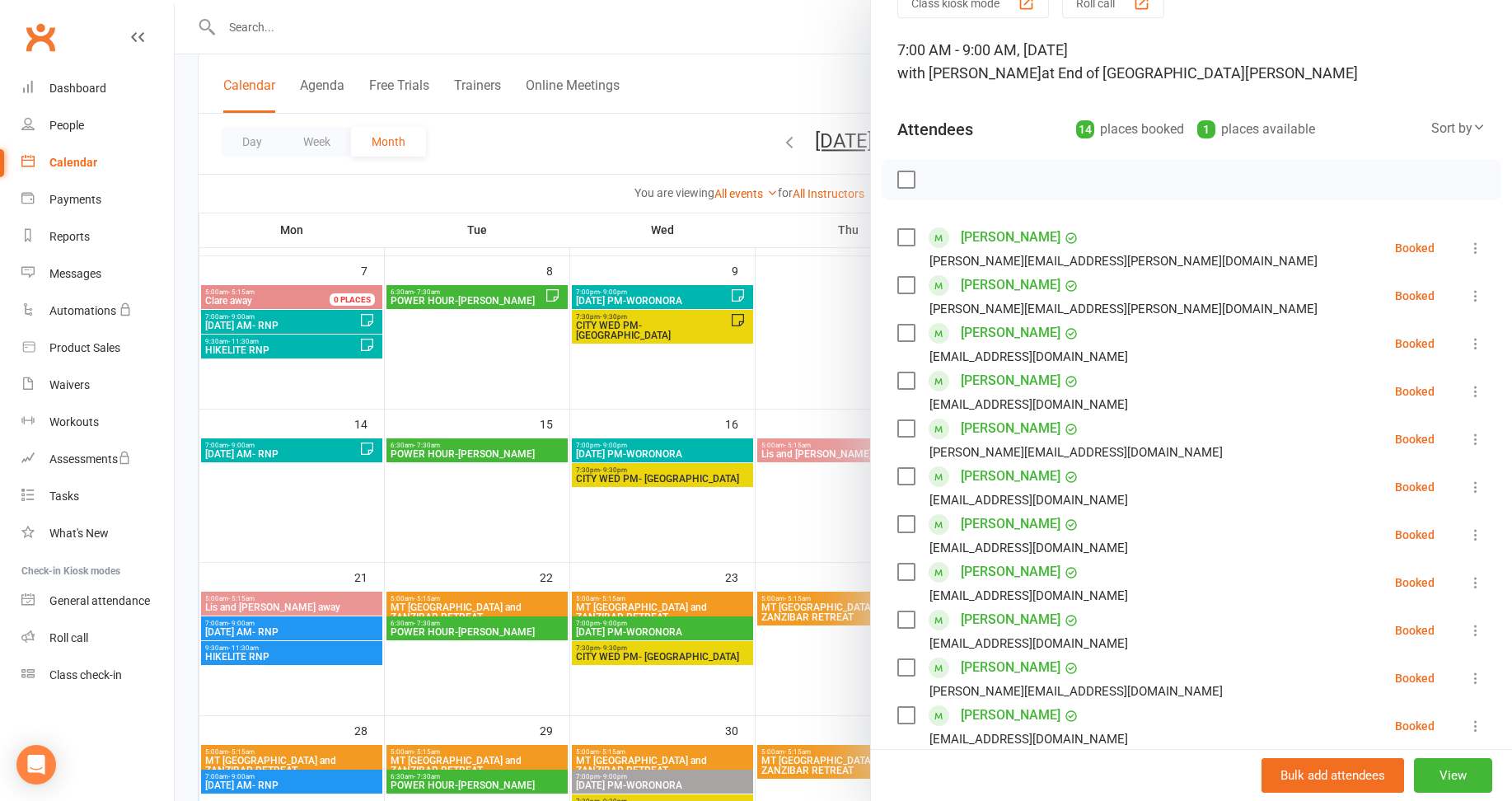 click at bounding box center [843, 400] 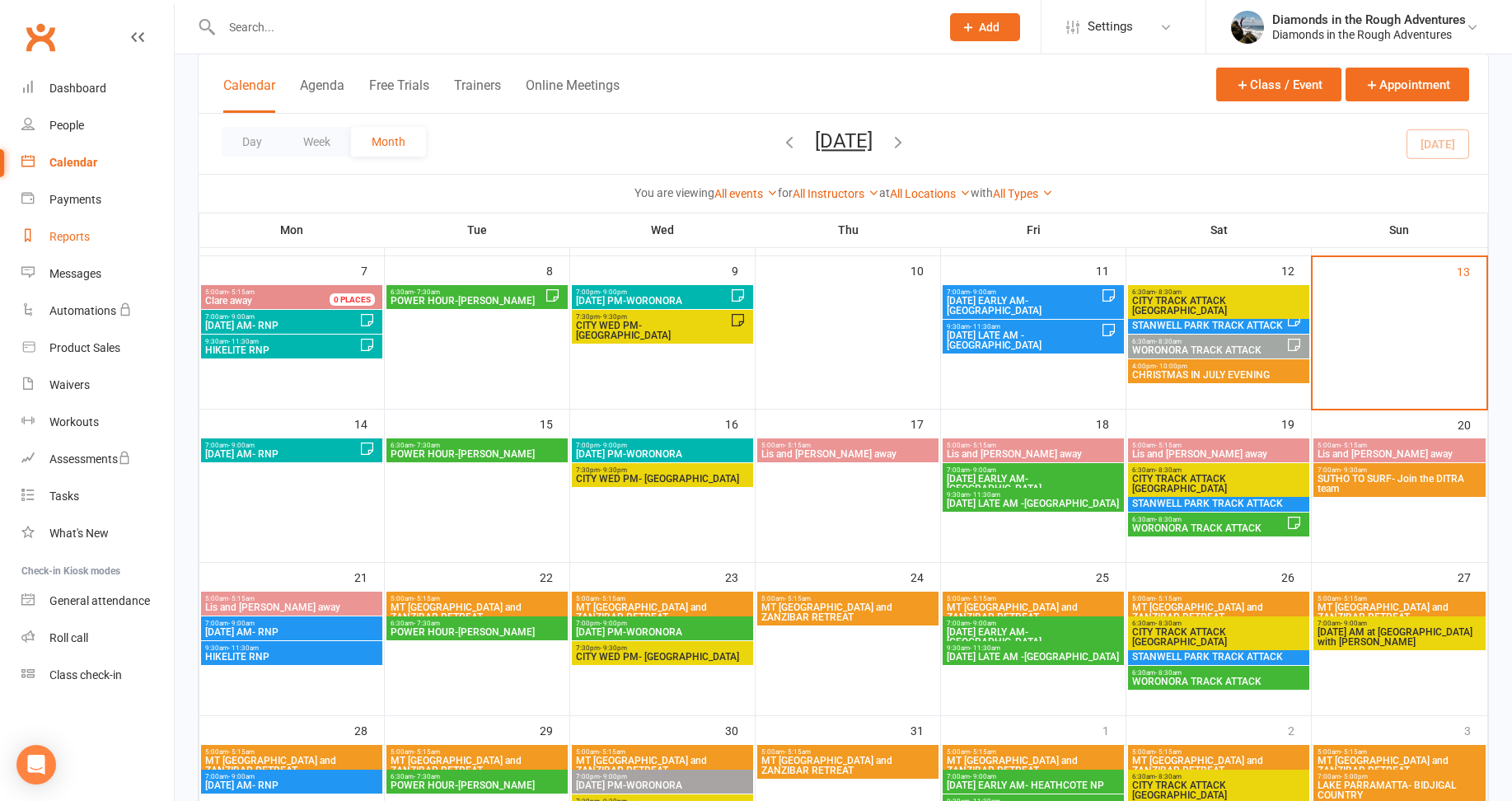 click on "Reports" at bounding box center (69, 237) 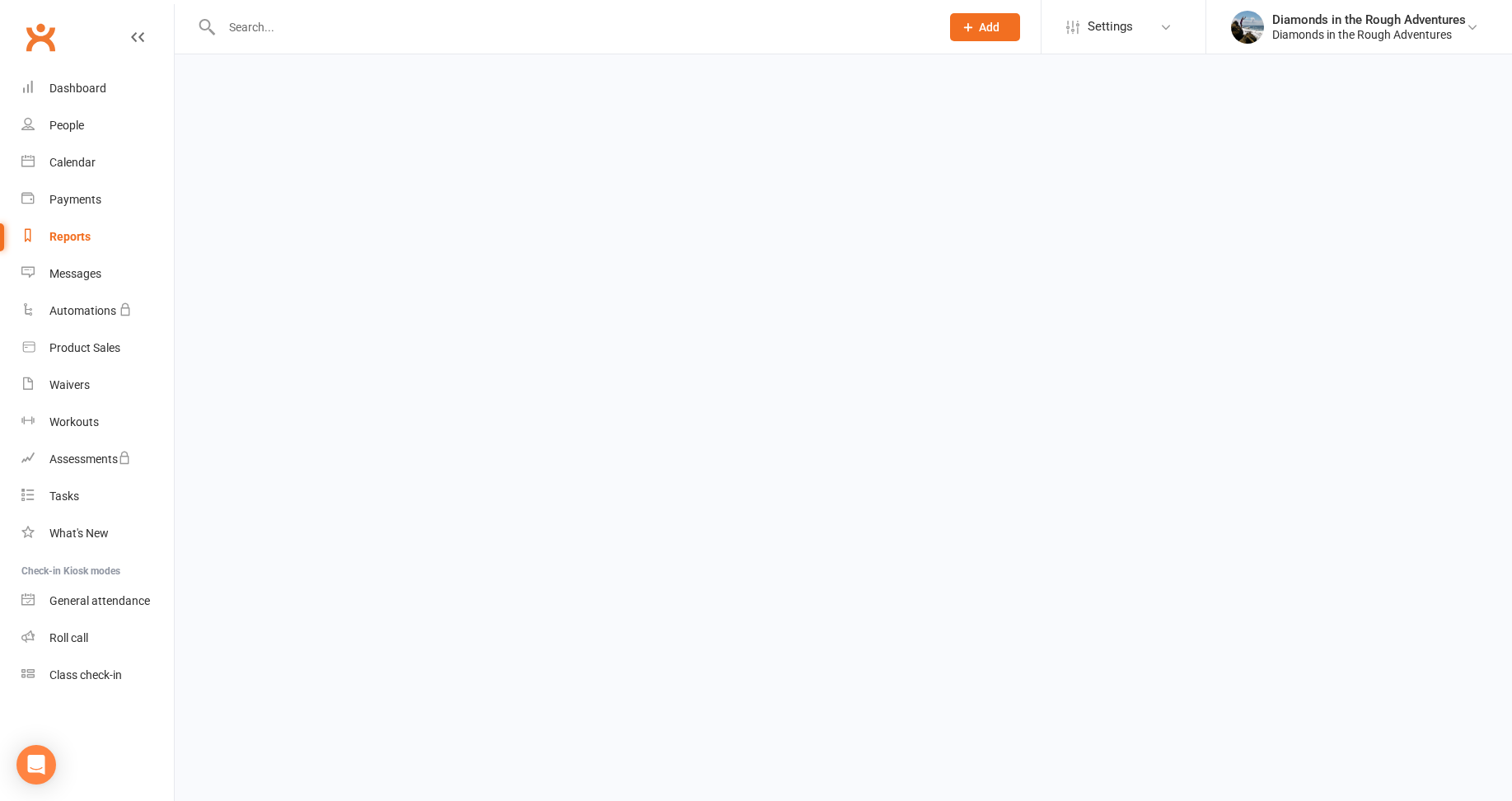 scroll, scrollTop: 0, scrollLeft: 0, axis: both 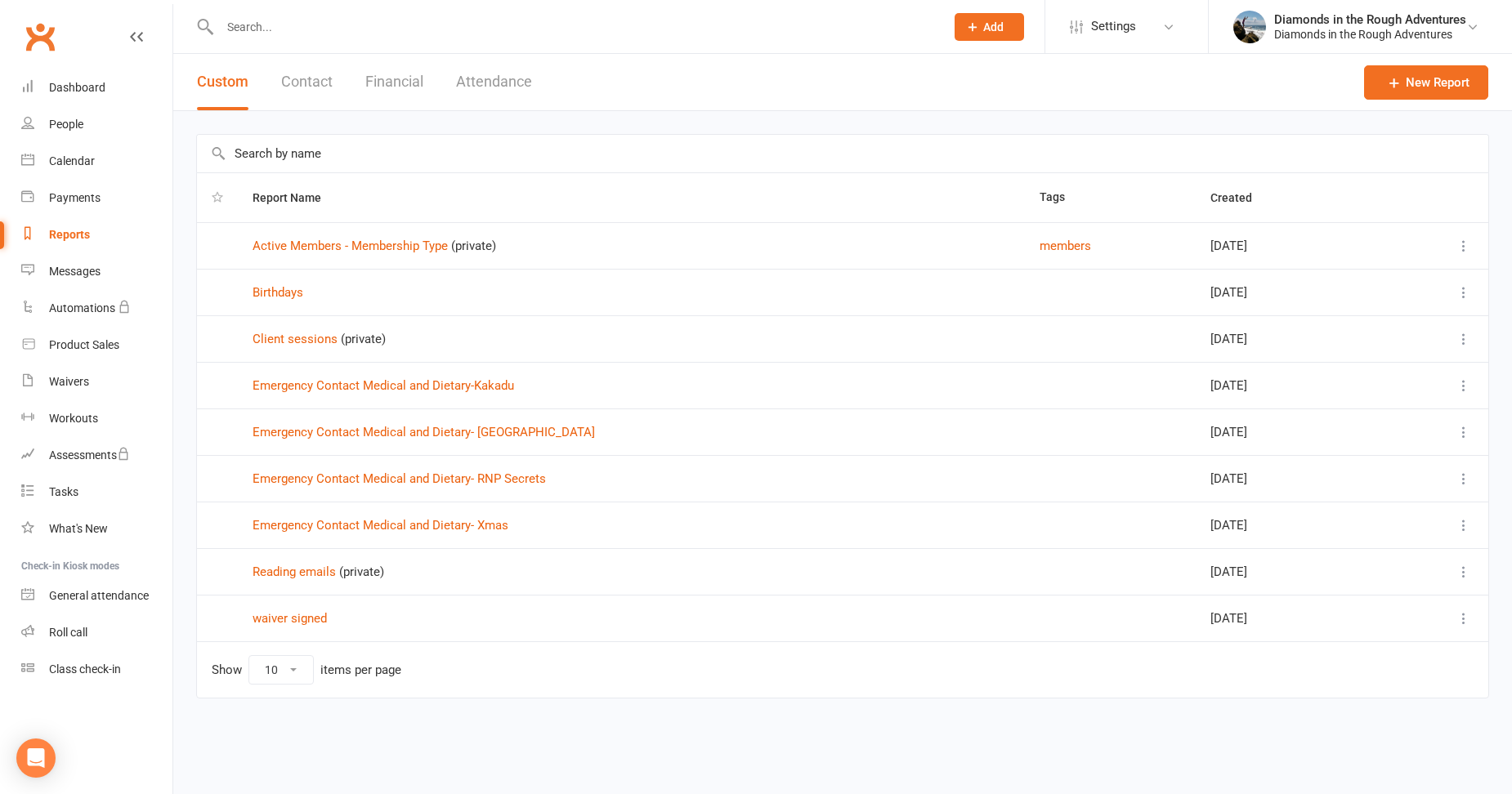 click on "Attendance" at bounding box center [494, 82] 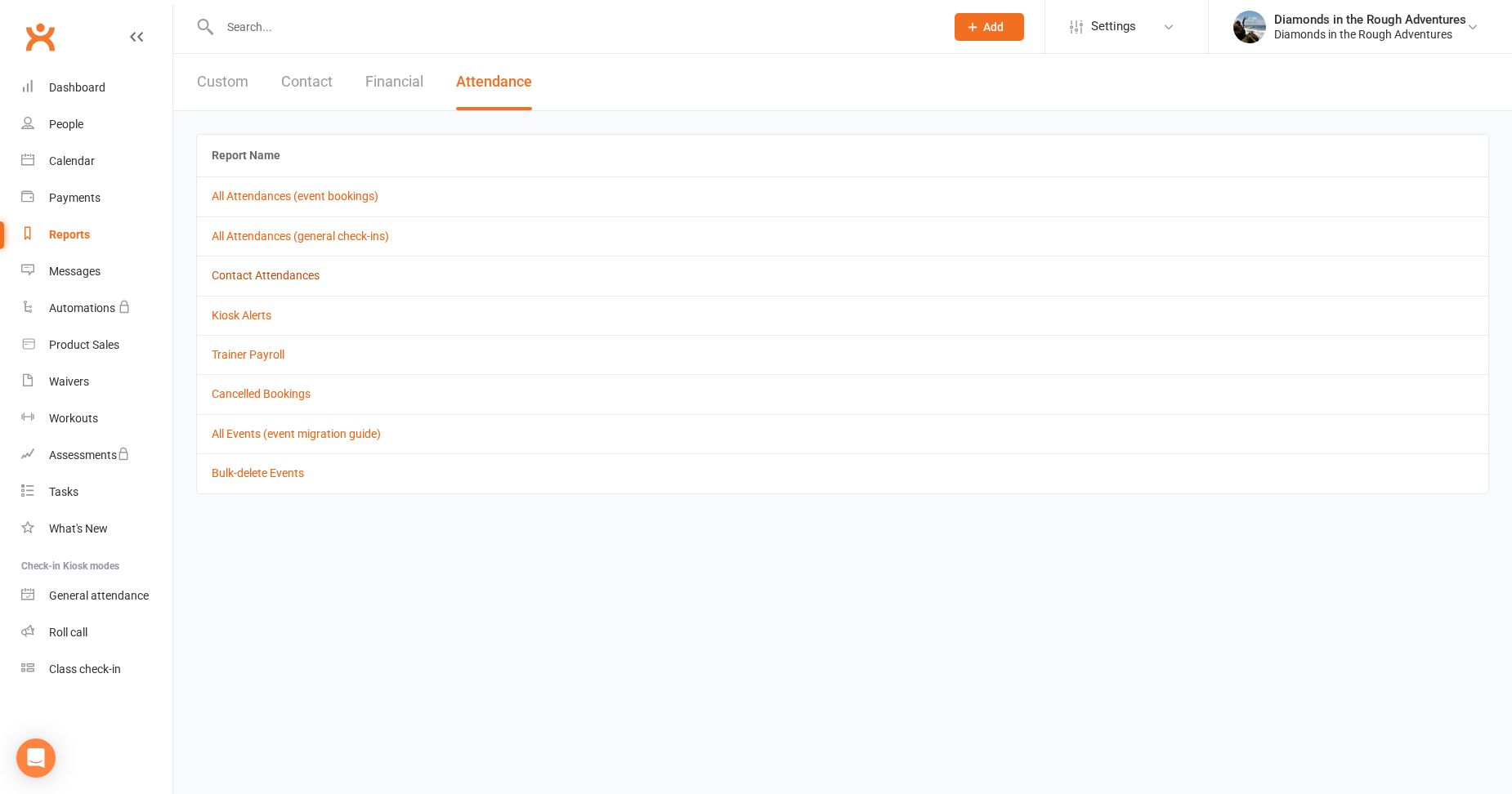 click on "Contact Attendances" at bounding box center [266, 275] 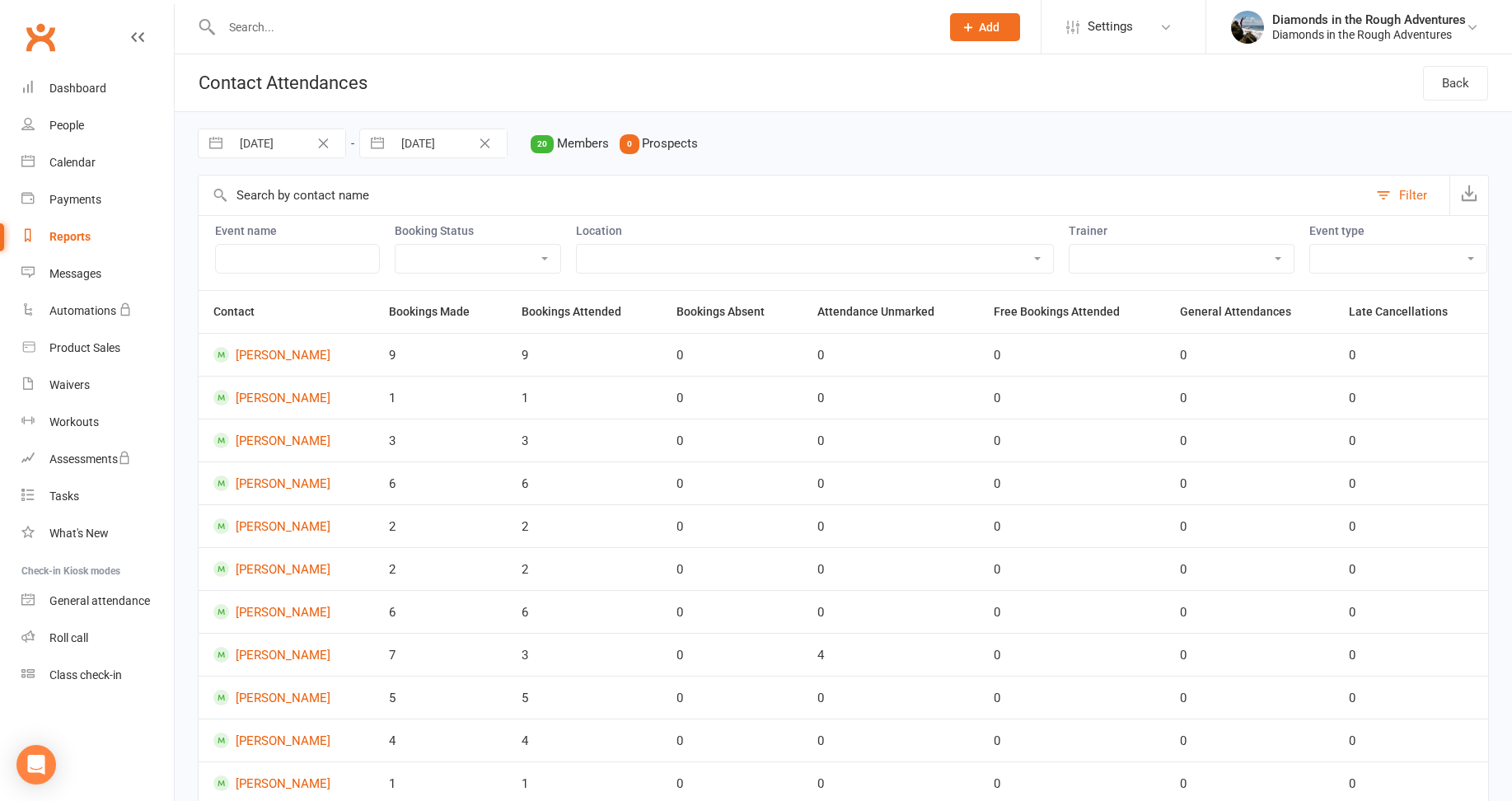 click 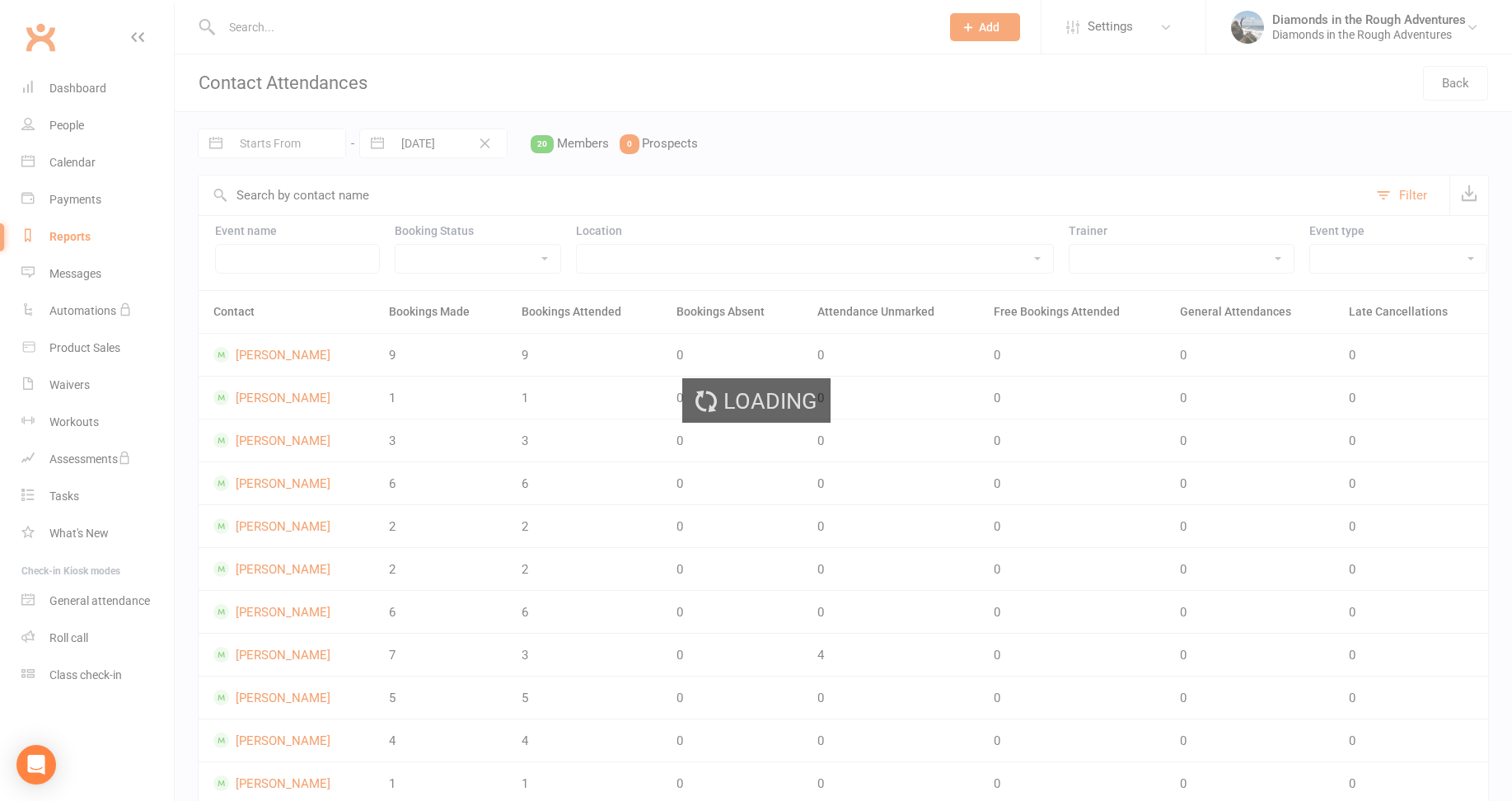click on "Loading" at bounding box center [756, 400] 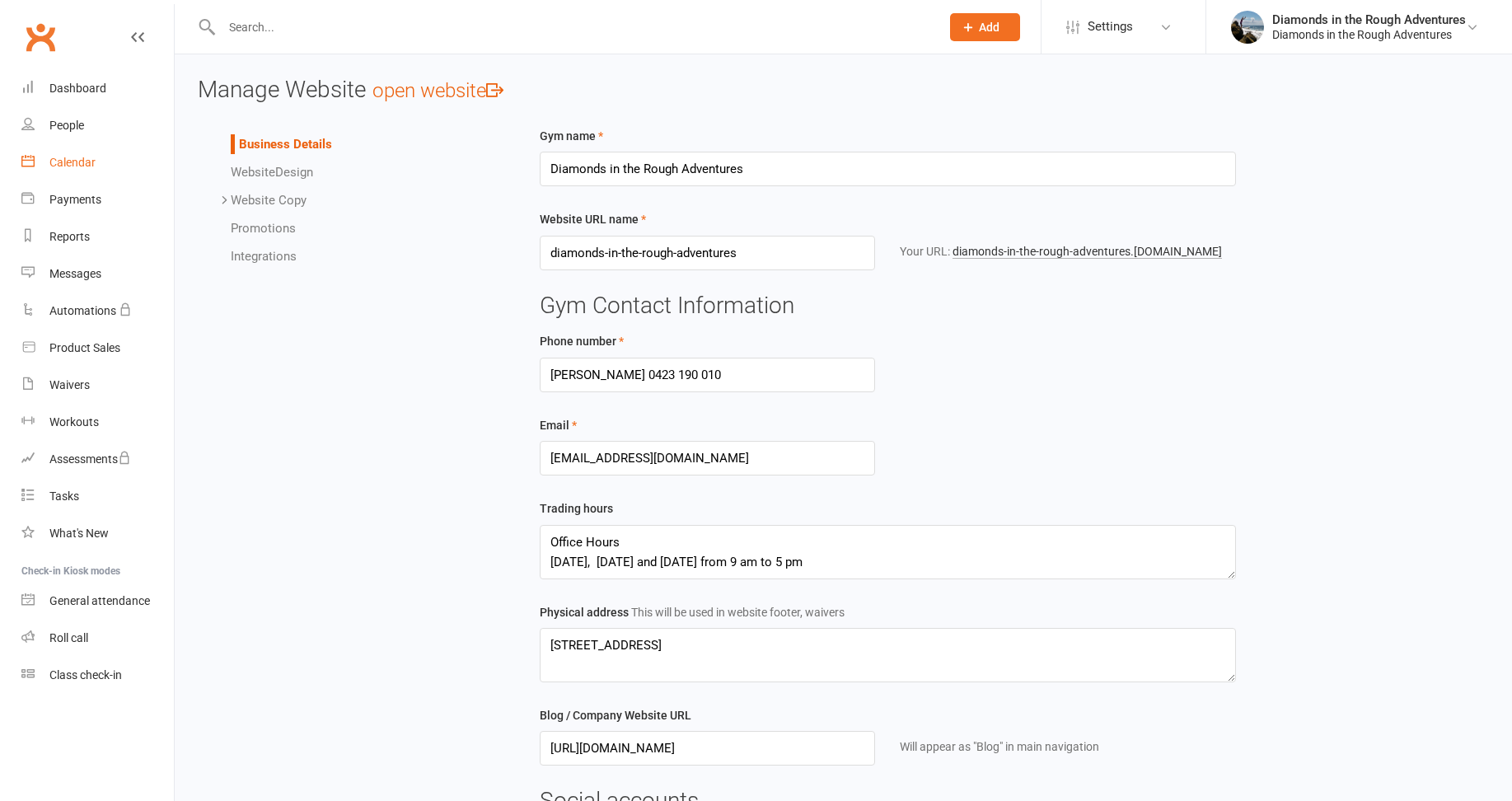 scroll, scrollTop: 0, scrollLeft: 0, axis: both 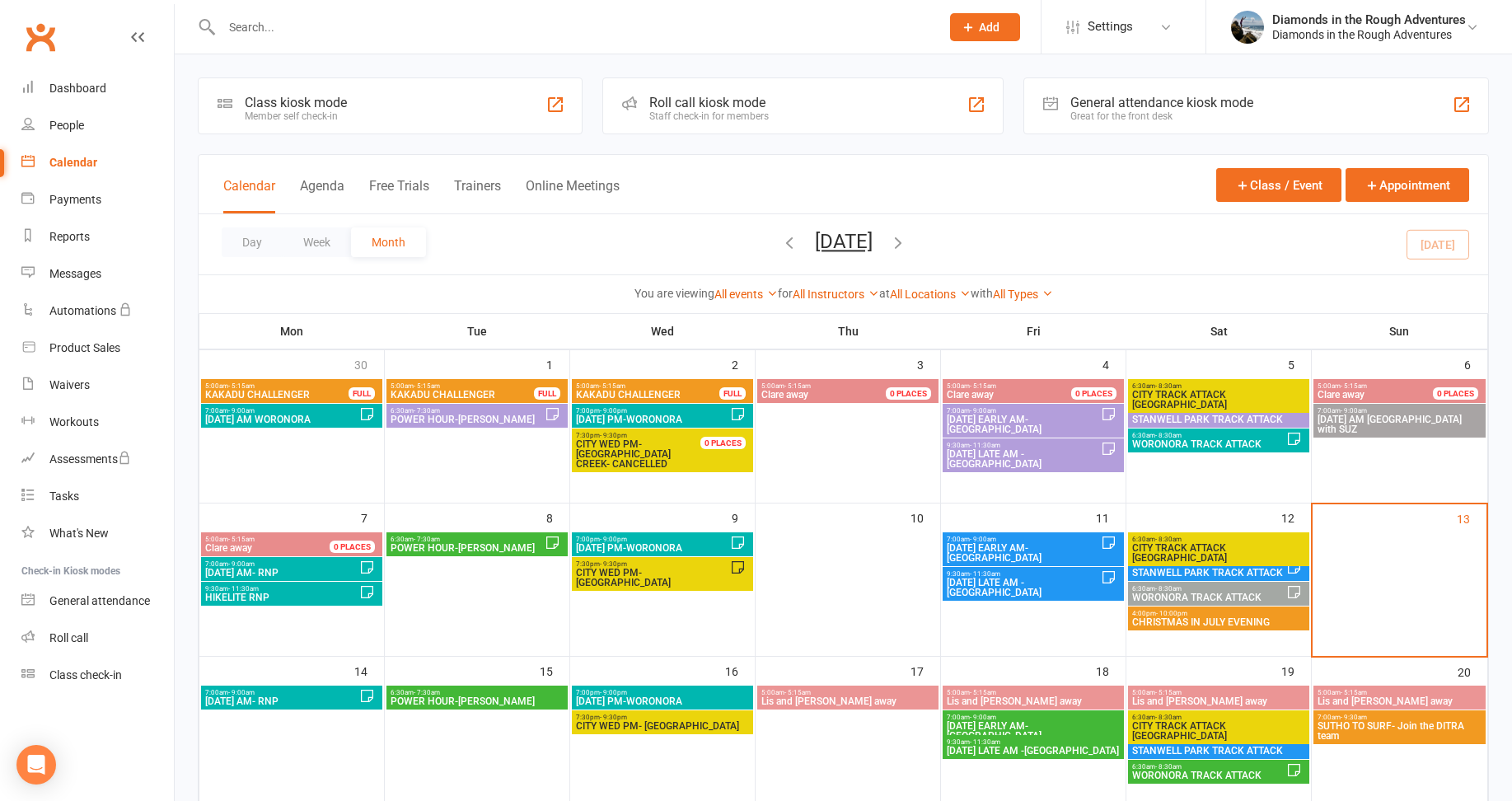 click on "4:00pm  - 10:00pm CHRISTMAS IN JULY EVENING" at bounding box center [1219, 618] 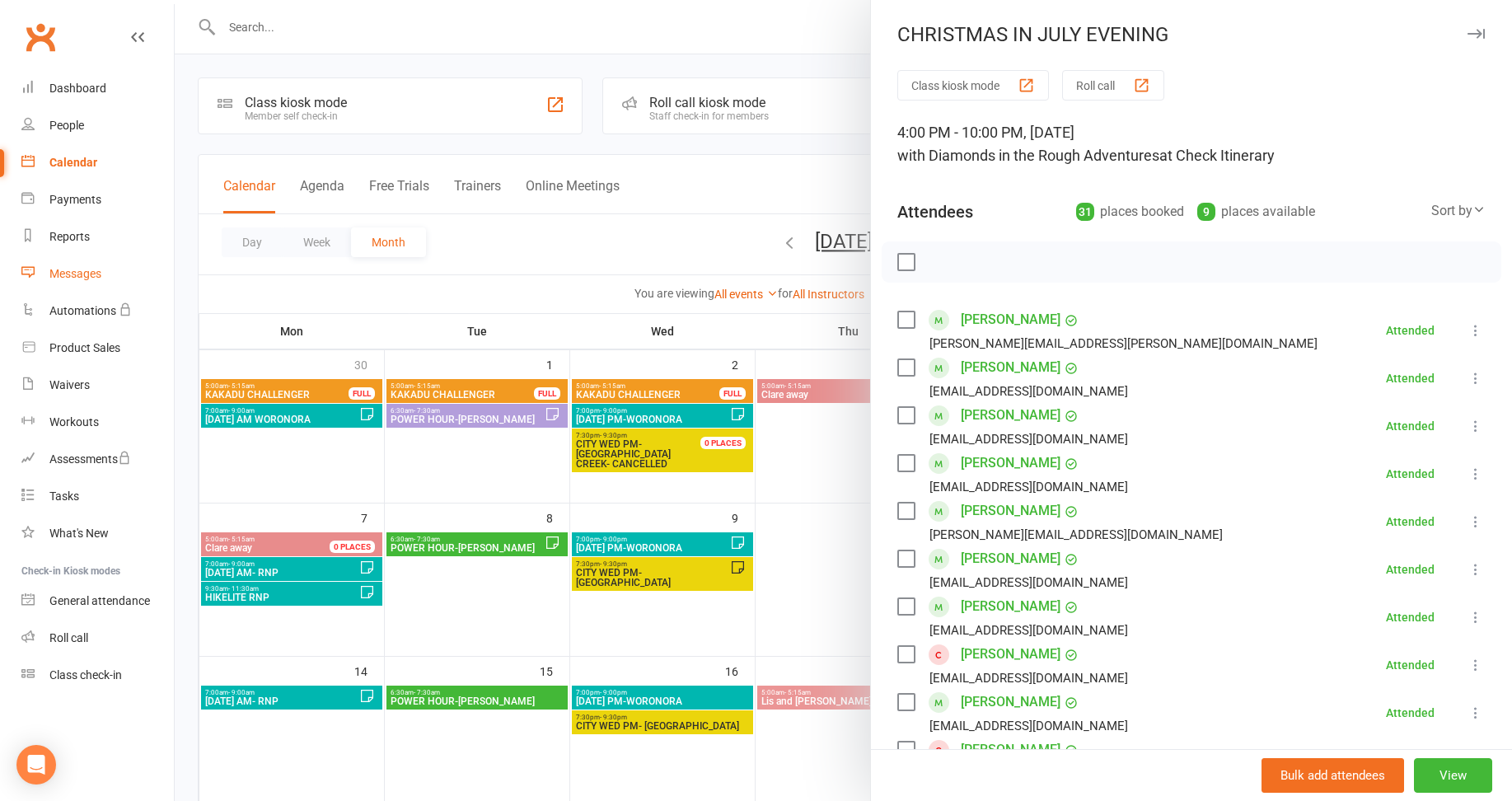 click on "Messages" at bounding box center [75, 274] 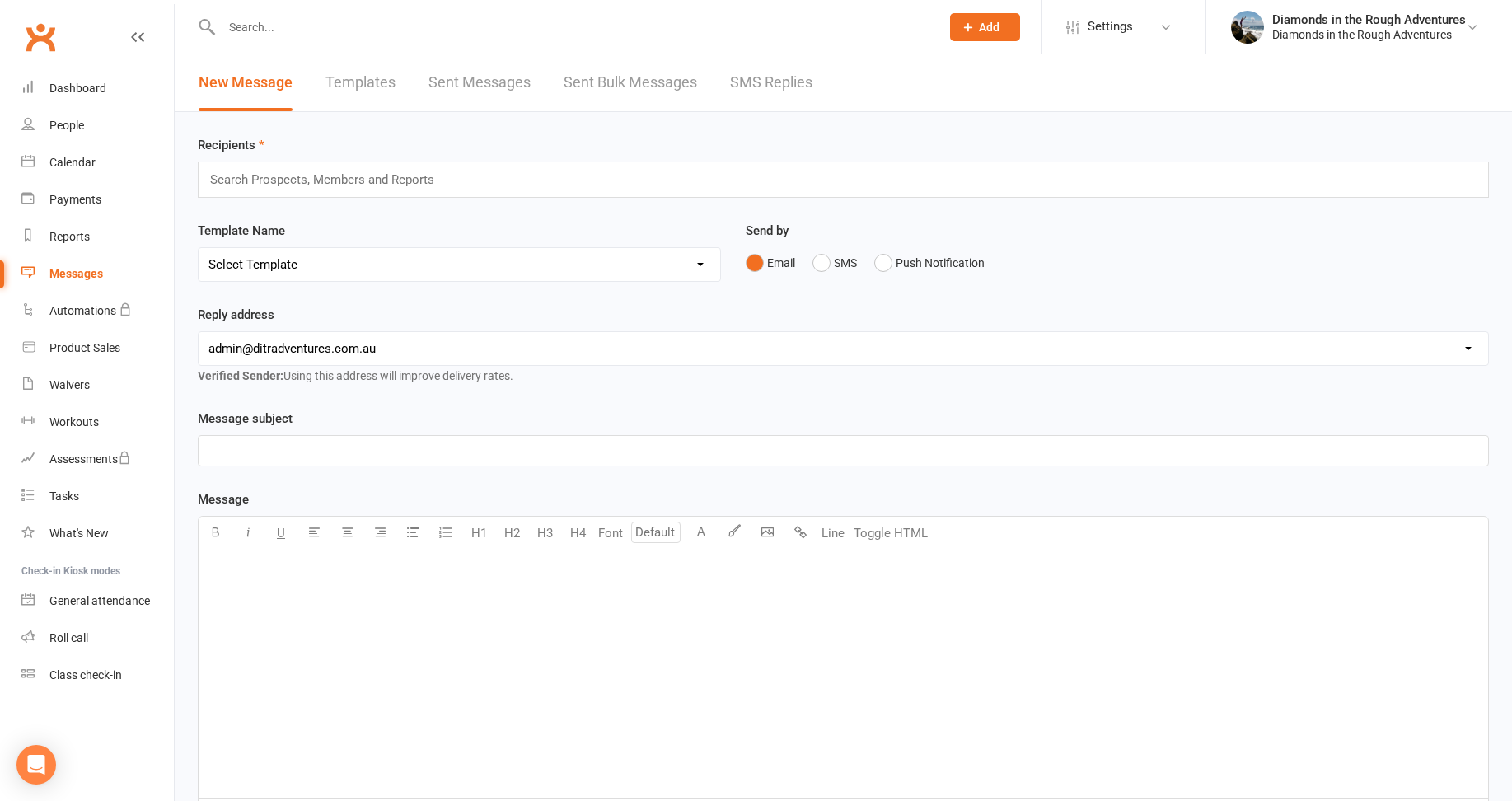 click on "Templates" at bounding box center [360, 82] 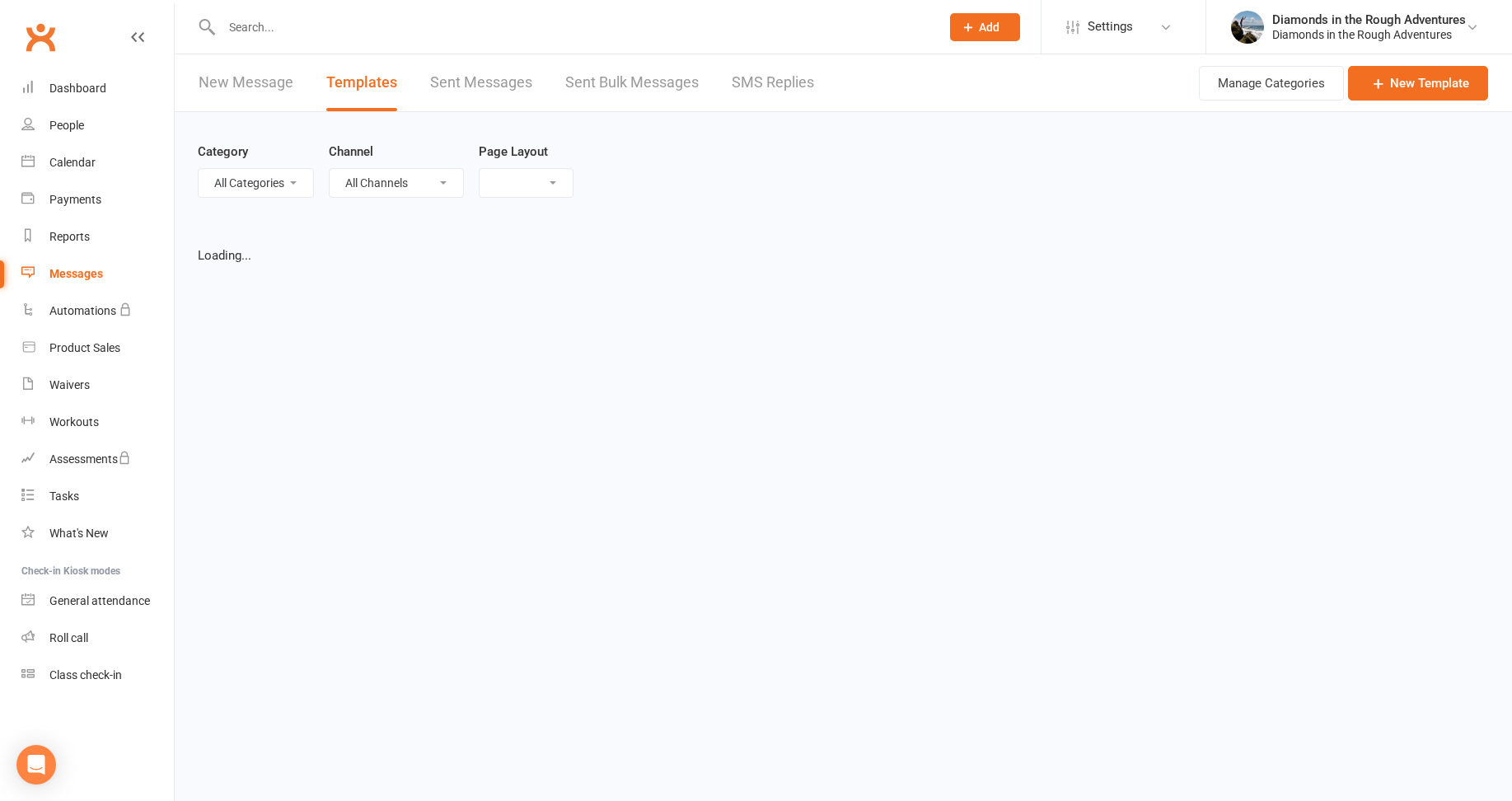 select on "list" 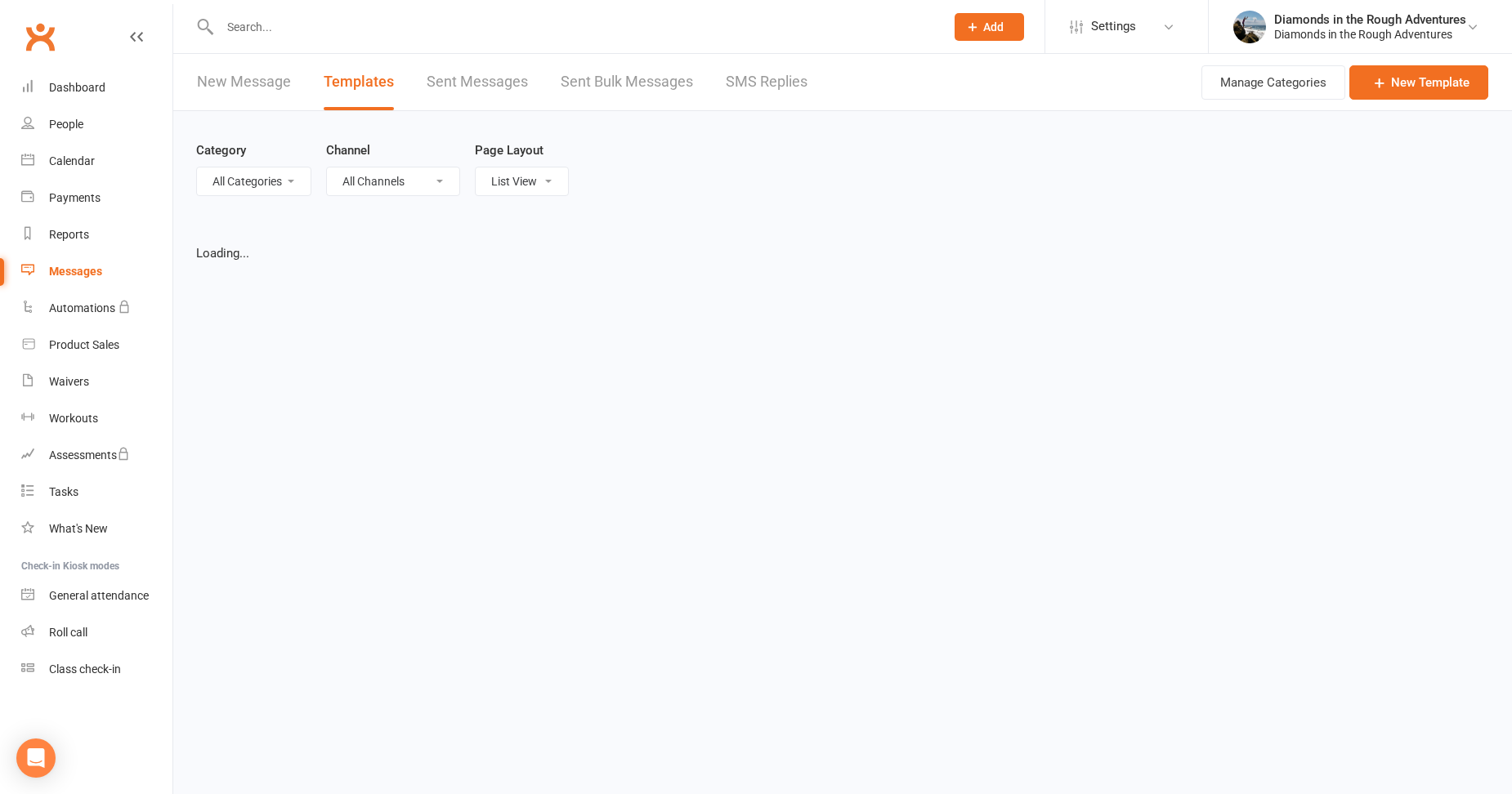 select on "100" 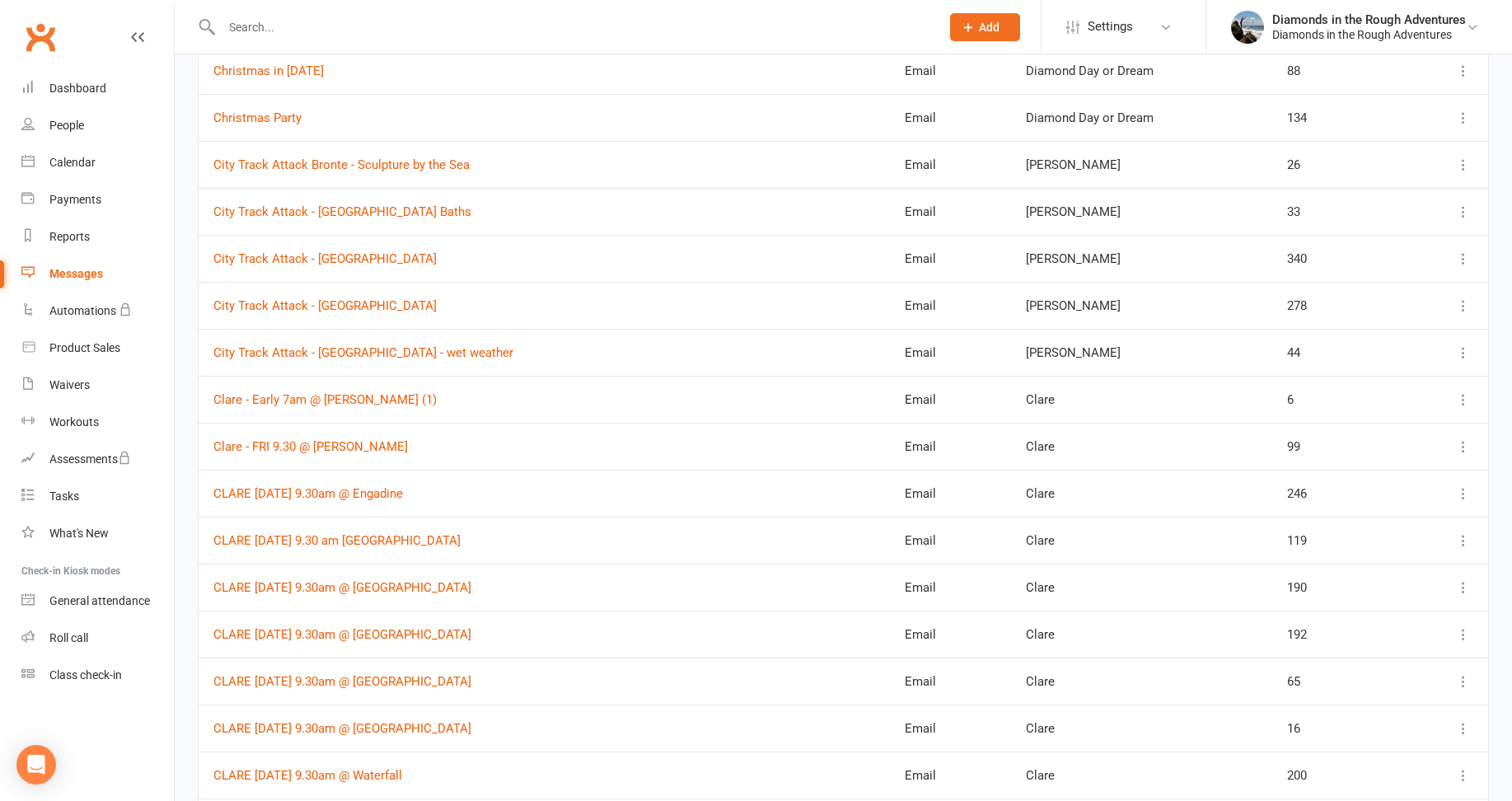 scroll, scrollTop: 0, scrollLeft: 0, axis: both 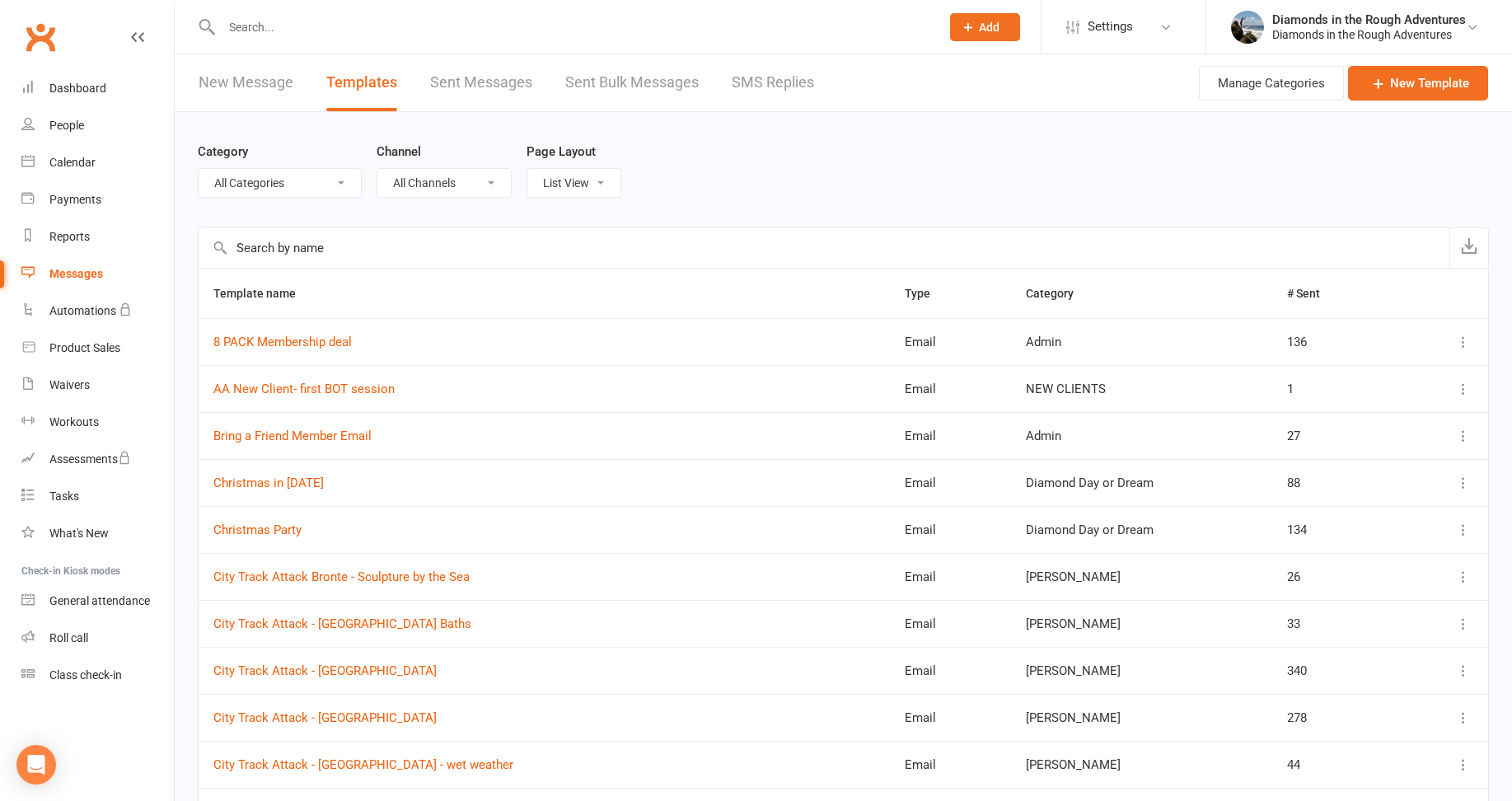 click at bounding box center (824, 248) 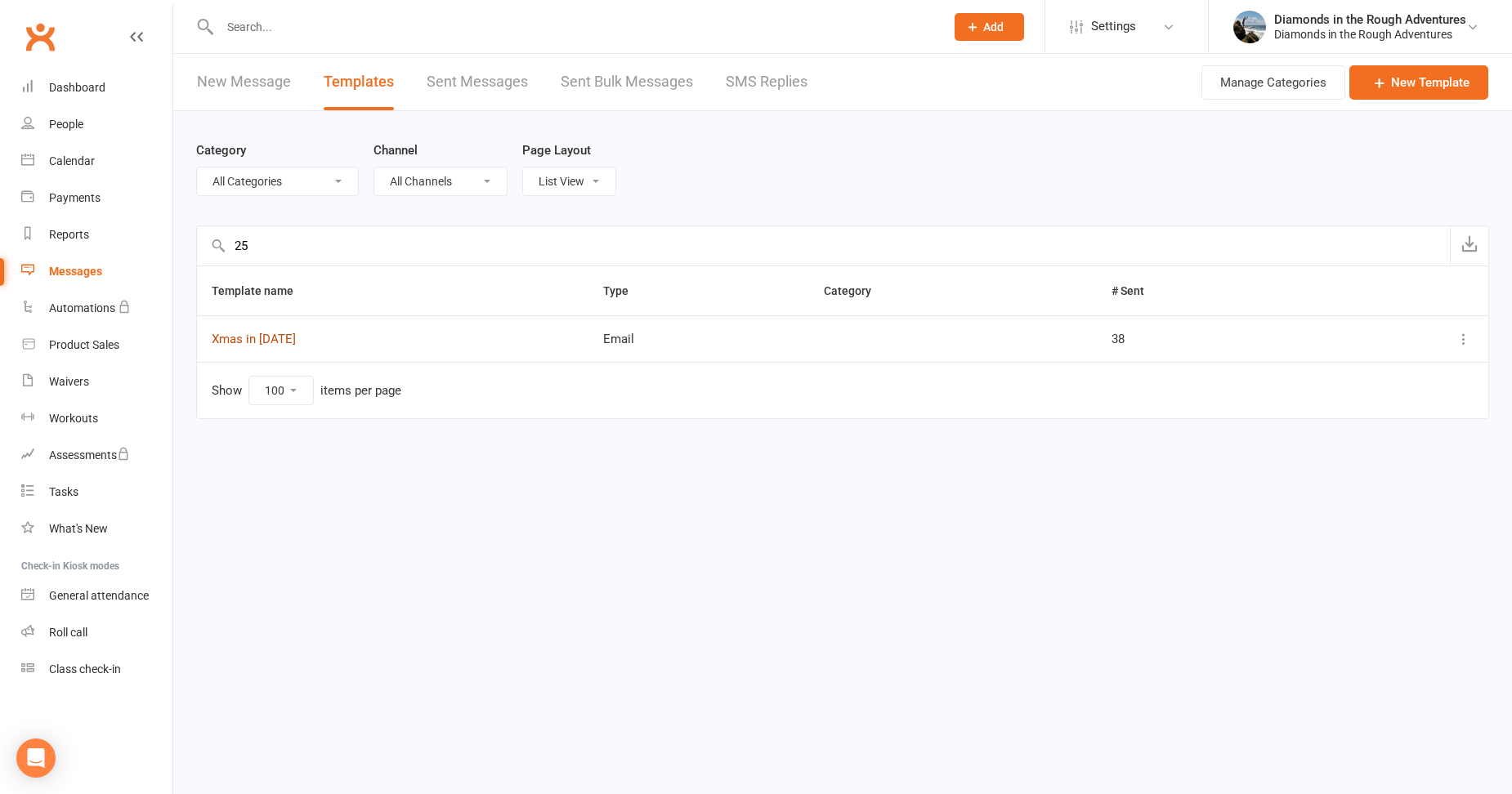 type on "25" 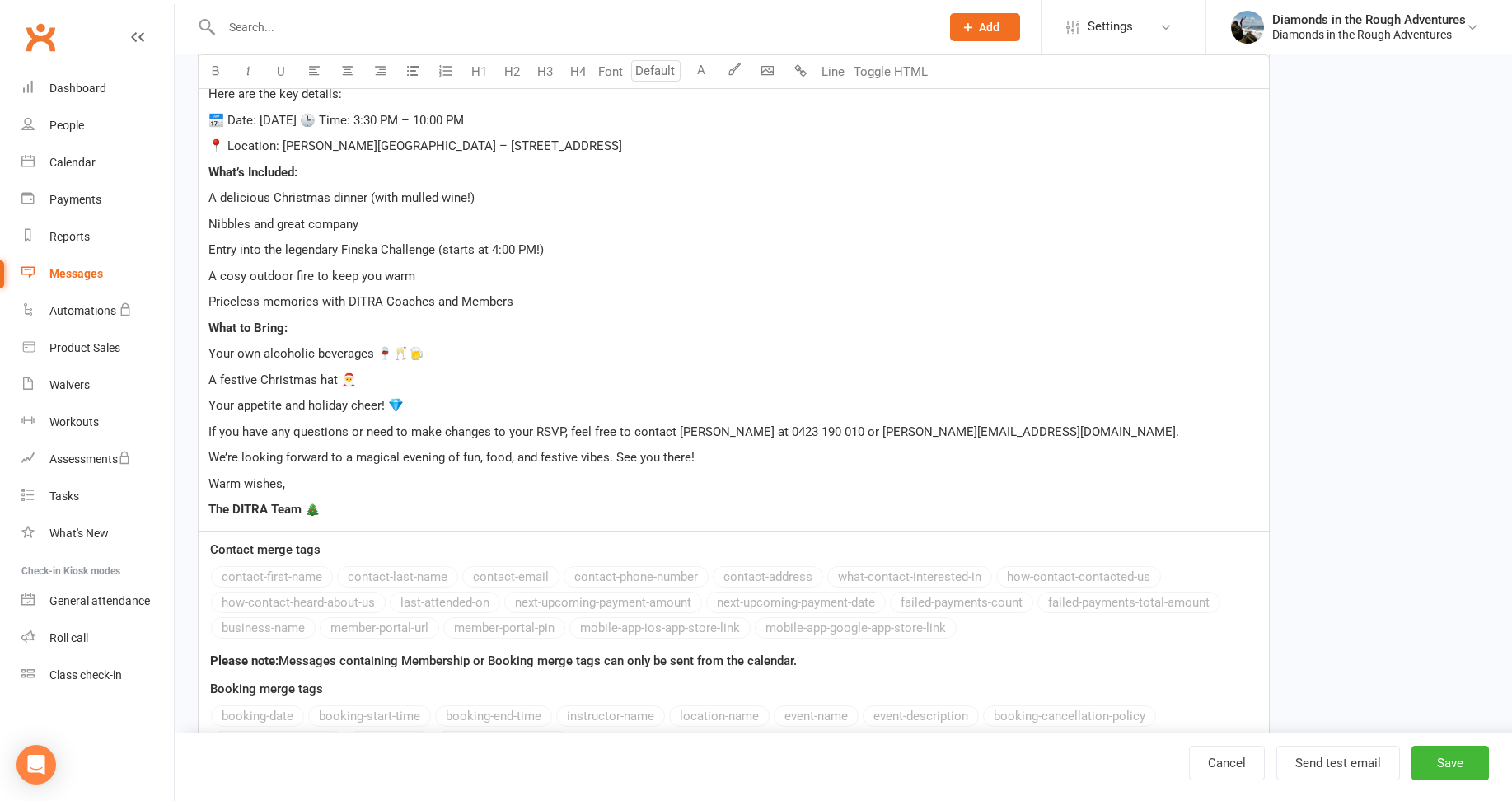 scroll, scrollTop: 412, scrollLeft: 0, axis: vertical 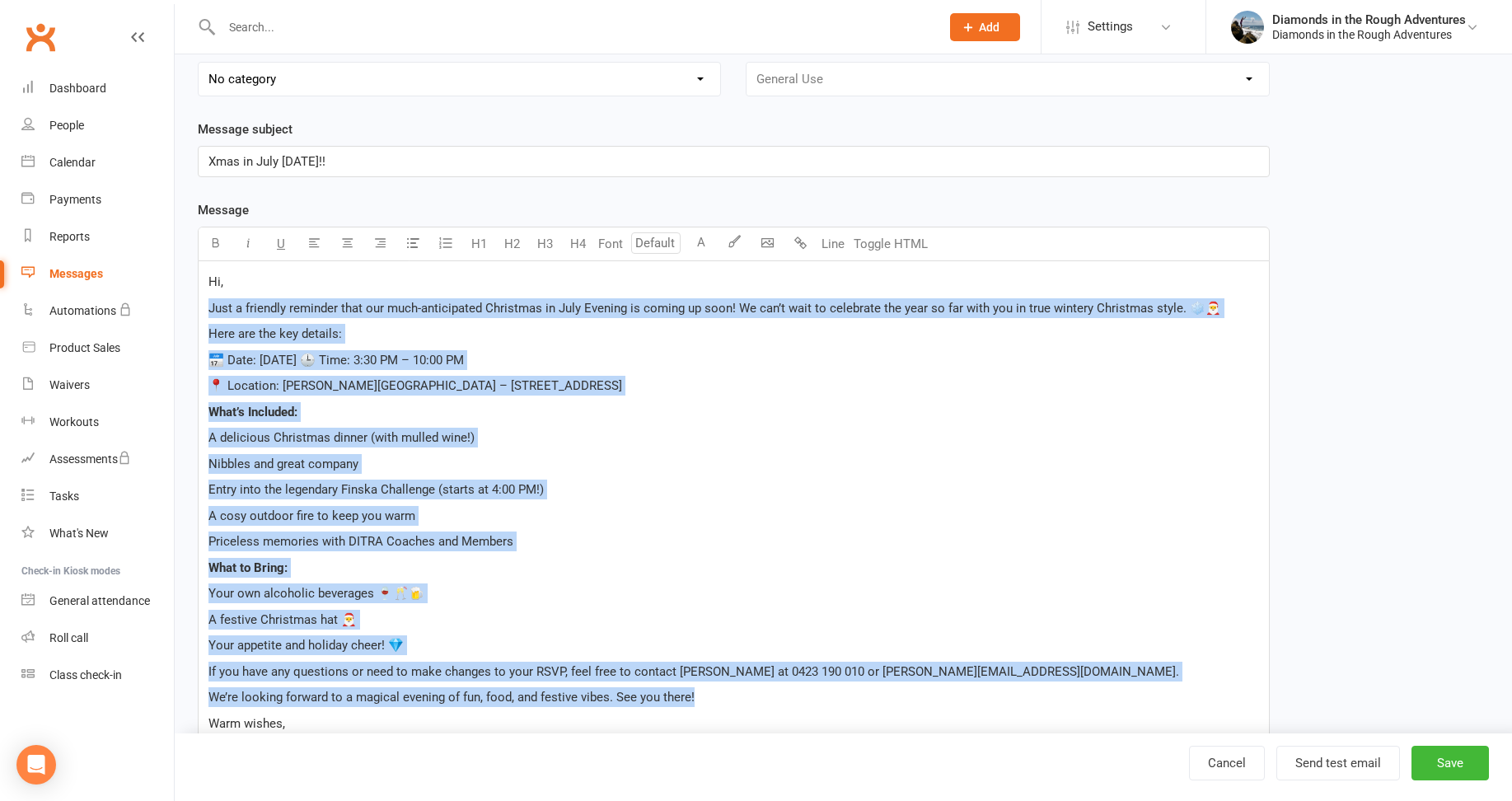 drag, startPoint x: 727, startPoint y: 448, endPoint x: 213, endPoint y: 299, distance: 535.1607 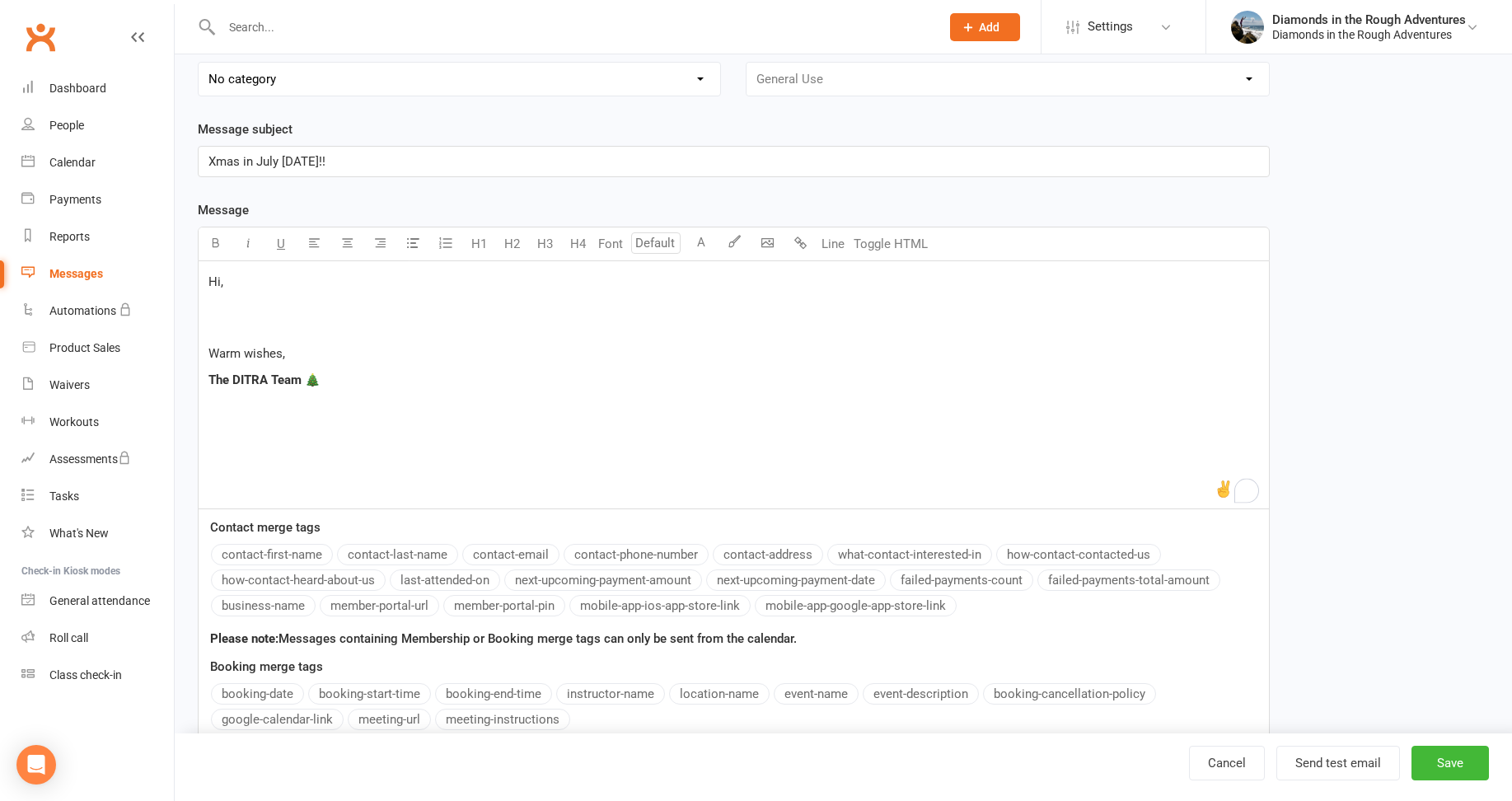 paste 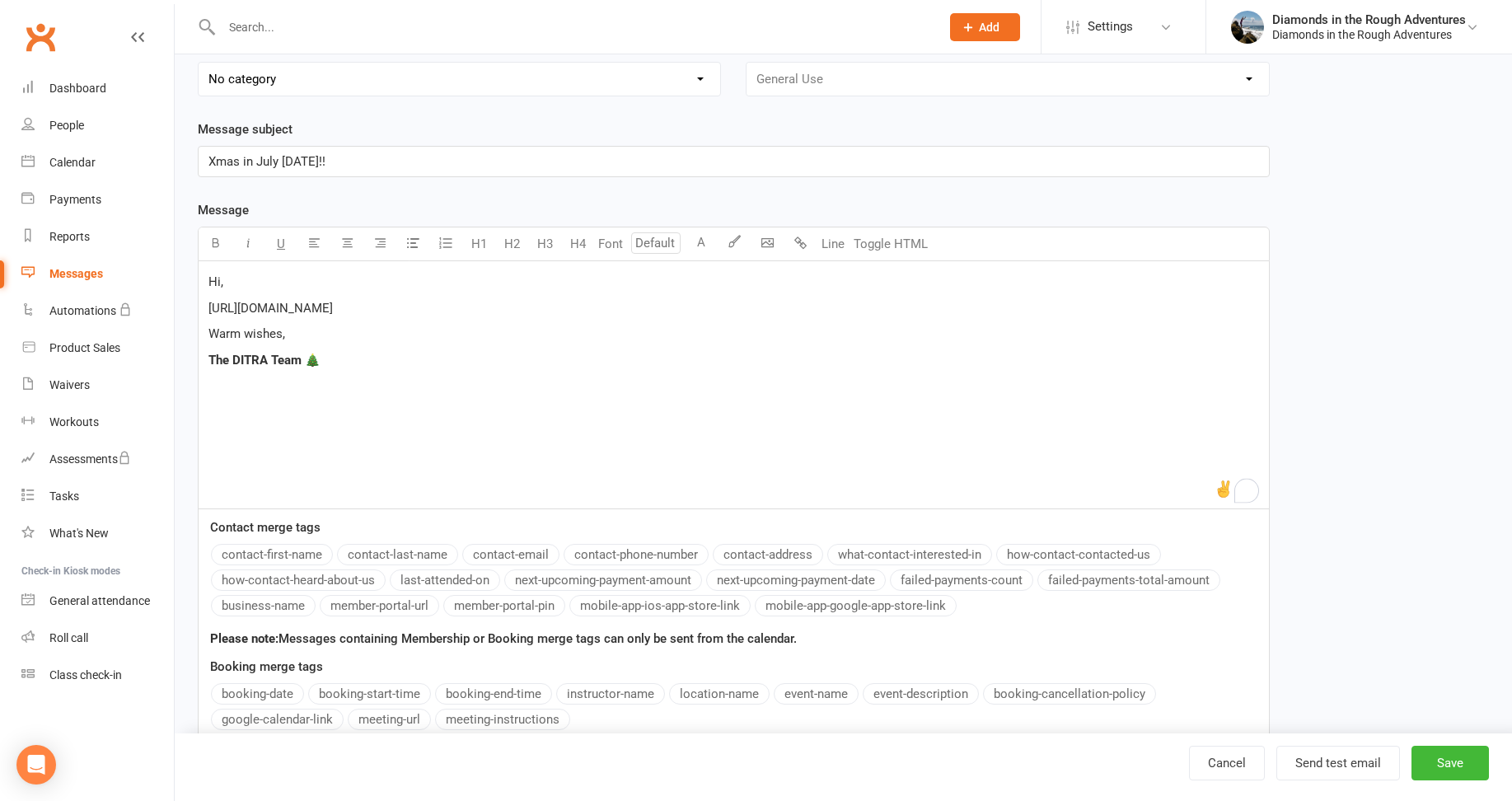 type 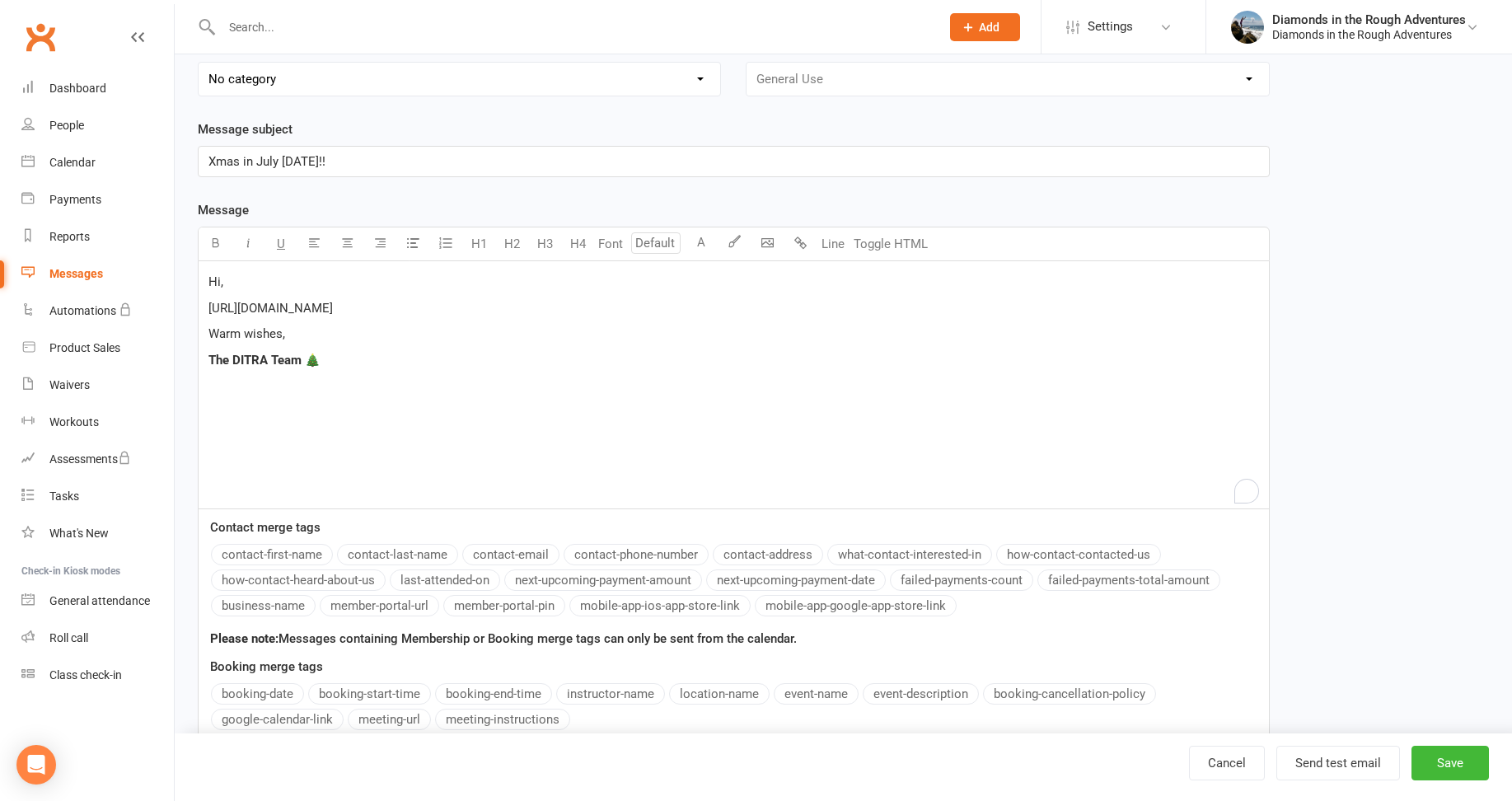 click on "[URL][DOMAIN_NAME]" at bounding box center [733, 308] 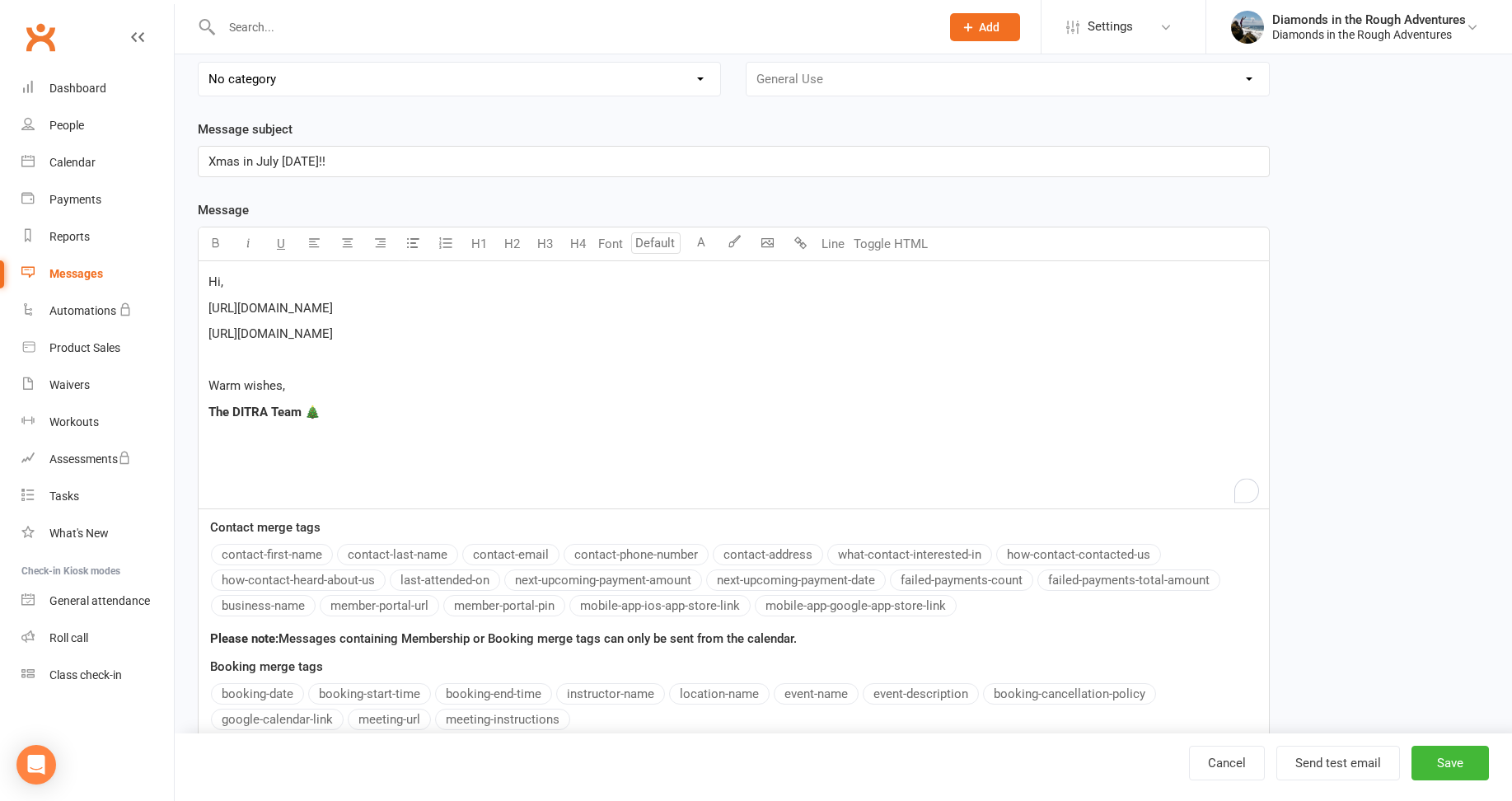 click on "Hi,
https://photos.app.goo.gl/T5xK1M1ut4HgfYts7 https://photos.app.goo.gl/T5xK1M1ut4HgfYts7 ﻿ Warm wishes,  The DITRA Team 🎄" at bounding box center [733, 385] 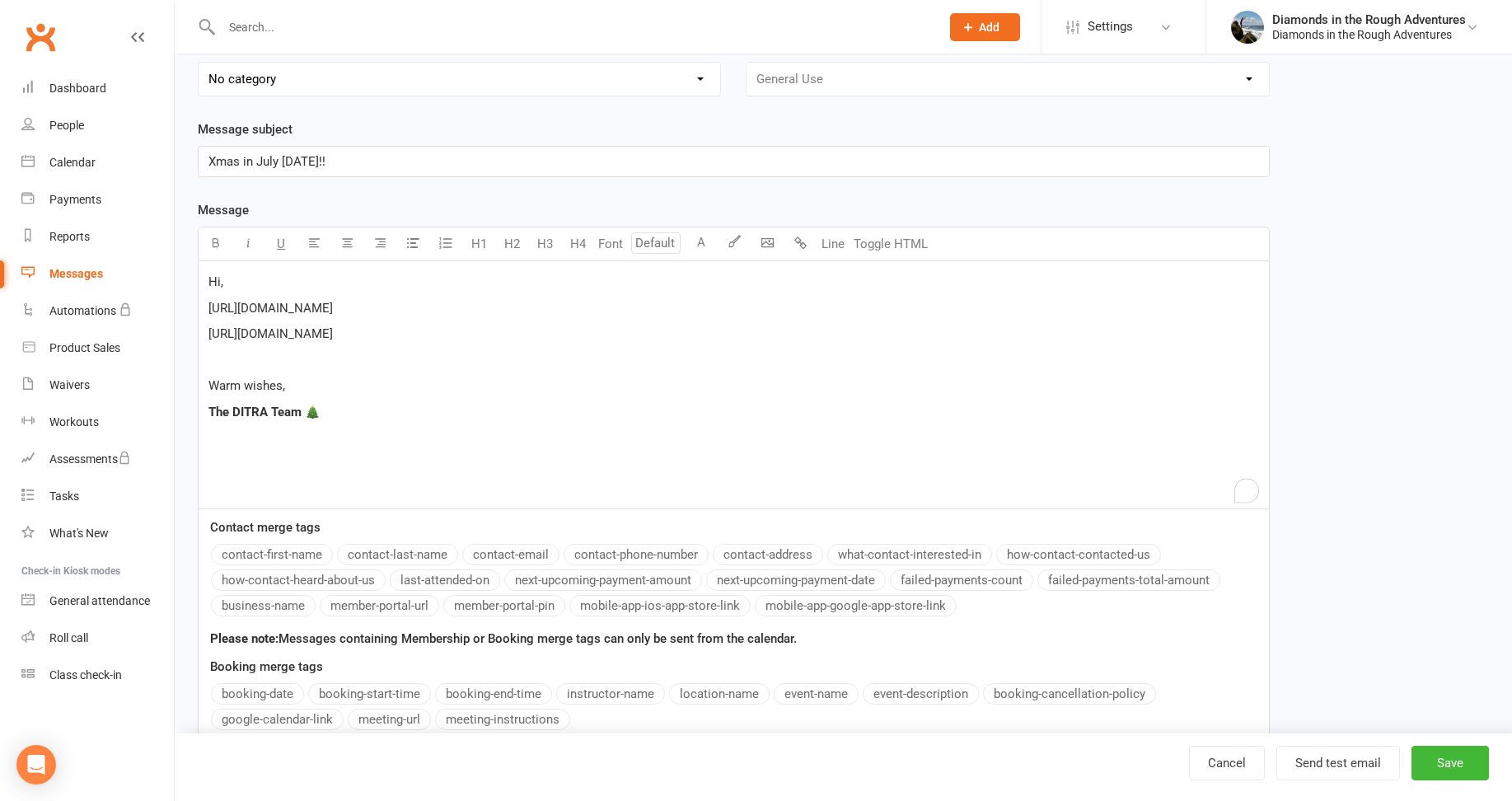 drag, startPoint x: 410, startPoint y: 323, endPoint x: 182, endPoint y: 317, distance: 228.07893 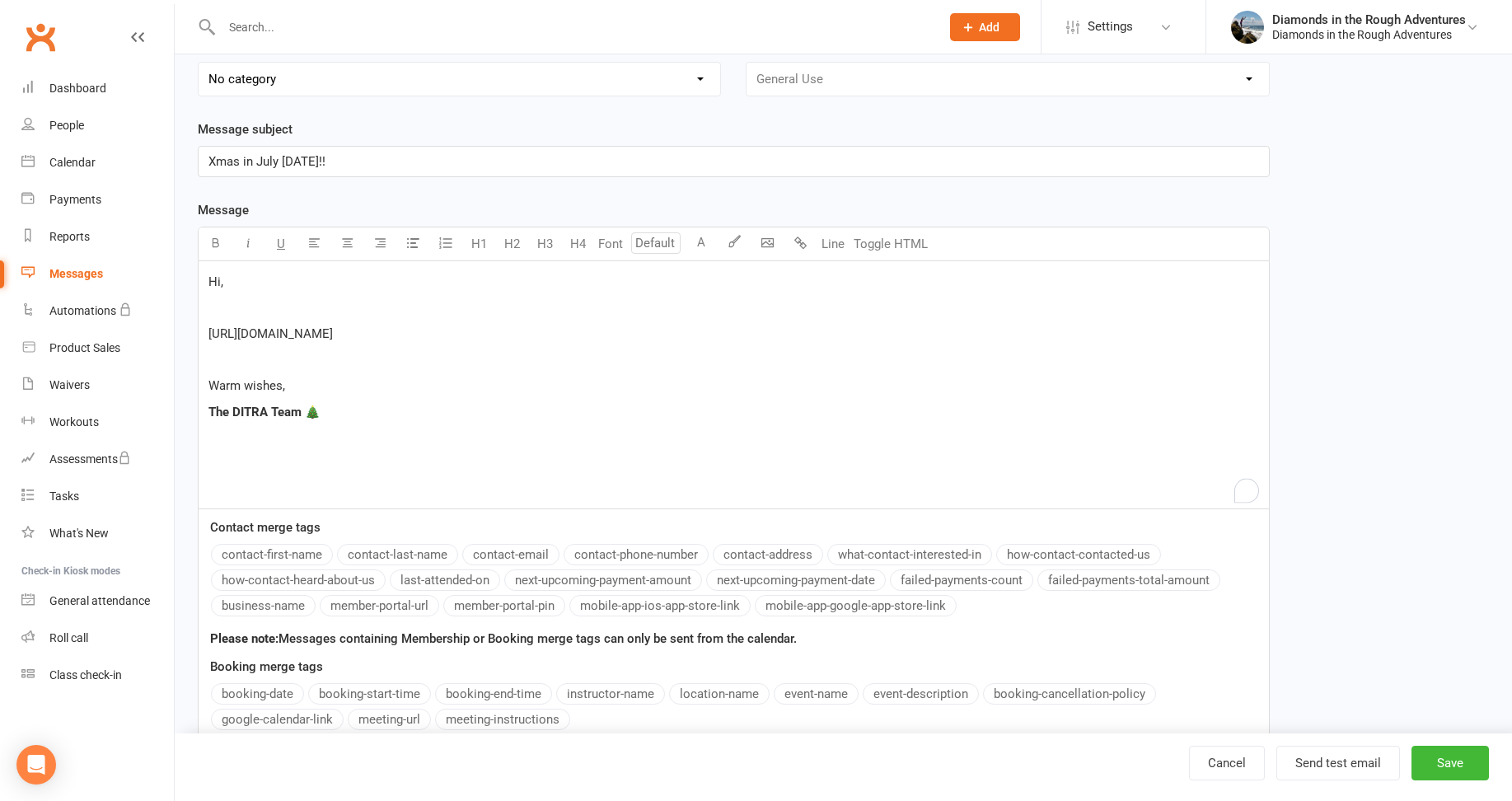 click on "Xmas in July [DATE]!!" at bounding box center [733, 162] 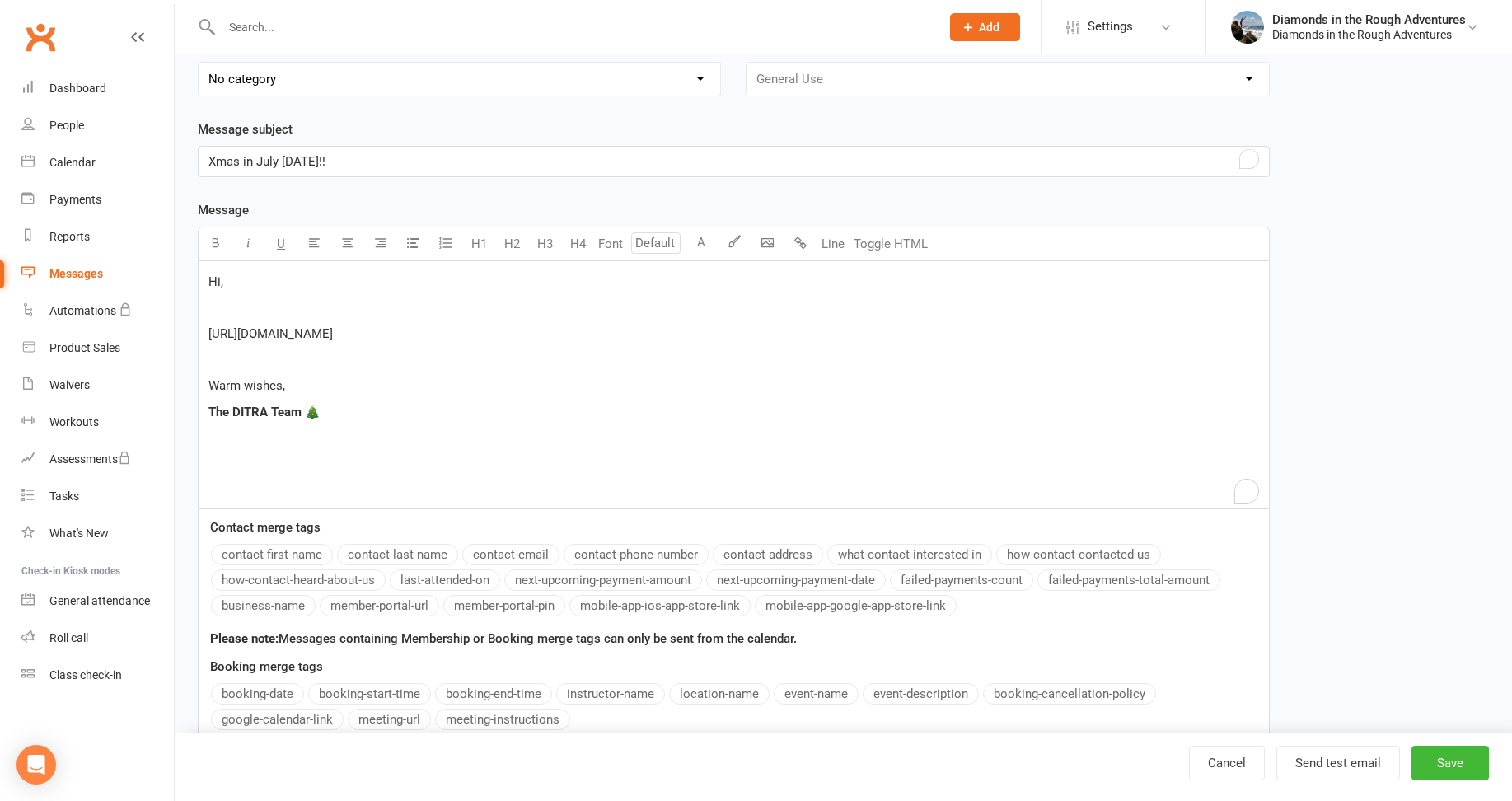 drag, startPoint x: 386, startPoint y: 161, endPoint x: 280, endPoint y: 160, distance: 106.0047 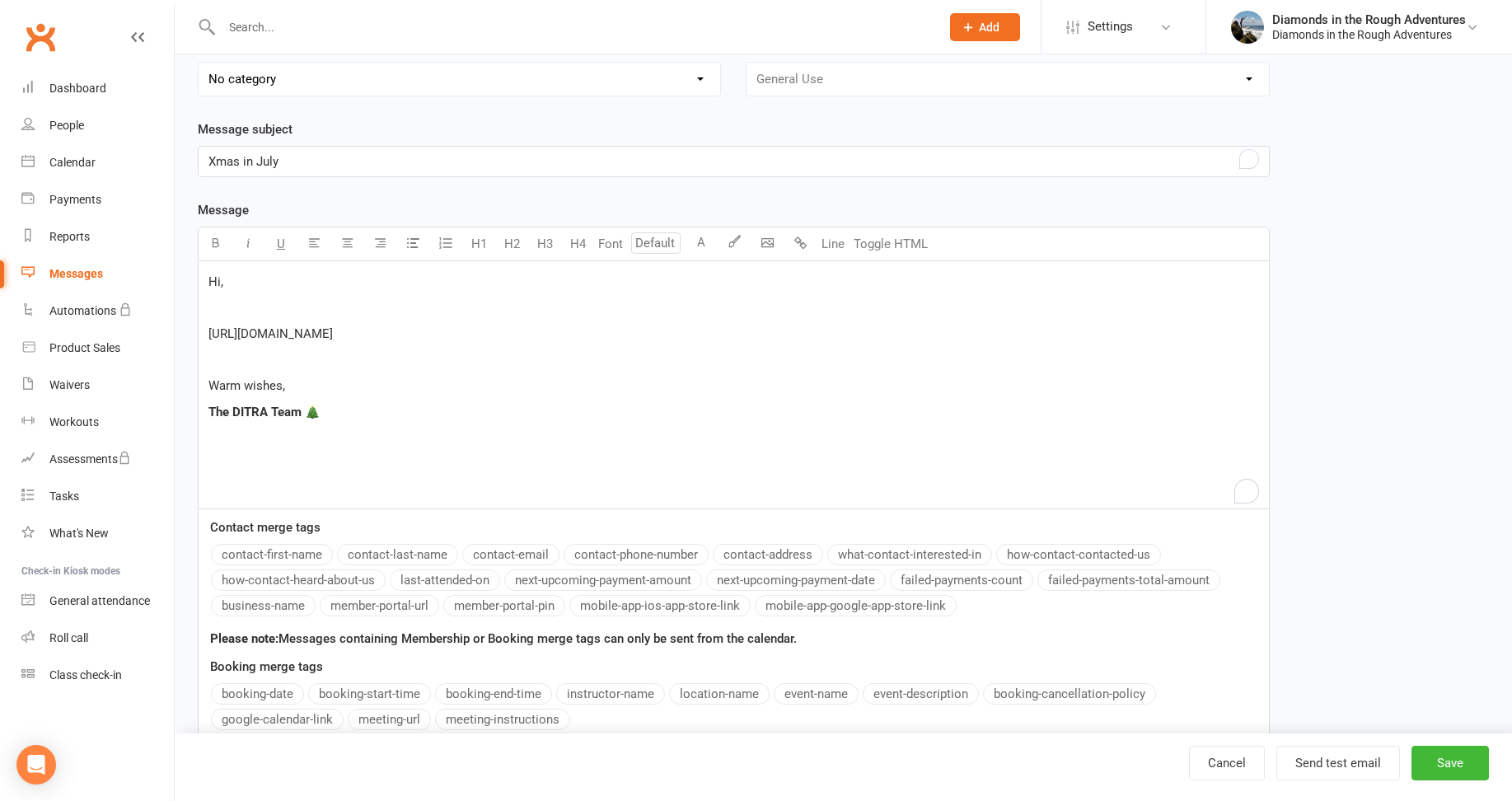 click on "Xmas in July" at bounding box center [733, 162] 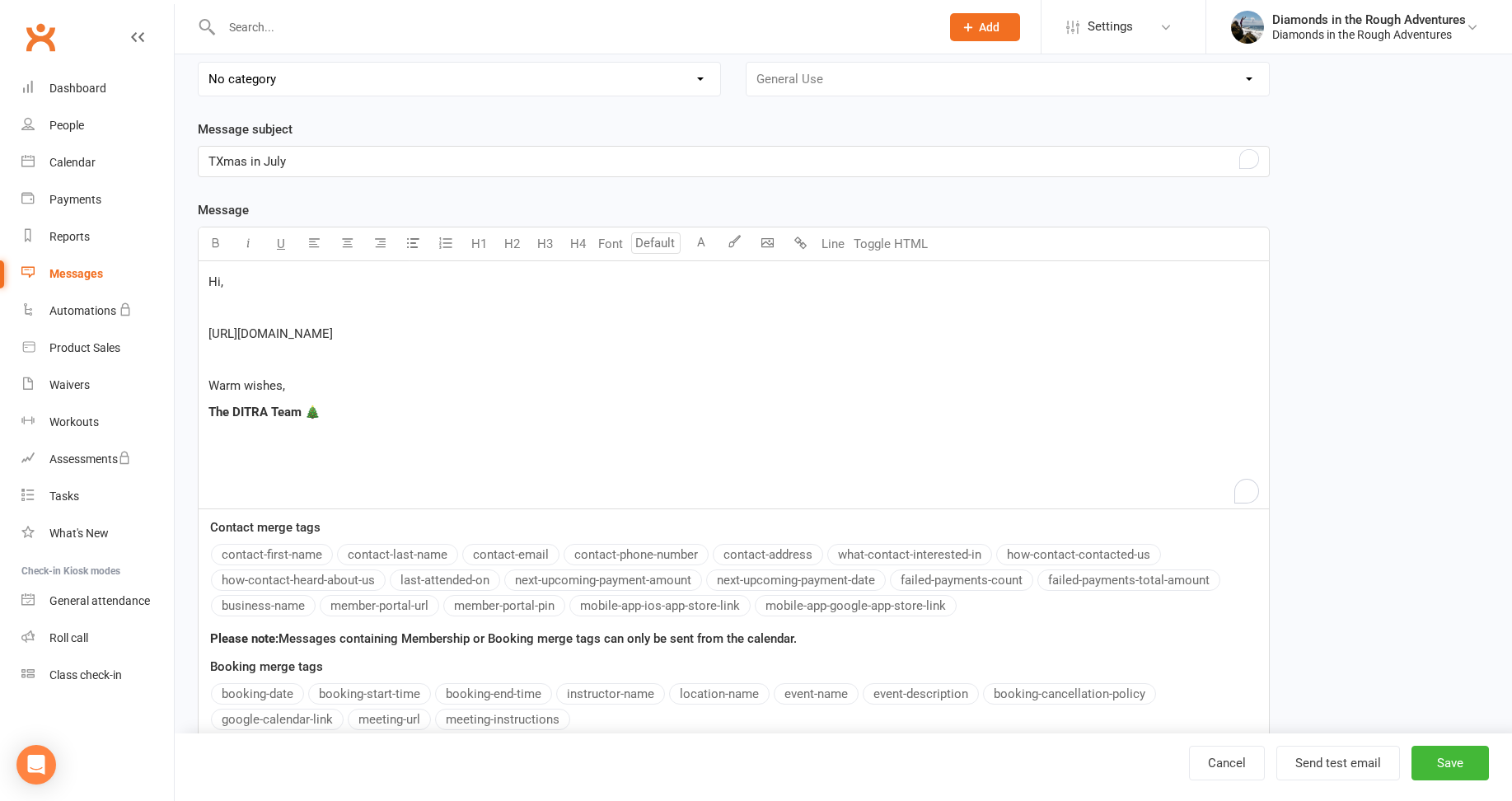 type 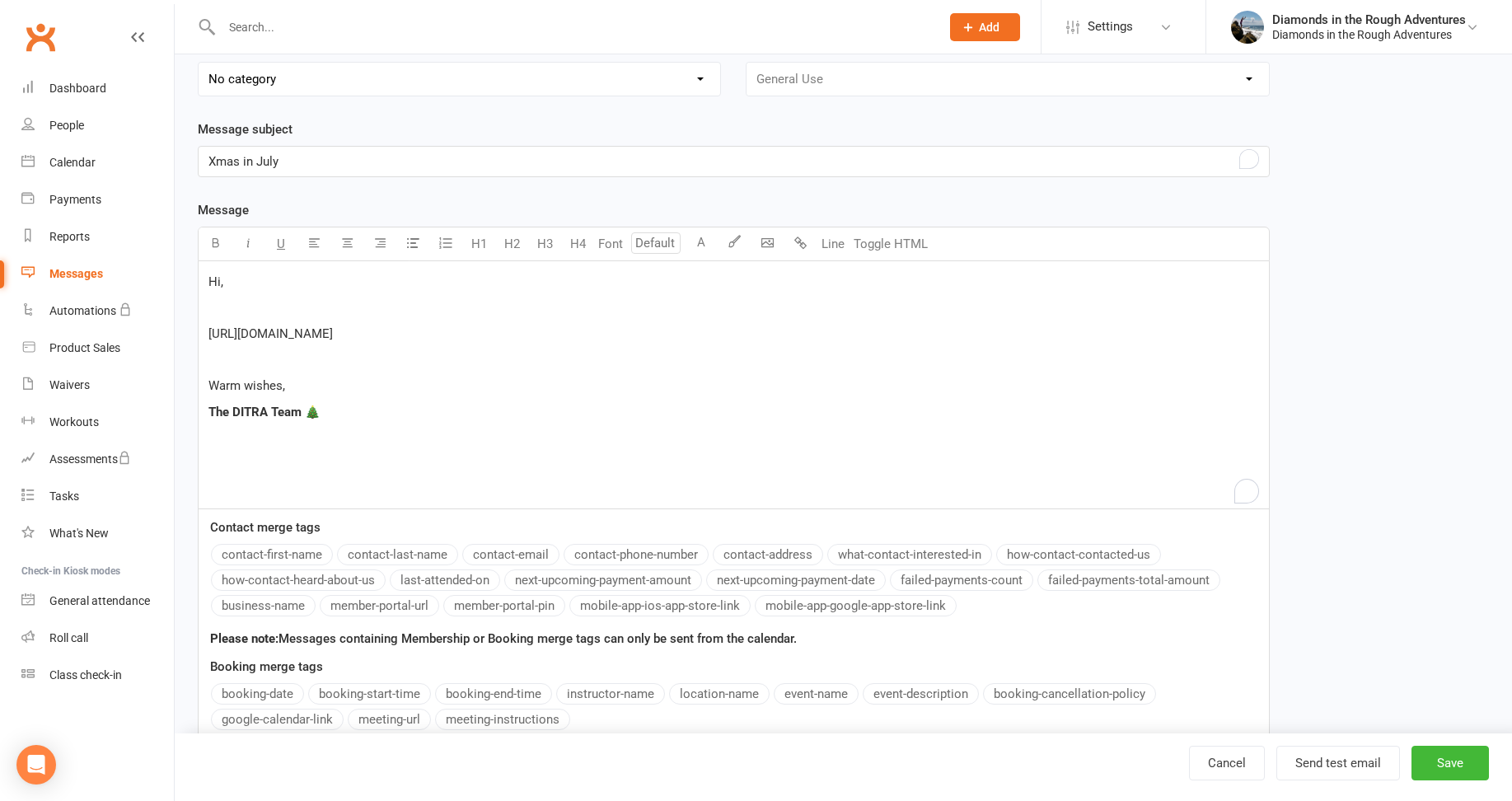 click on "Xmas in July" at bounding box center (733, 162) 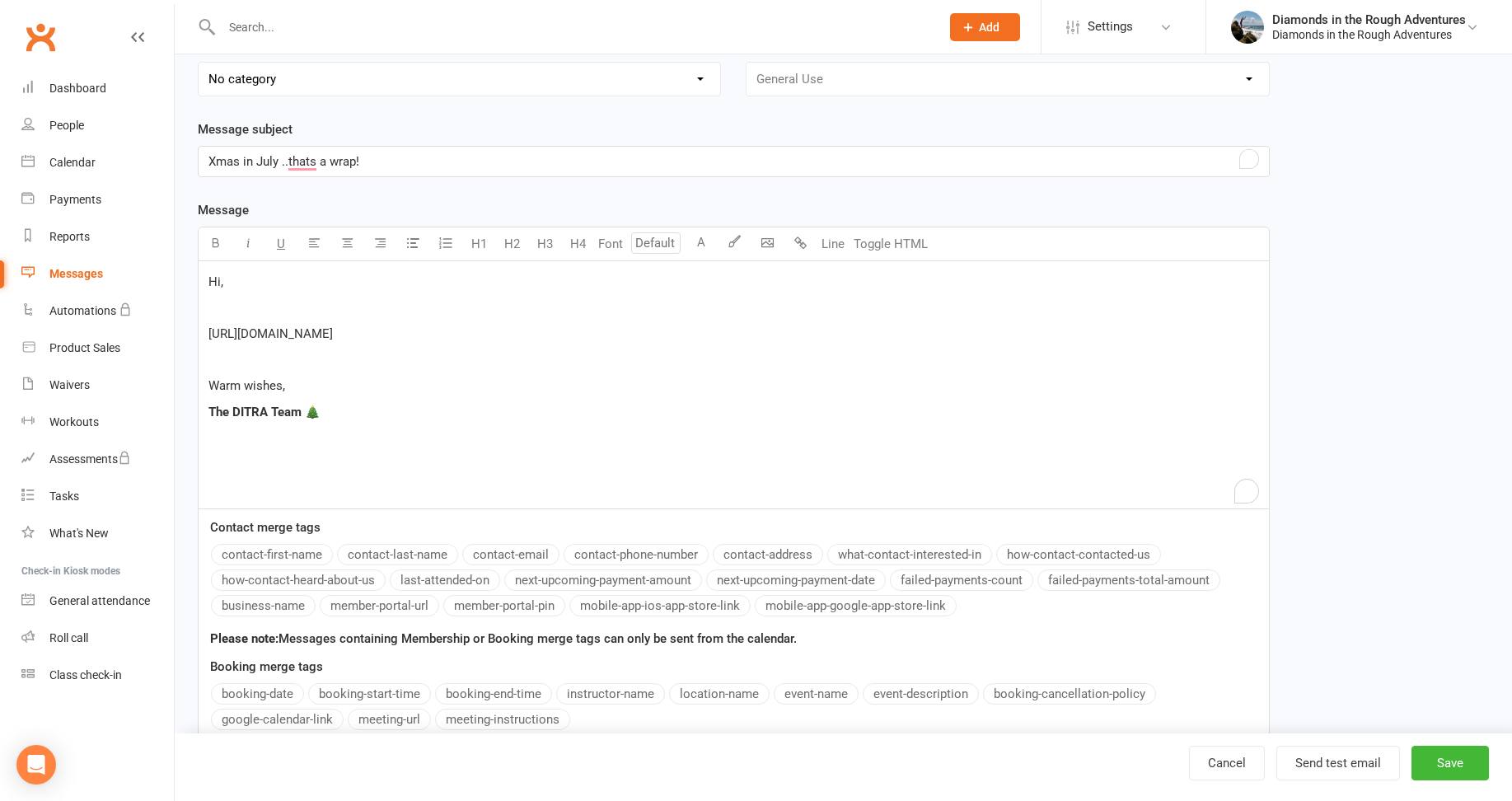 click on "﻿" at bounding box center (733, 308) 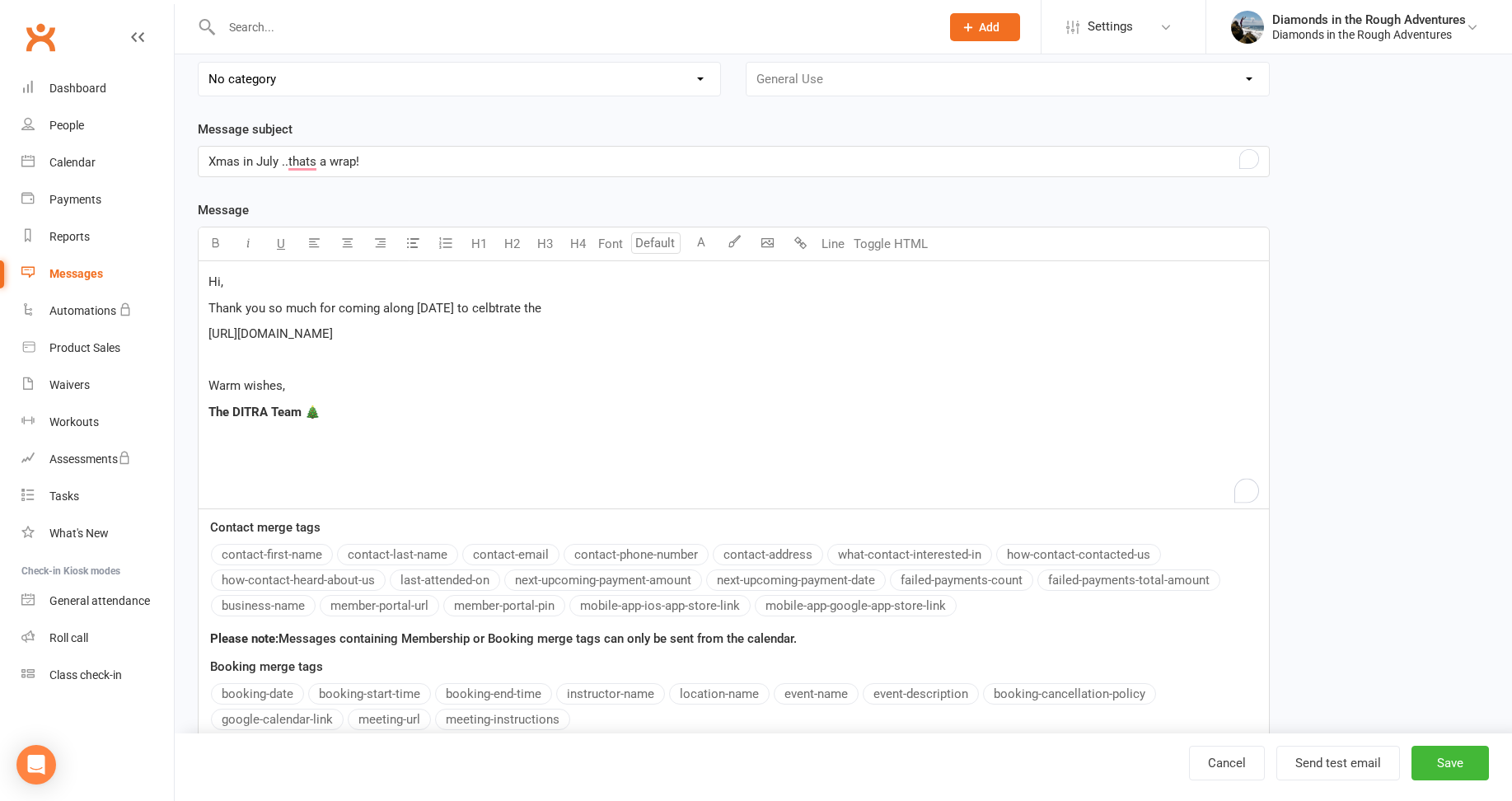 drag, startPoint x: 520, startPoint y: 309, endPoint x: 625, endPoint y: 286, distance: 107.48953 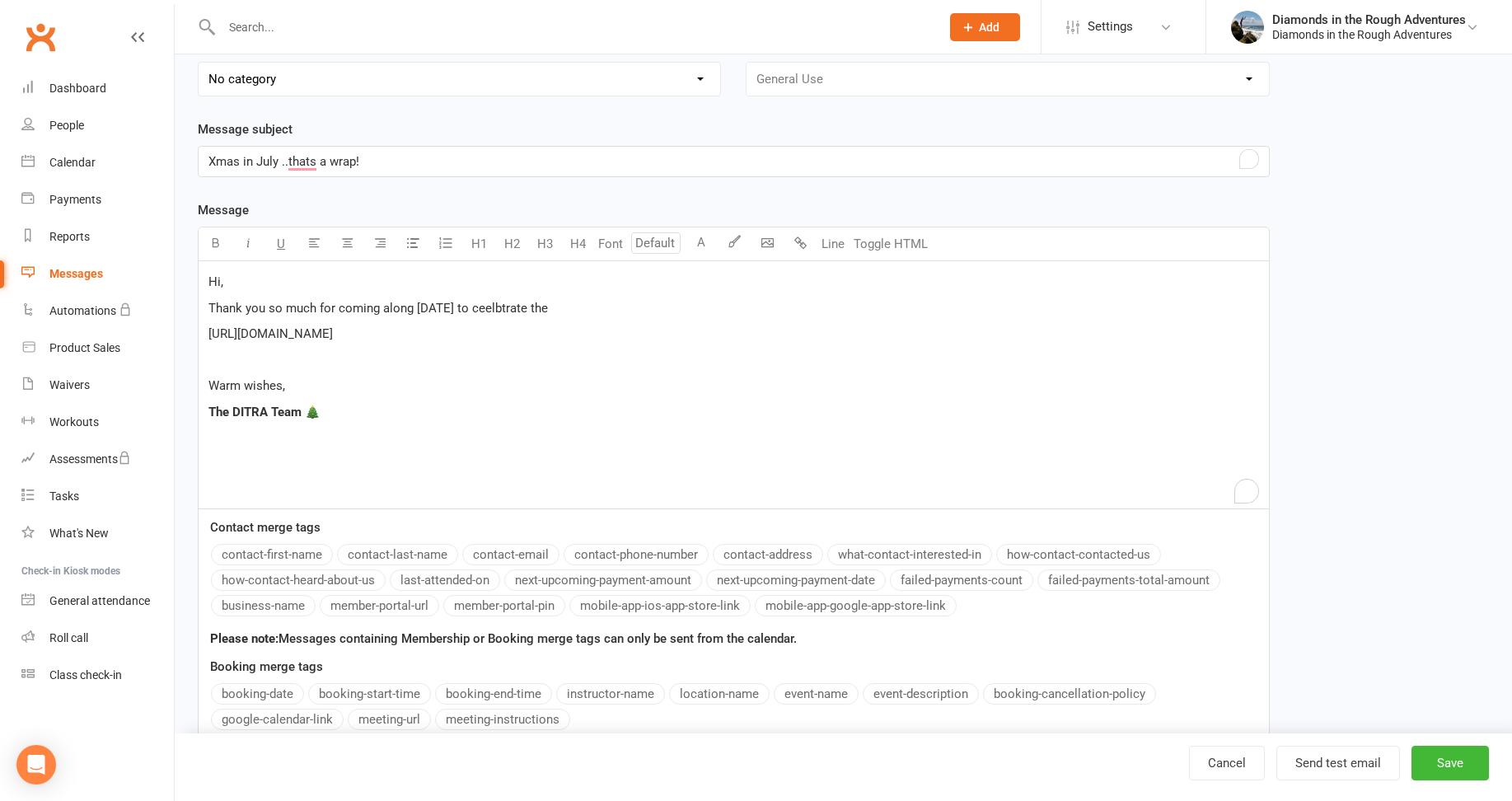 click on "Thank you so much for coming along on Saturday to ceelbtrate the" at bounding box center (733, 308) 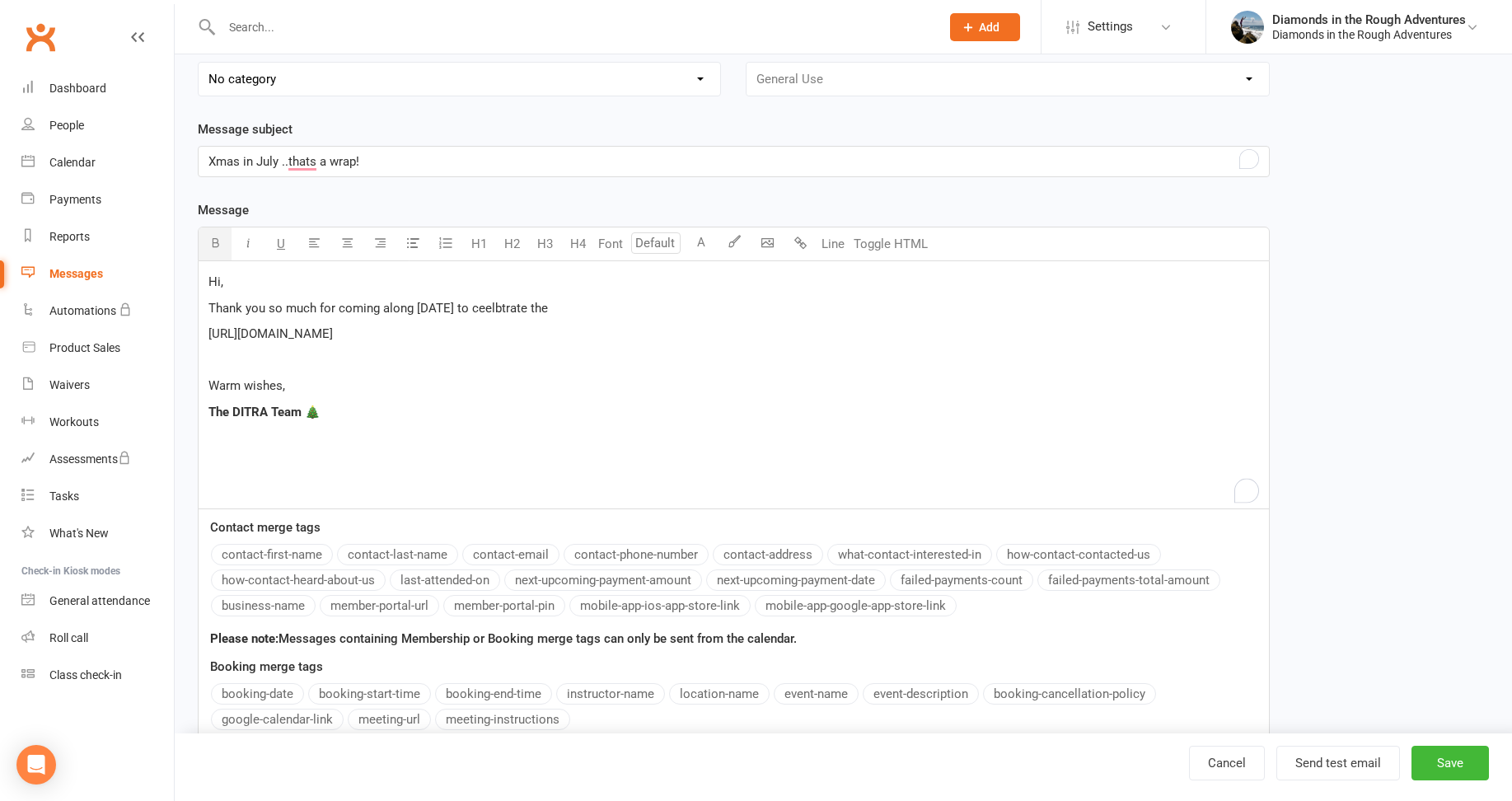 click on "Thank you so much for coming along on Saturday to ceelbtrate the" at bounding box center [378, 308] 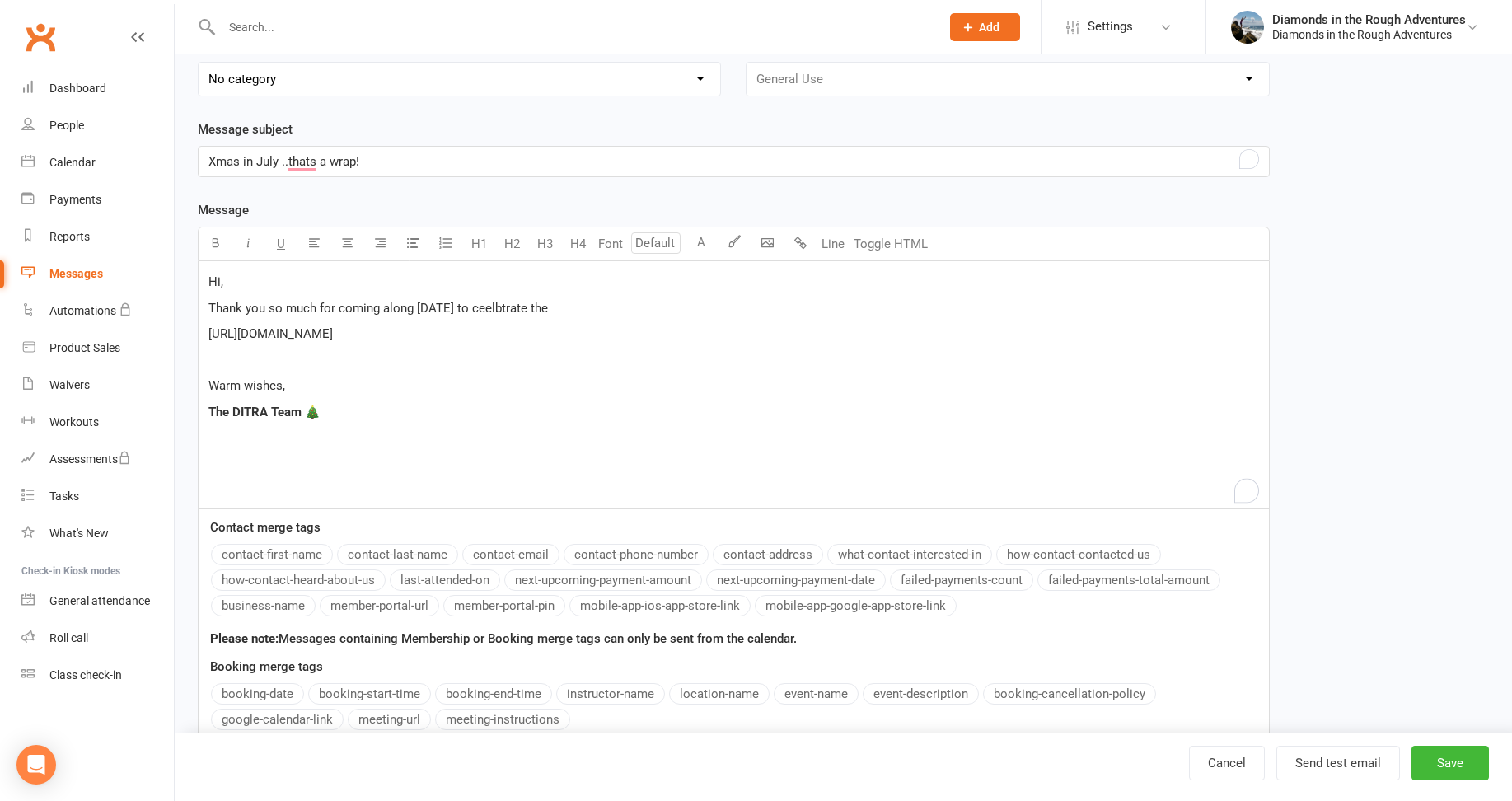 click on "Thank you so much for coming along on Saturday to ceelbtrate the" at bounding box center [733, 308] 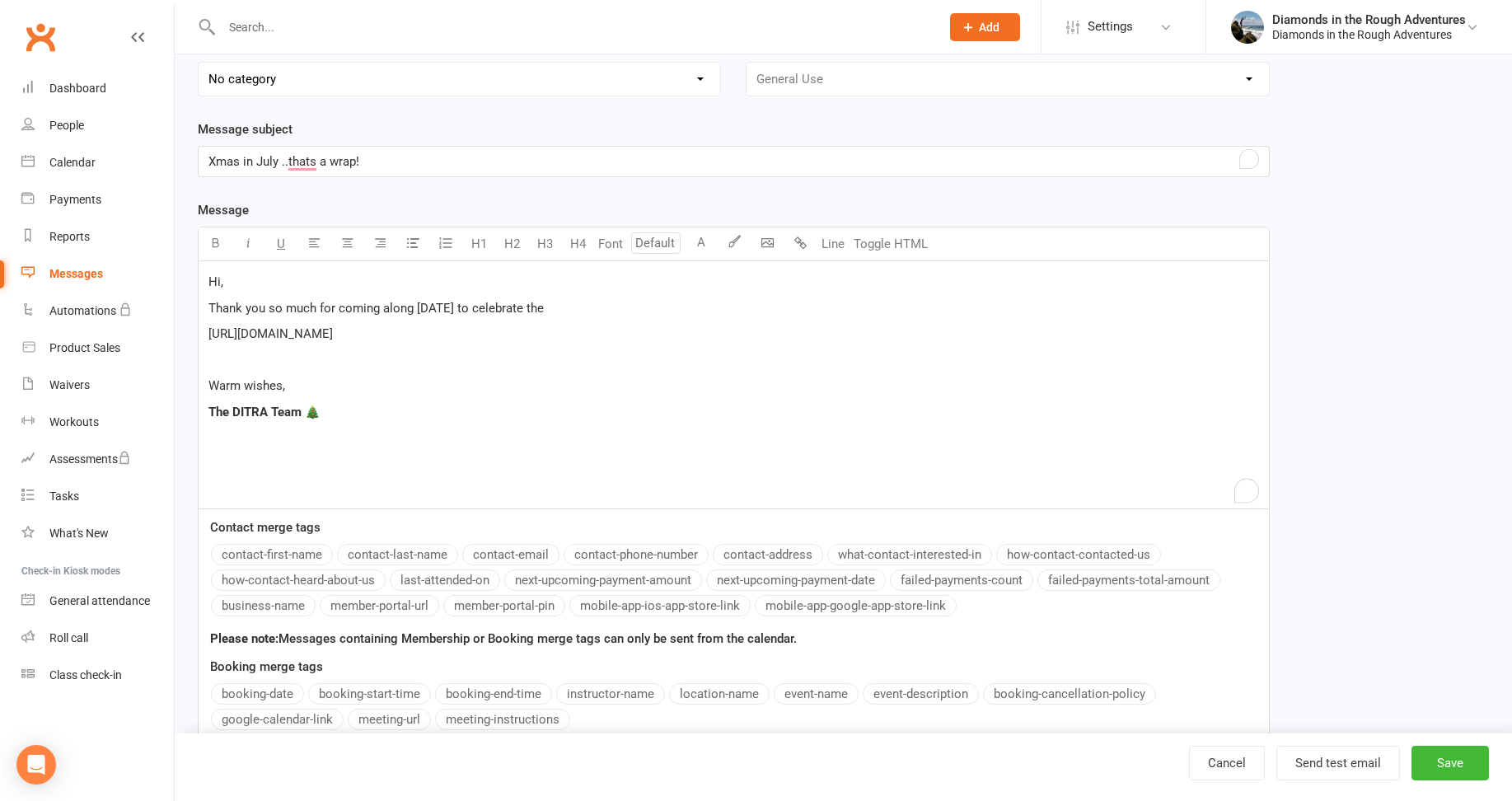 click on "Thank you so much for coming along on Saturday to celebrate the" at bounding box center [733, 308] 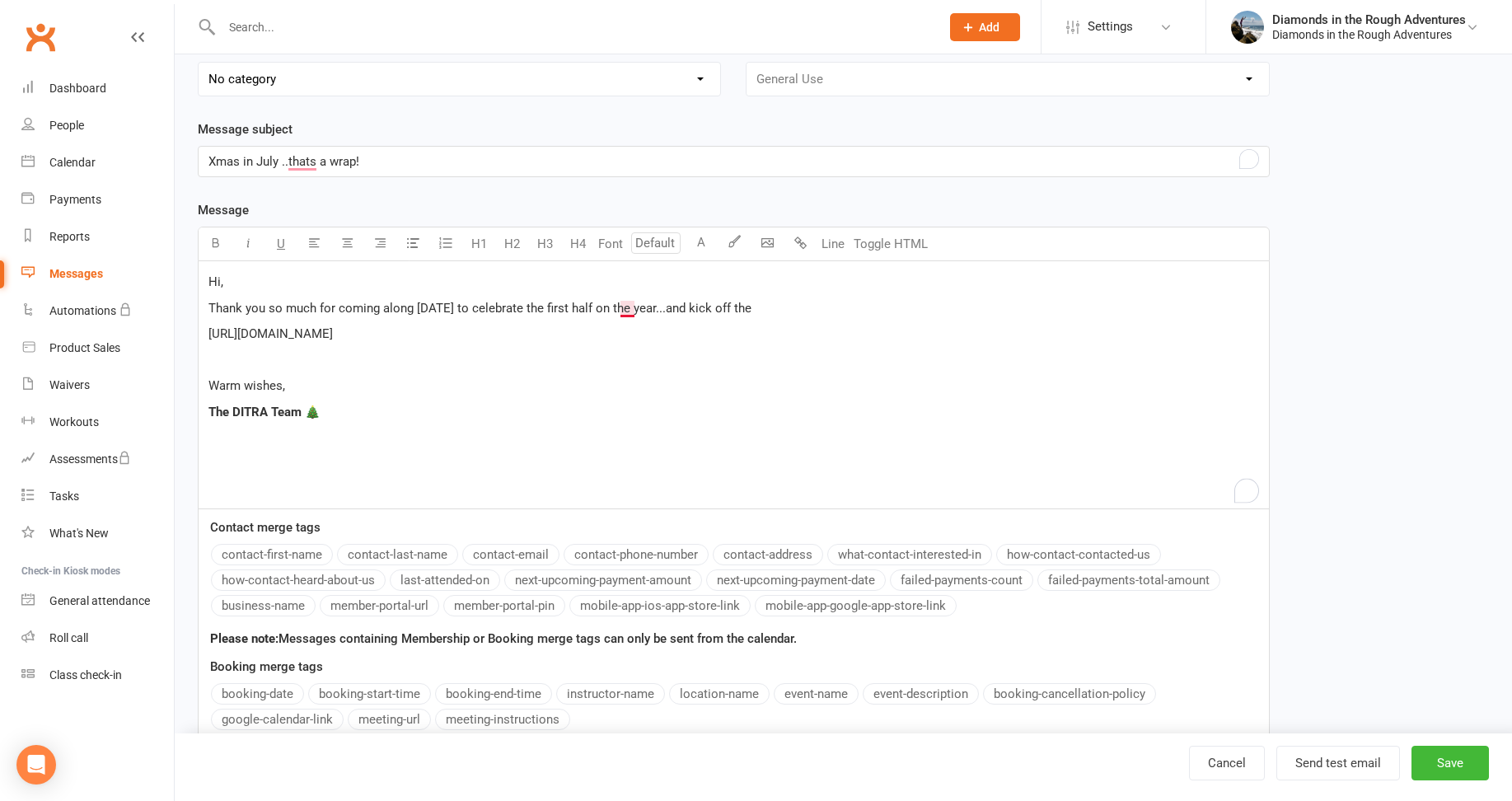 click on "Thank you so much for coming along on Saturday to celebrate the first half on the year...and kick off the" at bounding box center (480, 308) 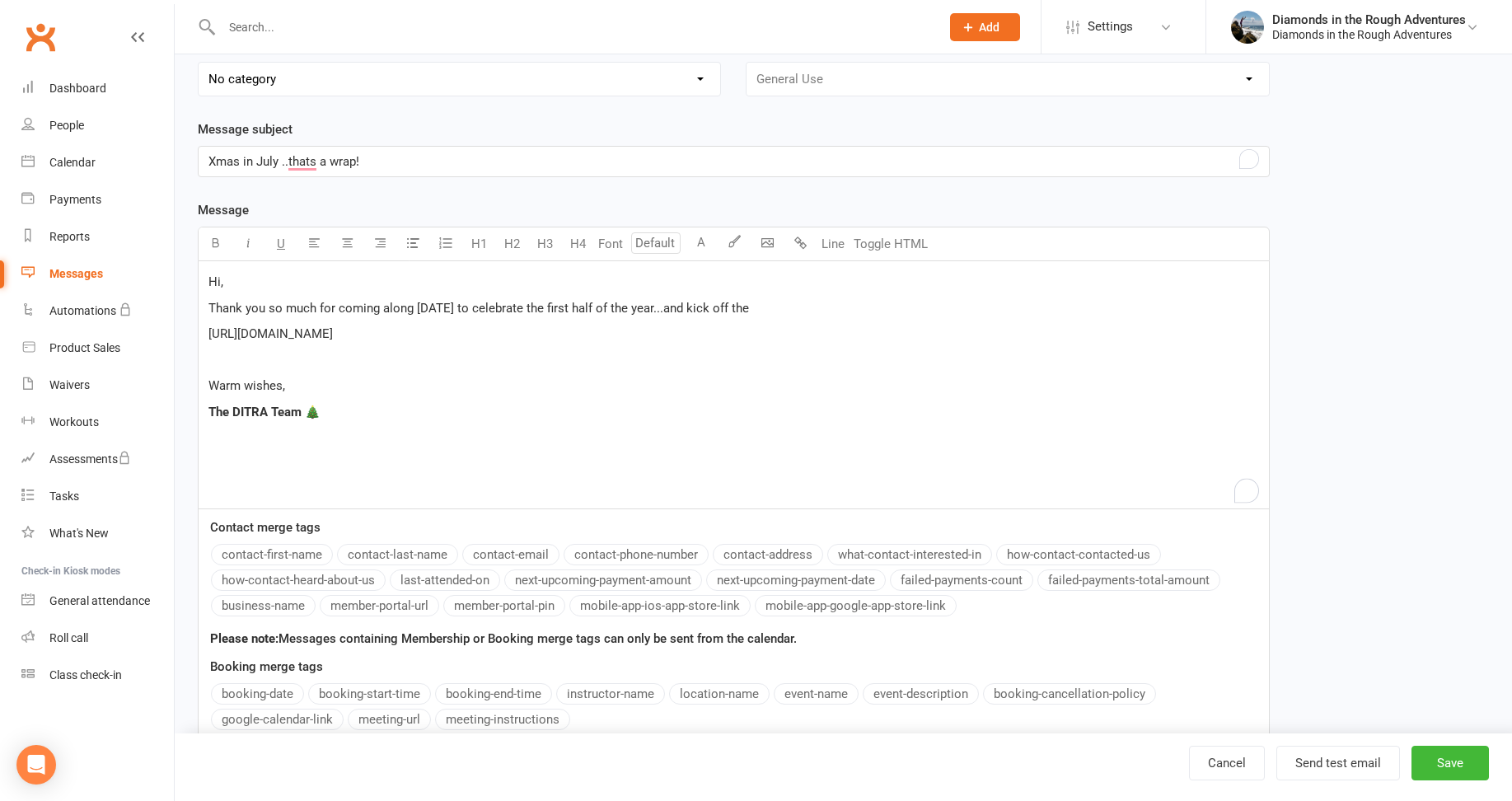 click on "Thank you so much for coming along on Saturday to celebrate the first half of the year...and kick off the" at bounding box center (733, 308) 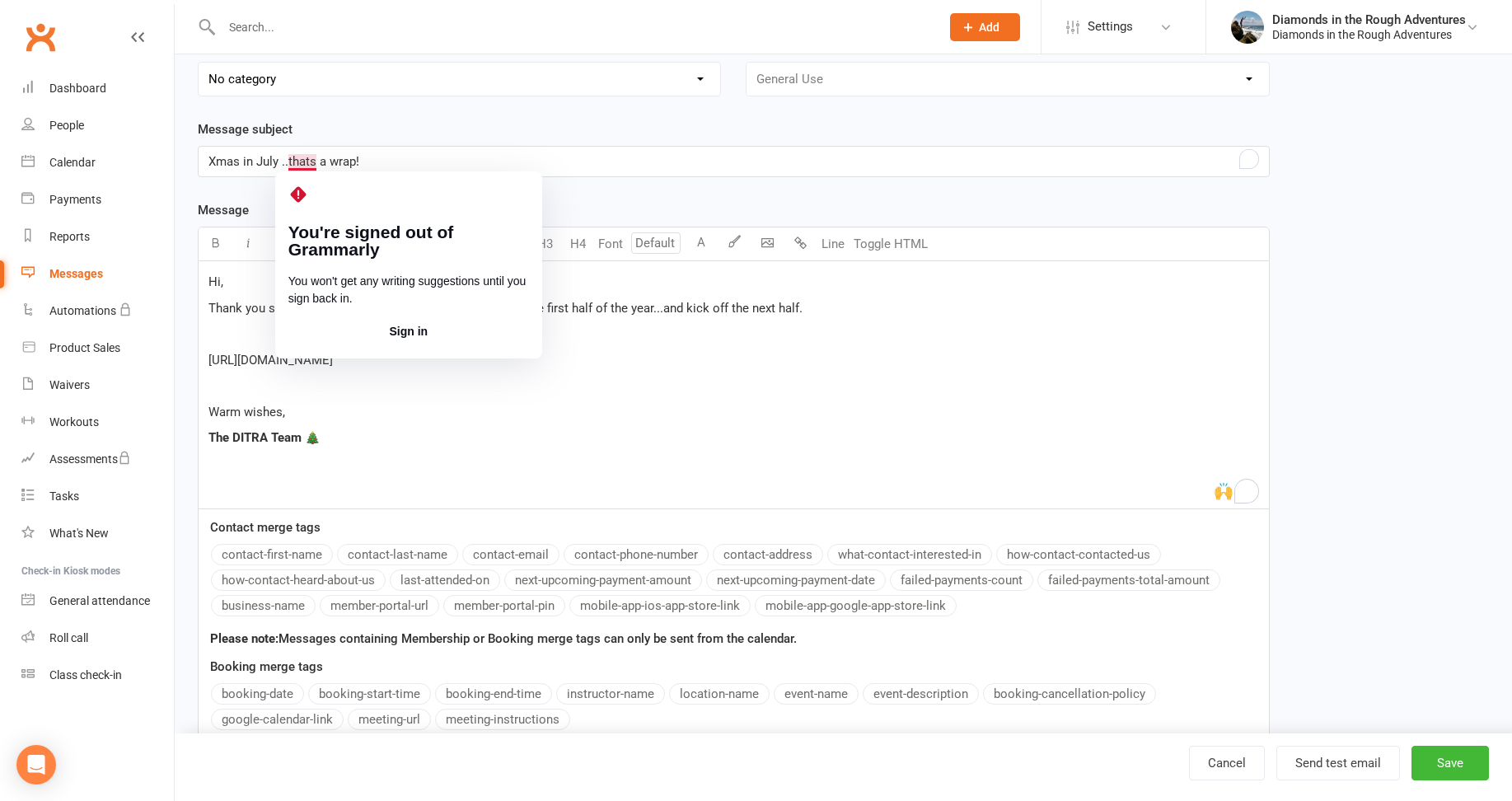 click on "Sign in" 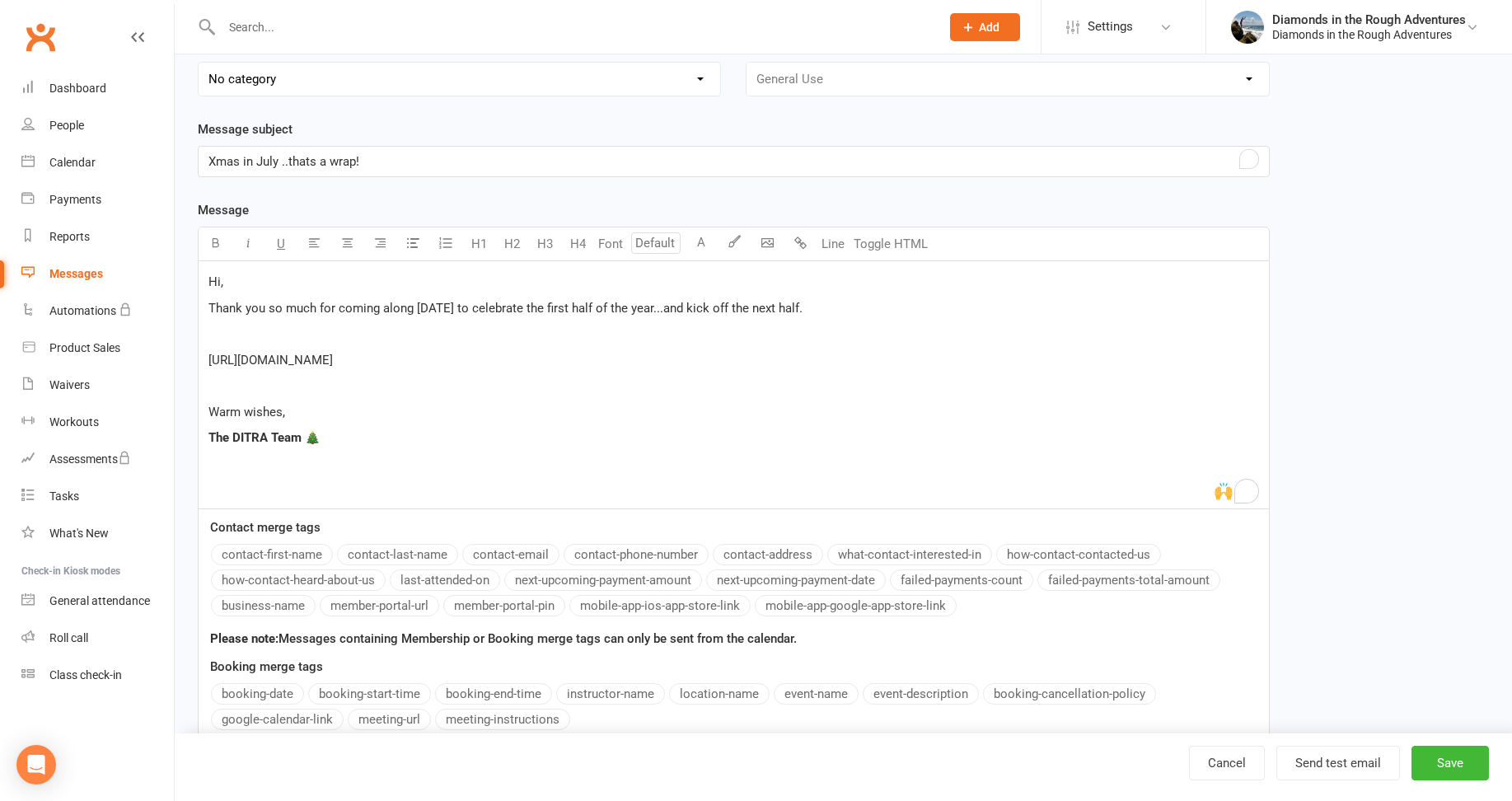 click on "Hi, Thank you so much for coming along on Saturday to celebrate the first half of the year...and kick off the next half. ﻿ https://photos.app.goo.gl/T5xK1M1ut4HgfYts7 ﻿ Warm wishes,  The DITRA Team 🎄" at bounding box center (733, 385) 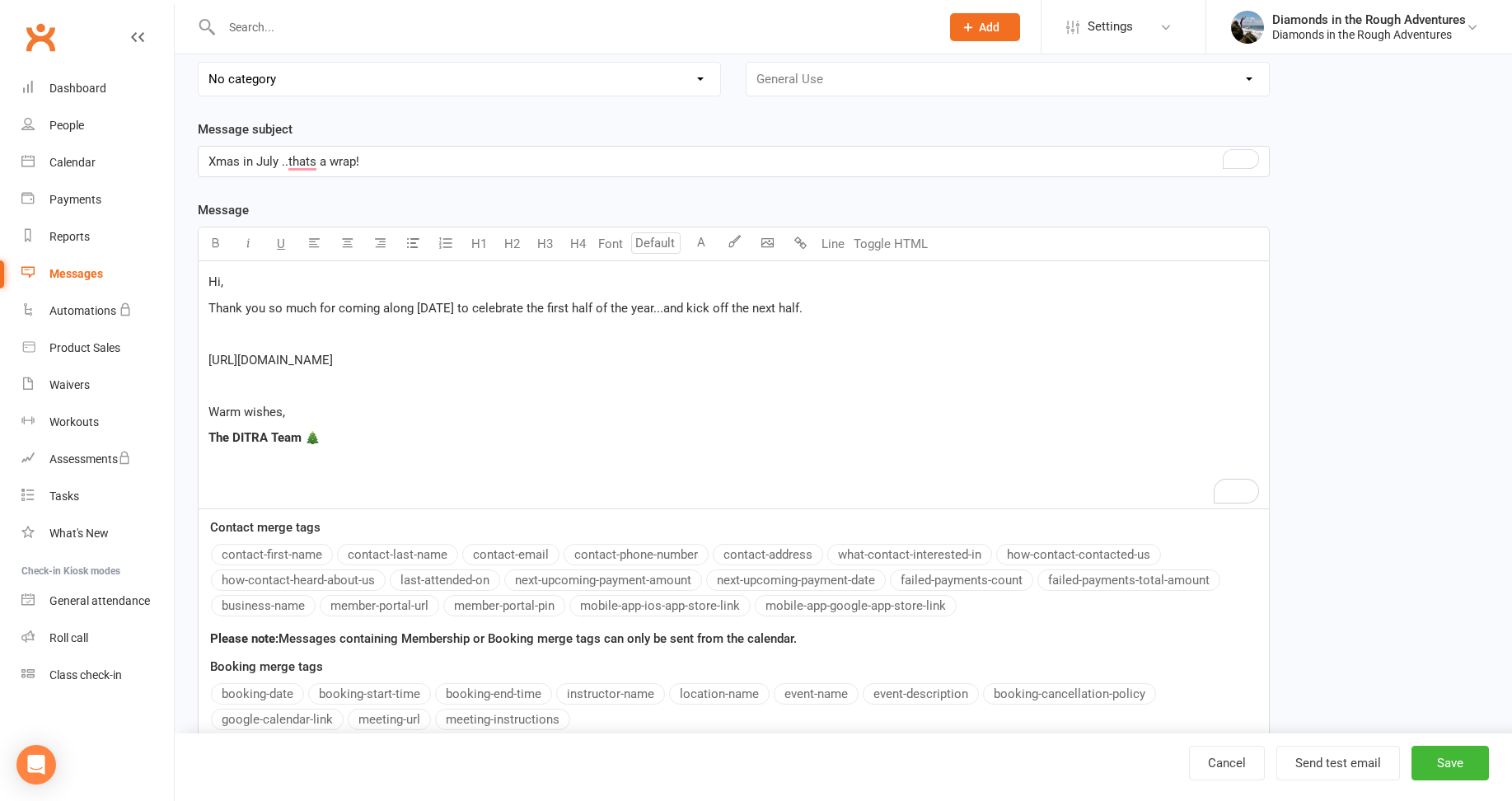click on "﻿" at bounding box center [733, 334] 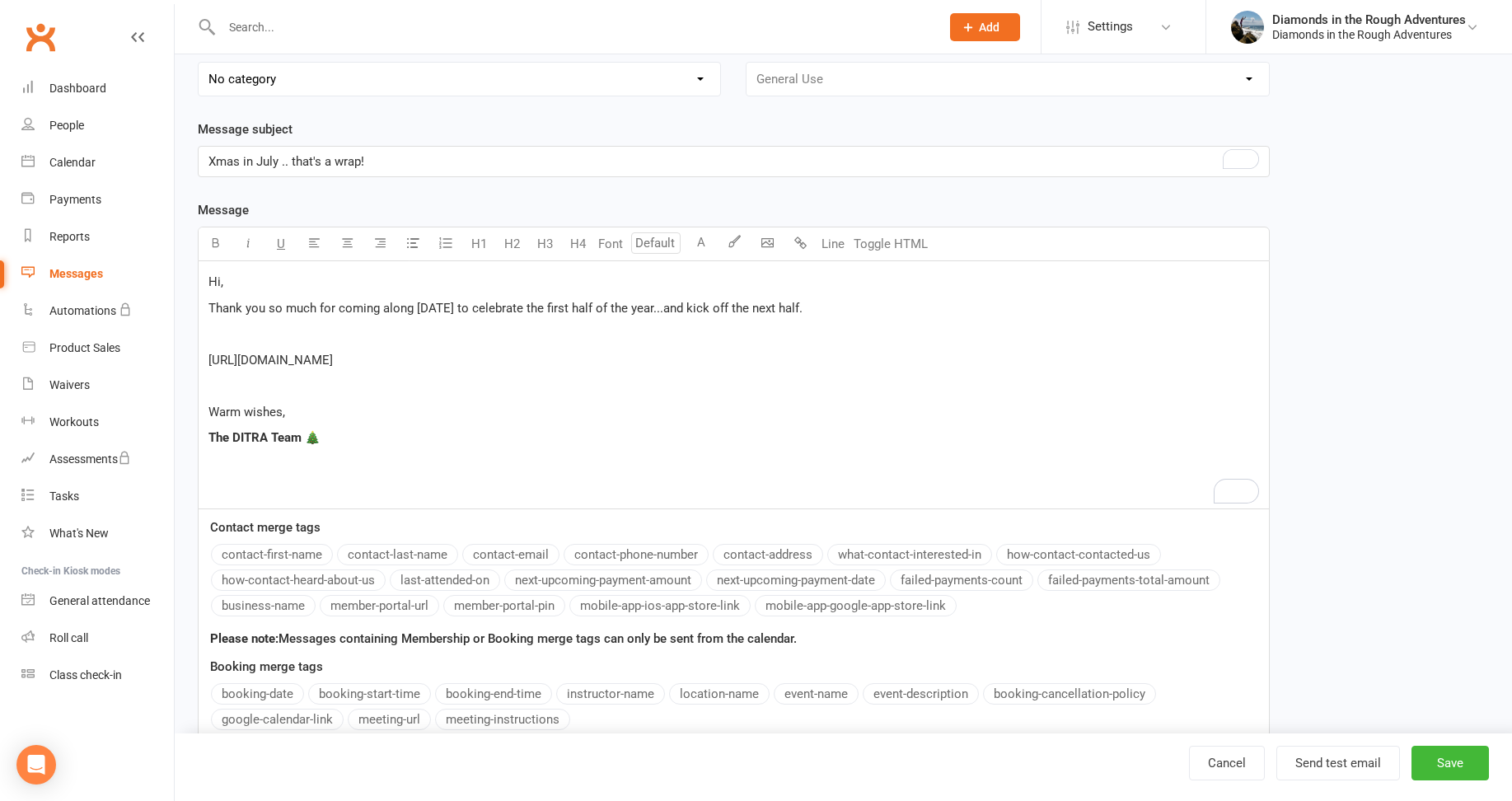 click on "﻿" at bounding box center [733, 334] 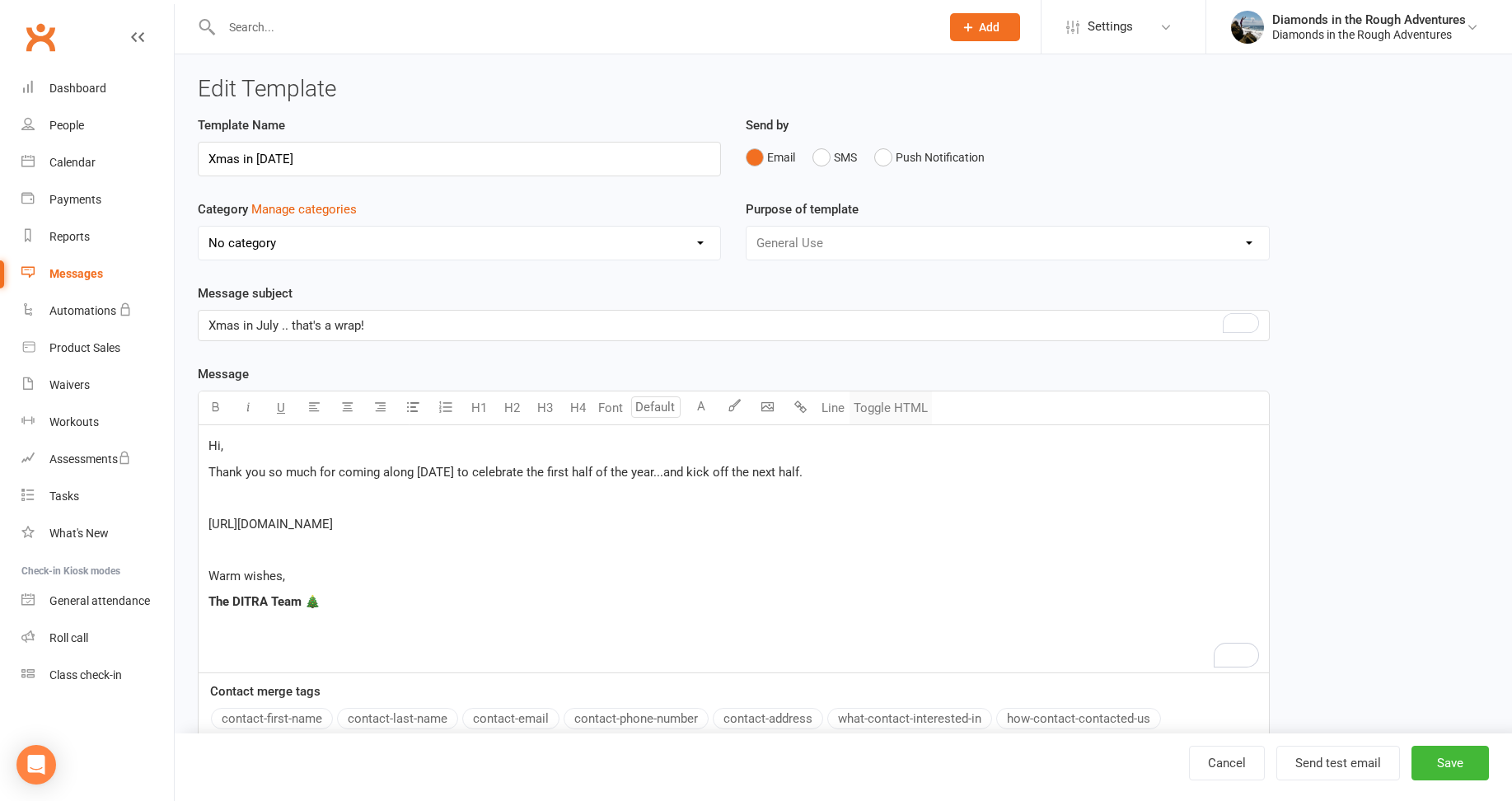 scroll, scrollTop: 0, scrollLeft: 0, axis: both 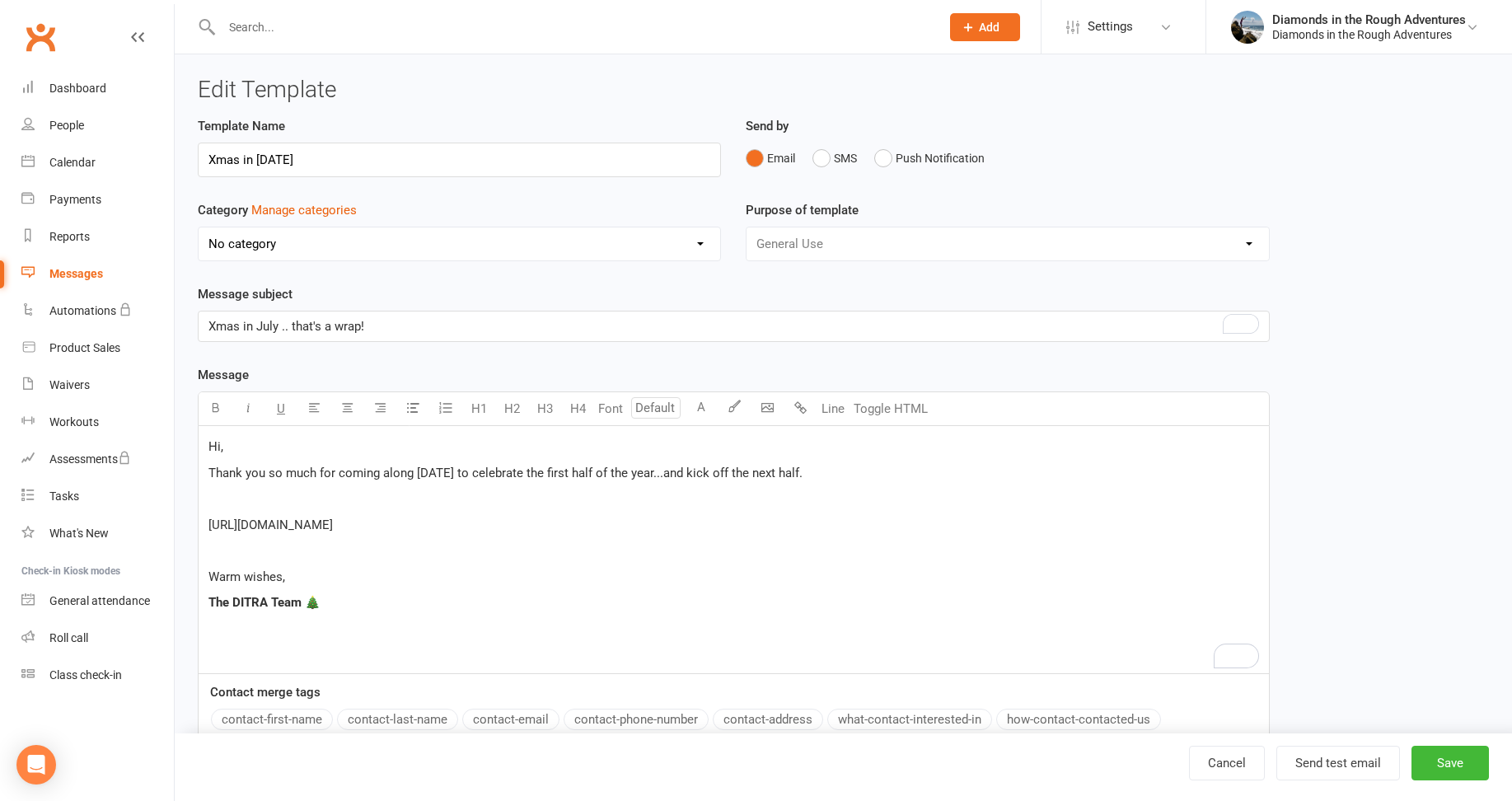 drag, startPoint x: 213, startPoint y: 494, endPoint x: 245, endPoint y: 499, distance: 32.388269 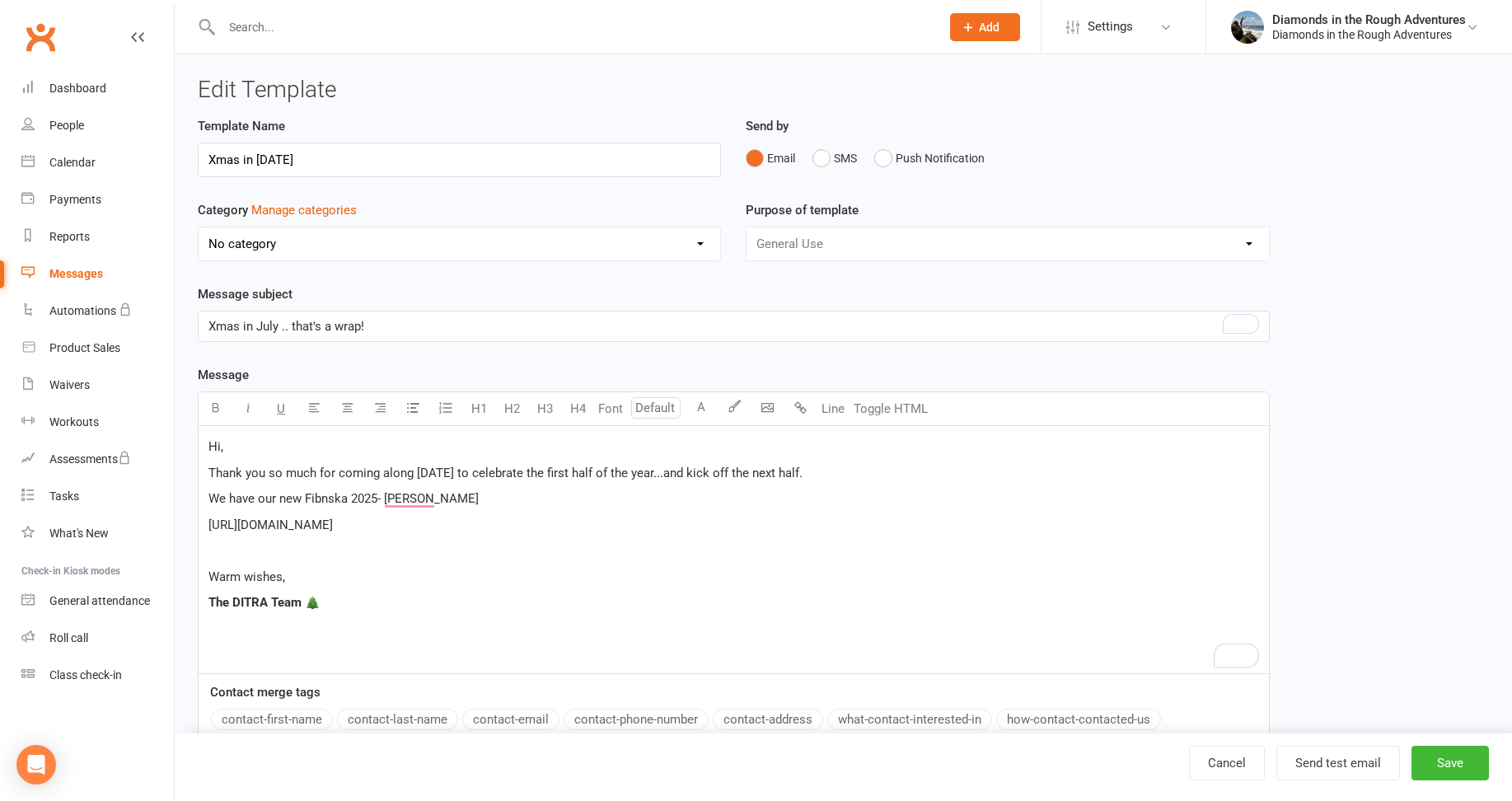 click on "We have our new Fibnska 2025- Chmpion Sarah" at bounding box center (344, 499) 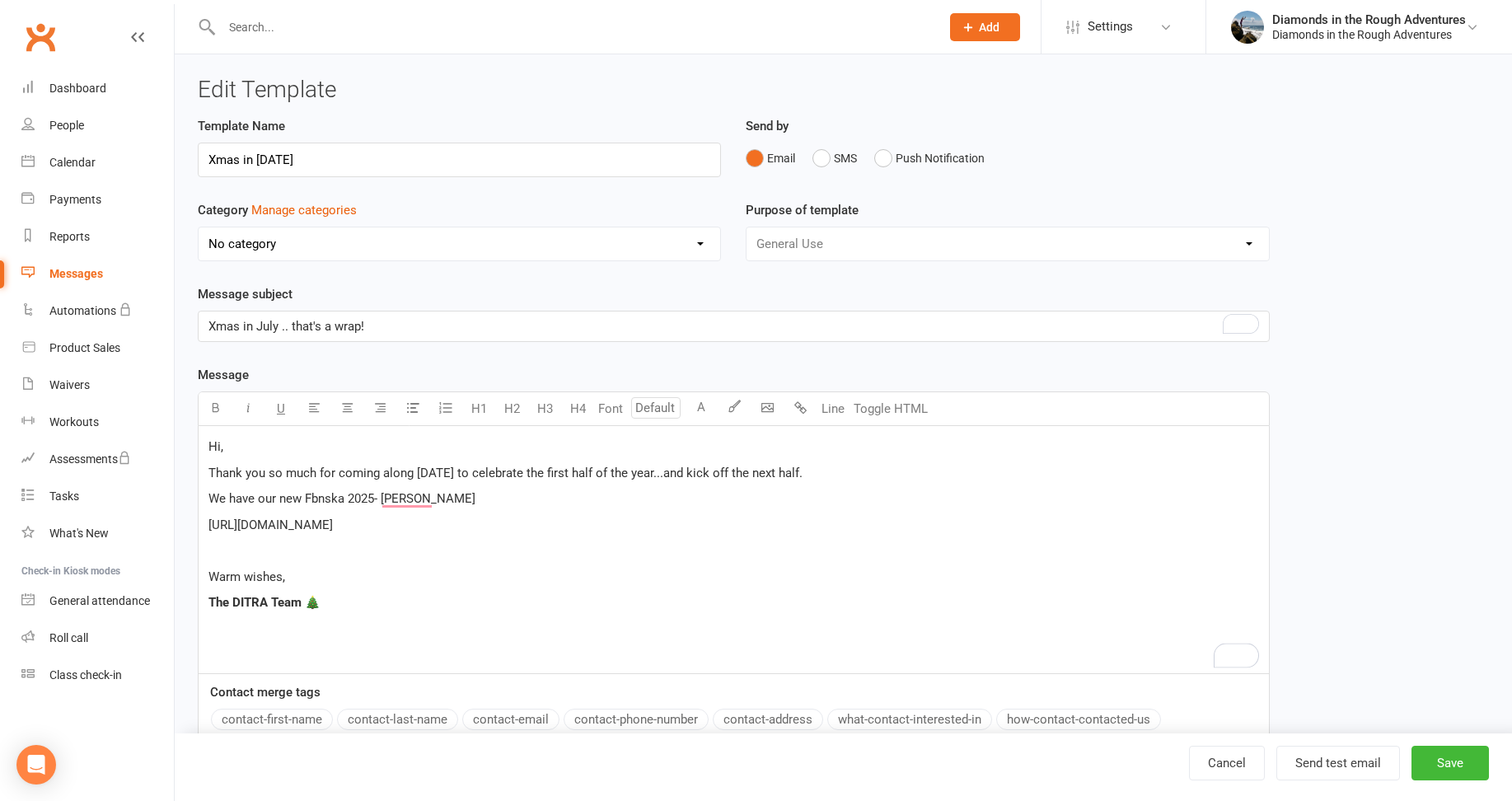 click on "We have our new Fbnska 2025- Chmpion Sarah" at bounding box center (342, 499) 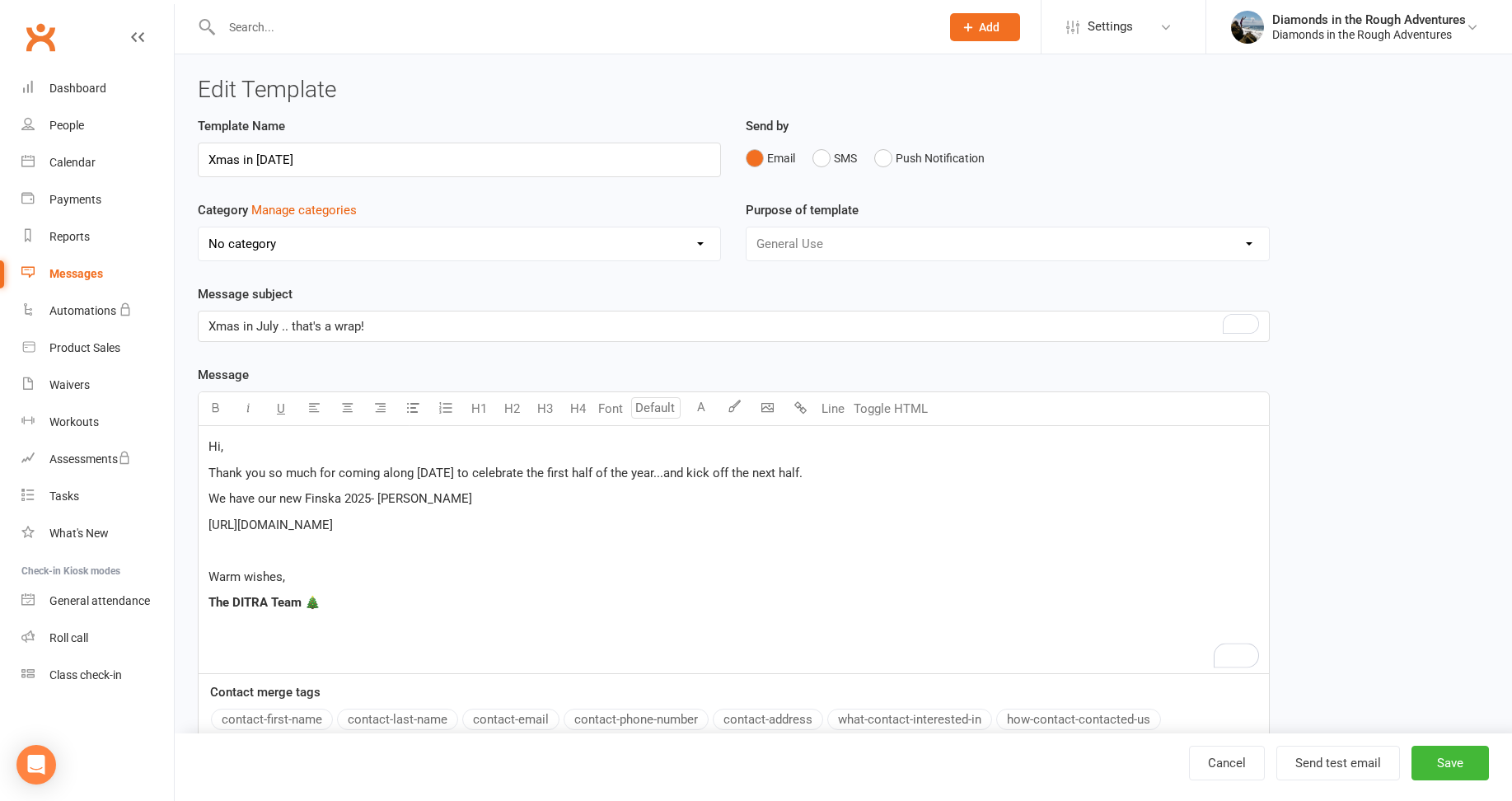 click on "We have our new Finska 2025- Champion Sarah" at bounding box center [340, 499] 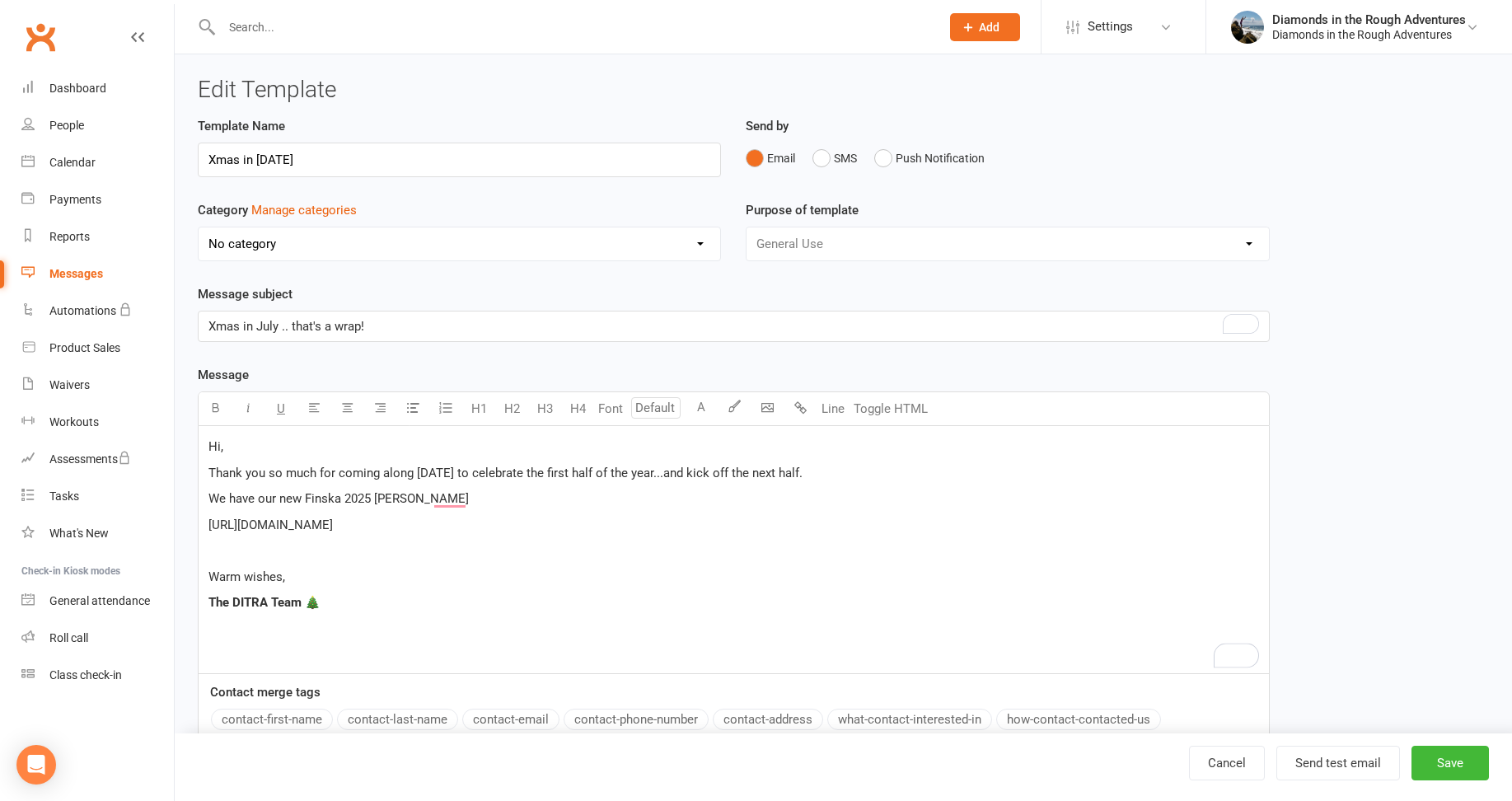 click on "We have our new Finska 2025 Champion Sarah" at bounding box center [339, 499] 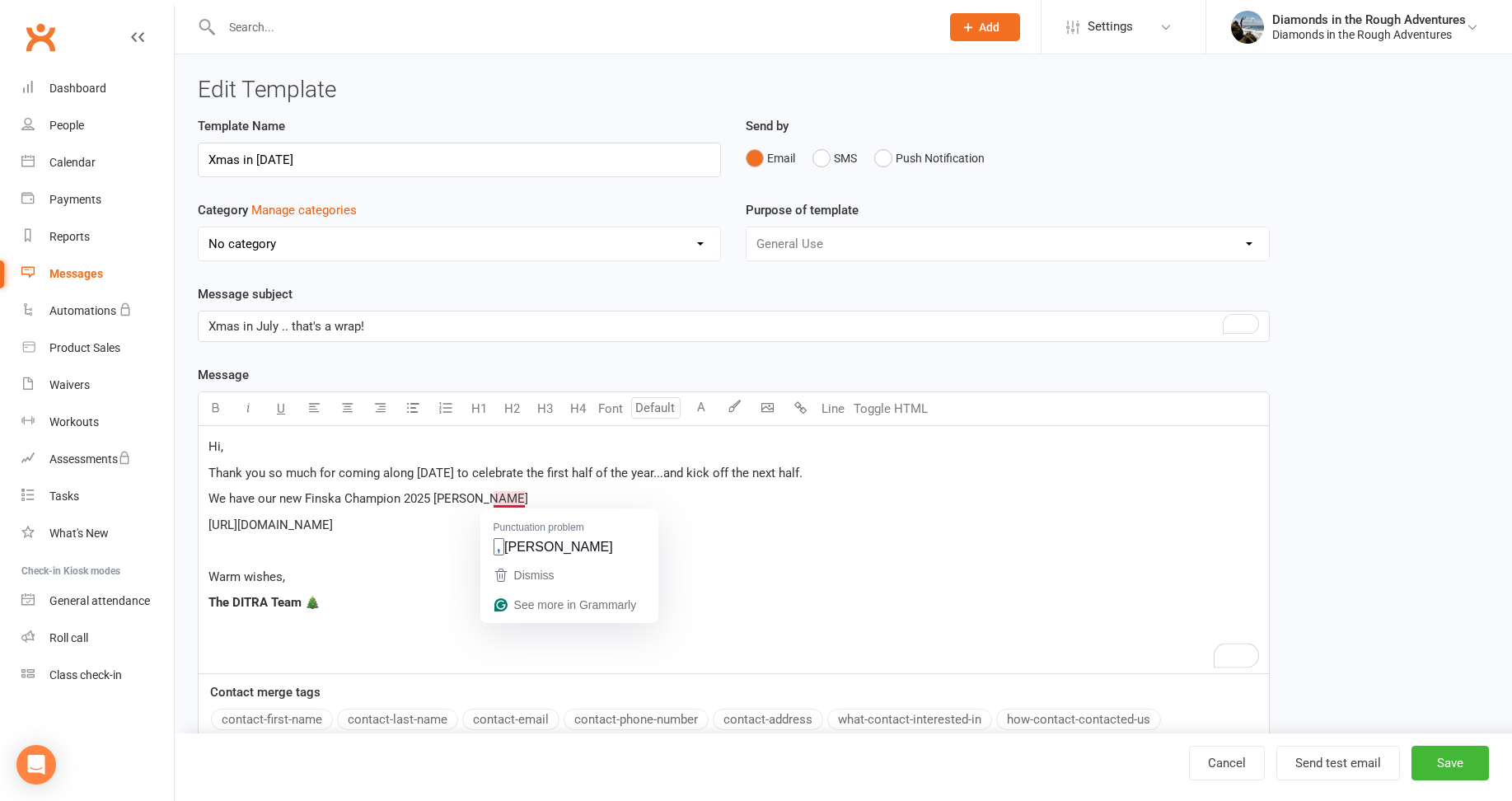 click on "We have our new Finska Champion 2025 Champion Sarah" at bounding box center (368, 499) 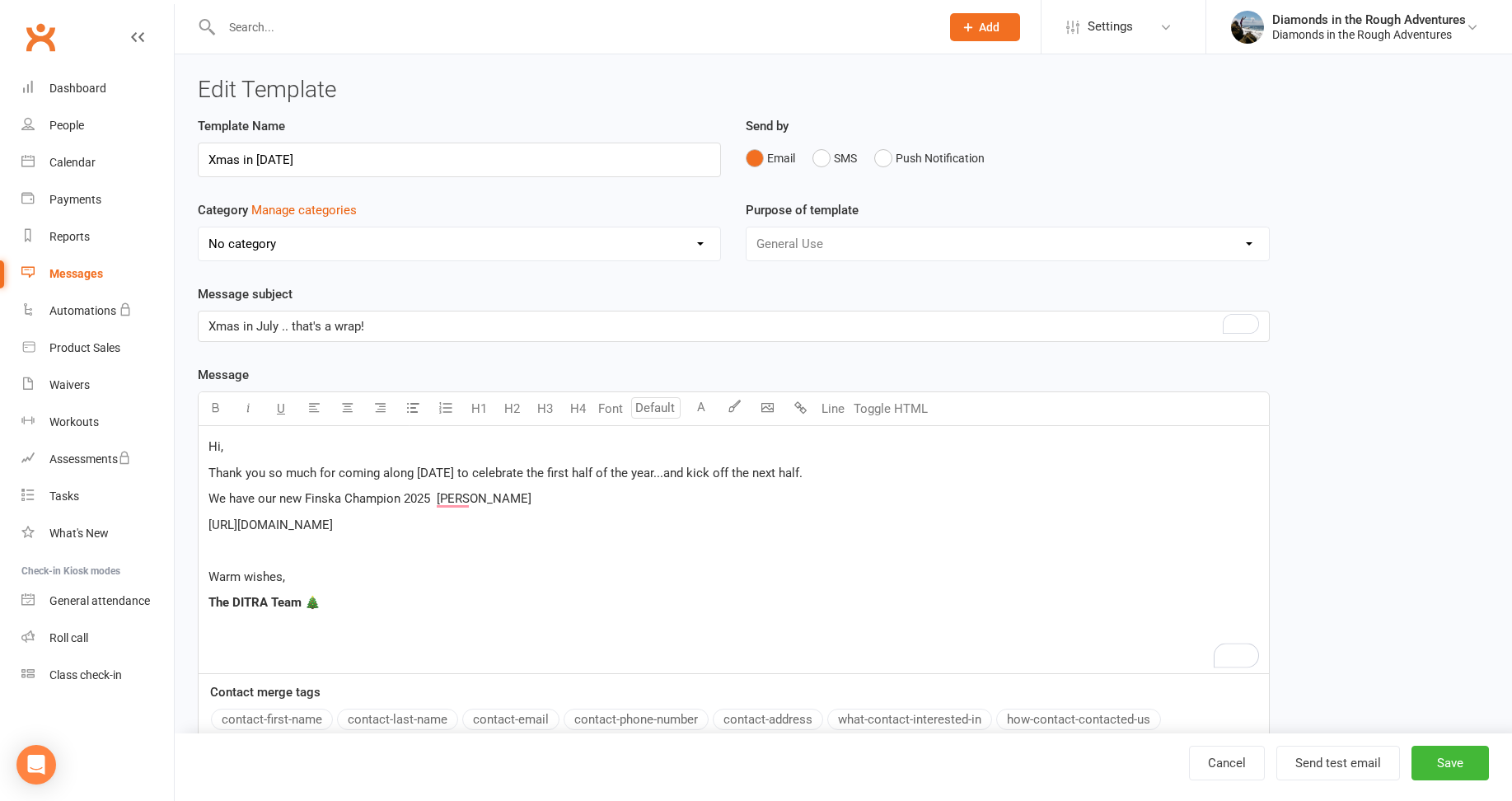 click on "We have our new Finska Champion 2025  Sarah" at bounding box center [733, 499] 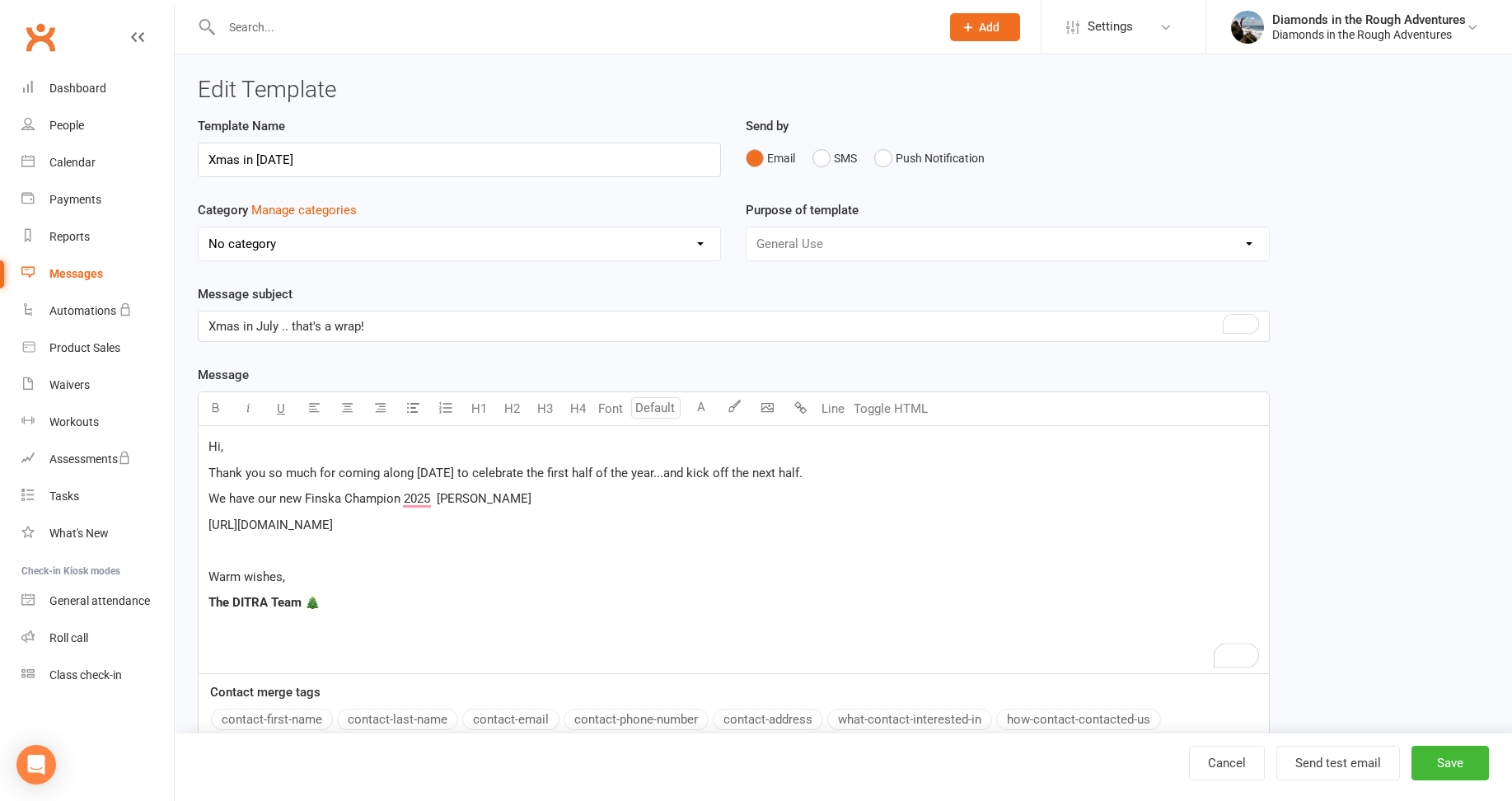 click on "We have our new Finska Champion 2025  Sarah Santamaria" at bounding box center [370, 499] 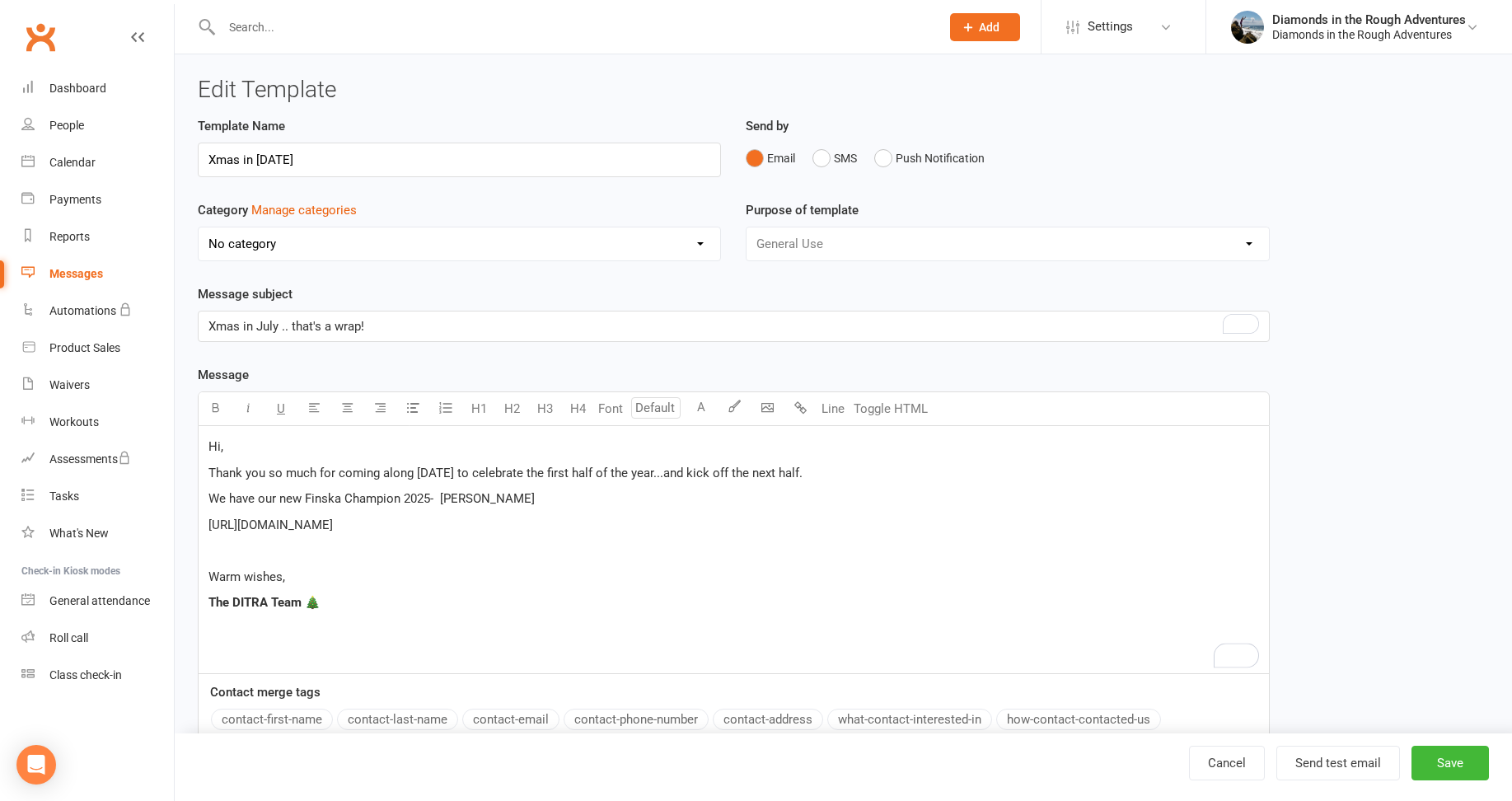 click on "Hi, Thank you so much for coming along on Saturday to celebrate the first half of the year...and kick off the next half. We have our new Finska Champion 2025-  Sarah Santamaria https://photos.app.goo.gl/T5xK1M1ut4HgfYts7 ﻿ Warm wishes,  The DITRA Team 🎄" at bounding box center [733, 550] 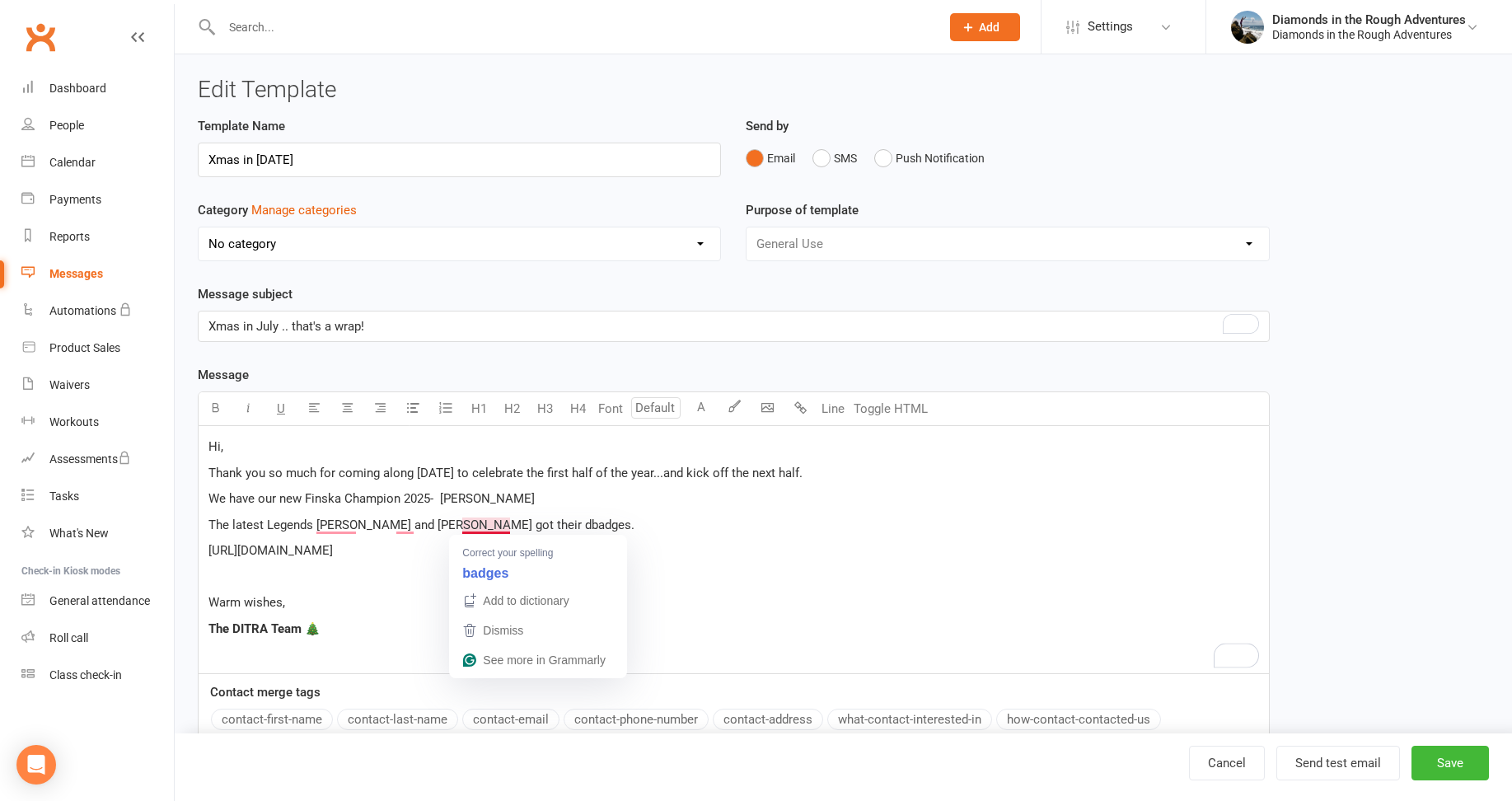 click on "The latest Legends Leanne and Jo W got their dbadges." at bounding box center [421, 525] 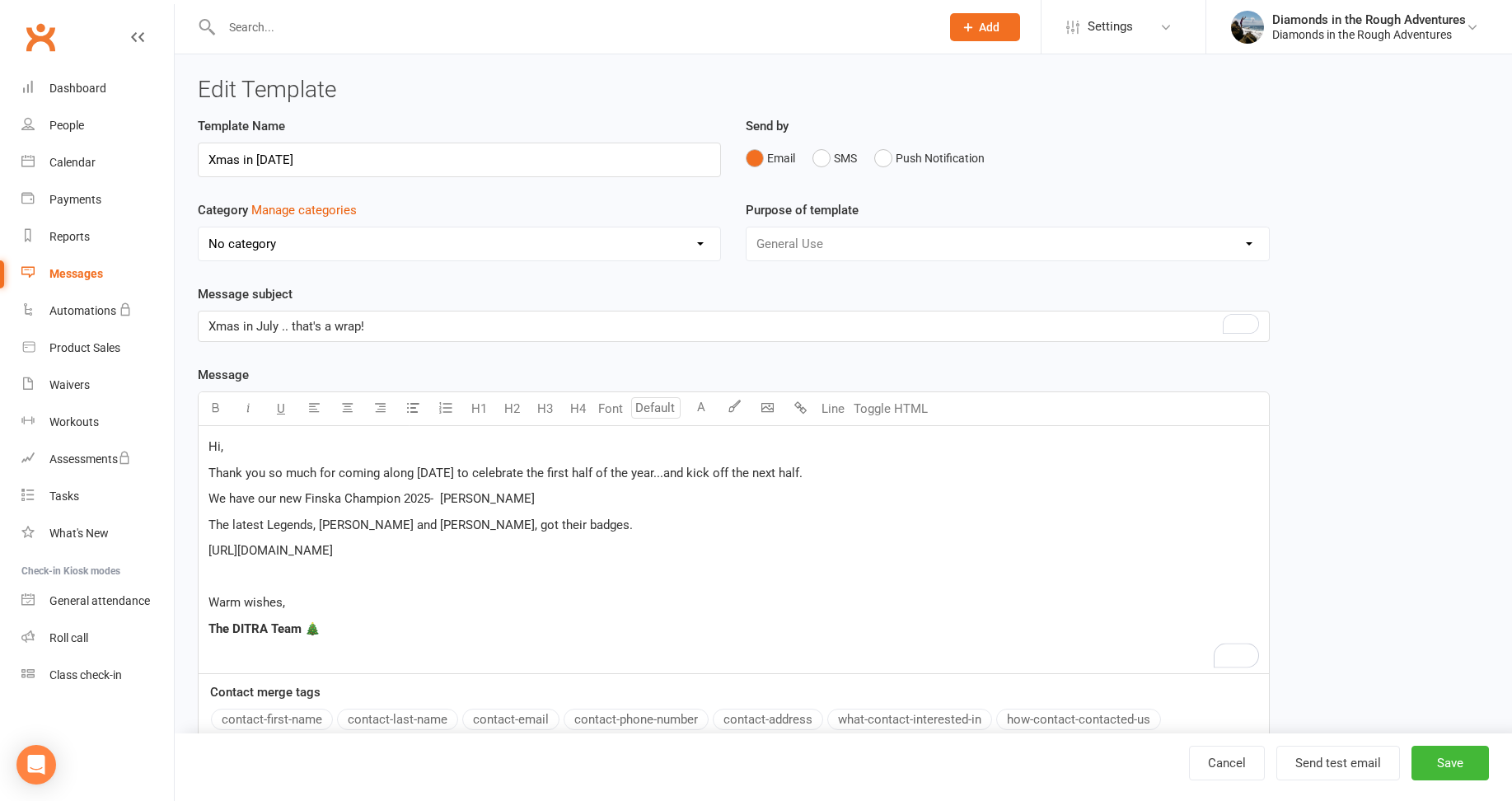 click on "The latest Legends, [PERSON_NAME] and [PERSON_NAME], got their badges." at bounding box center [733, 525] 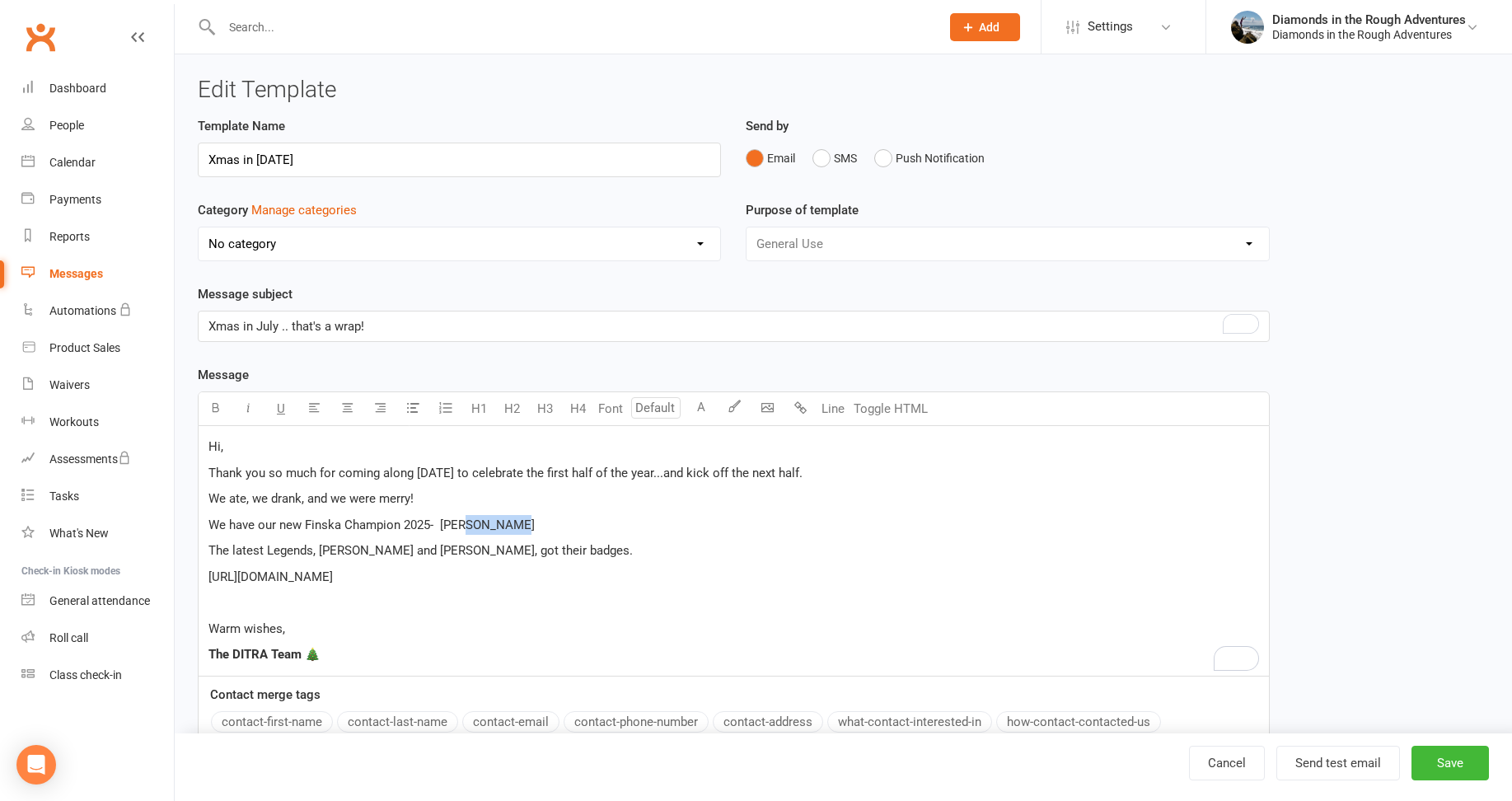drag, startPoint x: 499, startPoint y: 513, endPoint x: 522, endPoint y: 513, distance: 23 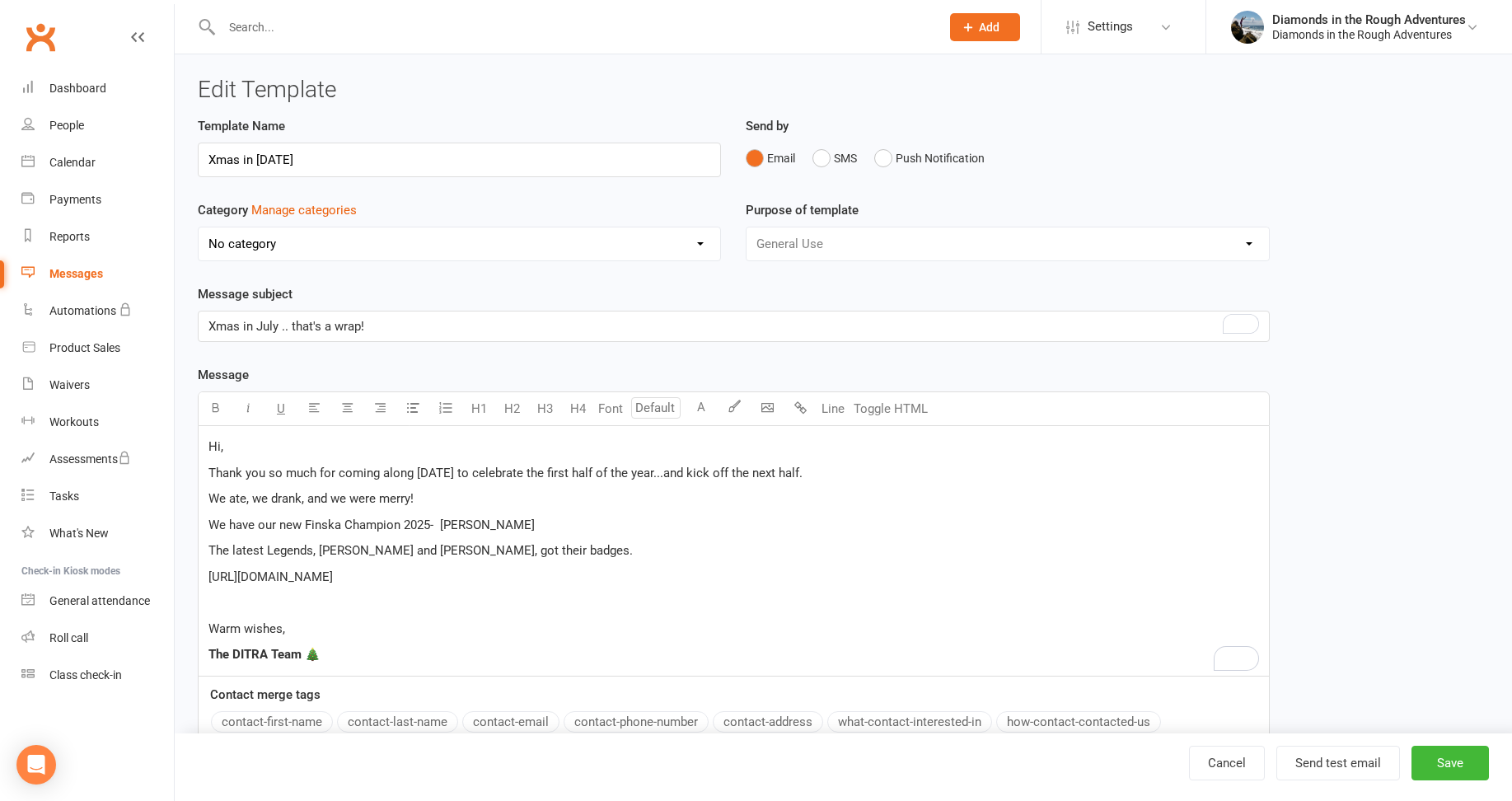 click on "Hi, Thank you so much for coming along on Saturday to celebrate the first half of the year...and kick off the next half. We ate, we drank, and we were merry! We have our new Finska Champion 2025-  Sarah Santamaria The latest Legends, Leanne and Jo W, got their badges. https://photos.app.goo.gl/T5xK1M1ut4HgfYts7 ﻿ Warm wishes,  The DITRA Team 🎄" at bounding box center (733, 550) 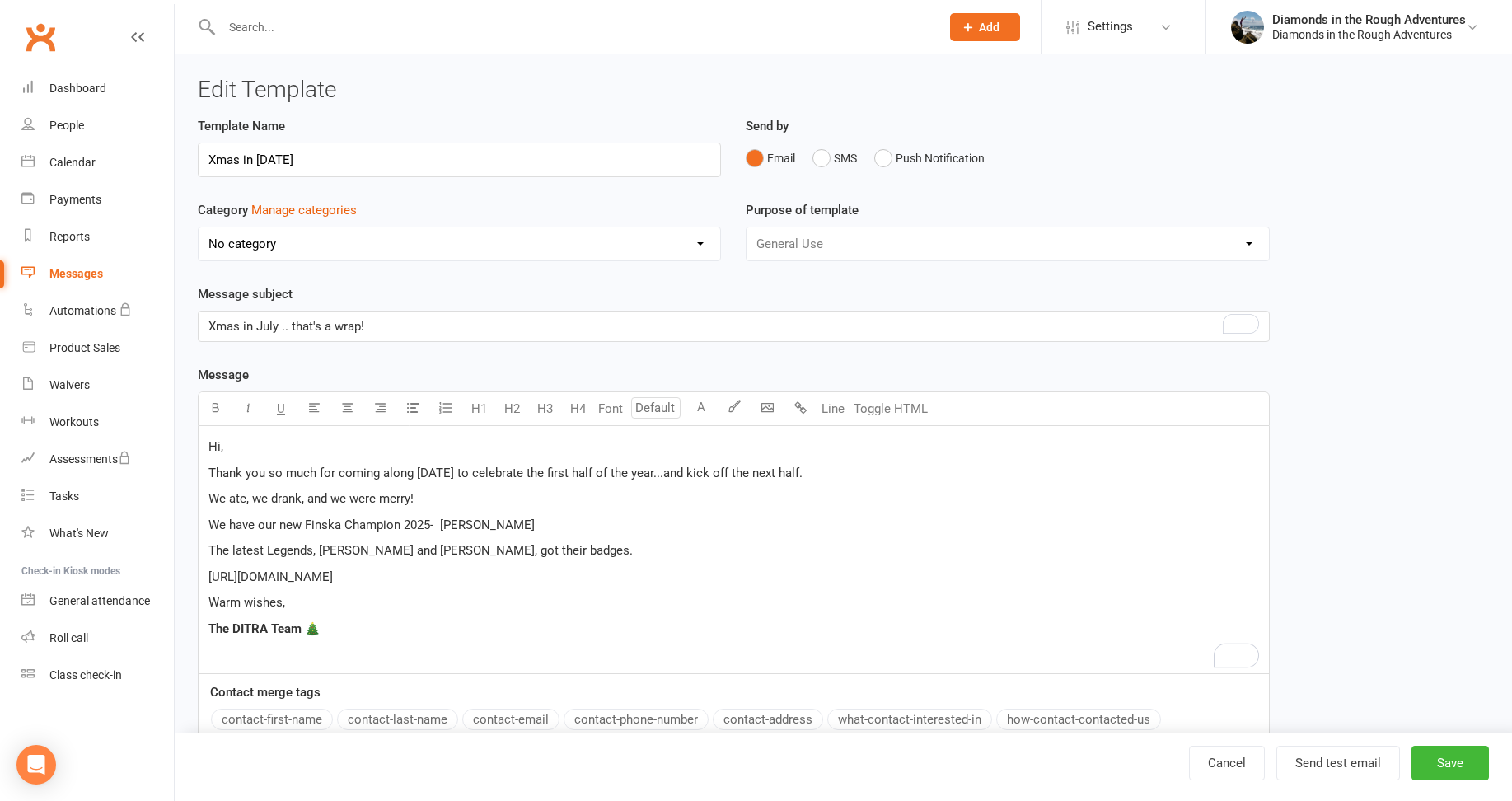 click on "The latest Legends, [PERSON_NAME] and [PERSON_NAME], got their badges." at bounding box center [733, 550] 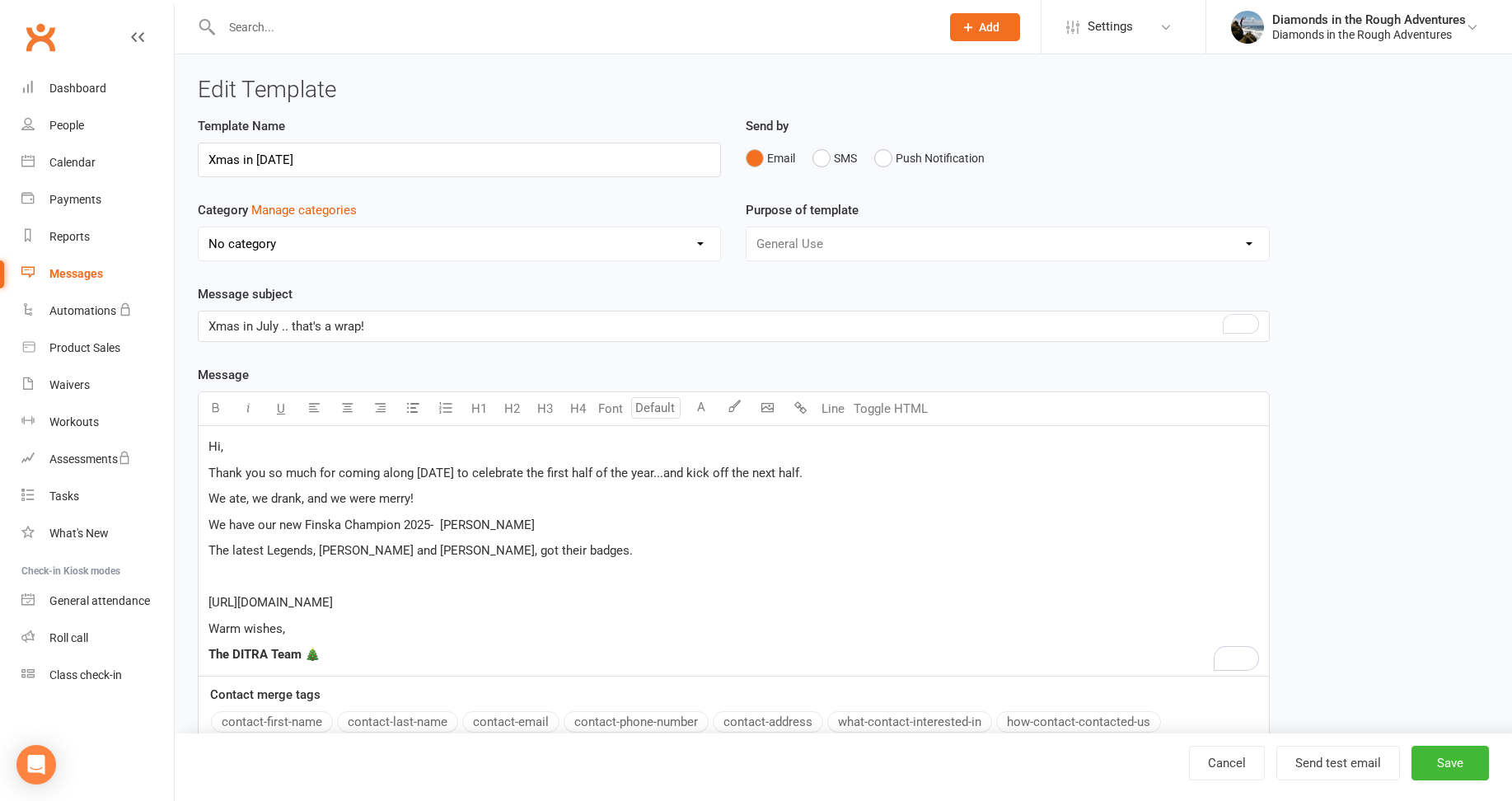click on "We ate, we drank, and we were merry!" at bounding box center (733, 499) 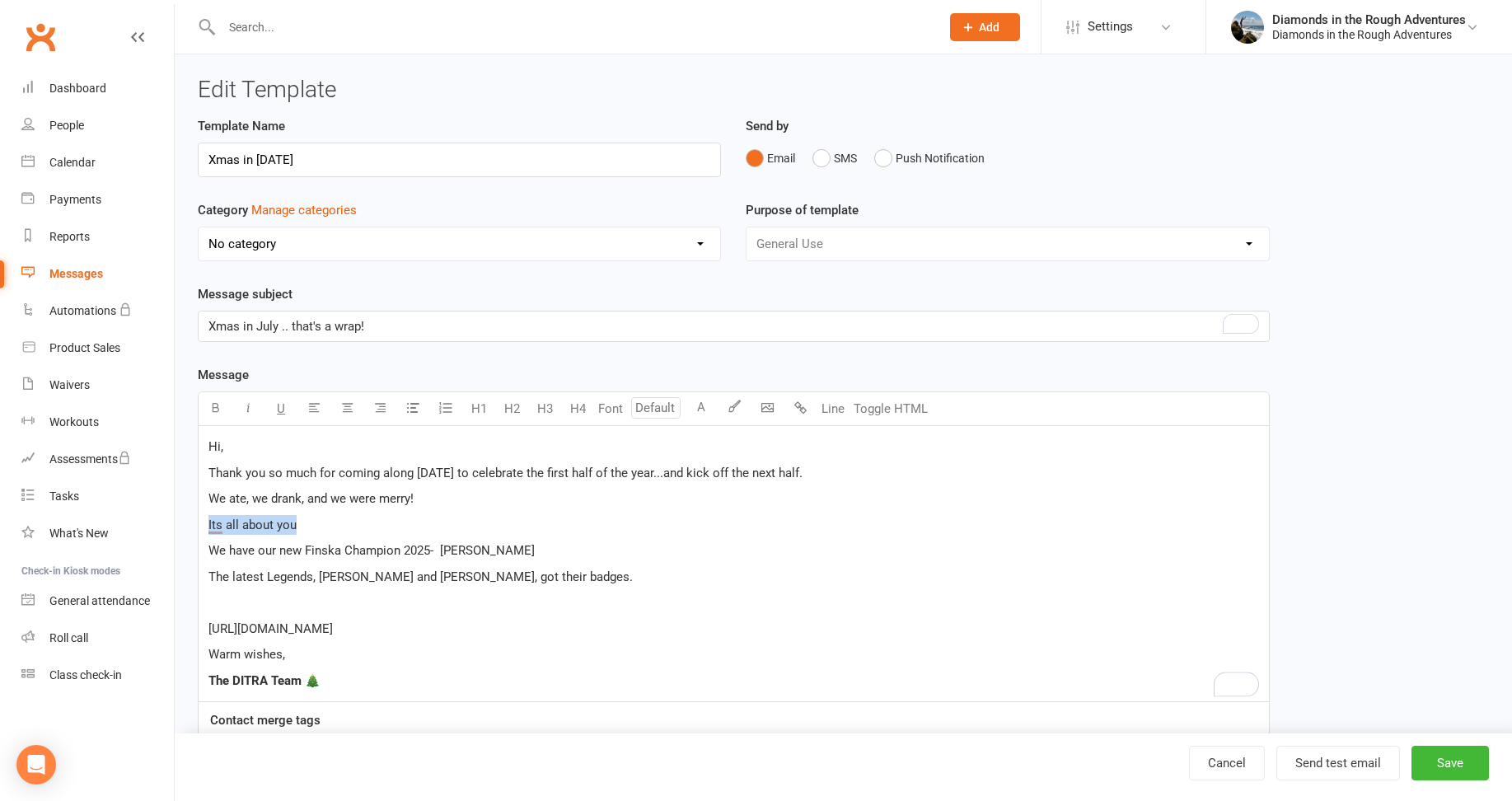 drag, startPoint x: 287, startPoint y: 527, endPoint x: 204, endPoint y: 532, distance: 83.15047 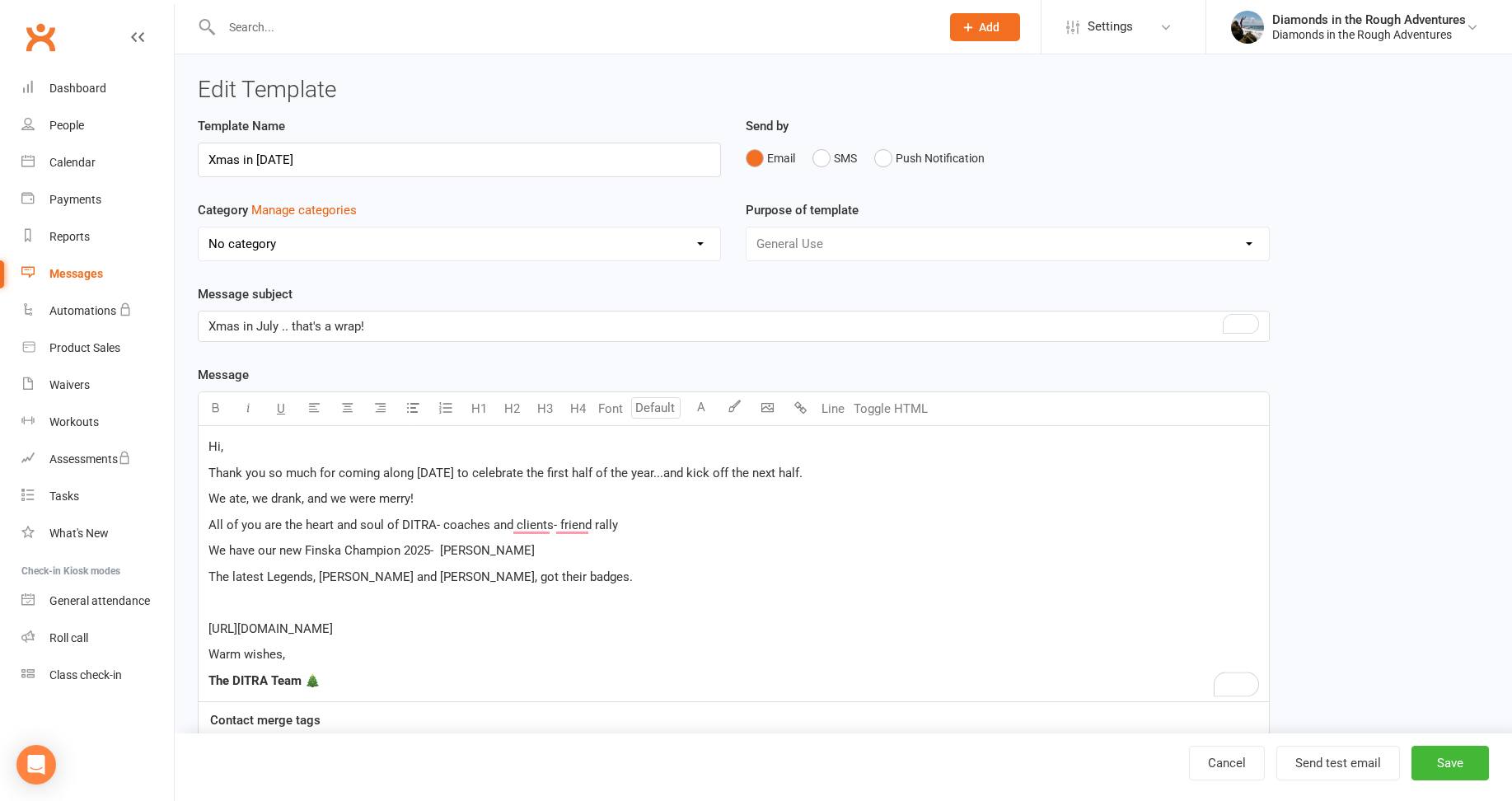 drag, startPoint x: 555, startPoint y: 522, endPoint x: 556, endPoint y: 511, distance: 11.045361 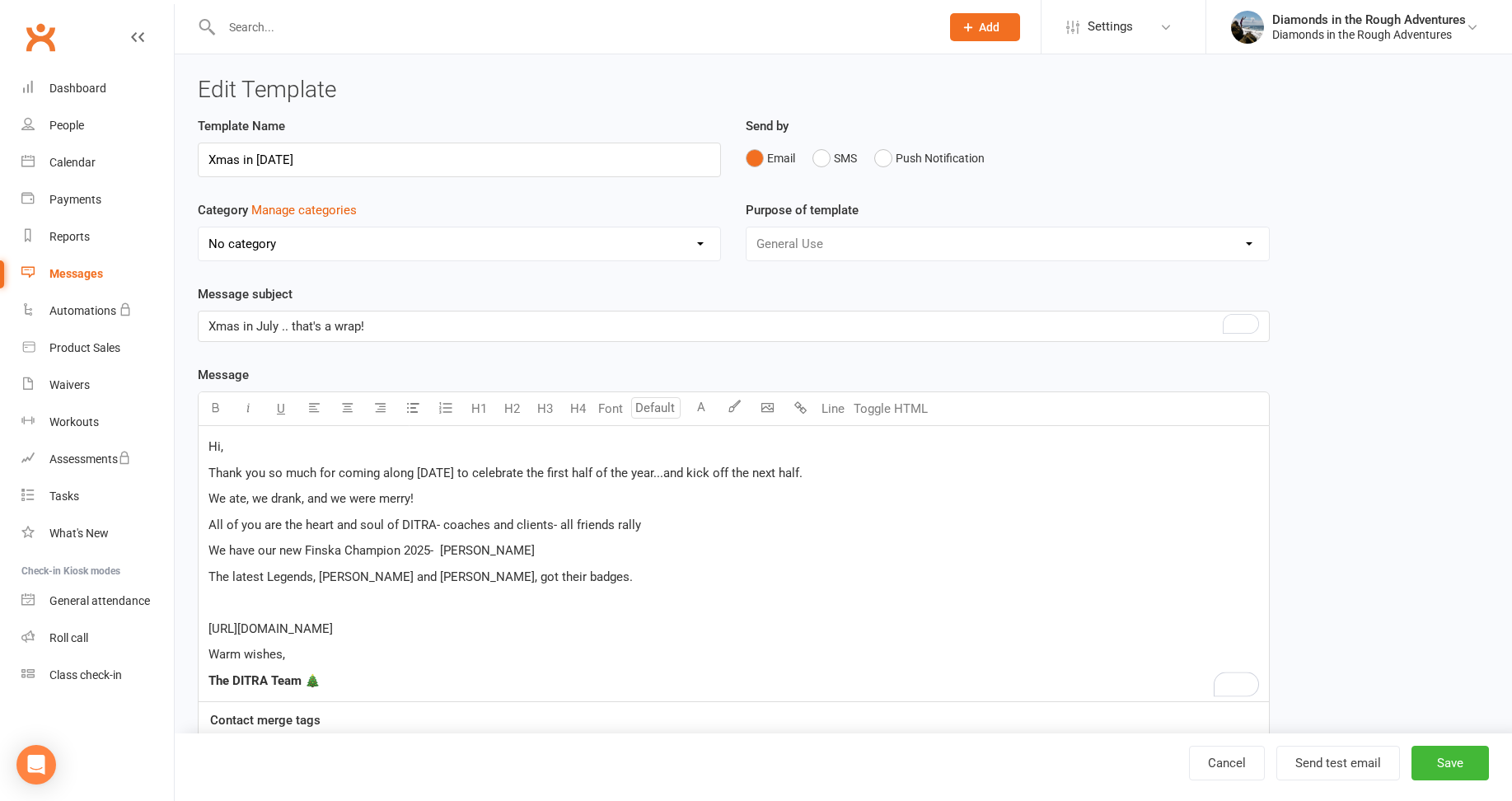 click on "All of you are the heart and soul of DITRA- coaches and clients- all friends rally" at bounding box center (424, 525) 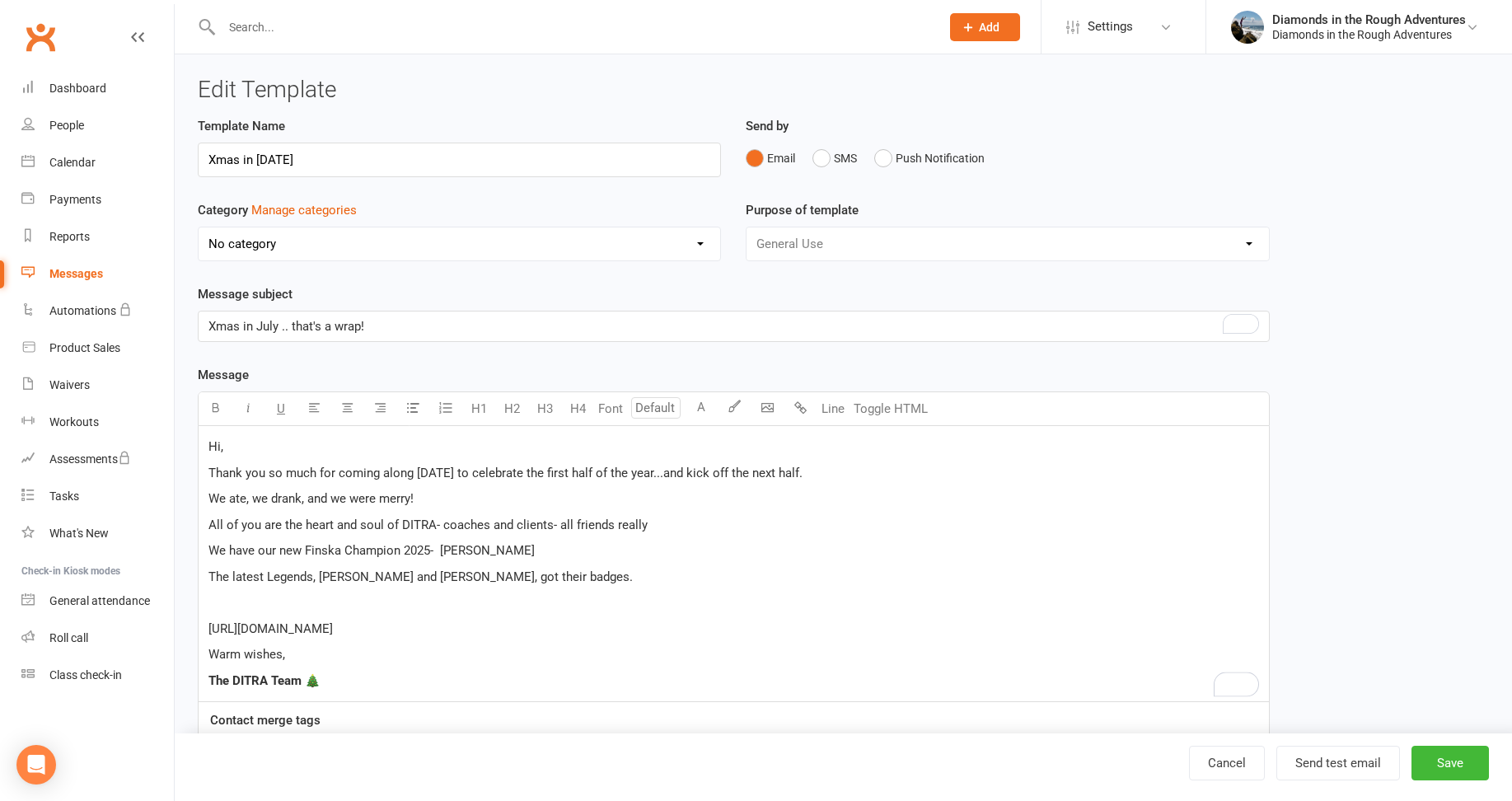 click on "All of you are the heart and soul of DITRA- coaches and clients- all friends really" at bounding box center (733, 525) 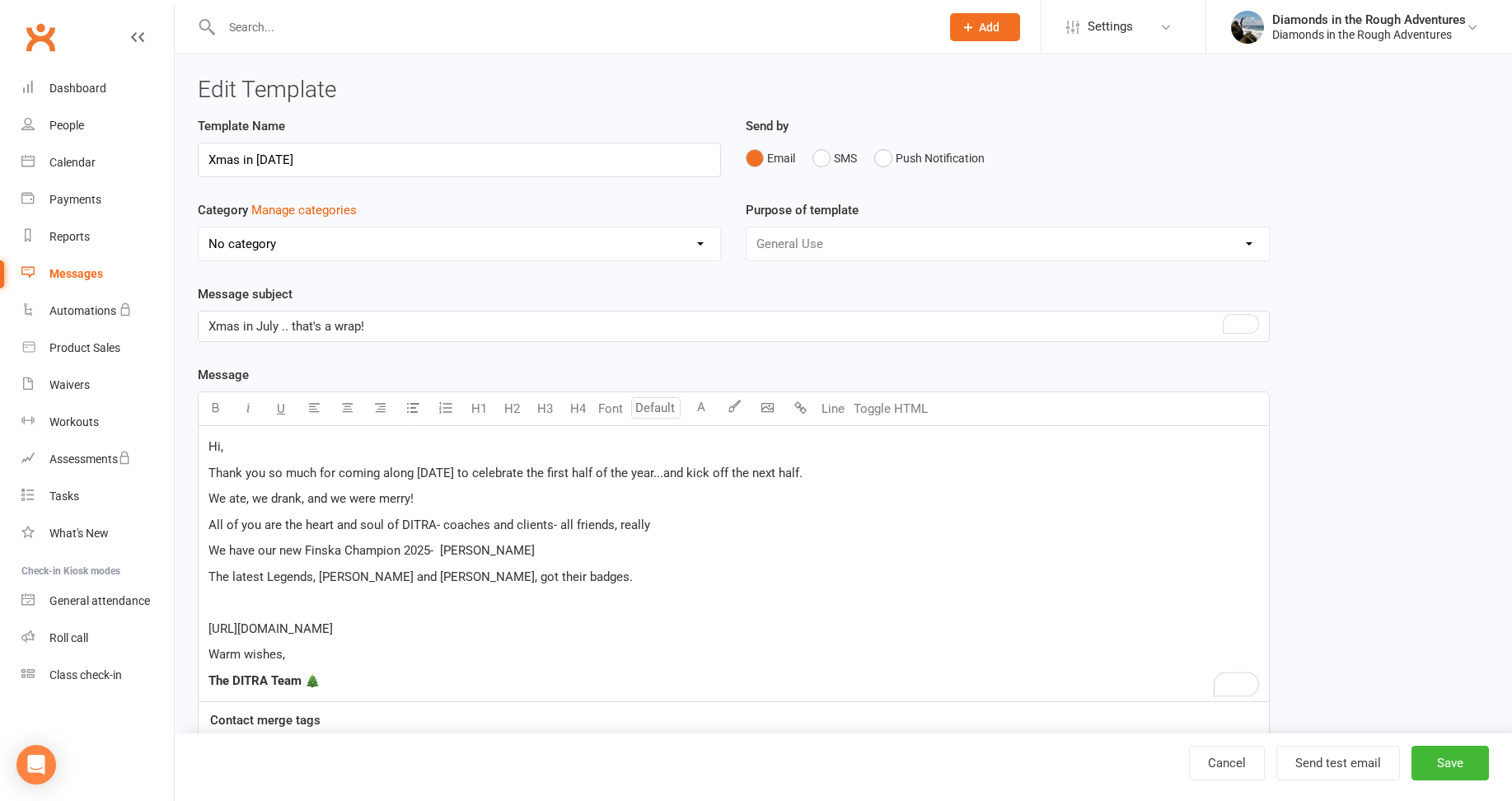 click on "All of you are the heart and soul of DITRA- coaches and clients- all friends, really" at bounding box center [733, 525] 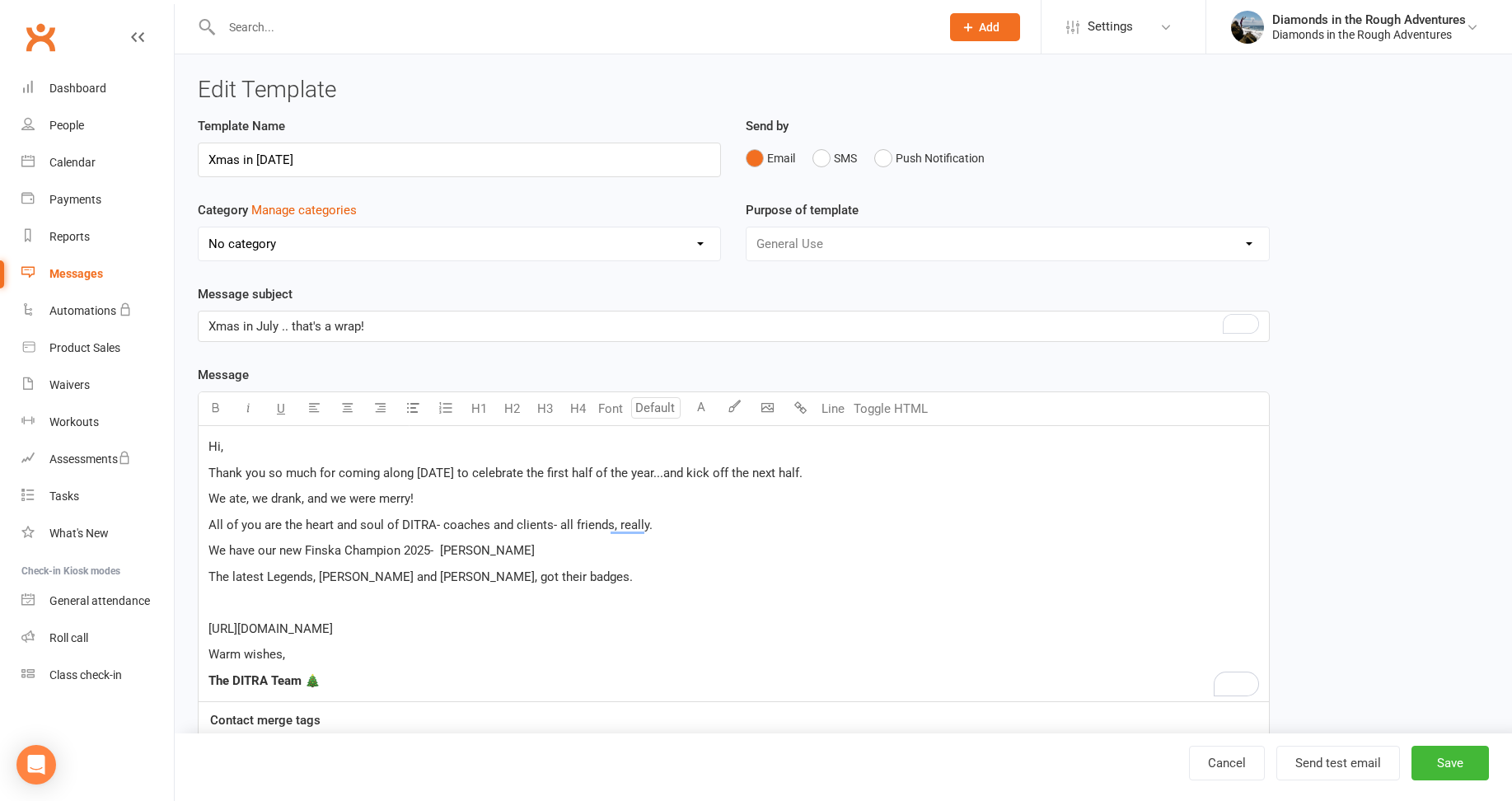 click on "All of you are the heart and soul of DITRA- coaches and clients- all friends, really." at bounding box center [733, 525] 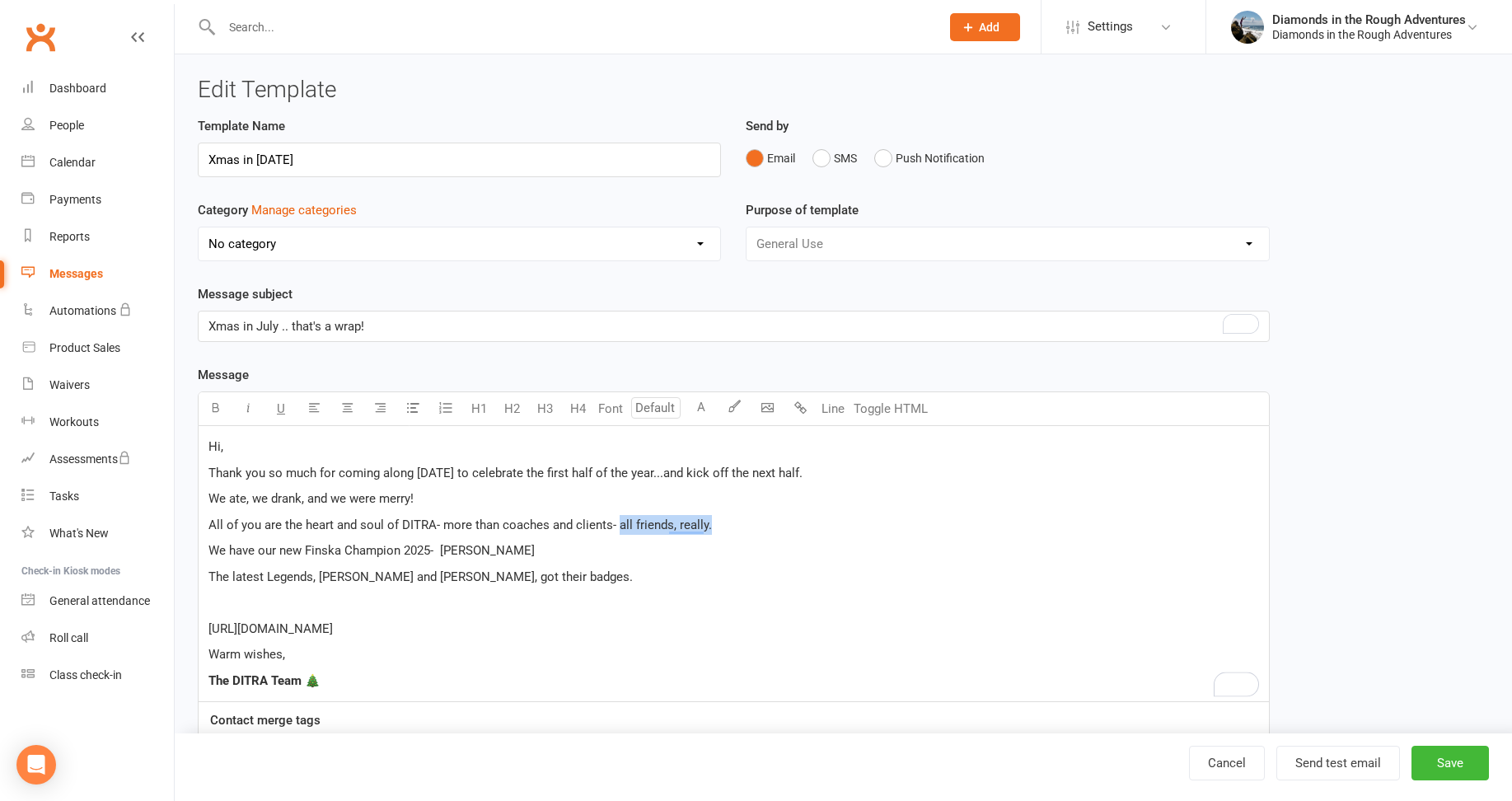 drag, startPoint x: 714, startPoint y: 525, endPoint x: 618, endPoint y: 524, distance: 96.00521 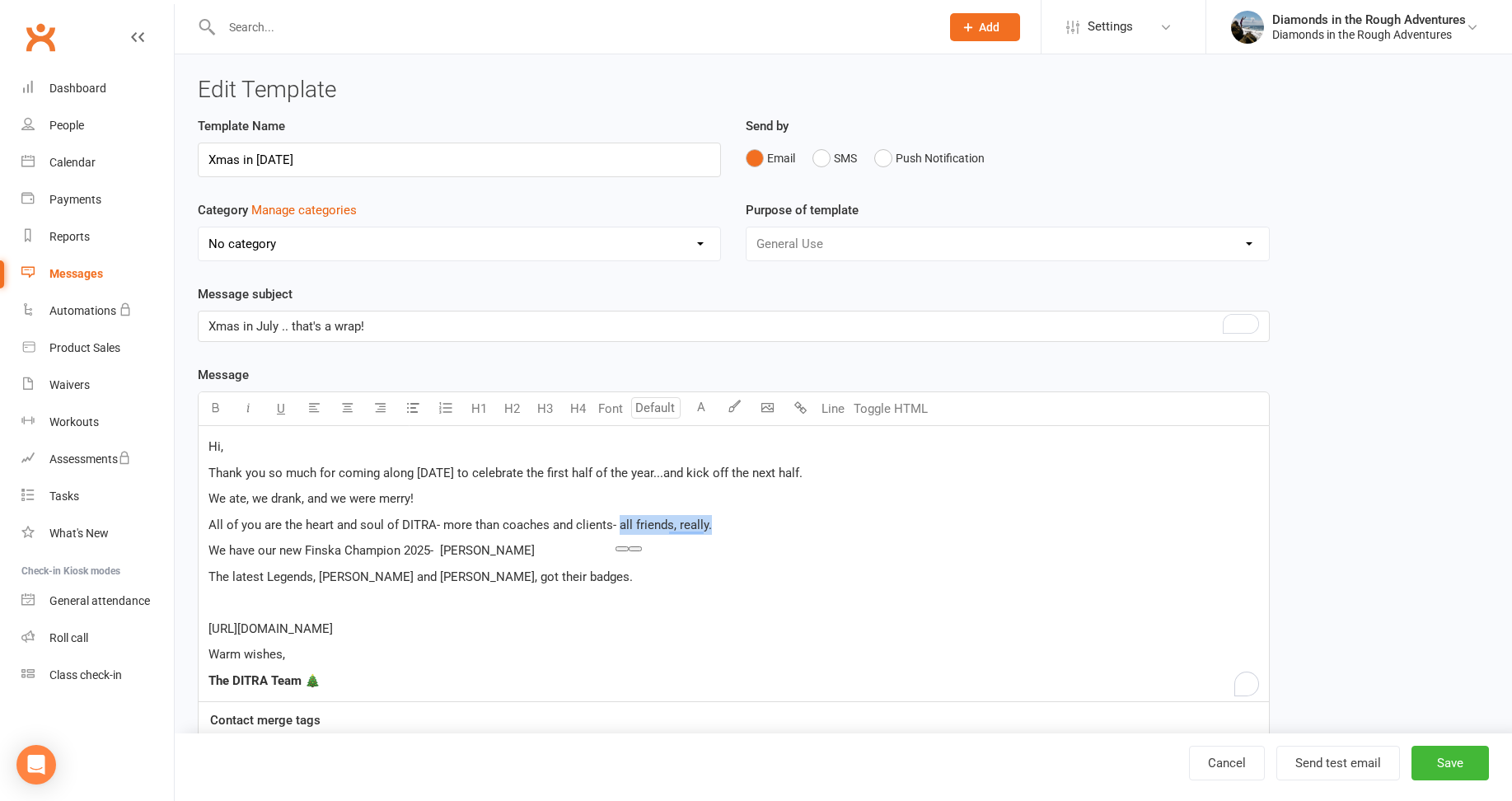 drag, startPoint x: 709, startPoint y: 528, endPoint x: 709, endPoint y: 510, distance: 18 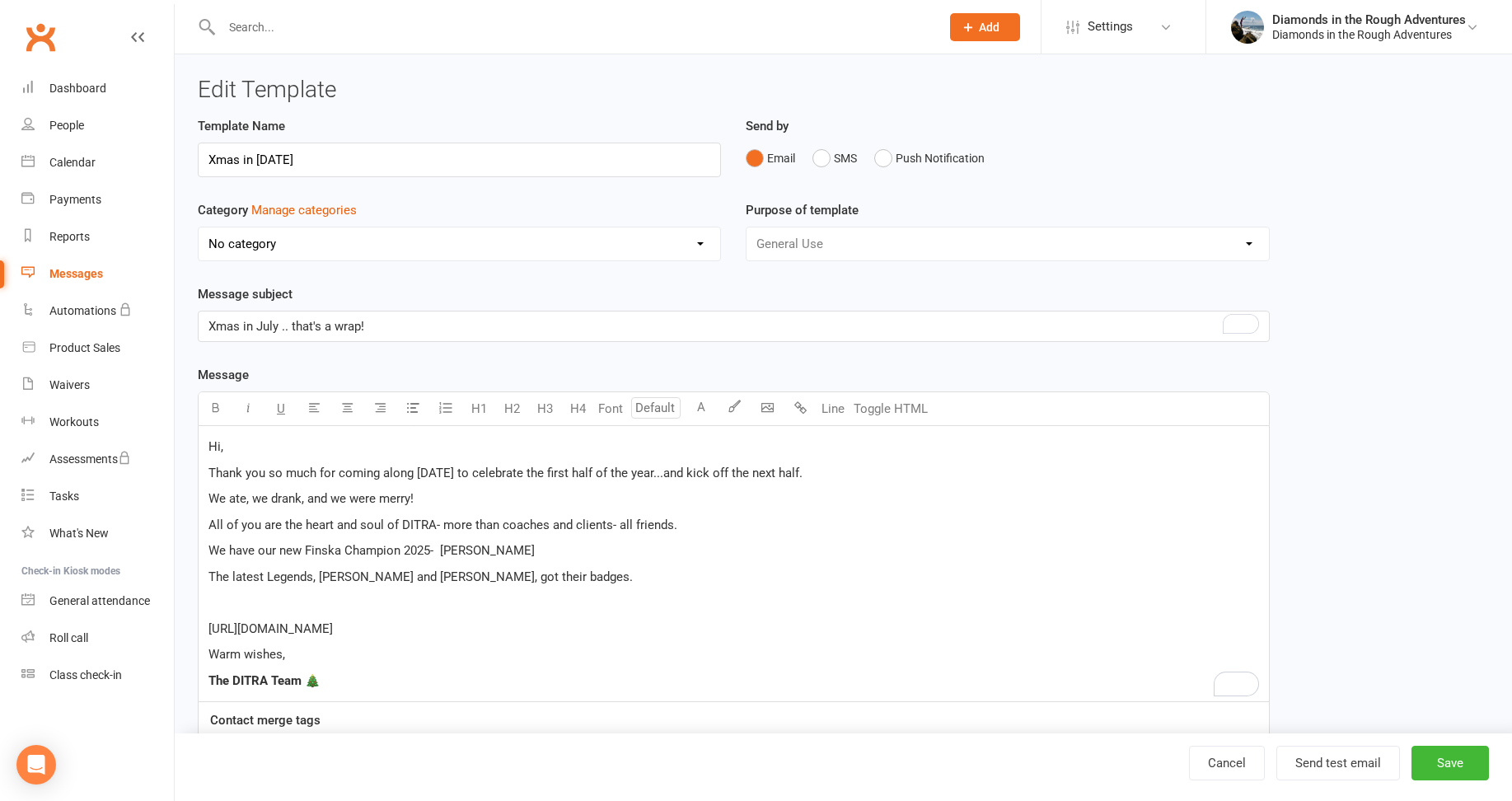 drag, startPoint x: 615, startPoint y: 522, endPoint x: 603, endPoint y: 532, distance: 15.620499 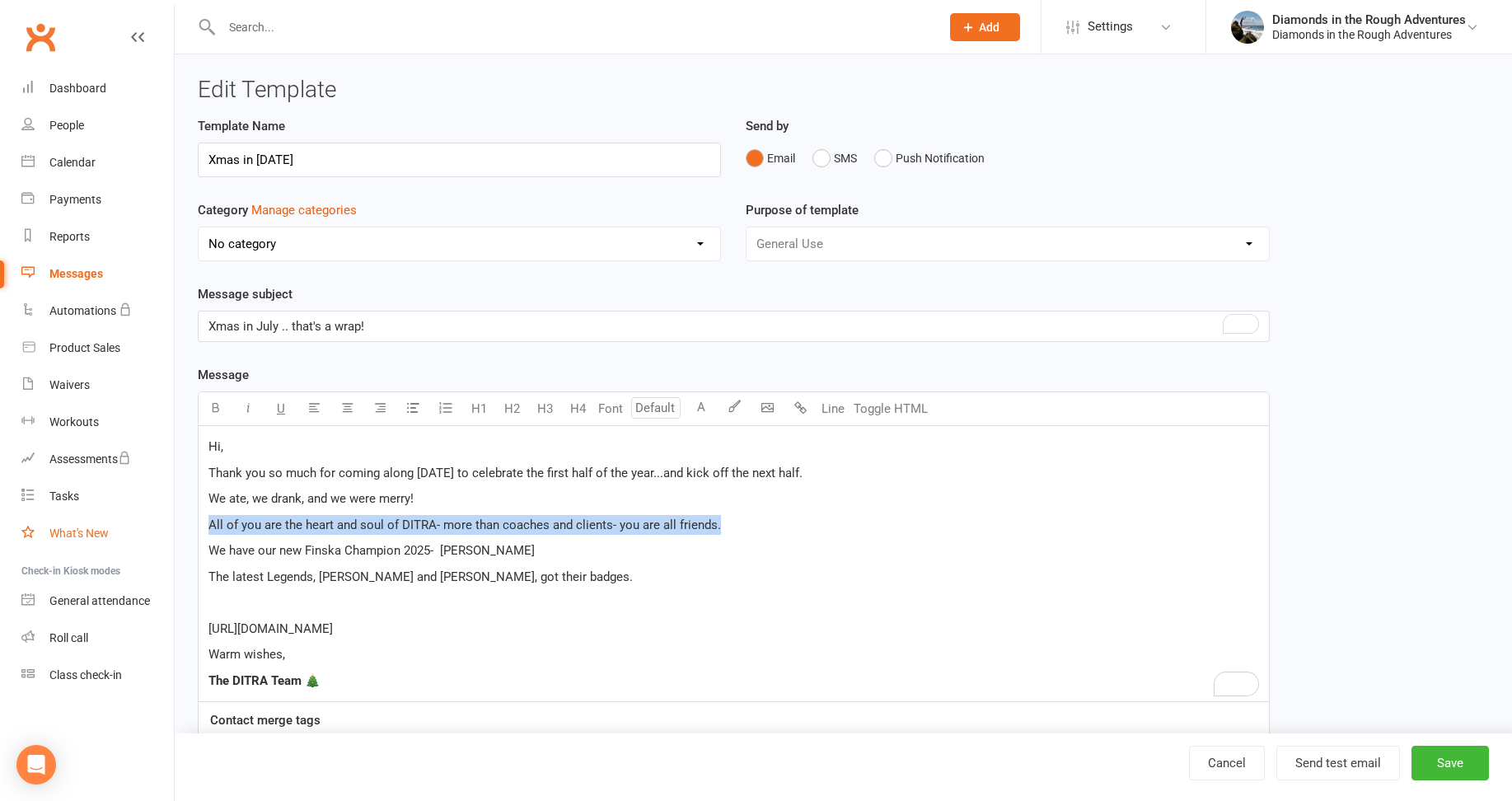 drag, startPoint x: 724, startPoint y: 526, endPoint x: 172, endPoint y: 522, distance: 552.0145 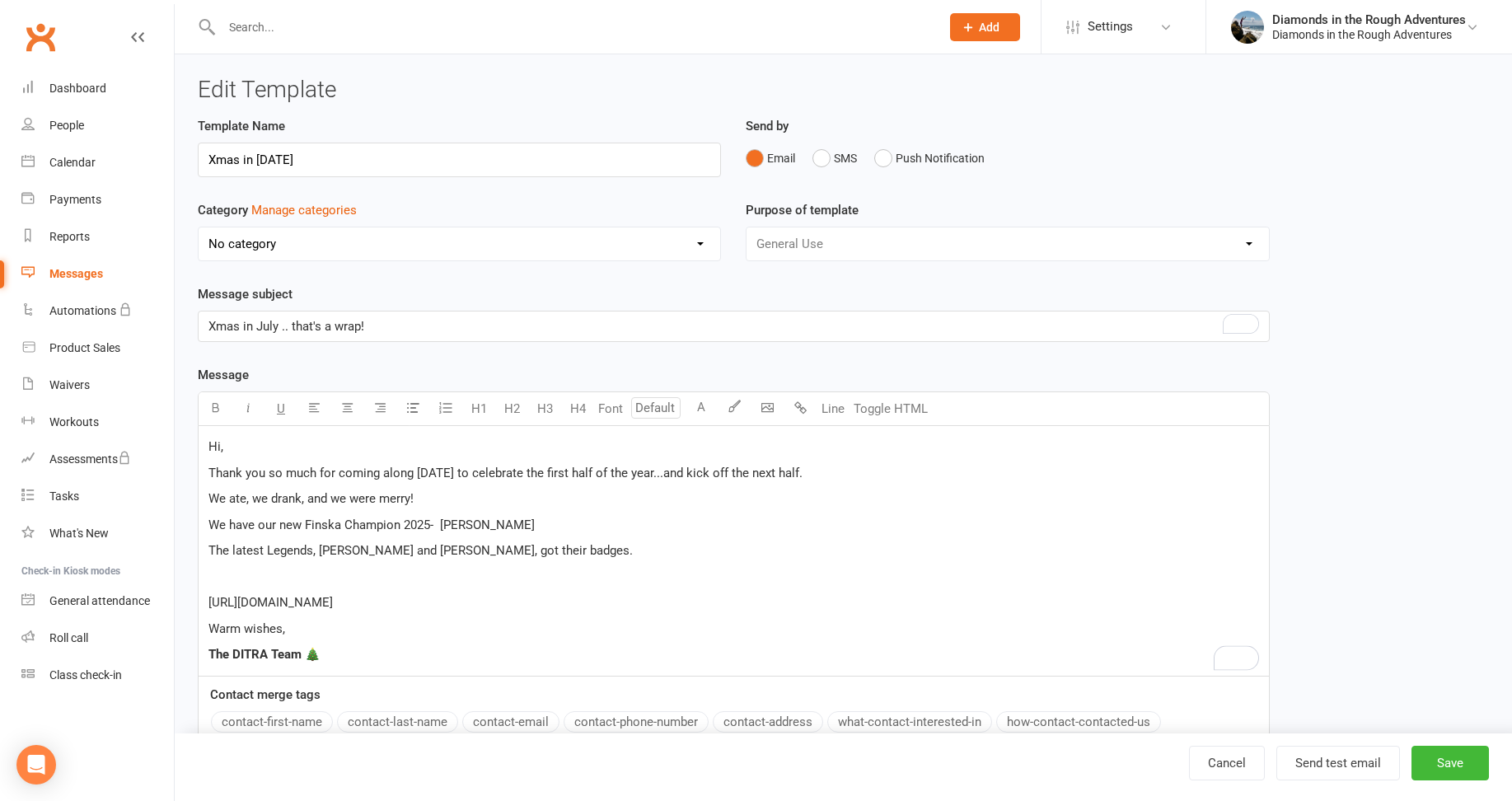 click on "The latest Legends, [PERSON_NAME] and [PERSON_NAME], got their badges." at bounding box center [733, 550] 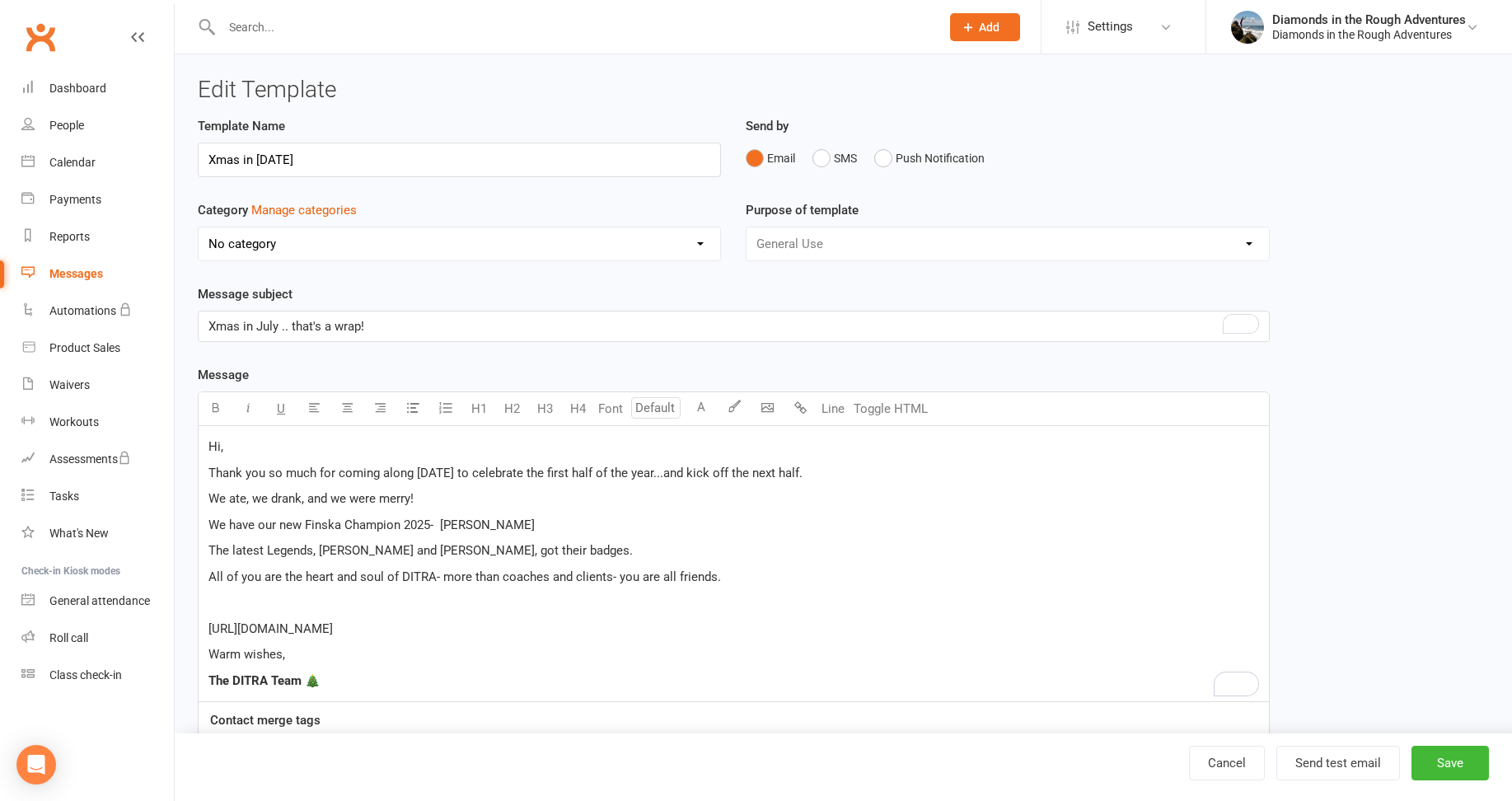drag, startPoint x: 512, startPoint y: 553, endPoint x: 513, endPoint y: 567, distance: 14.035669 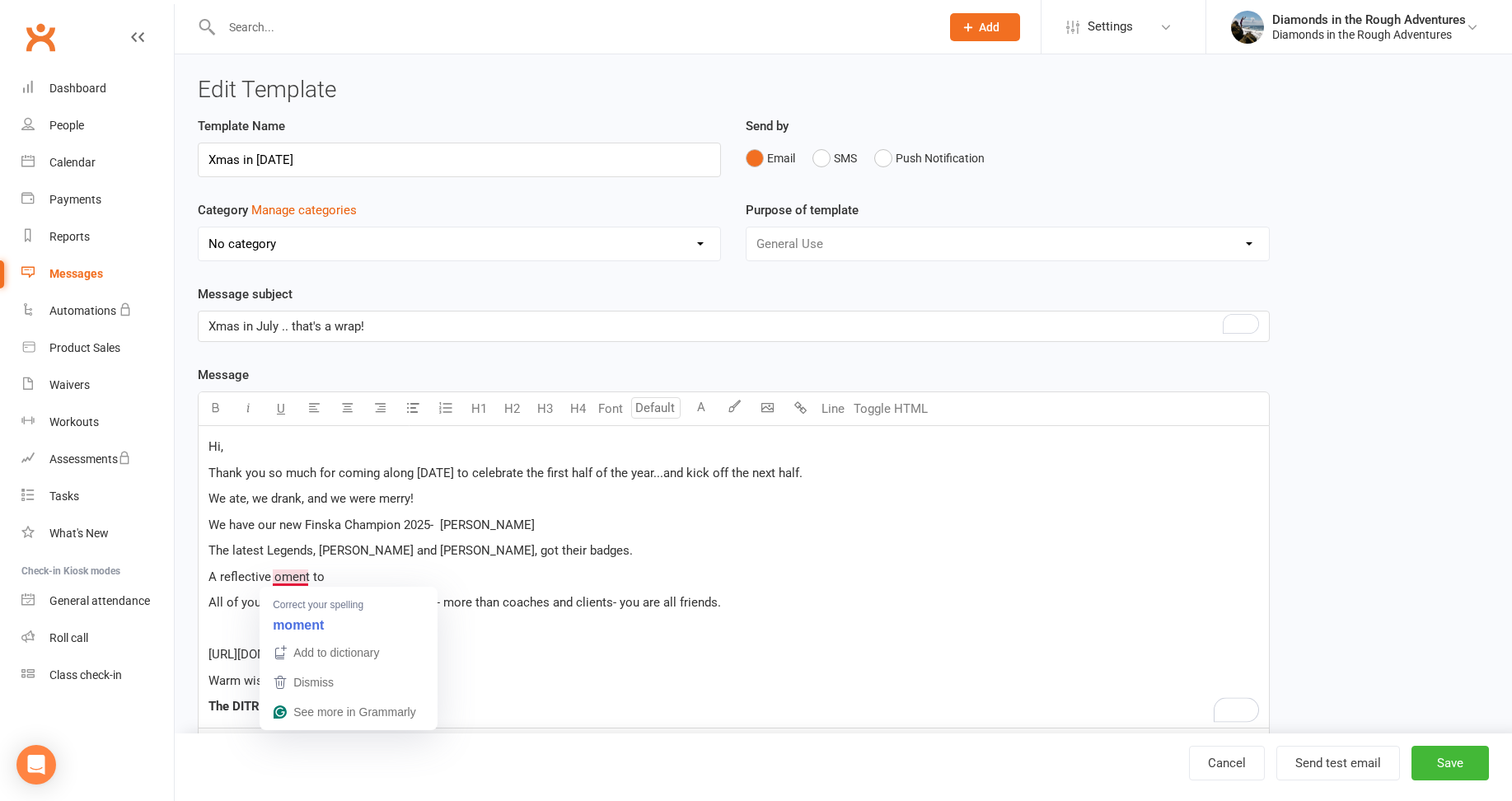 click on "A reflective oment to" at bounding box center [266, 577] 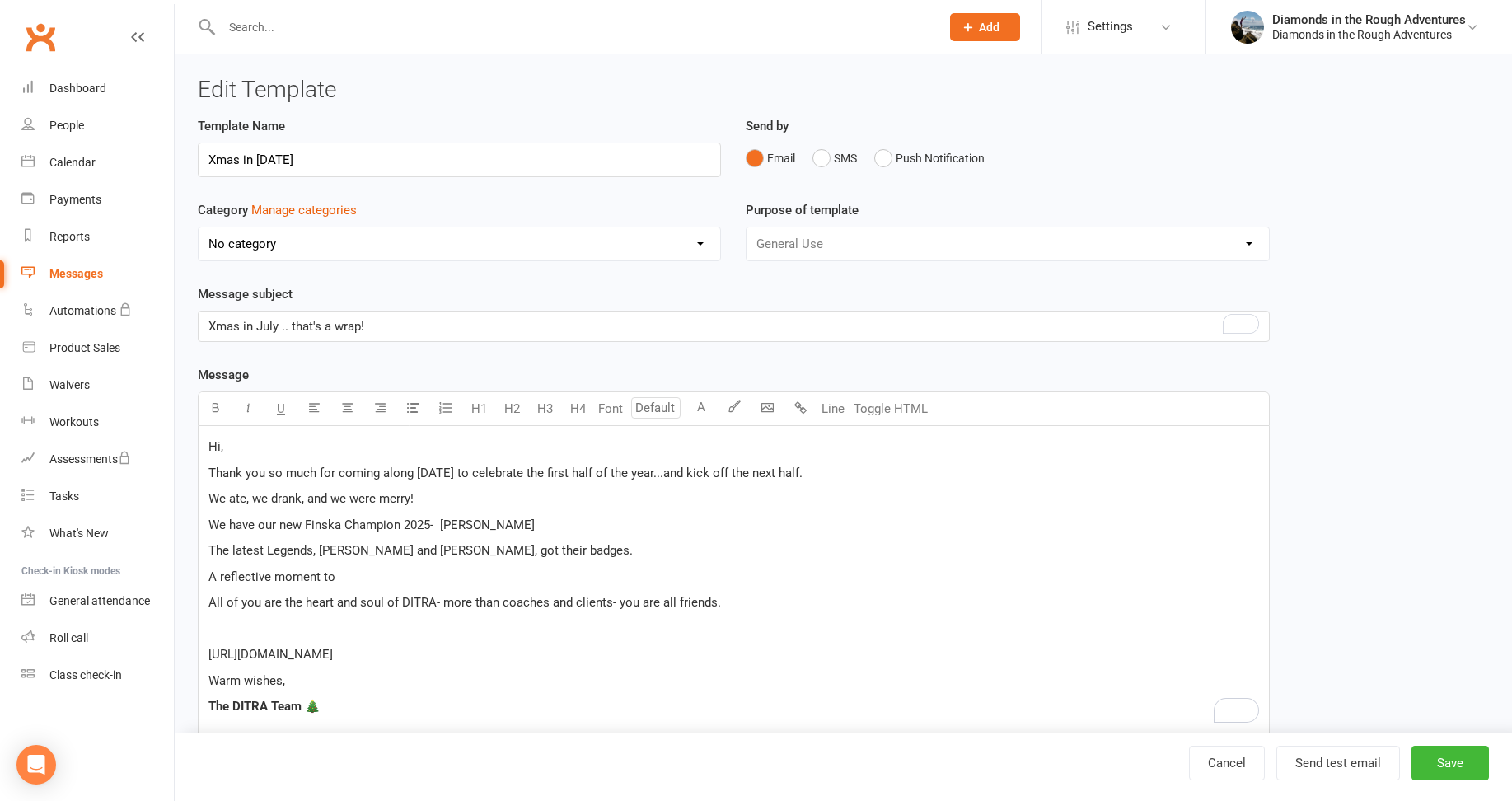 click on "A reflective moment to" at bounding box center [733, 577] 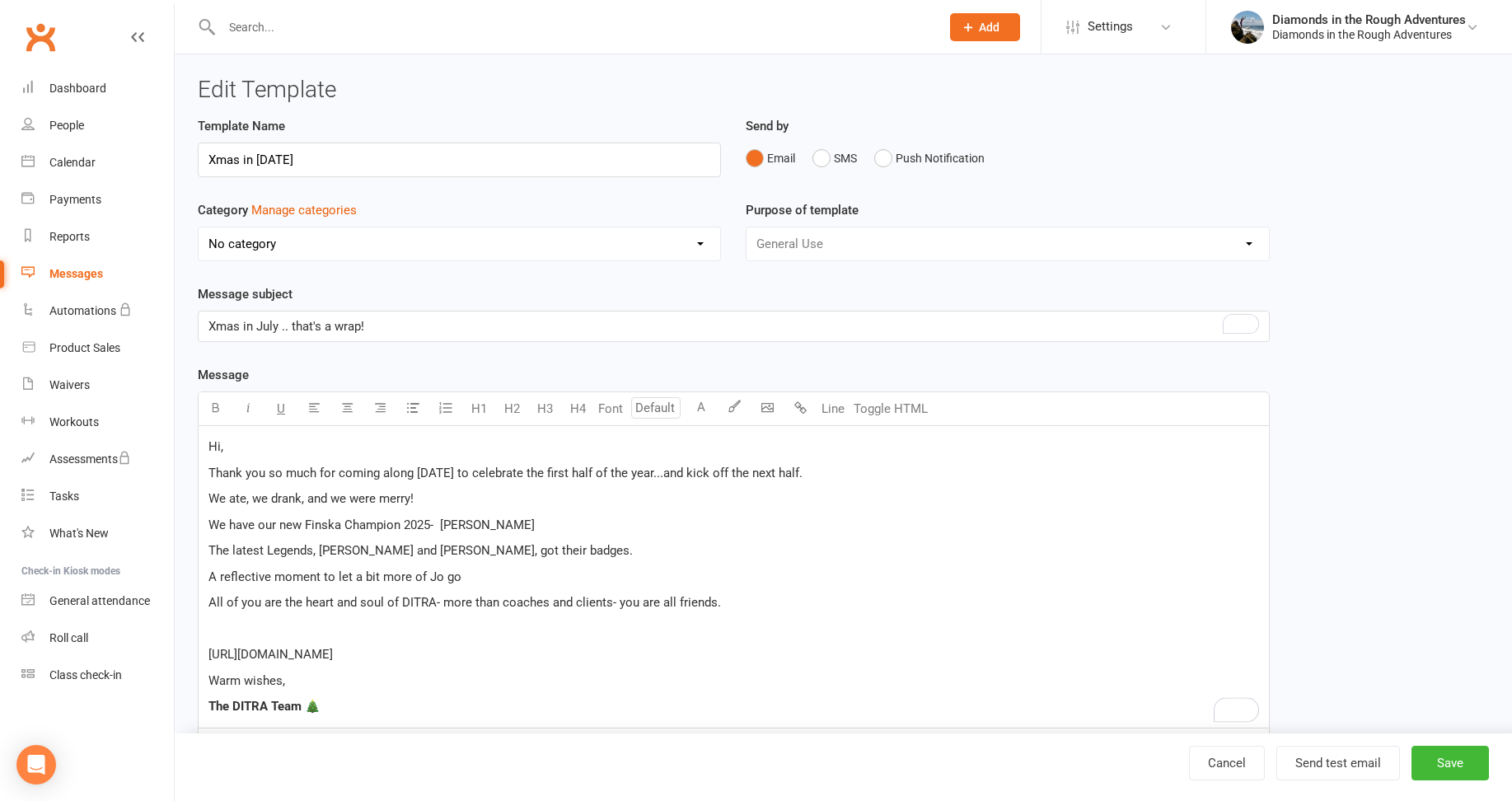 click on "A reflective moment to let a bit more of Jo go" at bounding box center (733, 577) 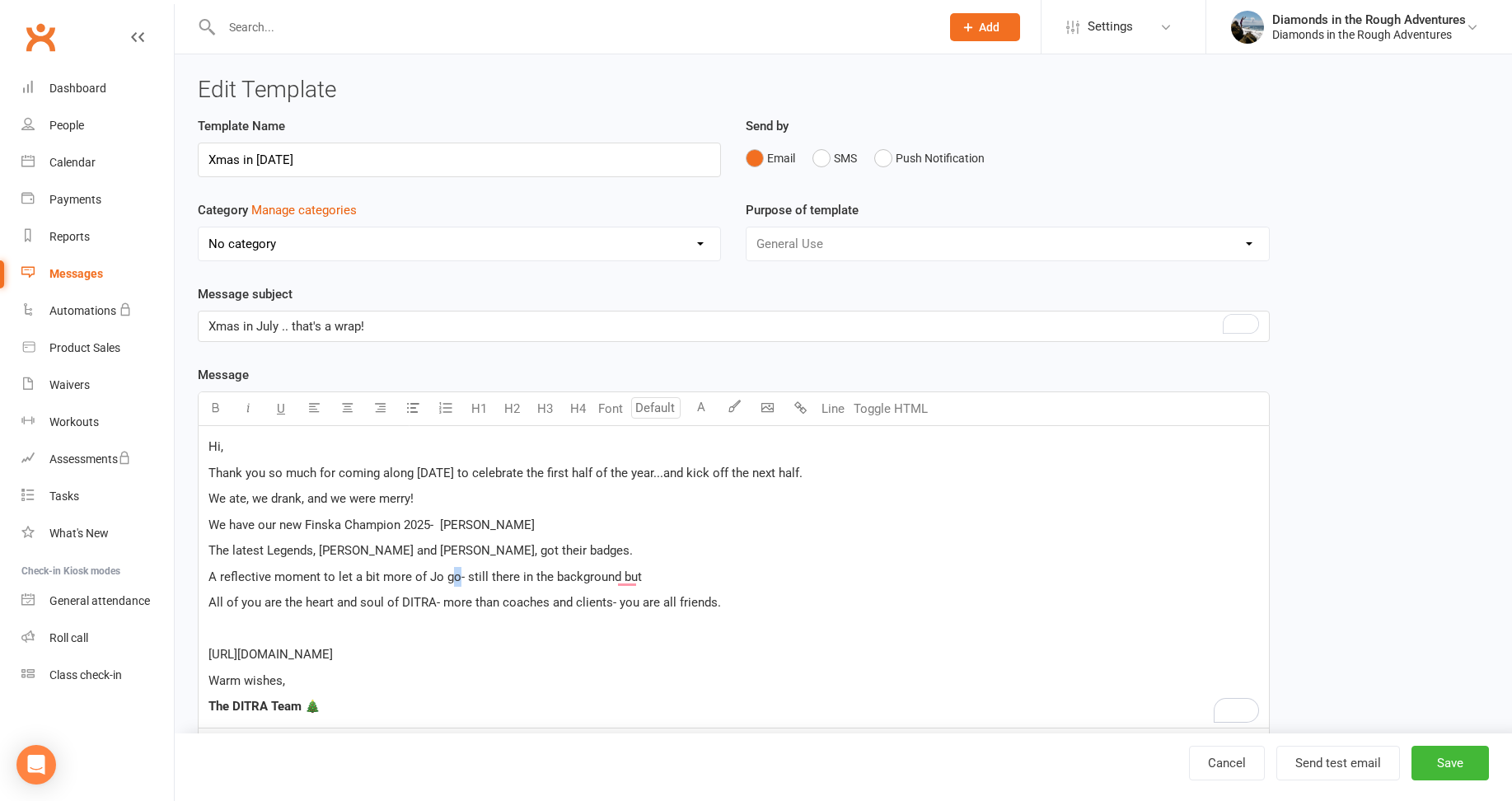 drag, startPoint x: 457, startPoint y: 575, endPoint x: 447, endPoint y: 578, distance: 10.440307 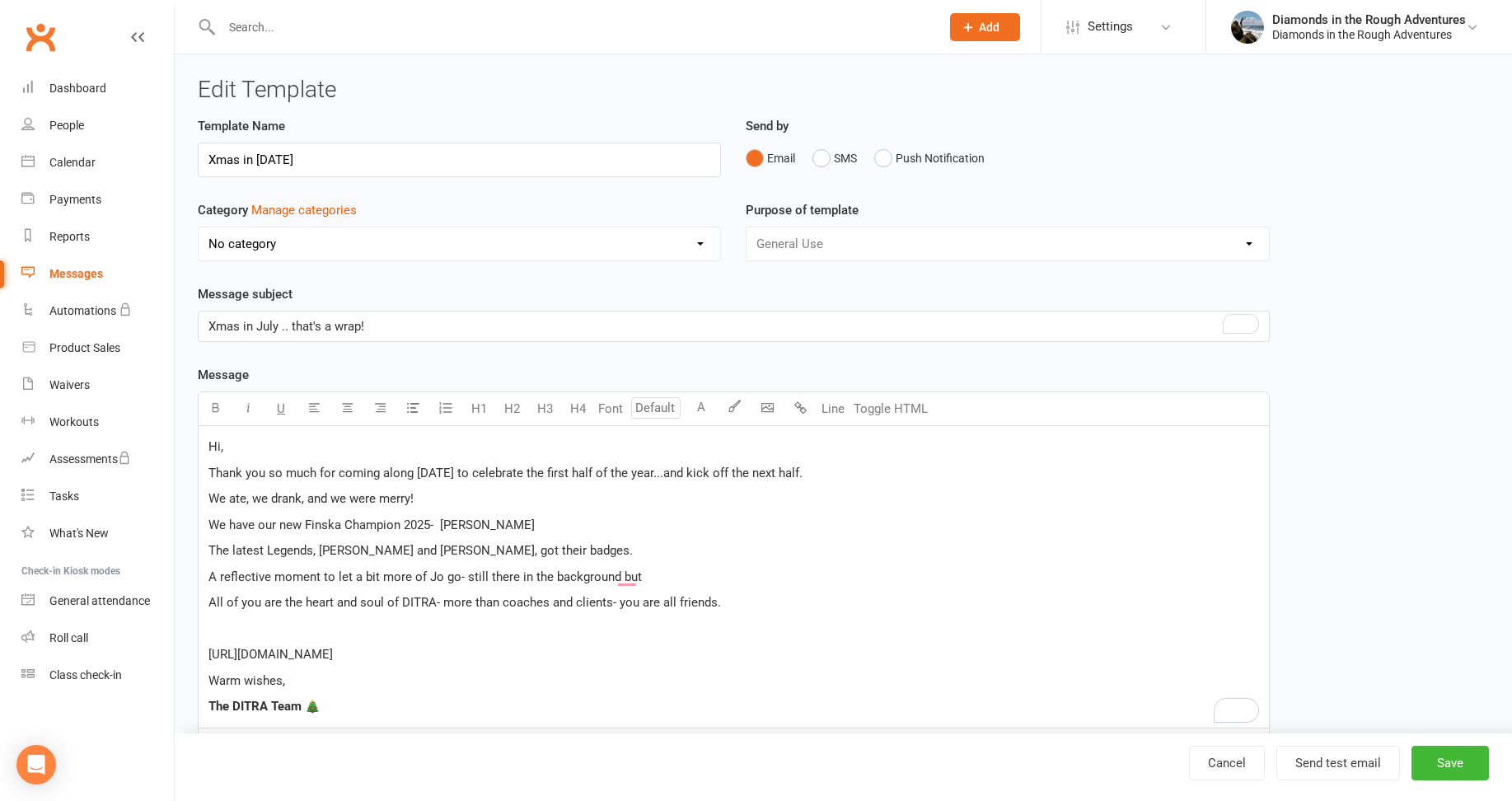 click on "All of you are the heart and soul of DITRA- more than coaches and clients- you are all friends." at bounding box center (733, 602) 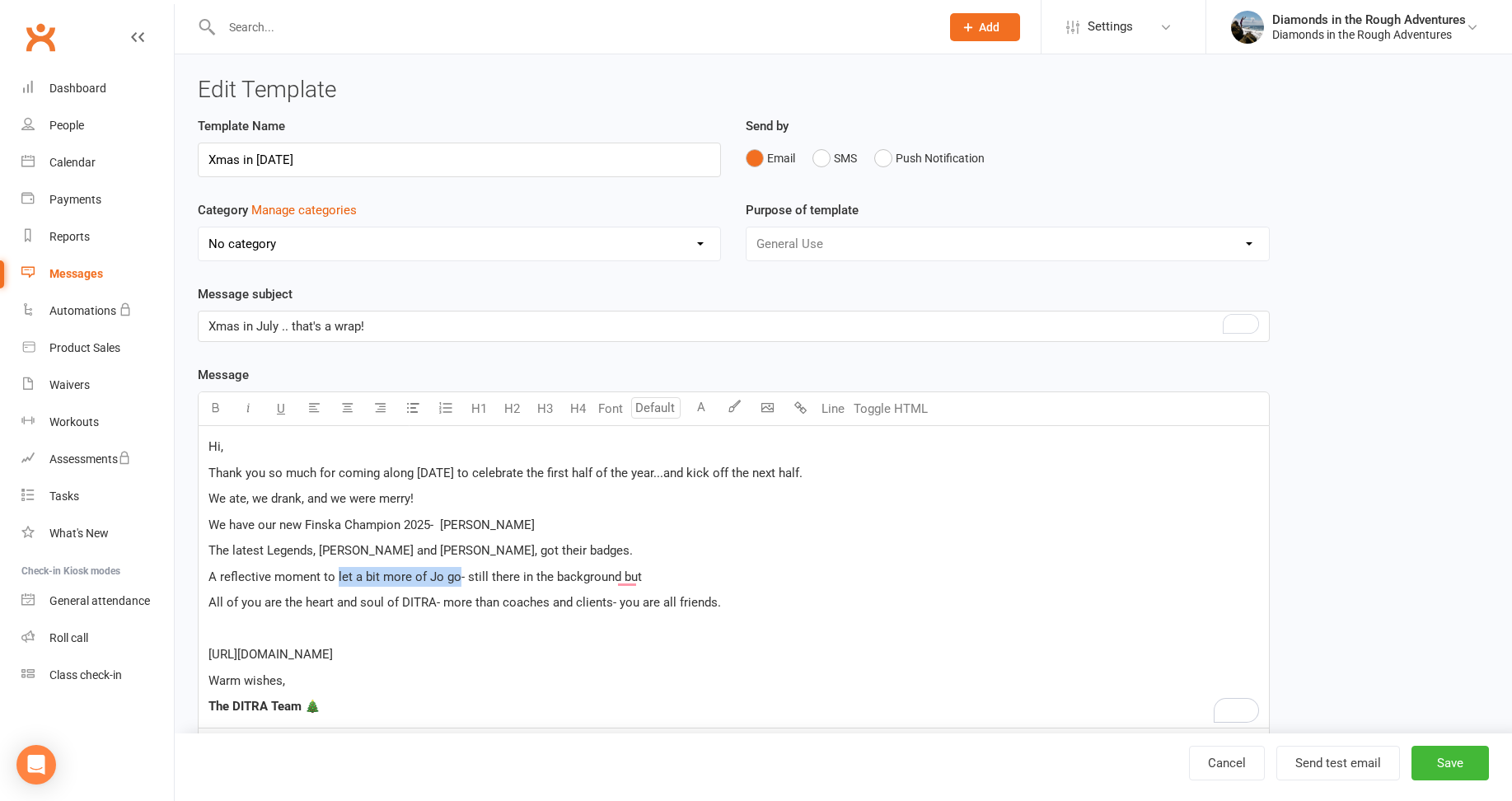 drag, startPoint x: 456, startPoint y: 576, endPoint x: 337, endPoint y: 583, distance: 119.2057 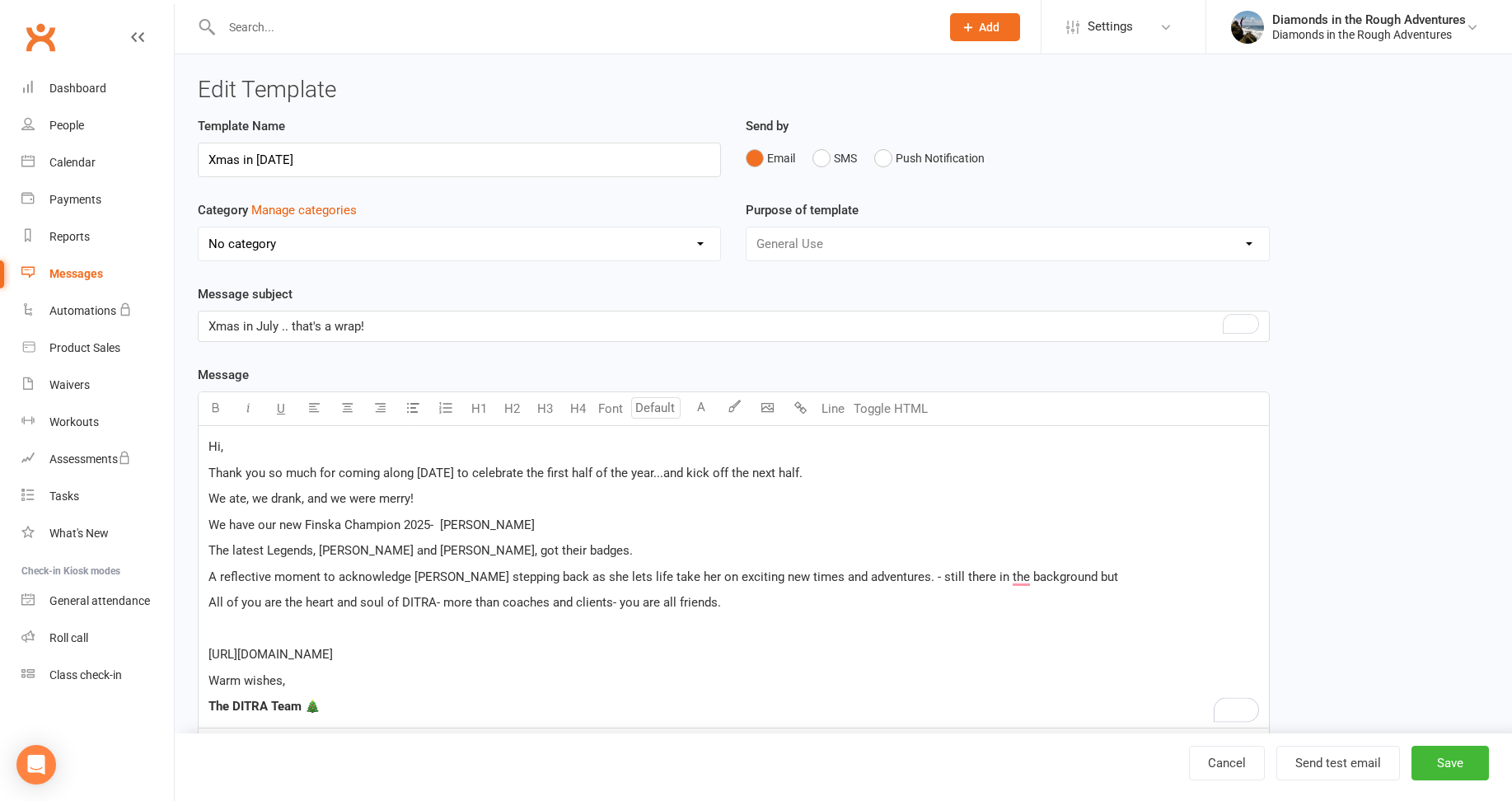 click on "A reflective moment to acknowledge Jo stepping back as she lets life take her on exciting new times and adventures. - still there in the background but" at bounding box center (663, 577) 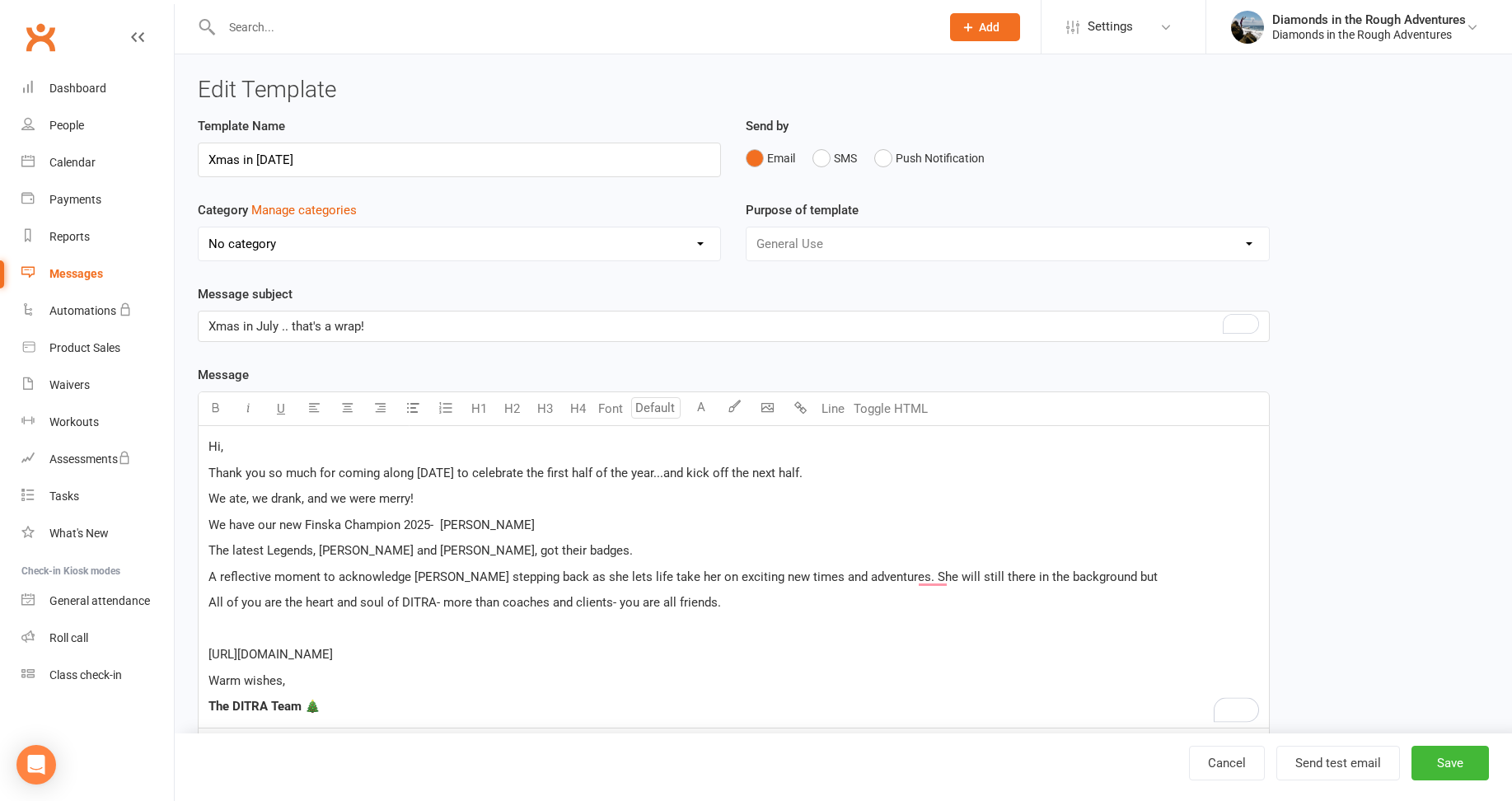 click on "A reflective moment to acknowledge Jo stepping back as she lets life take her on exciting new times and adventures. She will still there in the background but" at bounding box center [733, 577] 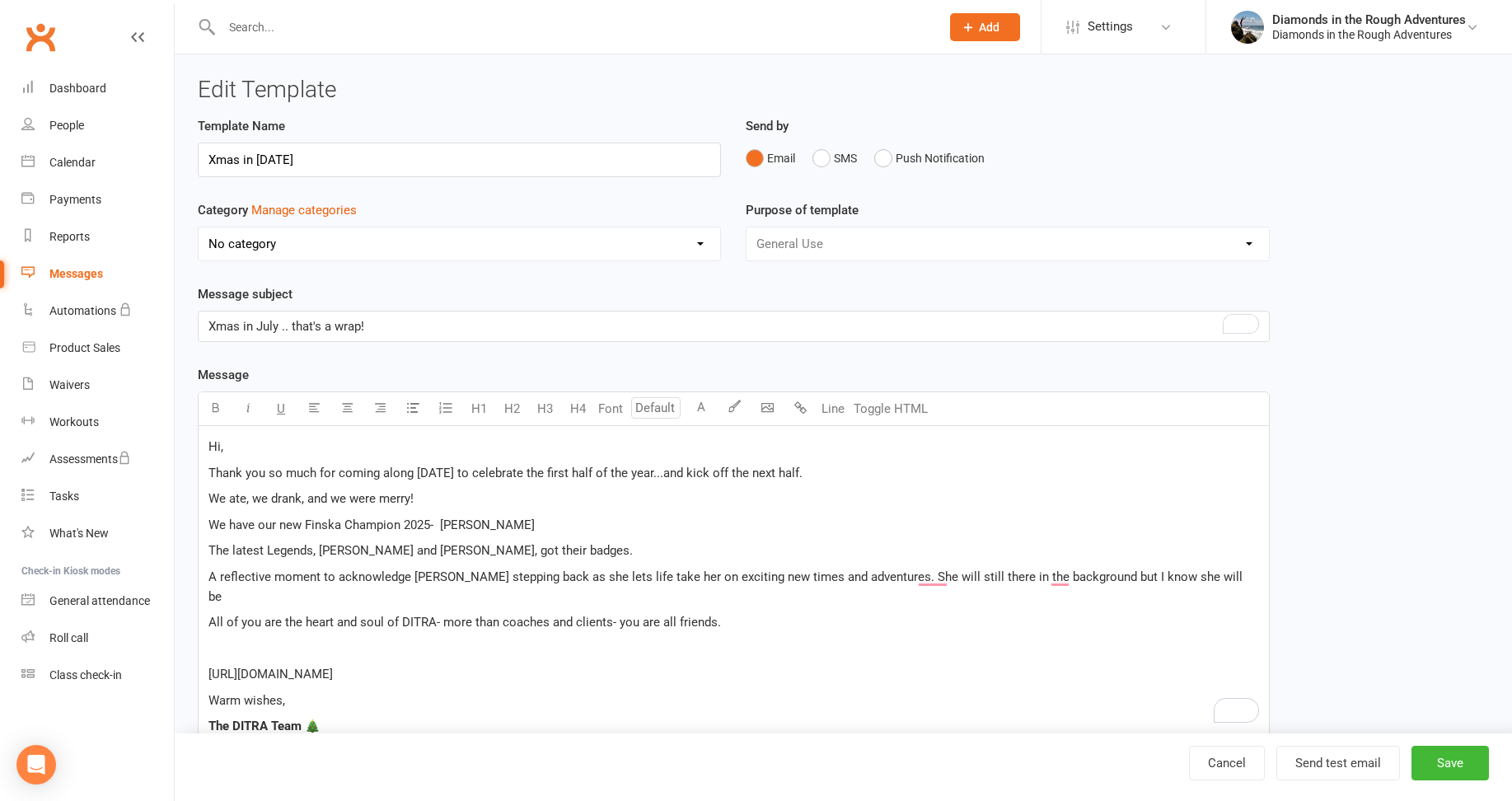 click on "A reflective moment to acknowledge Jo stepping back as she lets life take her on exciting new times and adventures. She will still there in the background but I know she will be" at bounding box center (727, 587) 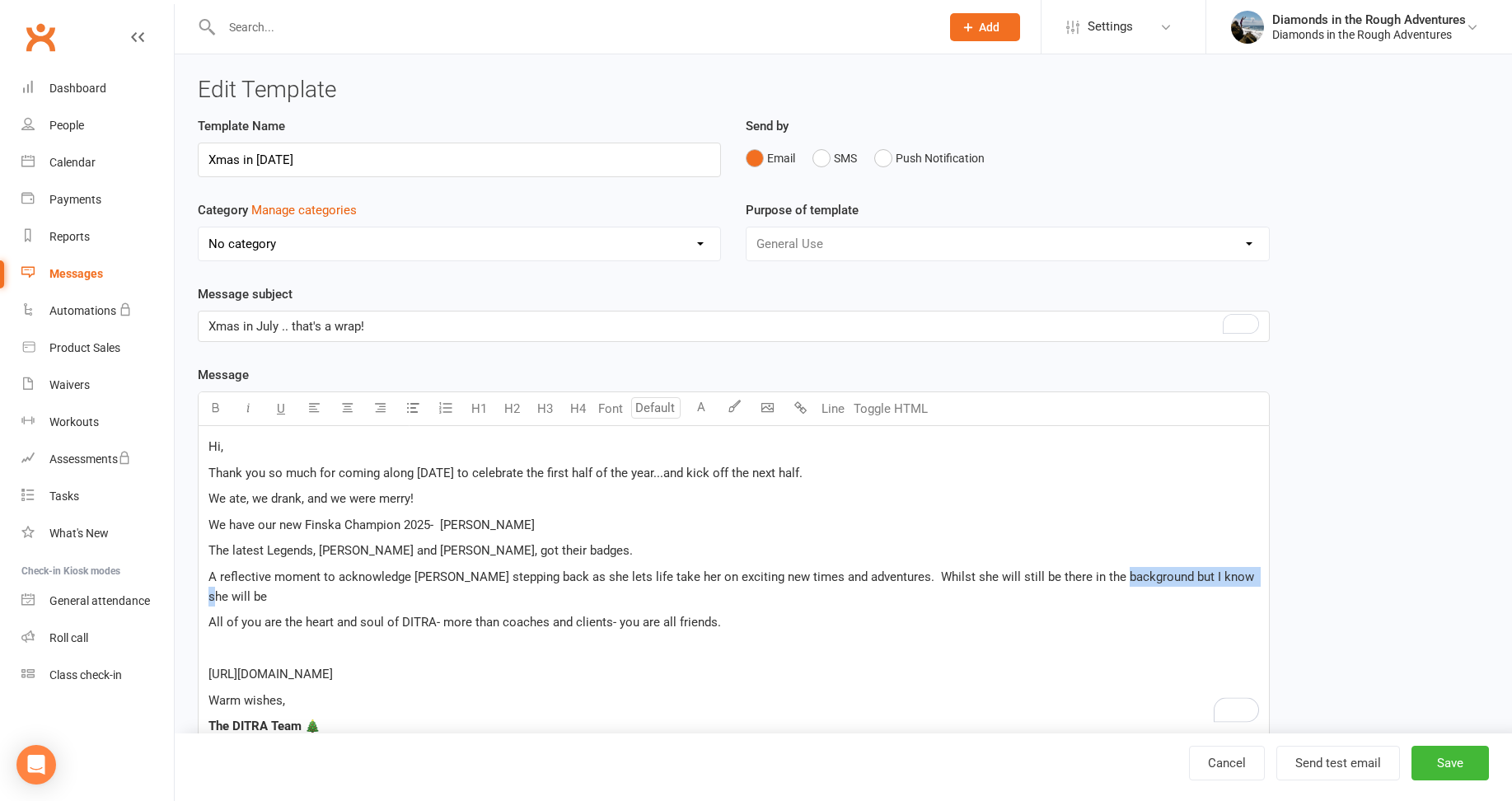 drag, startPoint x: 1224, startPoint y: 576, endPoint x: 1107, endPoint y: 579, distance: 117.03846 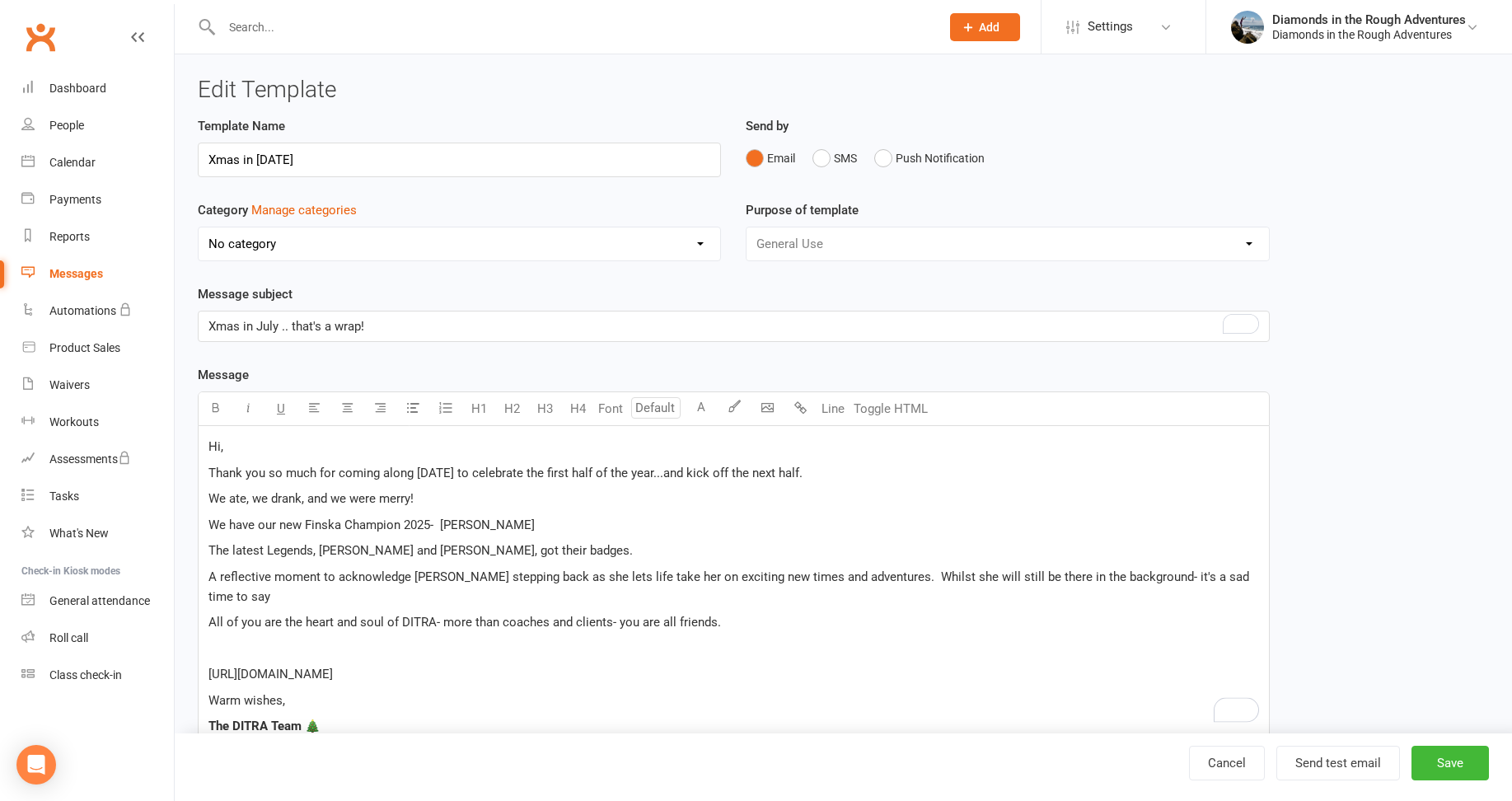click on "A reflective moment to acknowledge Jo stepping back as she lets life take her on exciting new times and adventures.  Whilst she will still be there in the background- it's a sad time to say" at bounding box center [733, 587] 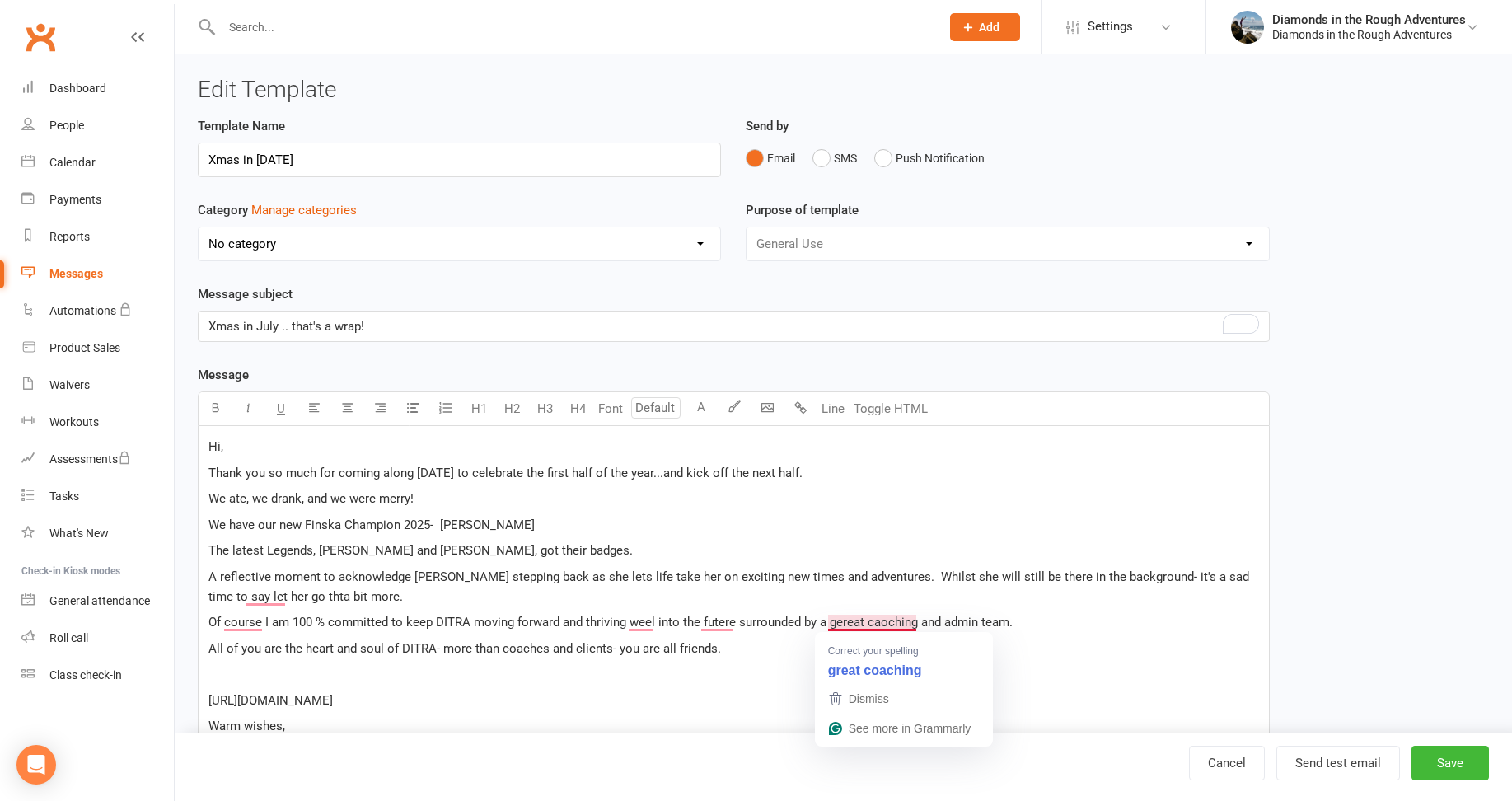 click on "Of course I am 100 % committed to keep DITRA moving forward and thriving weel into the futere surrounded by a gereat caoching and admin team." at bounding box center [611, 622] 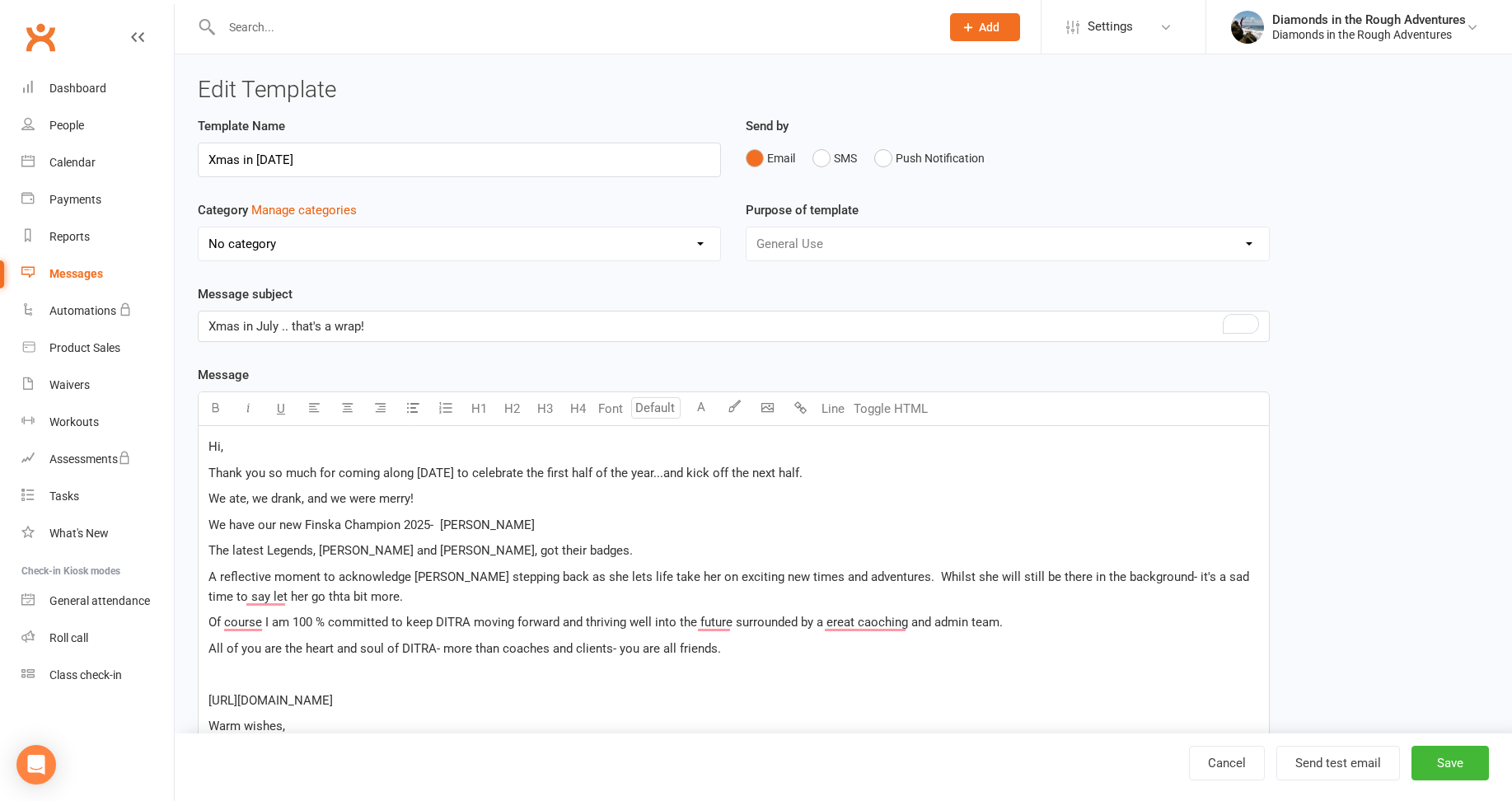 click on "The latest Legends, [PERSON_NAME] and [PERSON_NAME], got their badges." at bounding box center (733, 550) 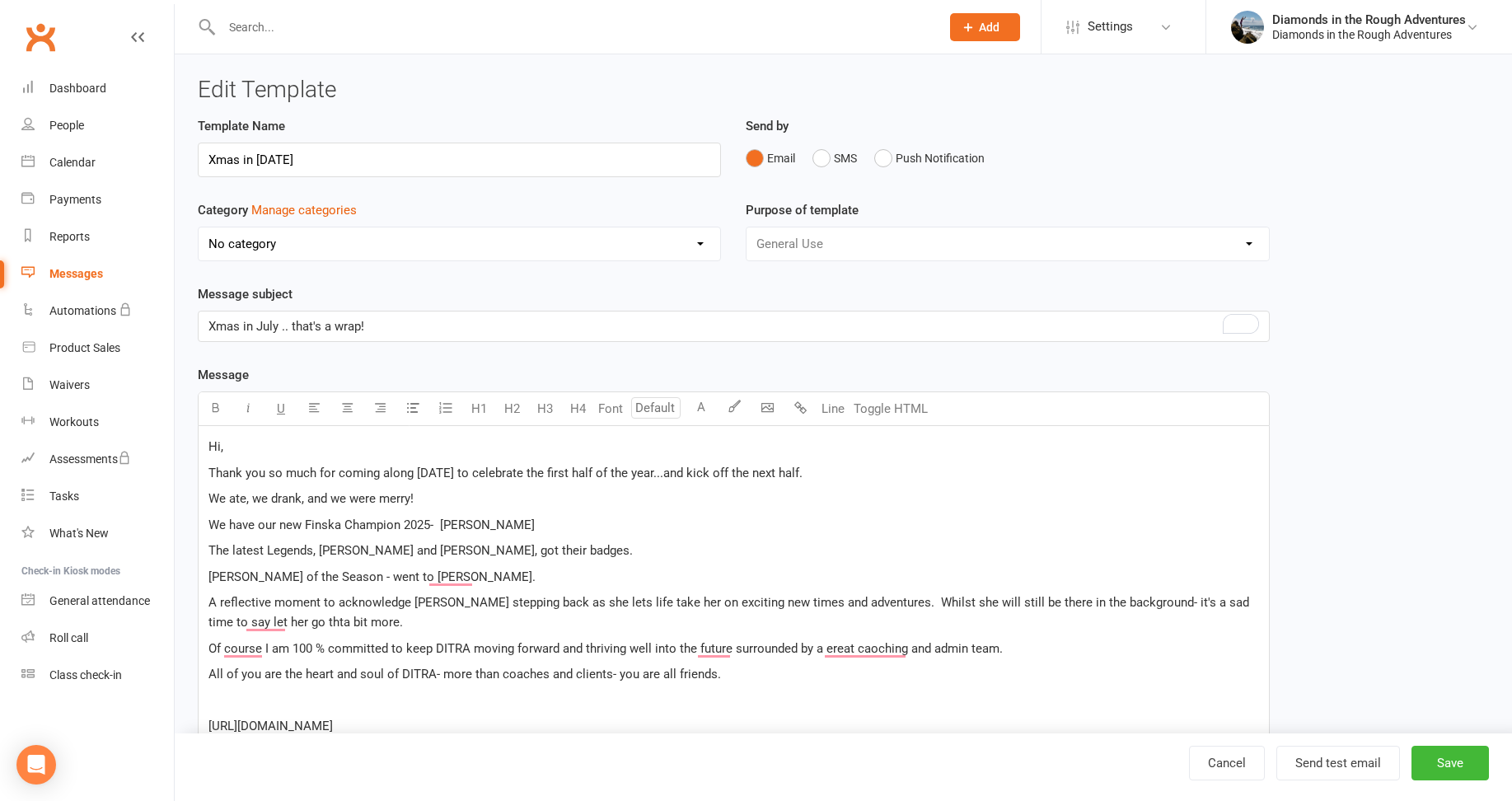click on "Daimond of the Season - went to Jackie walkom." at bounding box center [372, 577] 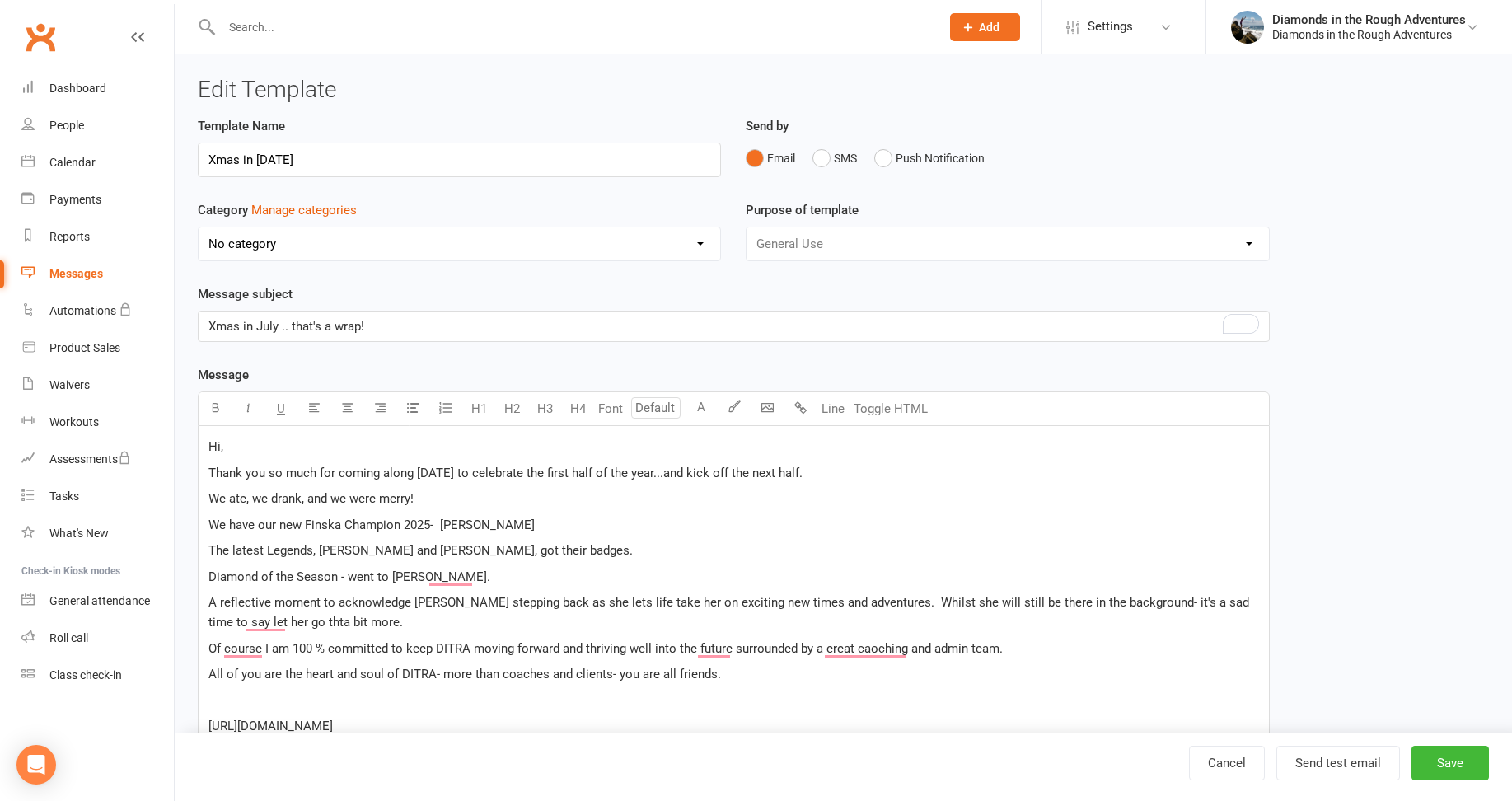 scroll, scrollTop: 0, scrollLeft: 0, axis: both 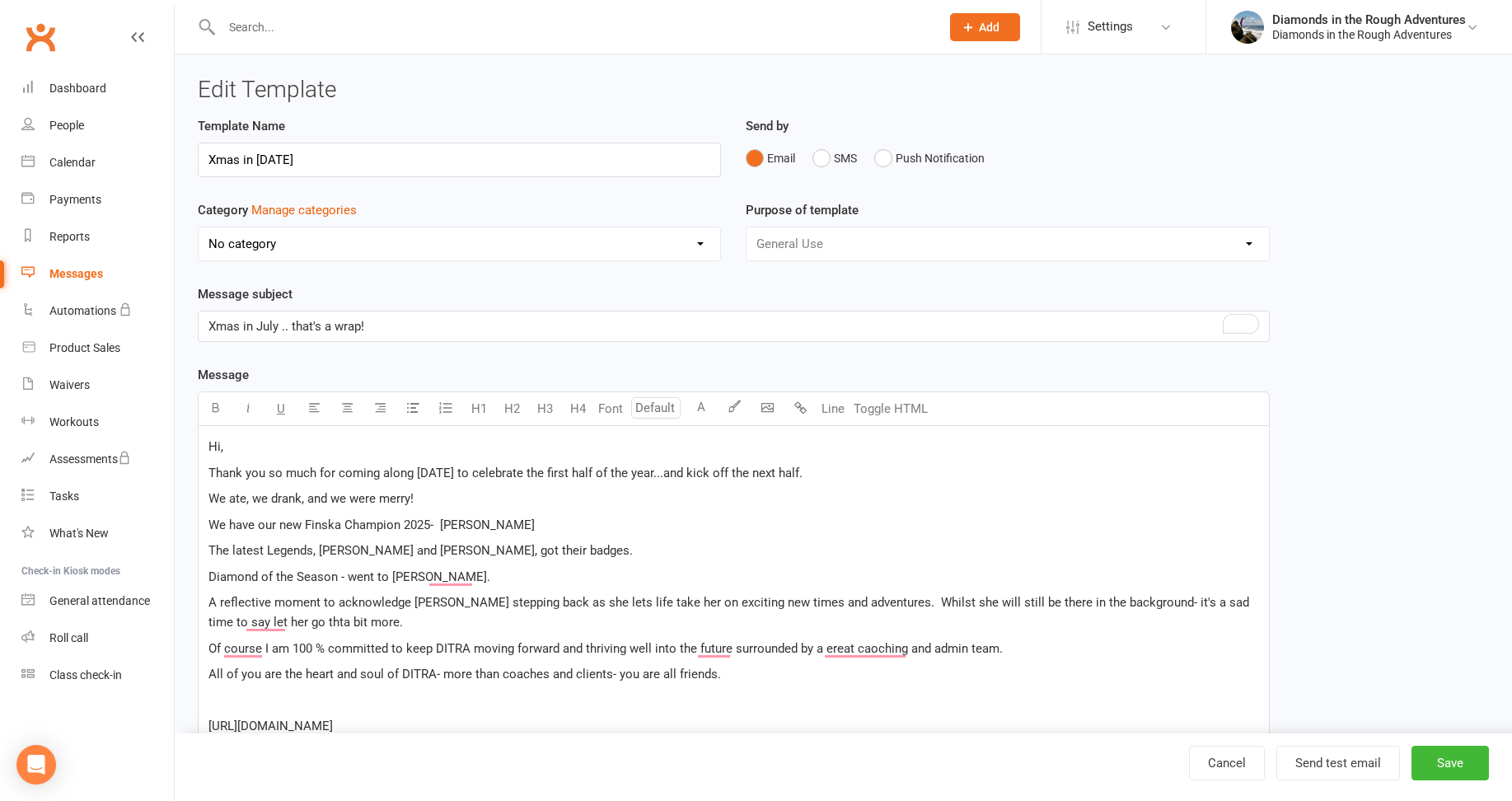click on "Hi, Thank you so much for coming along [DATE] to celebrate the first half of the year...and kick off the next half. We ate, we drank, and we were merry! We have our new Finska Champion 2025-  [PERSON_NAME] The latest Legends, [PERSON_NAME] and [PERSON_NAME], got their badges. [PERSON_NAME] of the Season - went to [PERSON_NAME]. A reflective moment to acknowledge [PERSON_NAME] stepping back as she lets life take her on exciting new times and adventures.  Whilst she will still be there in the background- it's a sad time to say let her go thta bit more. Of course I am 100 % committed to keep DITRA moving forward and thriving well into the future surrounded by a ereat caoching and admin team. All of you are the heart and soul of DITRA- more than coaches and clients- you are all friends. ﻿ [URL][DOMAIN_NAME] Warm wishes,  The DITRA Team 🎄" at bounding box center [733, 612] 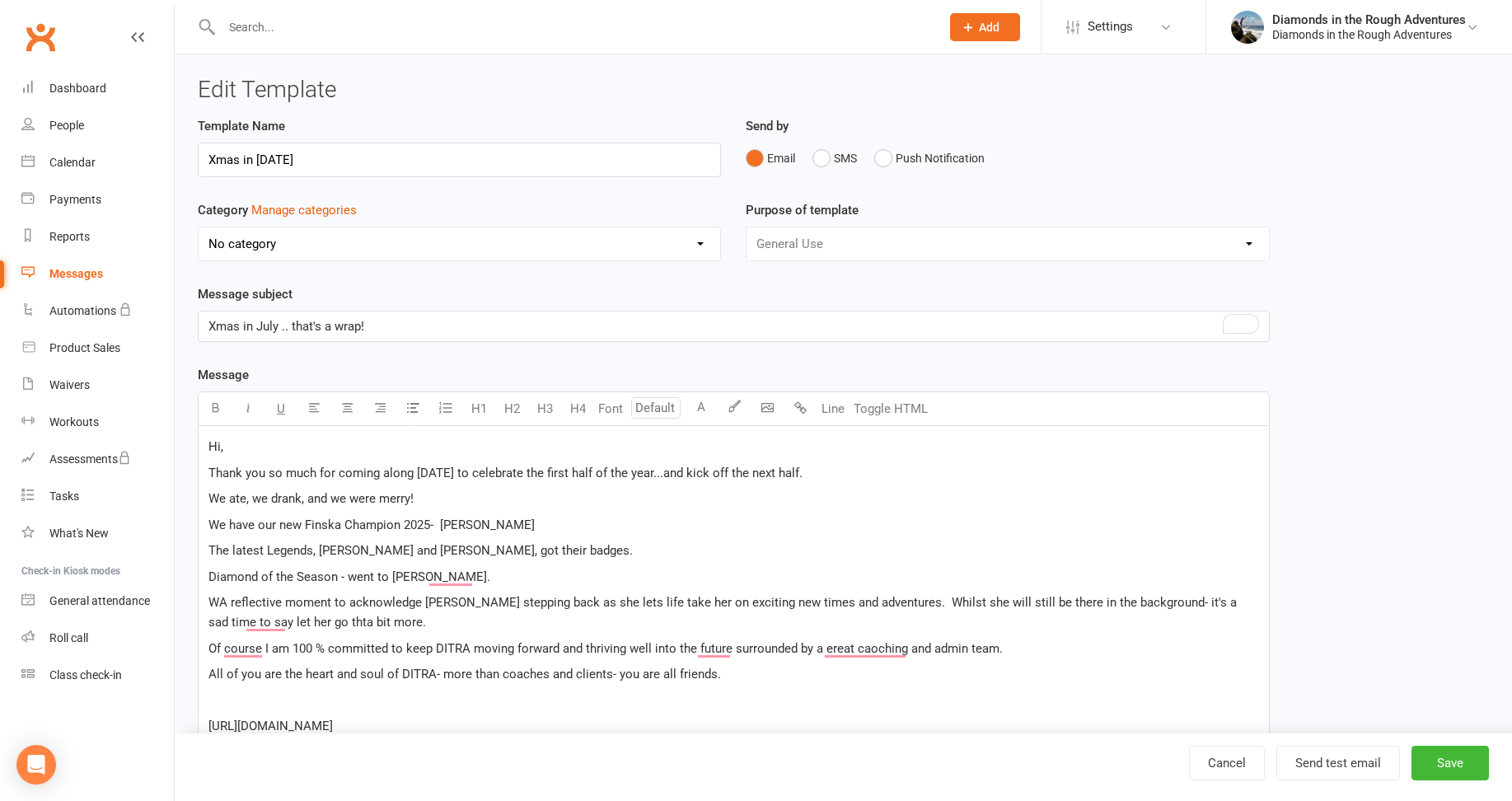 type 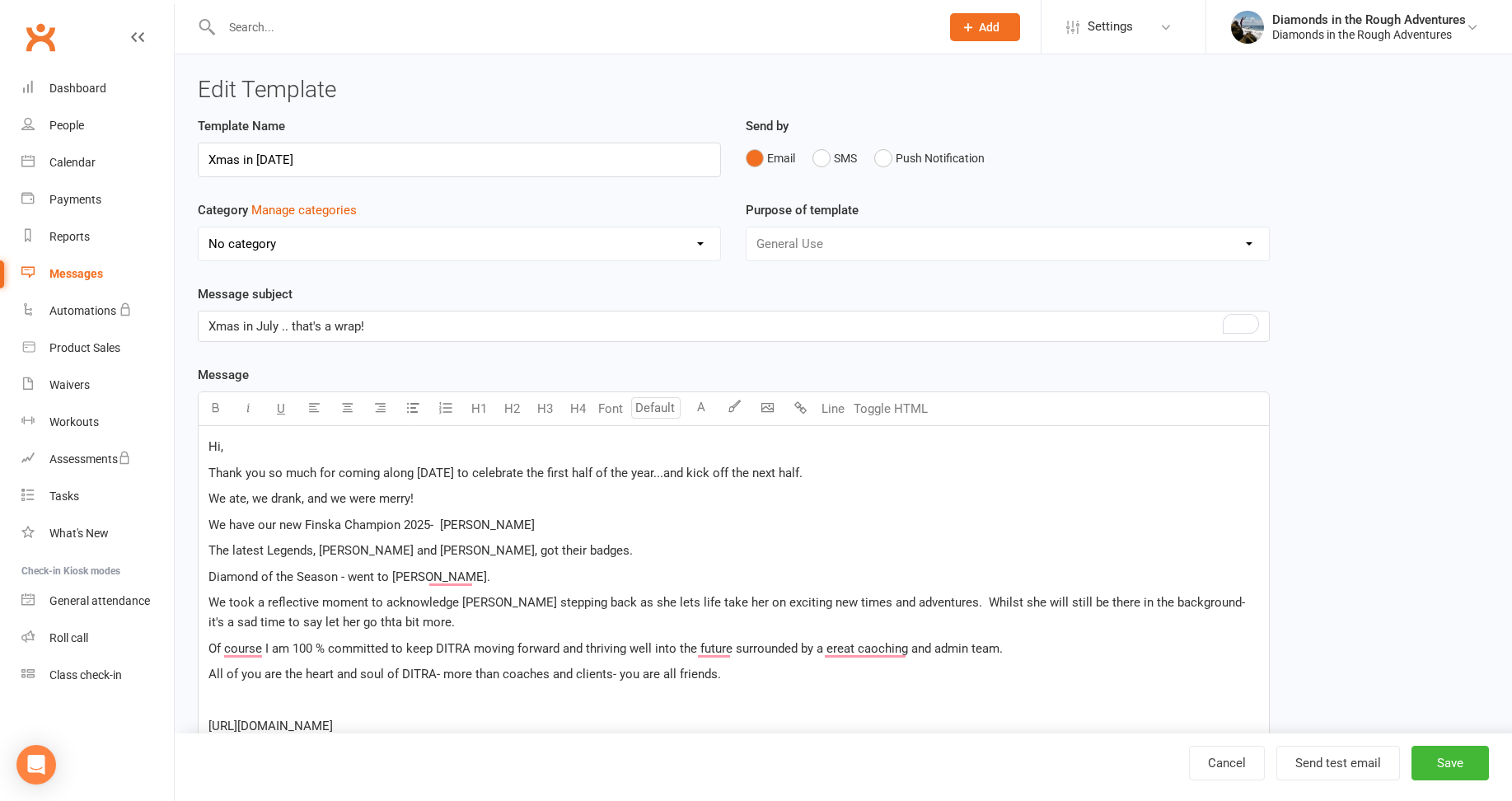 click on "We took a reflective moment to acknowledge [PERSON_NAME] stepping back as she lets life take her on exciting new times and adventures.  Whilst she will still be there in the background- it's a sad time to say let her go thta bit more." at bounding box center (728, 612) 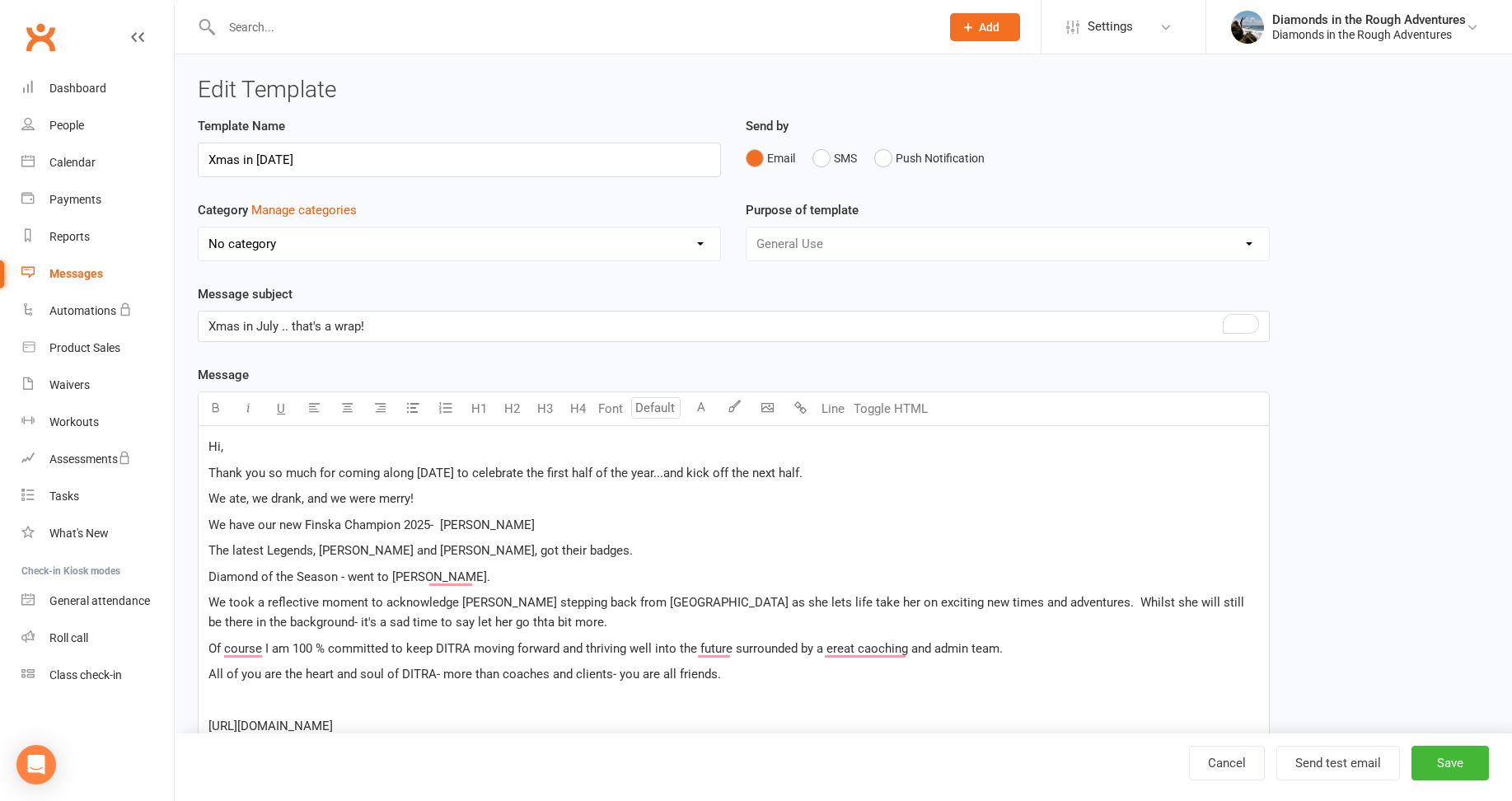 click on "We took a reflective moment to acknowledge [PERSON_NAME] stepping back from [GEOGRAPHIC_DATA] as she lets life take her on exciting new times and adventures.  Whilst she will still be there in the background- it's a sad time to say let her go thta bit more." at bounding box center (728, 612) 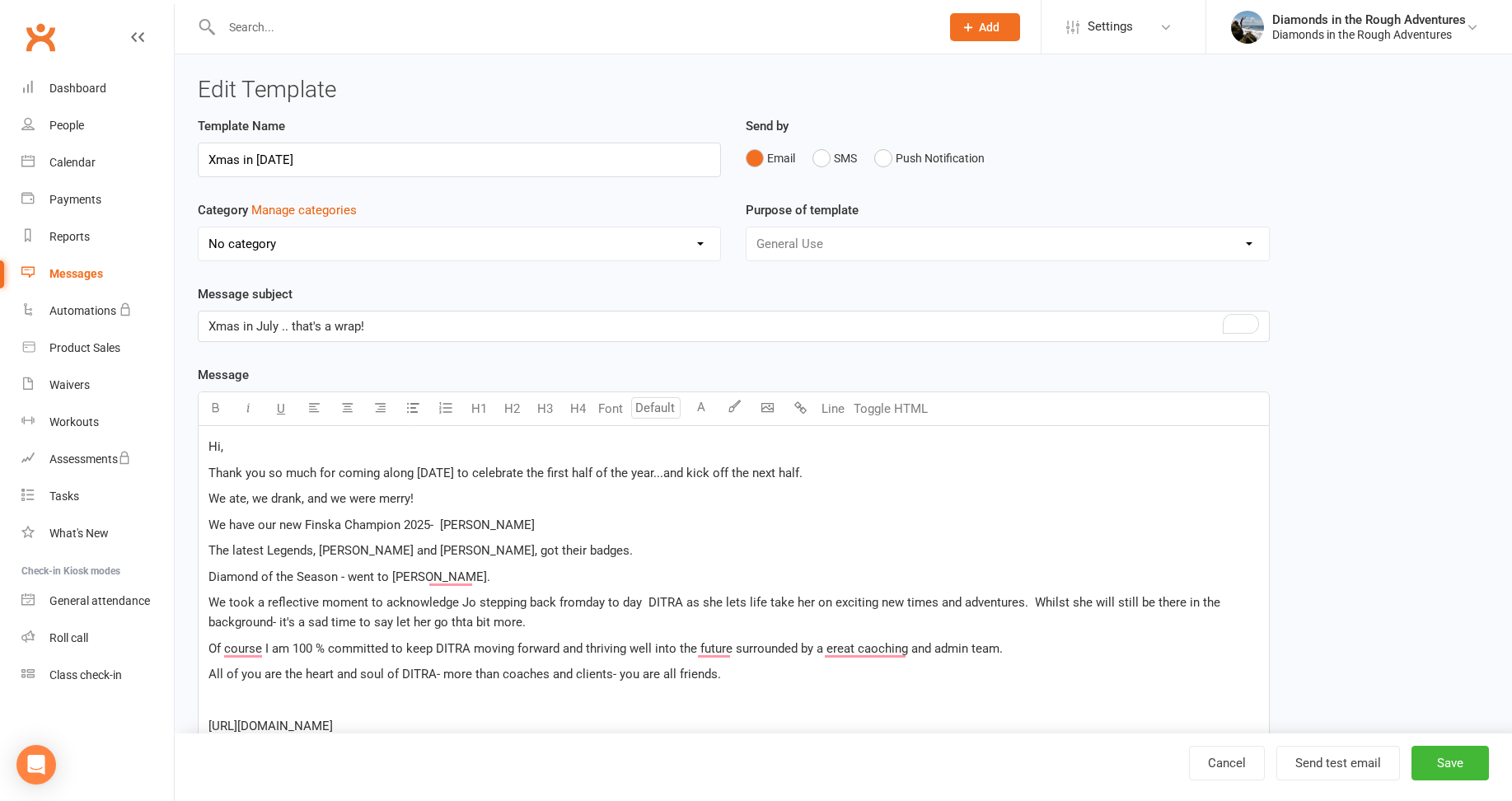 click on "We took a reflective moment to acknowledge Jo stepping back fromday to day  DITRA as she lets life take her on exciting new times and adventures.  Whilst she will still be there in the background- it's a sad time to say let her go thta bit more." at bounding box center (733, 612) 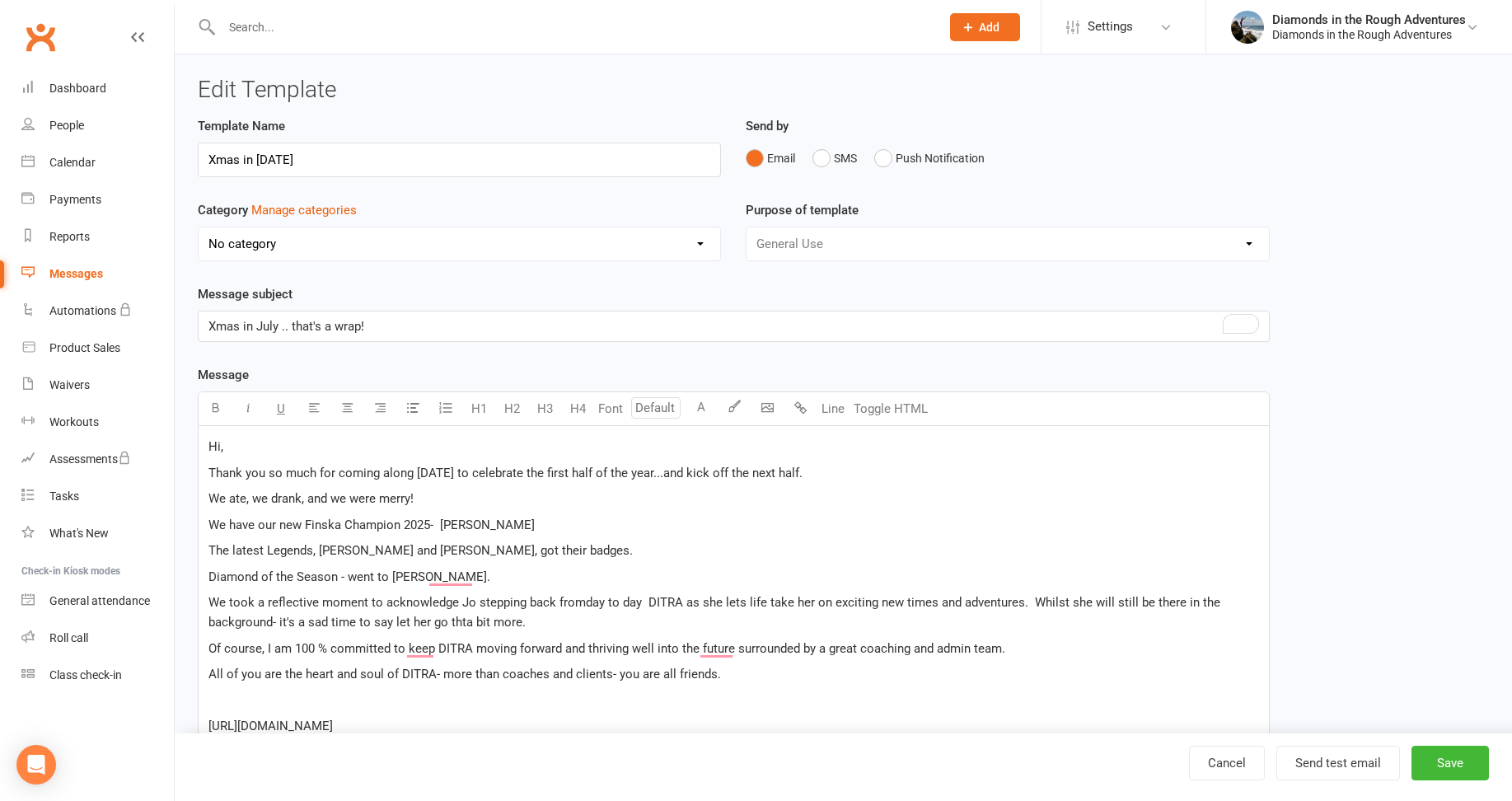 click on "All of you are the heart and soul of DITRA- more than coaches and clients- you are all friends." at bounding box center (465, 674) 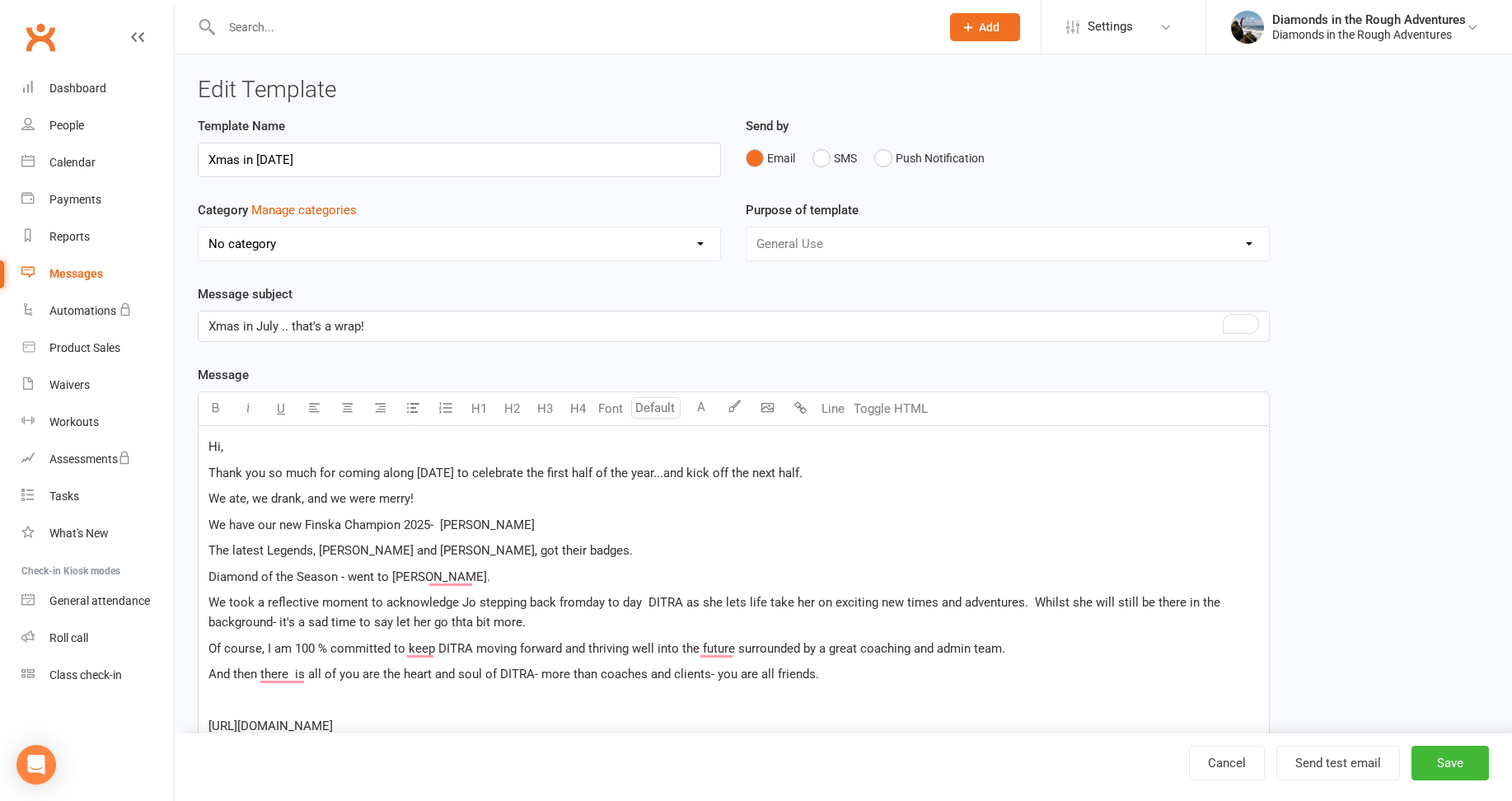 click on "And then there  is all of you are the heart and soul of DITRA- more than coaches and clients- you are all friends." at bounding box center (513, 674) 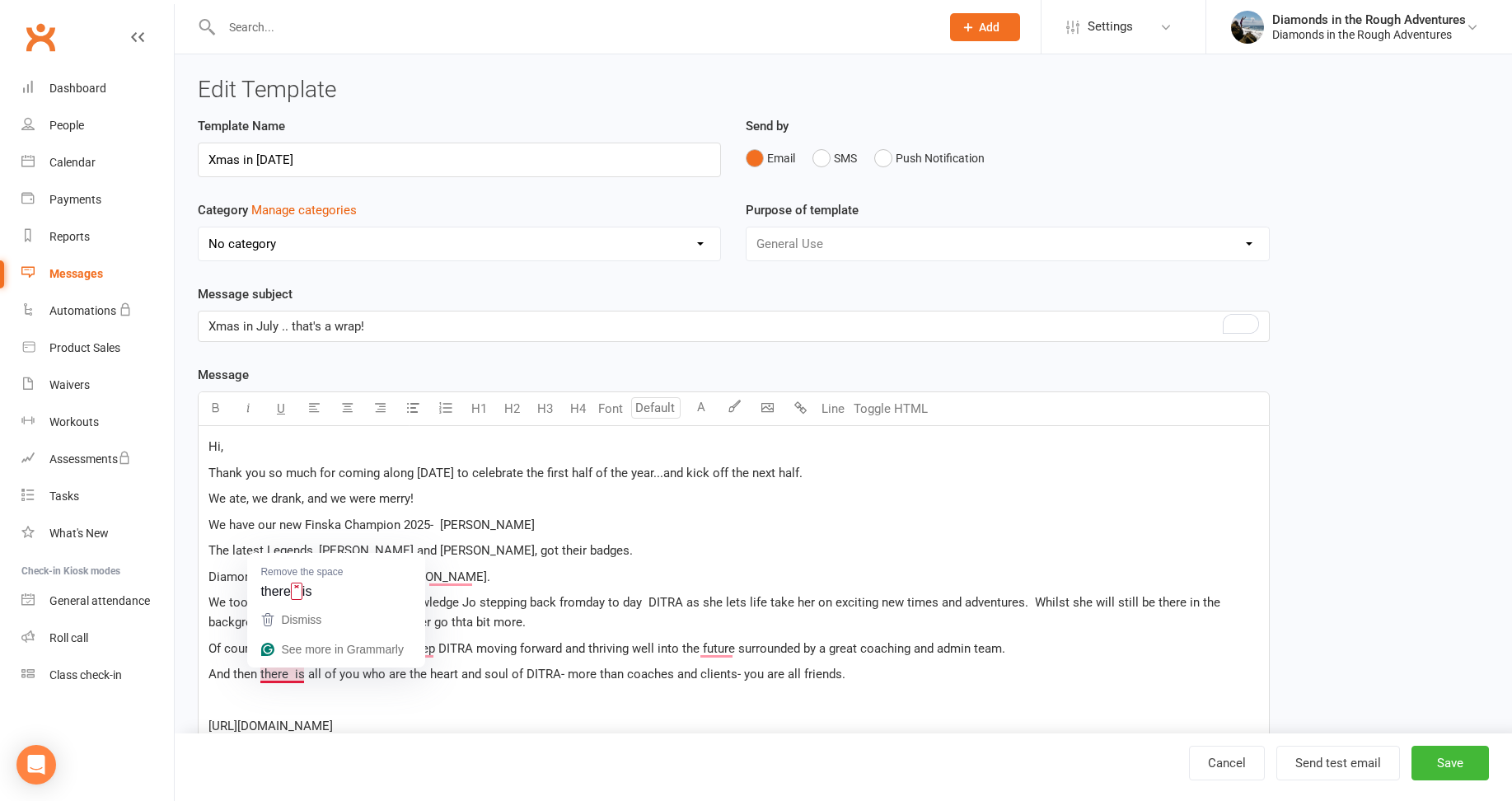 click on "And then there  is all of you who are the heart and soul of DITRA- more than coaches and clients- you are all friends." at bounding box center [527, 674] 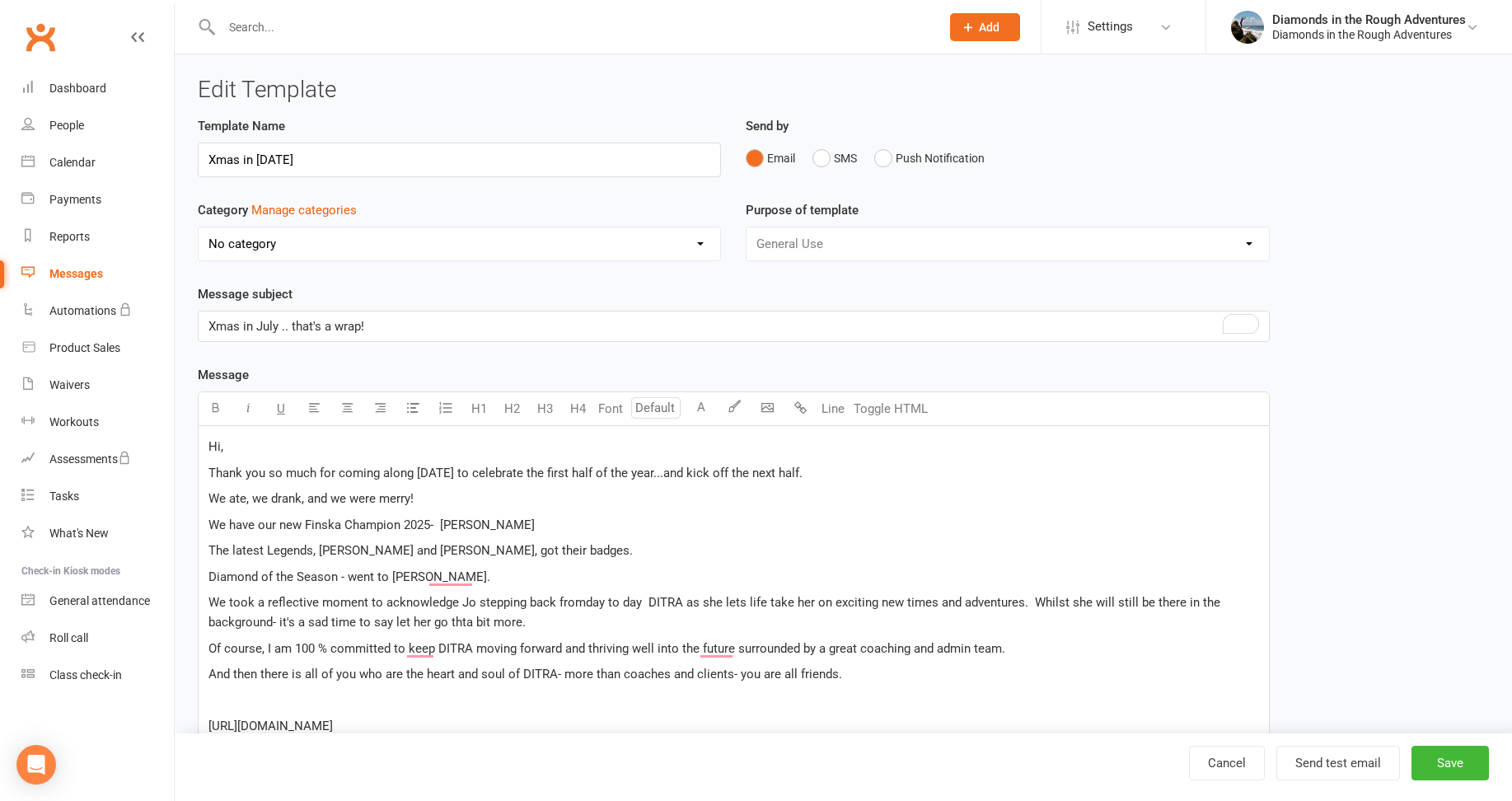 scroll, scrollTop: 82, scrollLeft: 0, axis: vertical 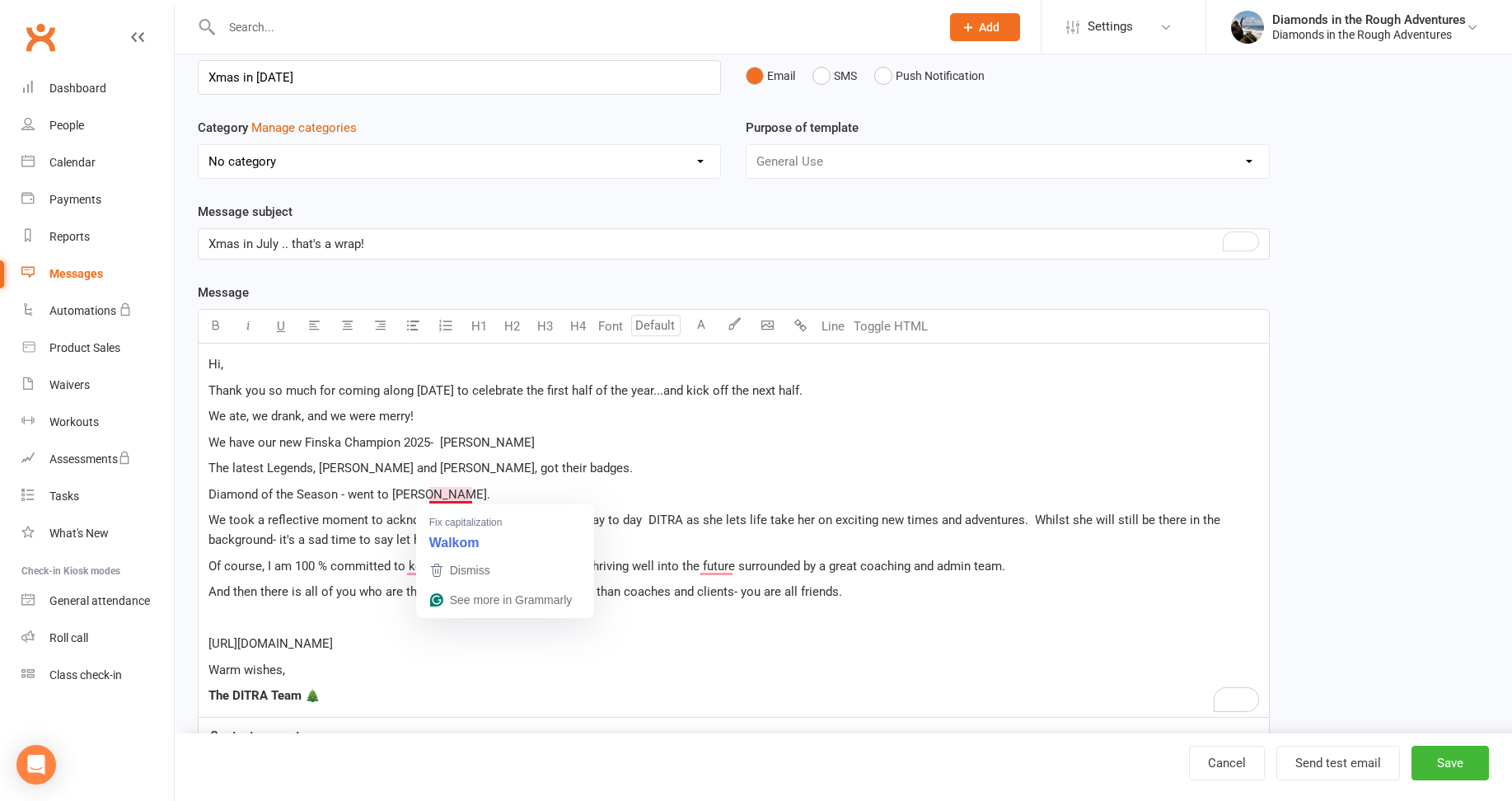 click on "Diamond of the Season - went to [PERSON_NAME]." at bounding box center [349, 494] 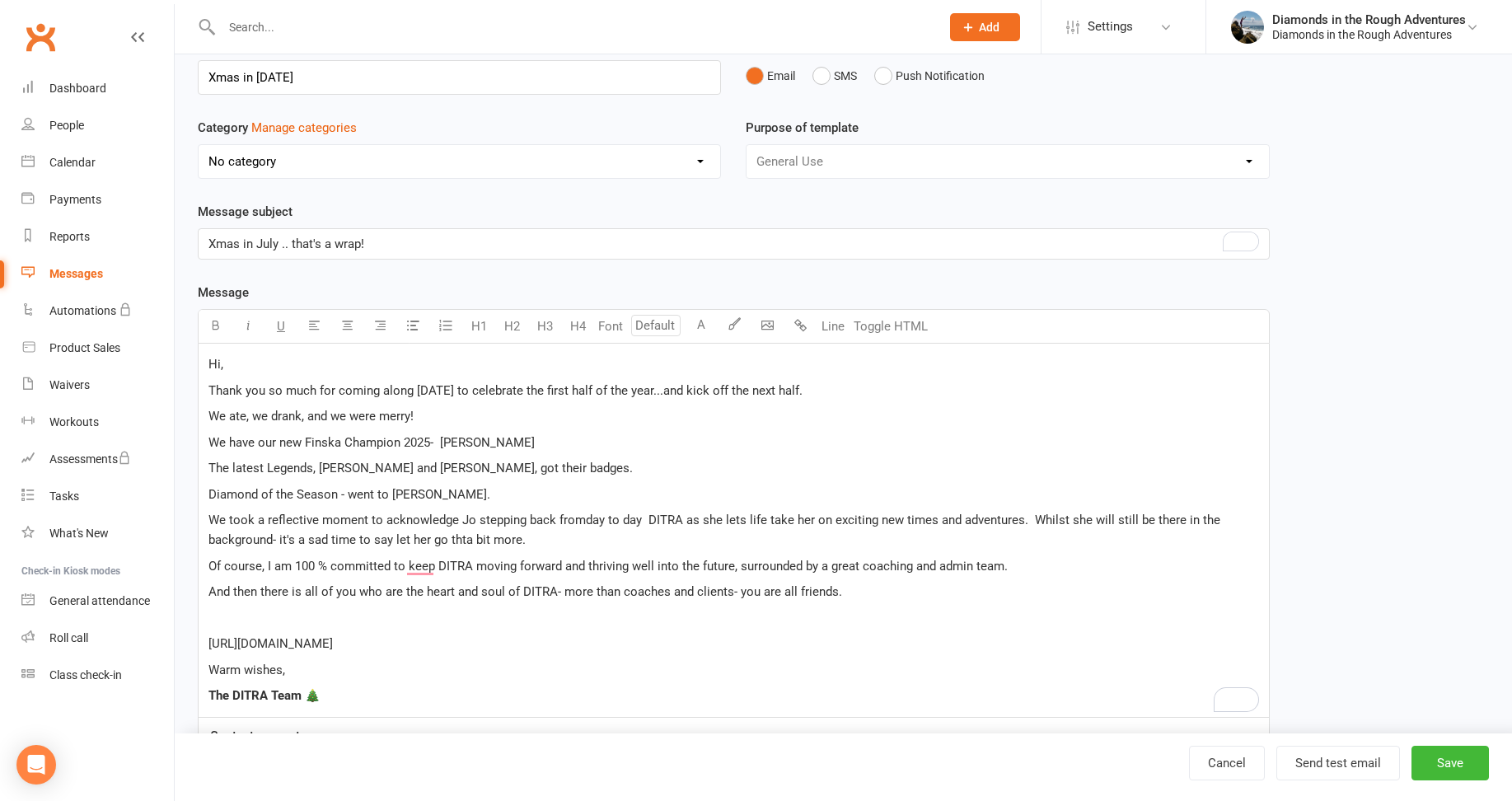 click on "And then there is all of you who are the heart and soul of DITRA- more than coaches and clients- you are all friends." at bounding box center [525, 592] 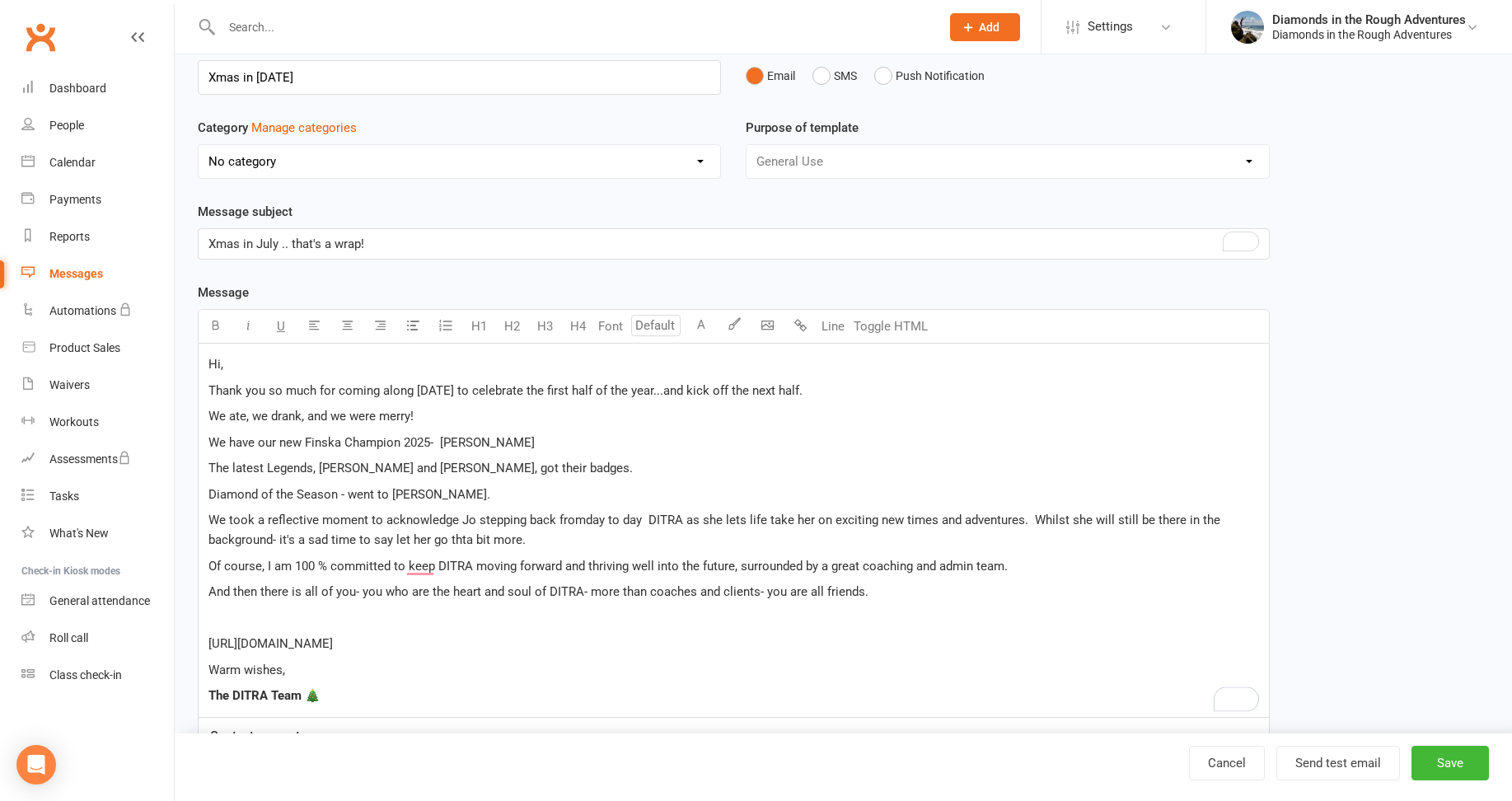 click on "And then there is all of you- you who are the heart and soul of DITRA- more than coaches and clients- you are all friends." at bounding box center (538, 592) 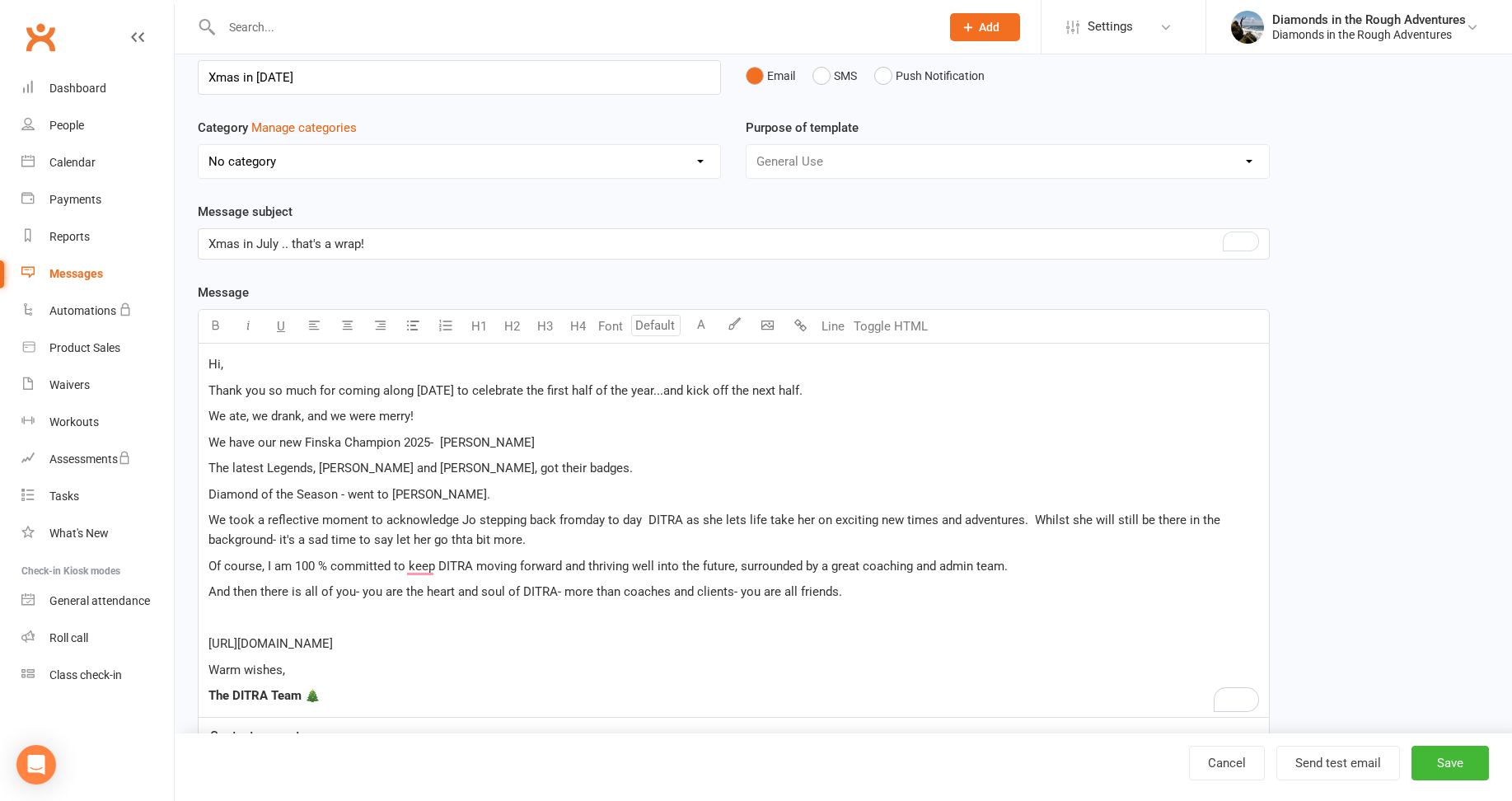 click on "And then there is all of you- you are the heart and soul of DITRA- more than coaches and clients- you are all friends." at bounding box center (733, 592) 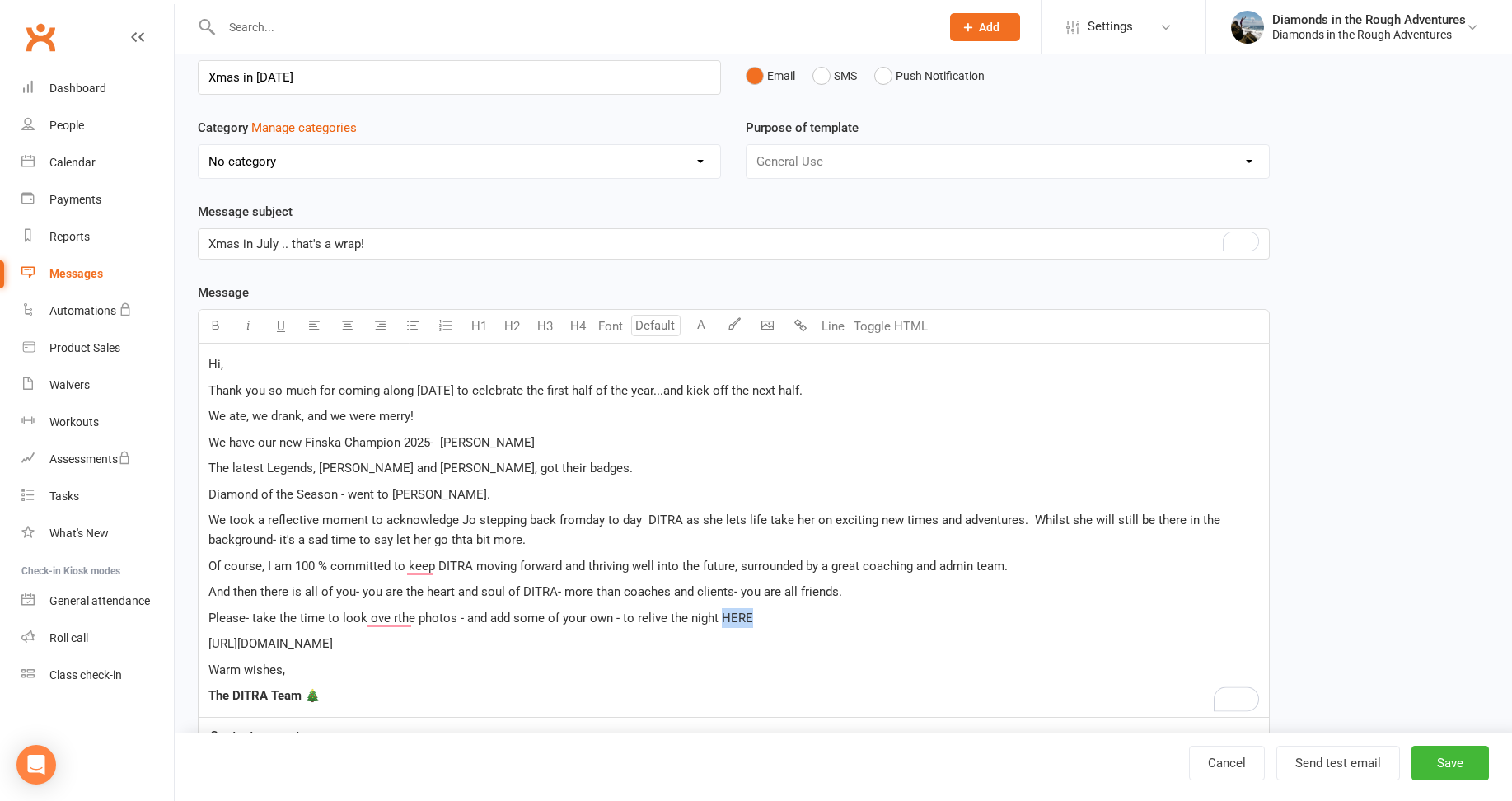 drag, startPoint x: 754, startPoint y: 616, endPoint x: 717, endPoint y: 619, distance: 37.12142 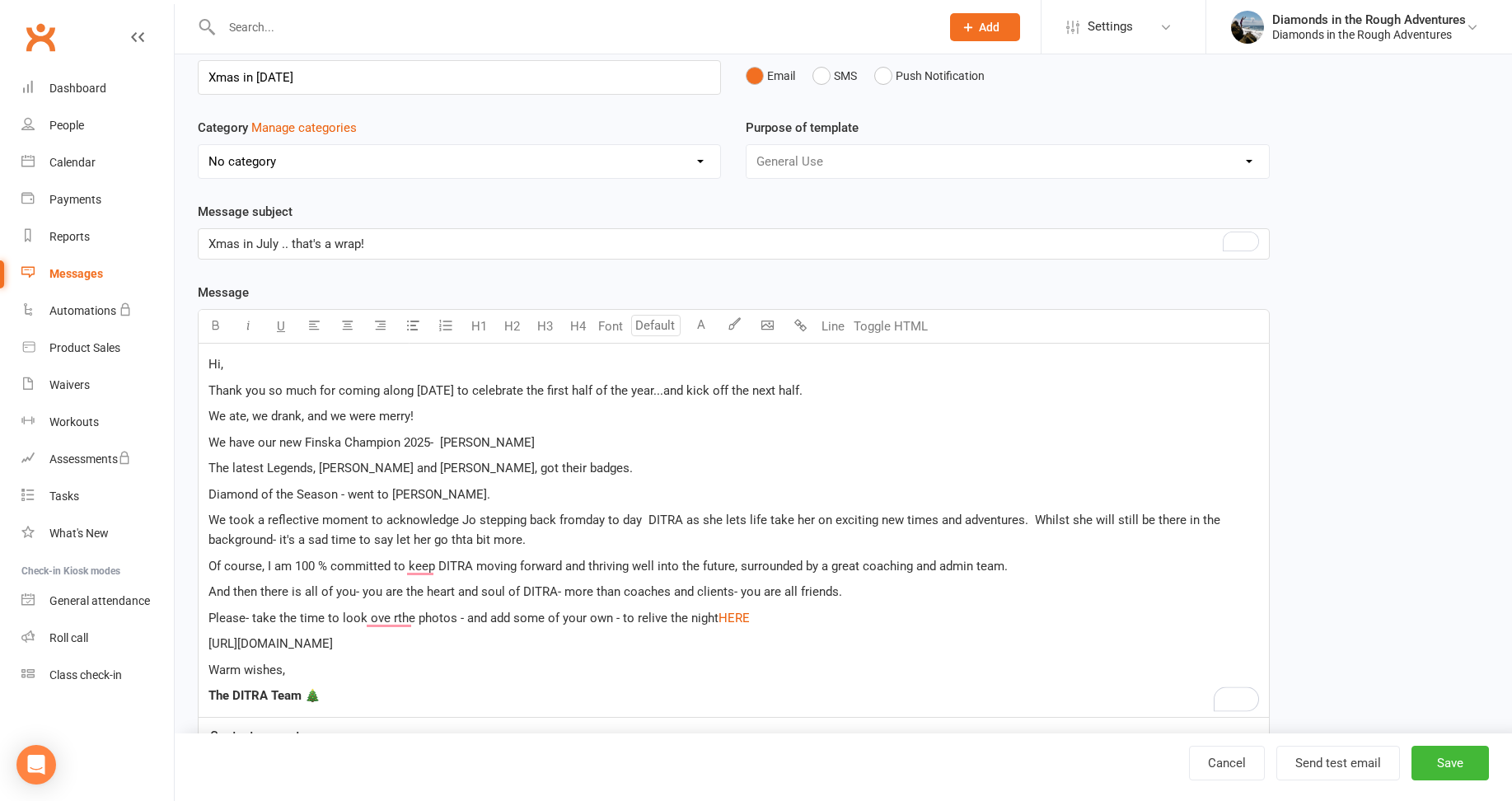 drag, startPoint x: 477, startPoint y: 640, endPoint x: 194, endPoint y: 652, distance: 283.2543 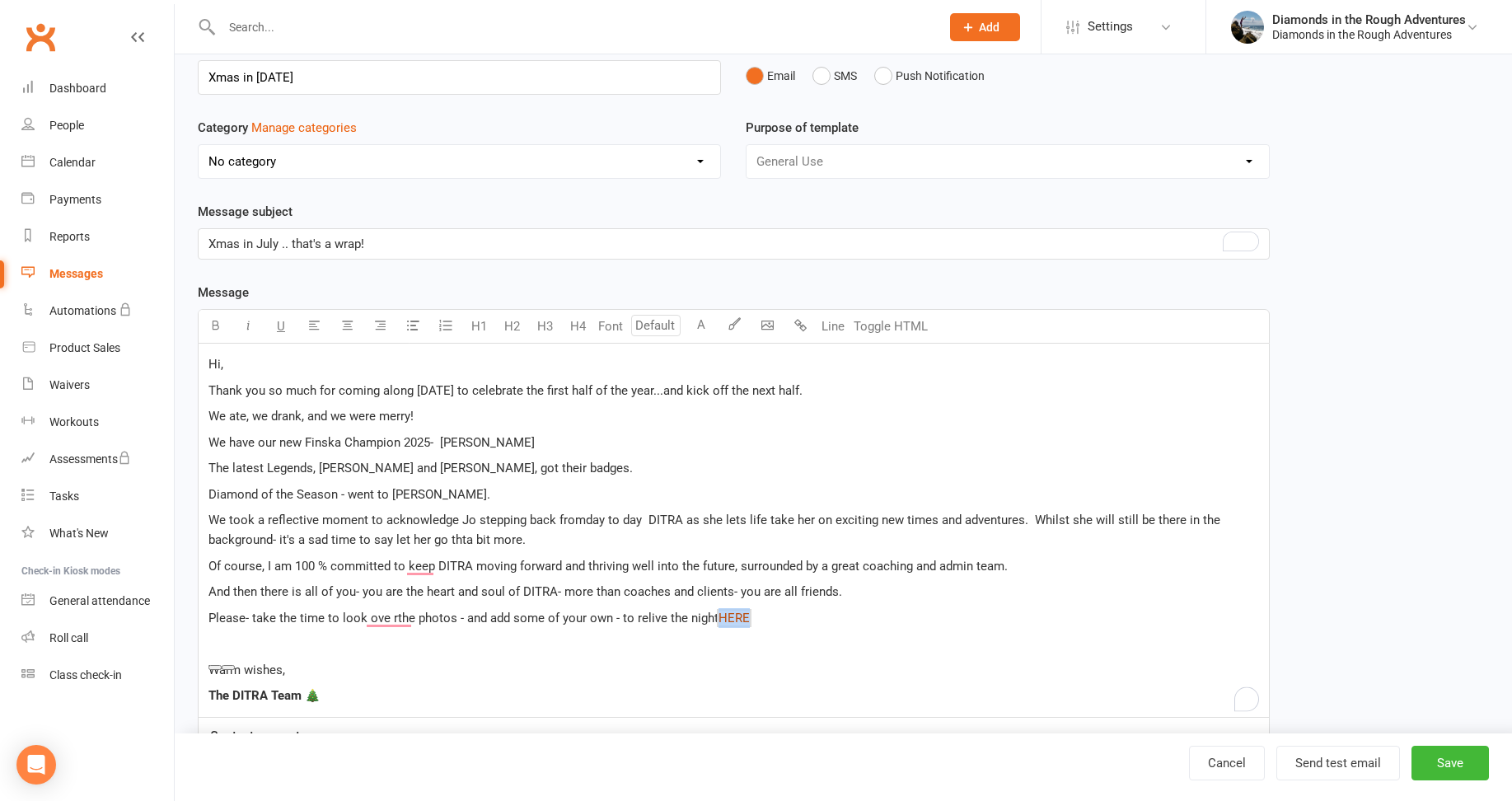 drag, startPoint x: 753, startPoint y: 615, endPoint x: 714, endPoint y: 611, distance: 39.204592 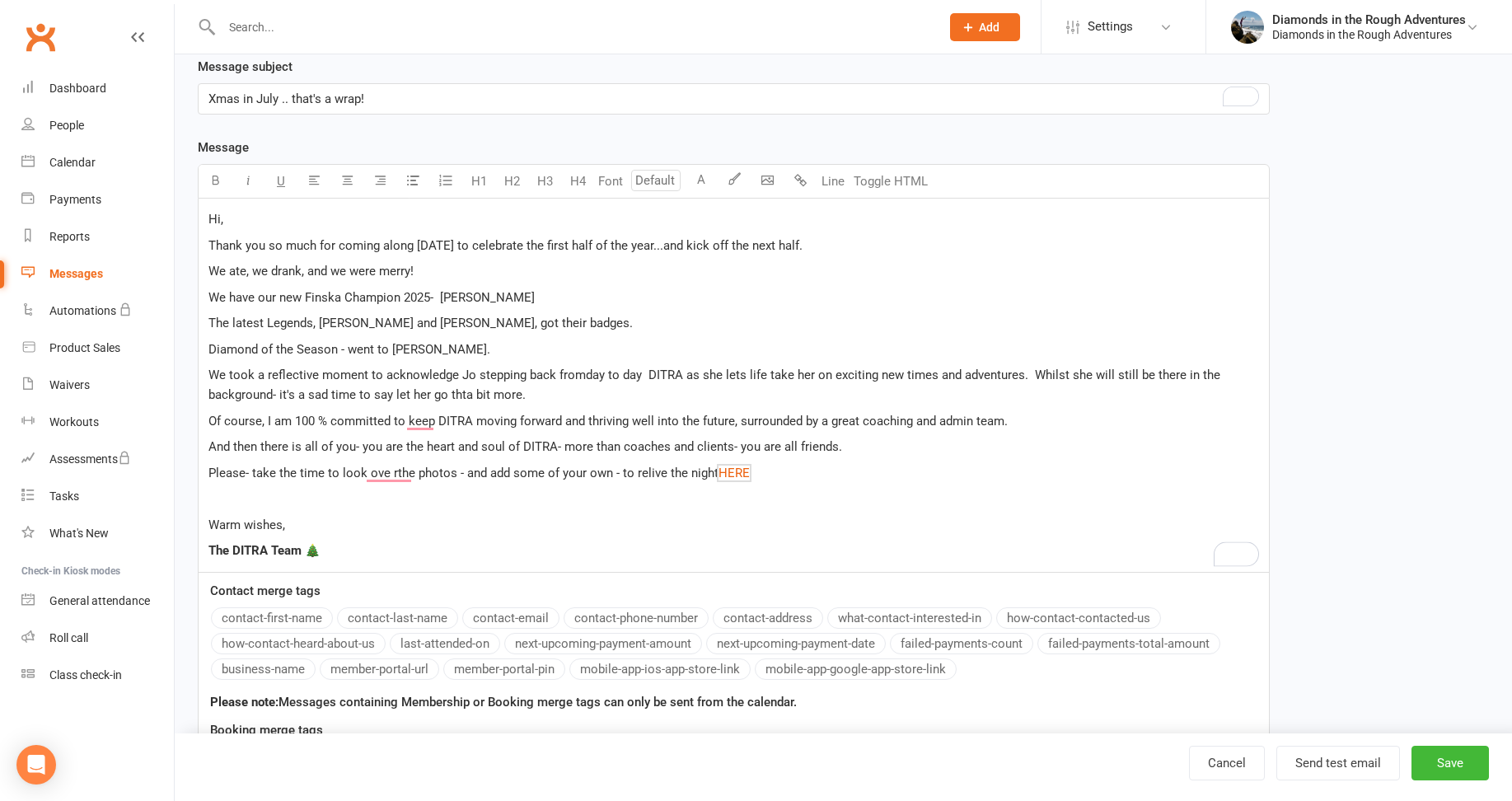 scroll, scrollTop: 247, scrollLeft: 0, axis: vertical 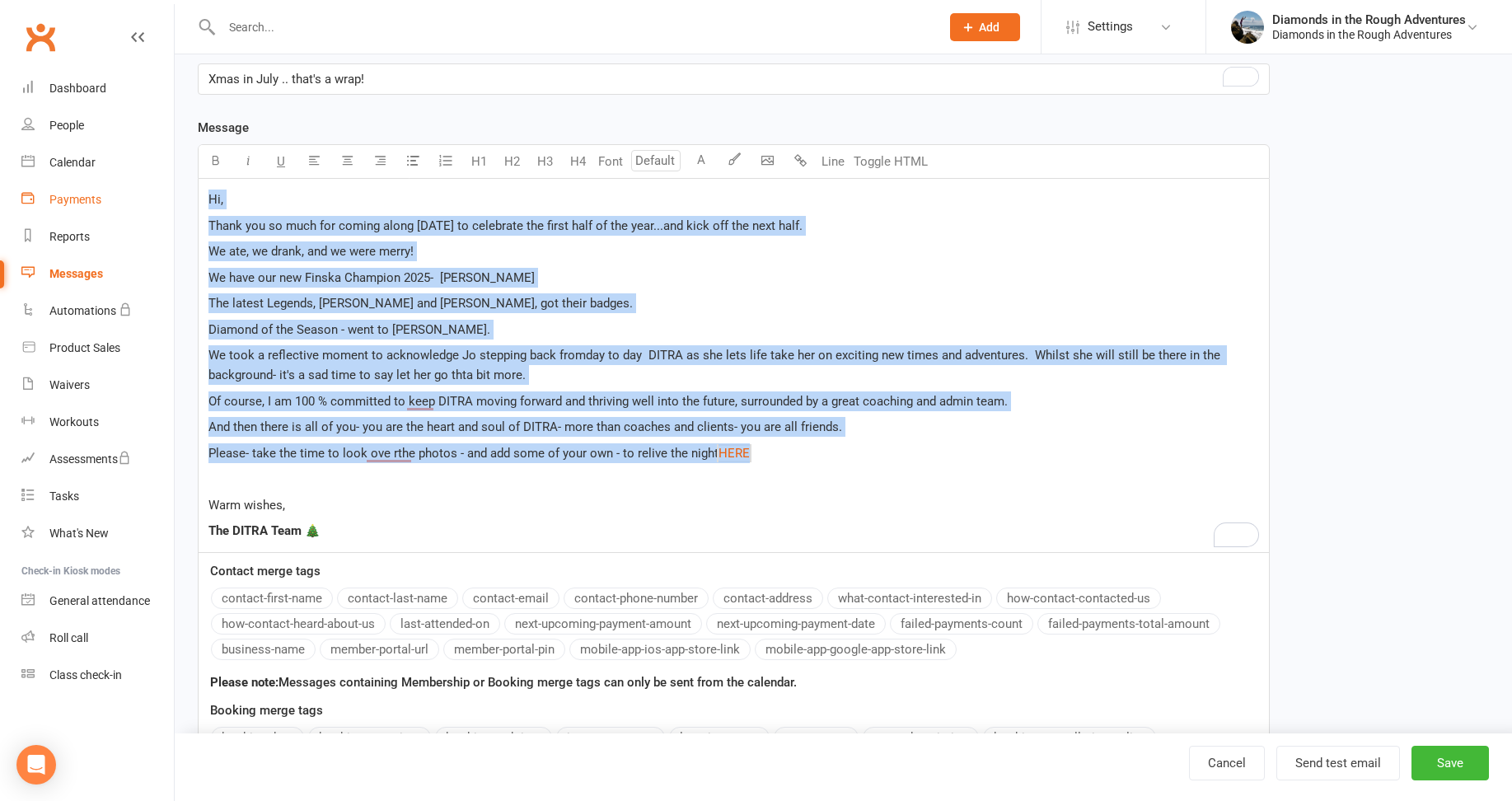 drag, startPoint x: 803, startPoint y: 458, endPoint x: 110, endPoint y: 197, distance: 740.5201 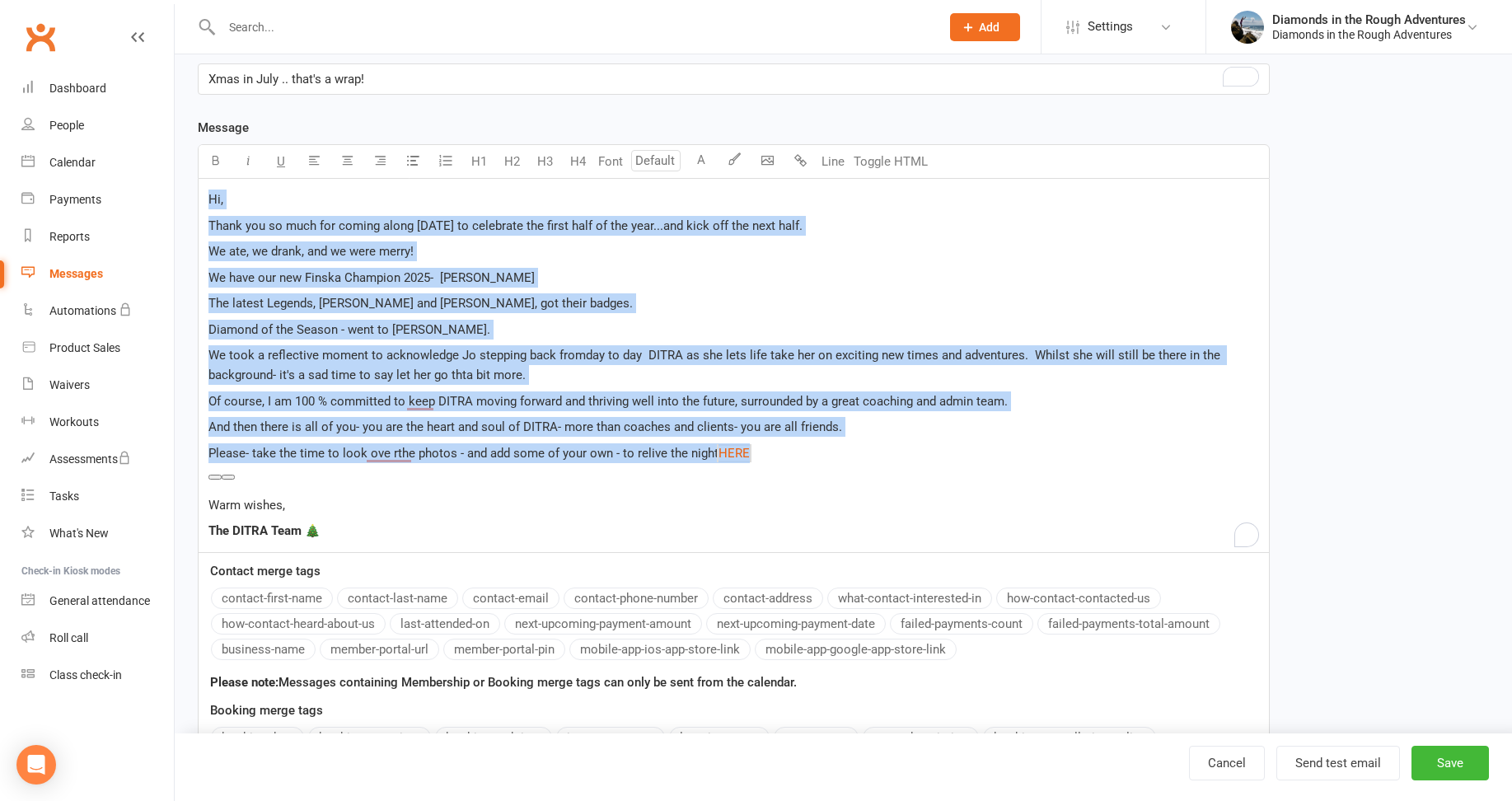 copy on "Hi, Thank you so much for coming along [DATE] to celebrate the first half of the year...and kick off the next half. We ate, we drank, and we were merry! We have our new Finska Champion 2025-  [PERSON_NAME] The latest Legends, [PERSON_NAME] and [PERSON_NAME], got their badges. [PERSON_NAME] of the Season - went to [PERSON_NAME]. We took a reflective moment to acknowledge [PERSON_NAME] stepping back fromday to day  DITRA as she lets life take her on exciting new times and adventures.  Whilst she will still be there in the background- it's a sad time to say let her go thta bit more. Of course, I am 100 % committed to keep DITRA moving forward and thriving well into the future, surrounded by a great coaching and admin team. And then there is all of you- you are the heart and soul of DITRA- more than coaches and clients- you are all friends. Please- take the time to look ove rthe photos - and add some of your own - to relive the night  $   ﻿ $   HERE" 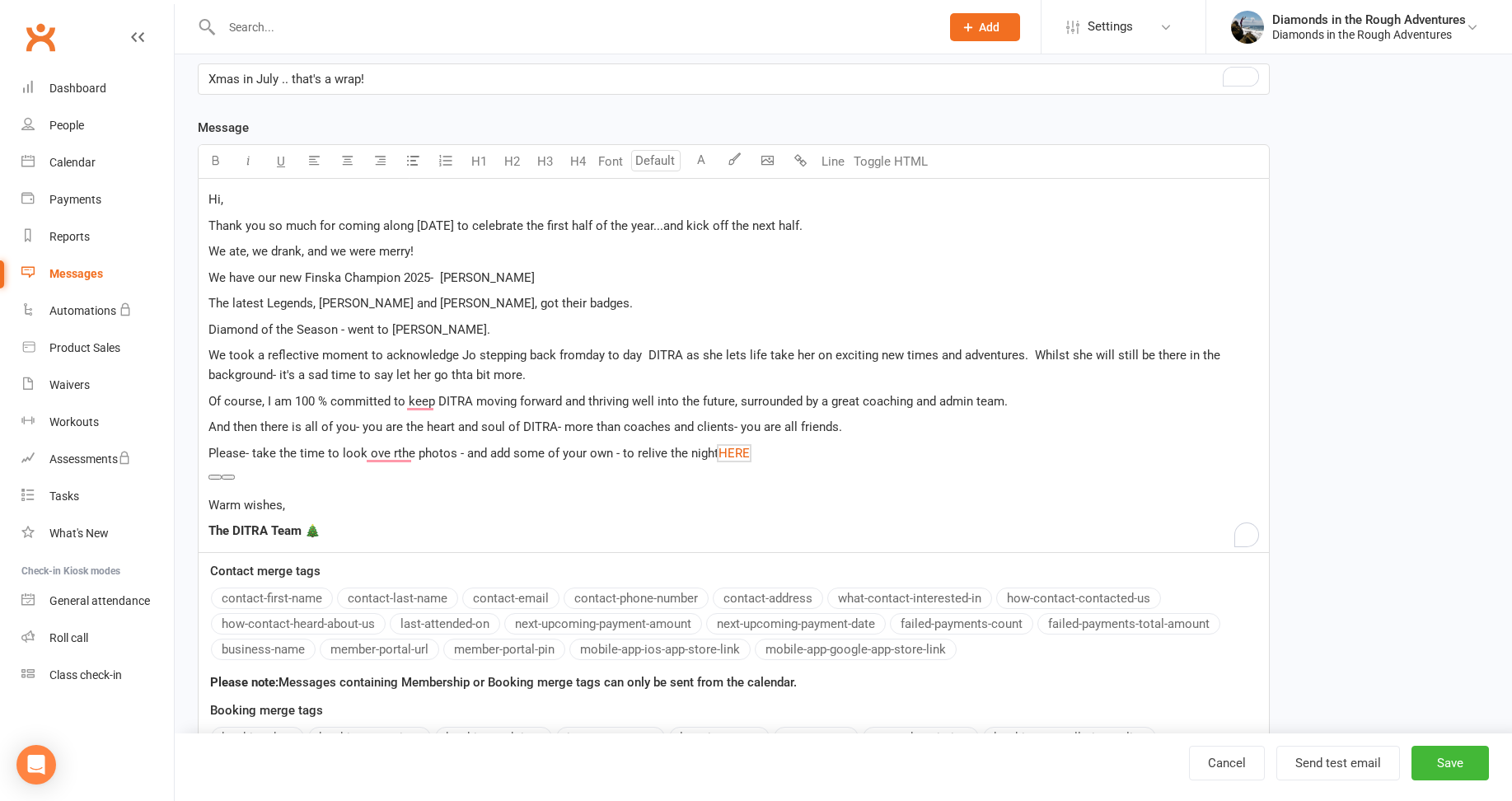 click on "Please- take the time to look ove rthe photos - and add some of your own - to relive the night  $   ﻿ $   HERE $   ﻿ $   ﻿" at bounding box center [733, 453] 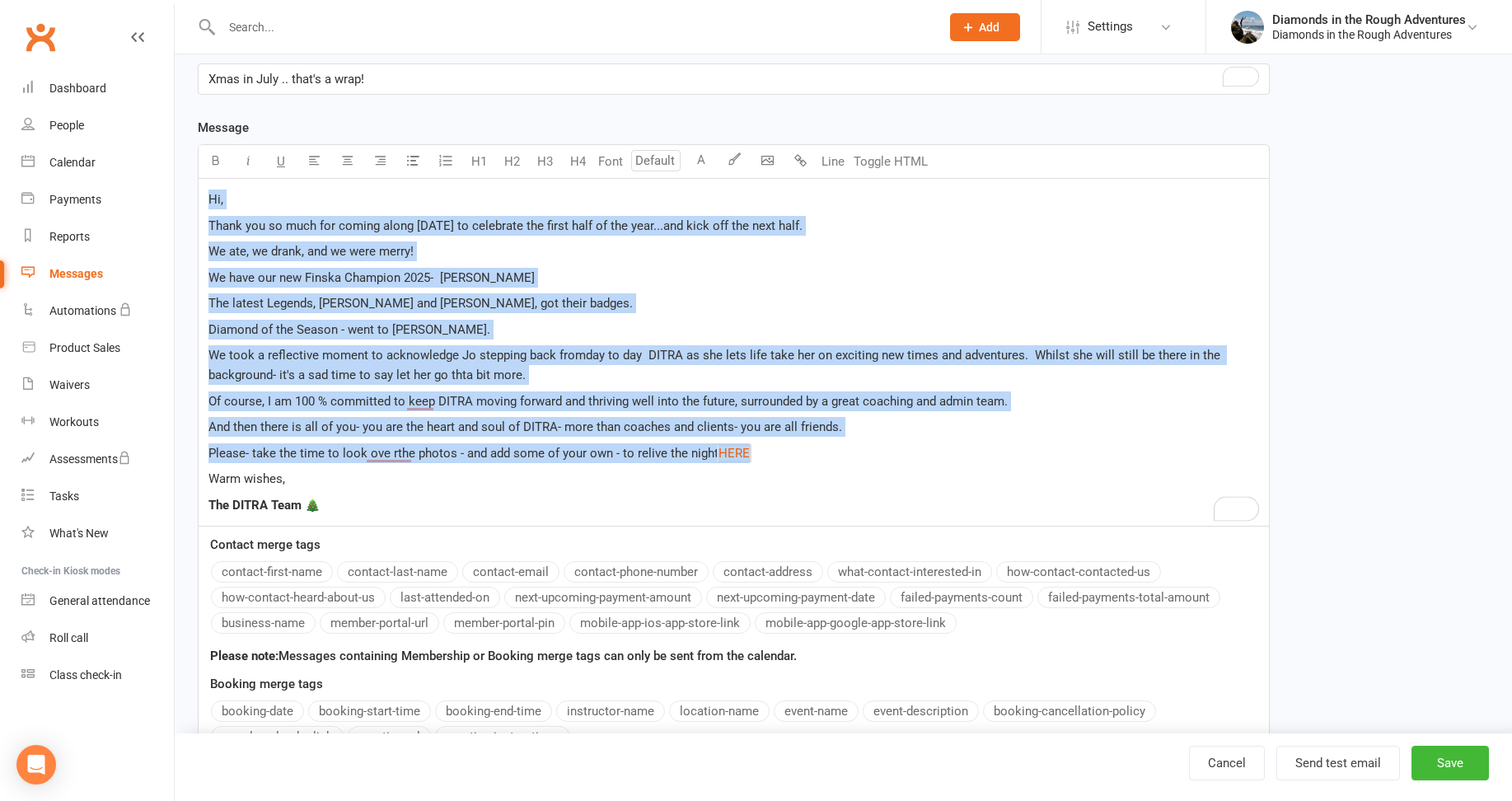 drag, startPoint x: 757, startPoint y: 450, endPoint x: 209, endPoint y: 206, distance: 599.8667 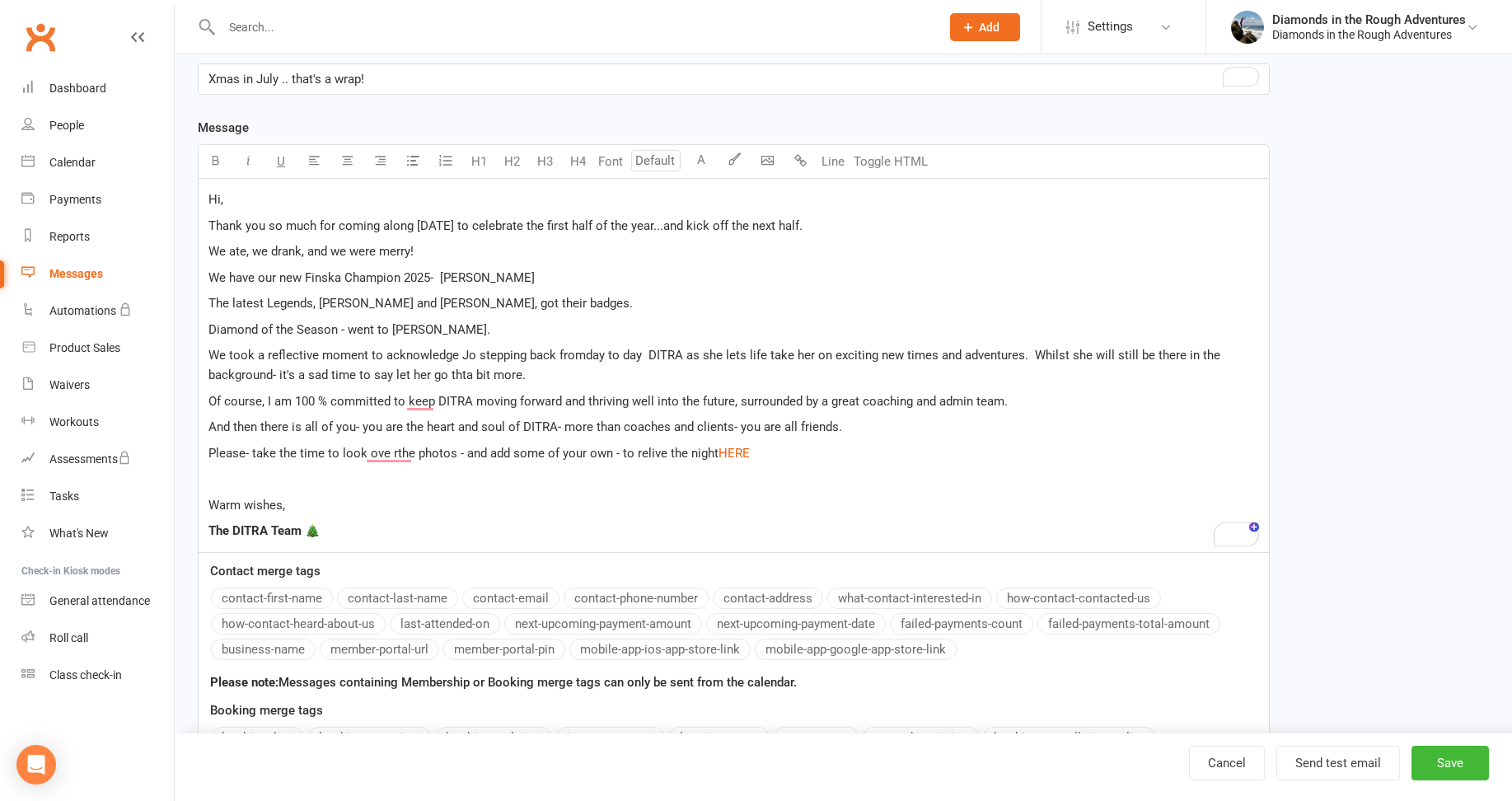 click on "We took a reflective moment to acknowledge Jo stepping back fromday to day  DITRA as she lets life take her on exciting new times and adventures.  Whilst she will still be there in the background- it's a sad time to say let her go thta bit more." at bounding box center (716, 365) 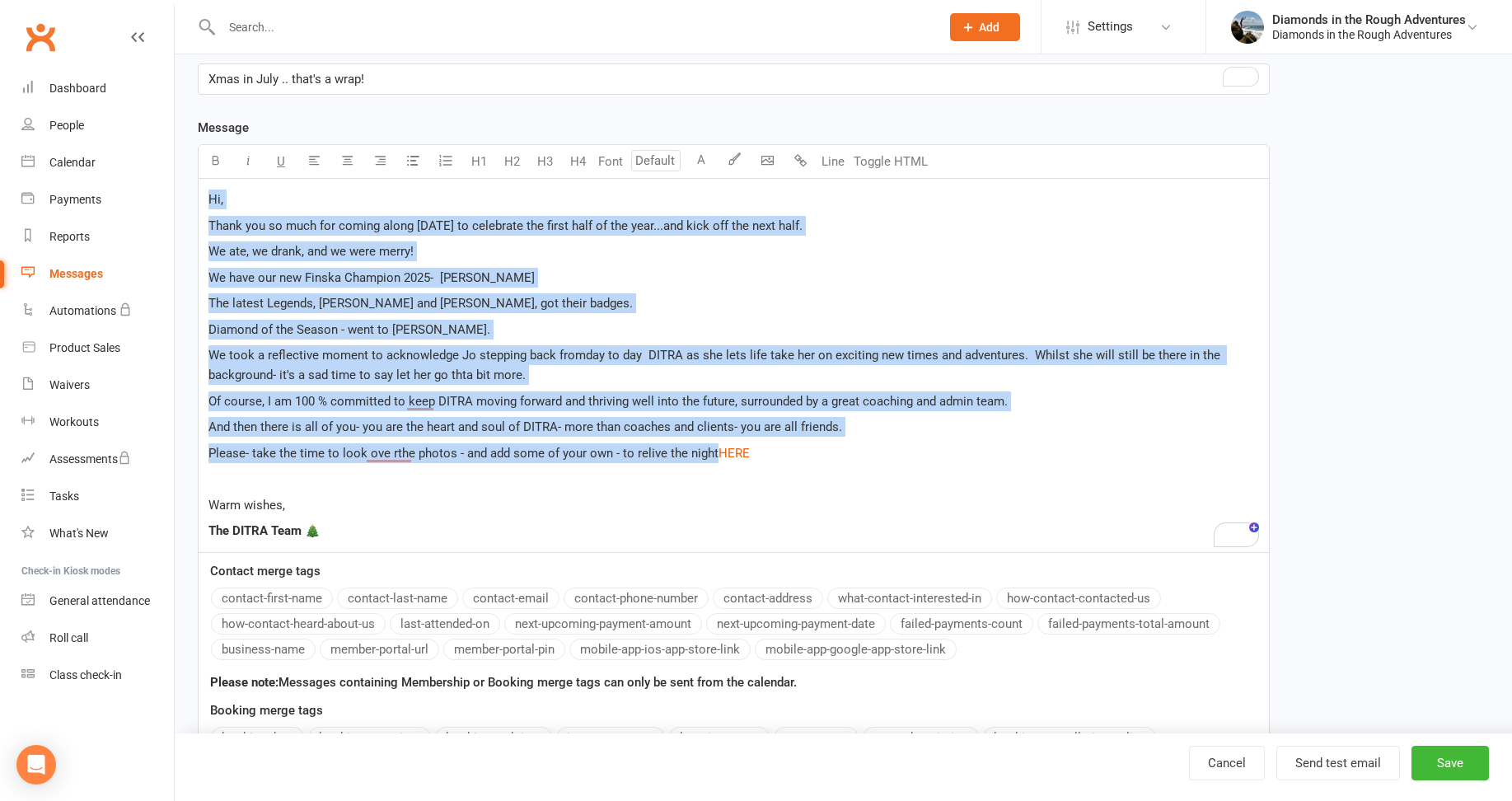 drag, startPoint x: 711, startPoint y: 449, endPoint x: 204, endPoint y: 204, distance: 563.0932 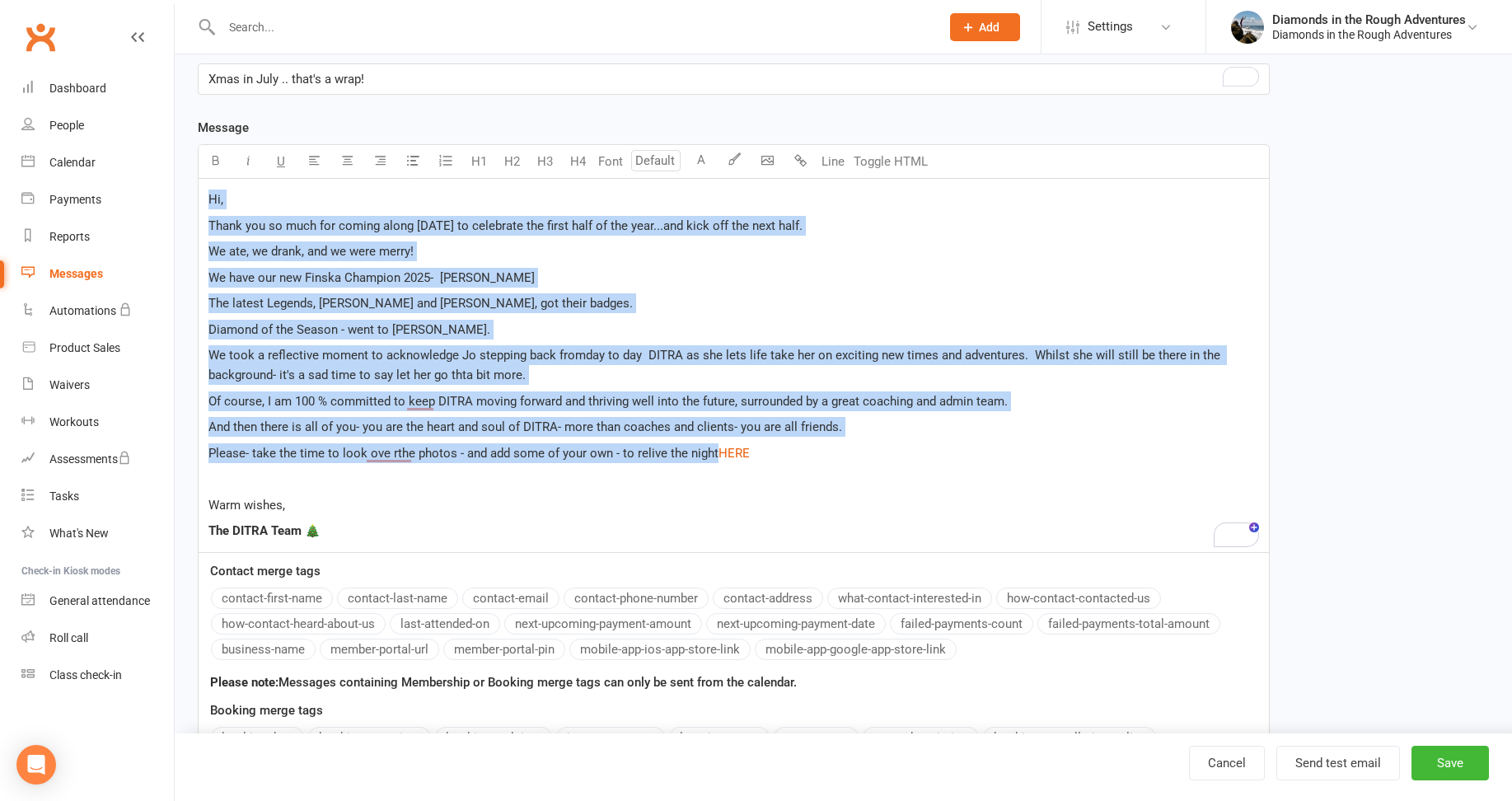 click on "Hi, Thank you so much for coming along [DATE] to celebrate the first half of the year...and kick off the next half. We ate, we drank, and we were merry! We have our new Finska Champion 2025-  [PERSON_NAME] The latest Legends, [PERSON_NAME] and [PERSON_NAME], got their badges. [PERSON_NAME] of the Season - went to [PERSON_NAME]. We took a reflective moment to acknowledge [PERSON_NAME] stepping back fromday to day  DITRA as she lets life take her on exciting new times and adventures.  Whilst she will still be there in the background- it's a sad time to say let her go thta bit more. Of course, I am 100 % committed to keep DITRA moving forward and thriving well into the future, surrounded by a great coaching and admin team. And then there is all of you- you are the heart and soul of DITRA- more than coaches and clients- you are all friends. Please- take the time to look ove rthe photos - and add some of your own - to relive the night  $   HERE $   ﻿ ﻿ Warm wishes,  The DITRA Team 🎄" at bounding box center [733, 365] 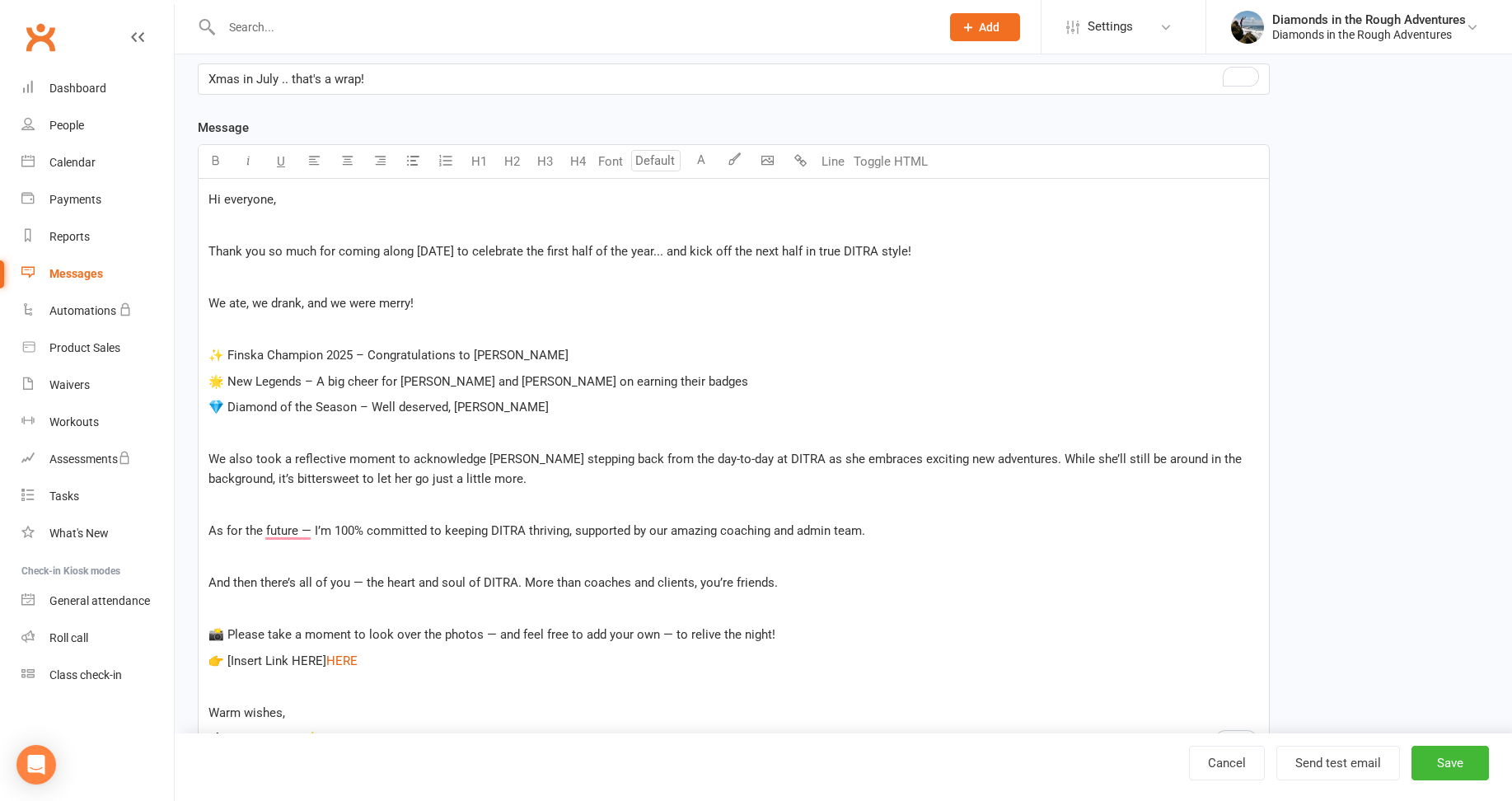 click on "﻿" at bounding box center (733, 278) 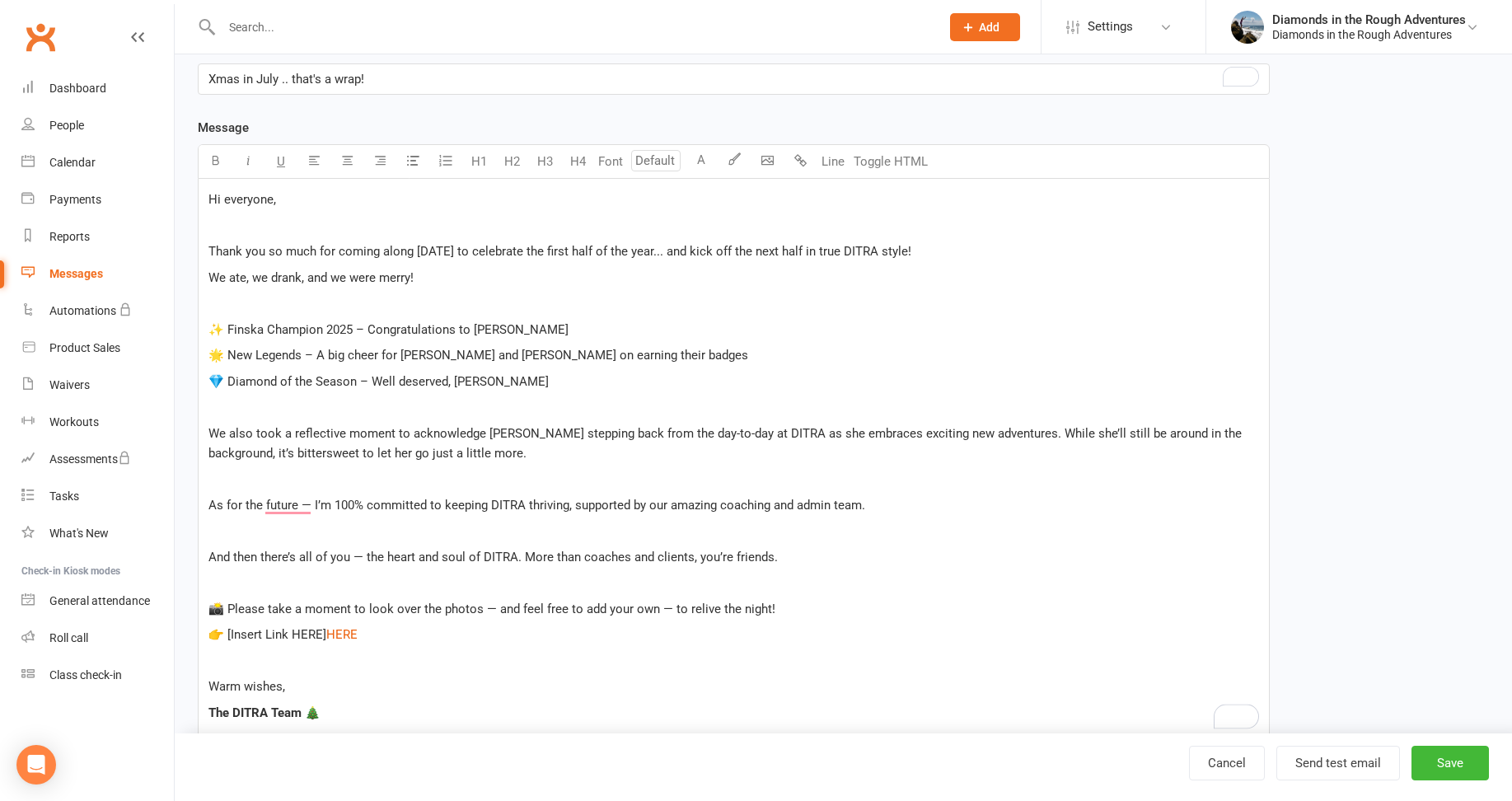 drag, startPoint x: 227, startPoint y: 306, endPoint x: 256, endPoint y: 308, distance: 29.068884 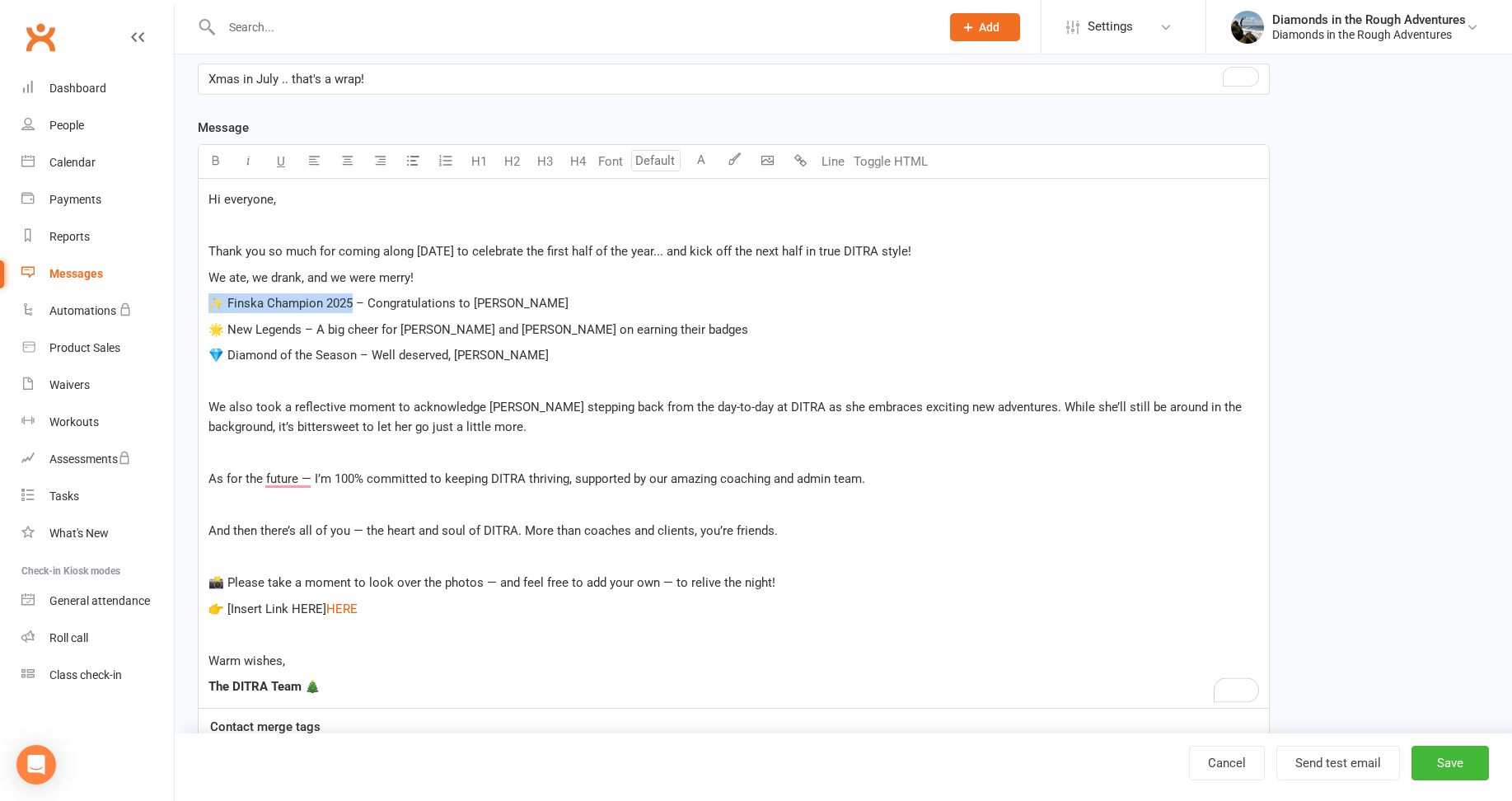drag, startPoint x: 355, startPoint y: 302, endPoint x: 198, endPoint y: 304, distance: 157.01274 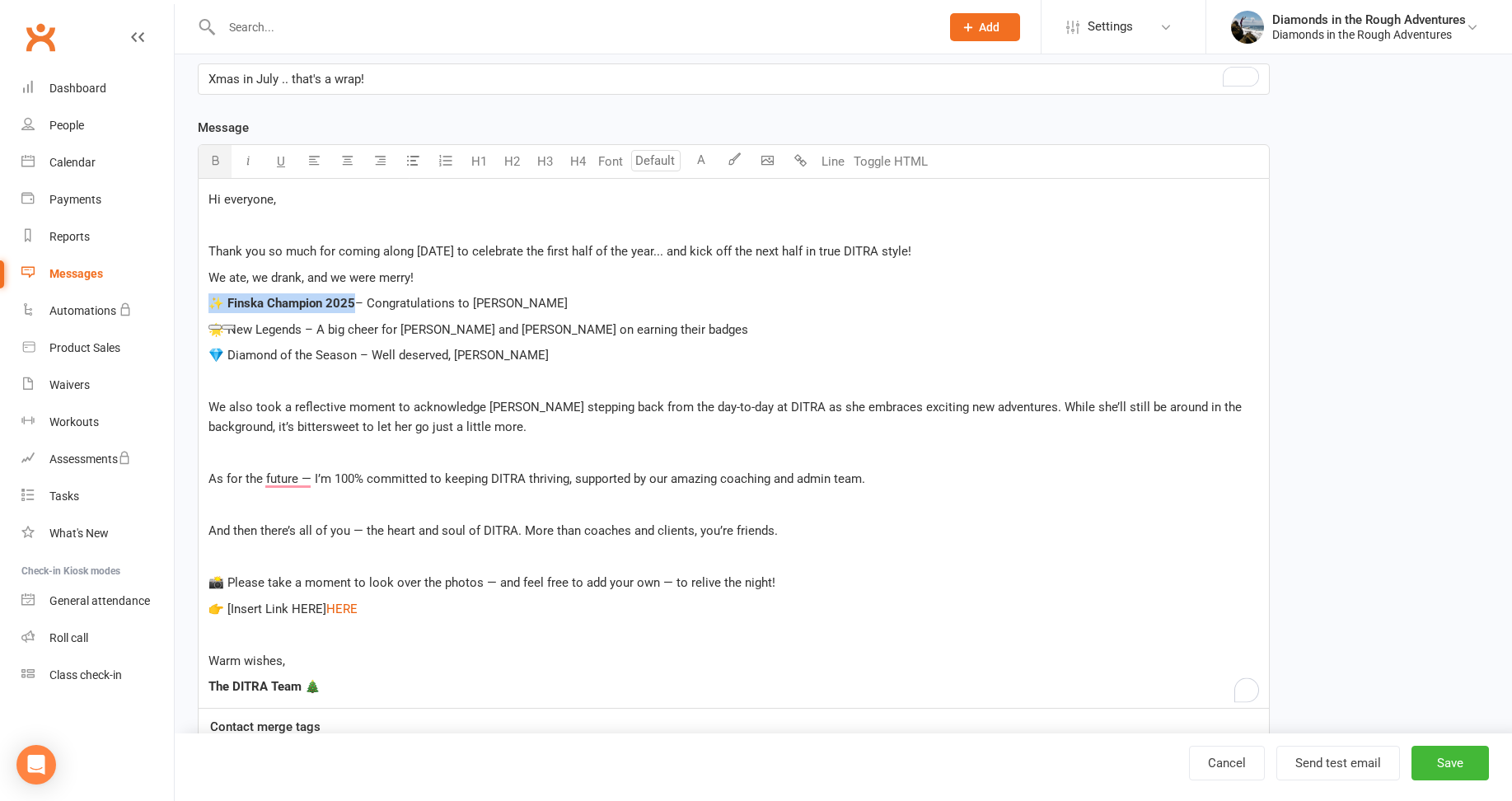 click at bounding box center [215, 160] 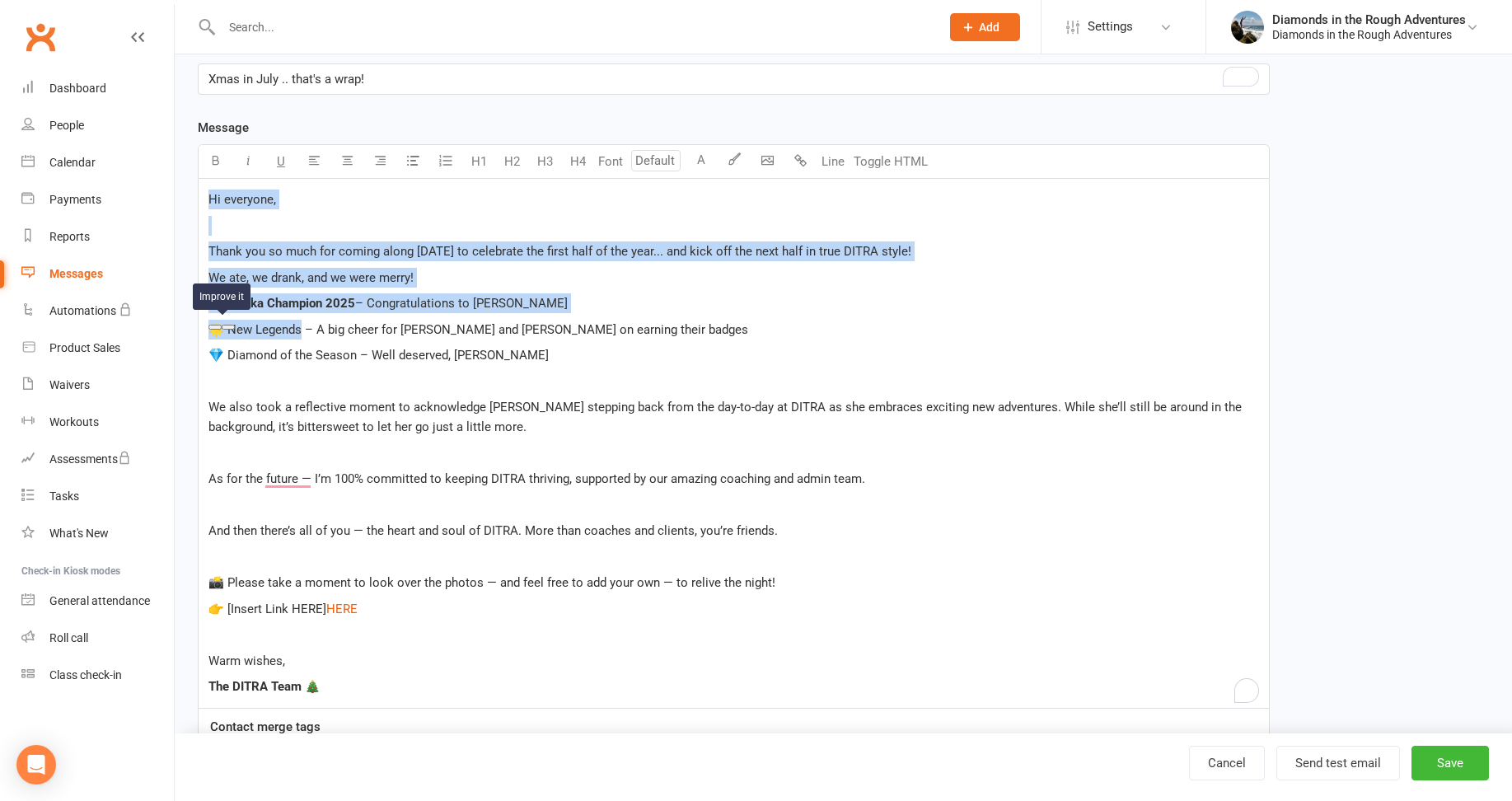 drag, startPoint x: 304, startPoint y: 326, endPoint x: 227, endPoint y: 330, distance: 77.10383 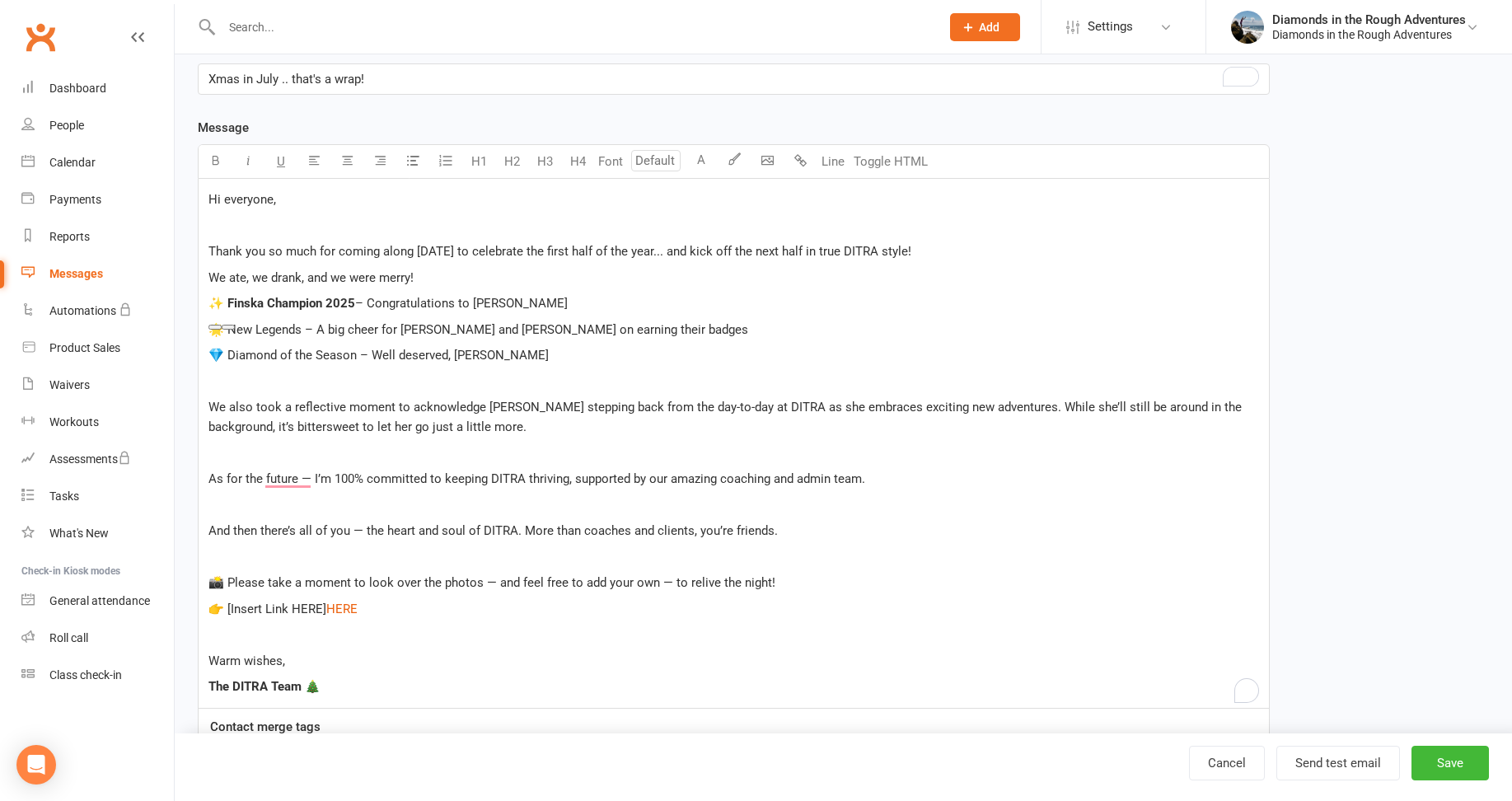 click on "Hi everyone, ﻿ Thank you so much for coming along [DATE] to celebrate the first half of the year... and kick off the next half in true DITRA style! We ate, we drank, and we were merry! ✨ Finska Champion 2025  – Congratulations to [PERSON_NAME] 🌟 New Legends – A big cheer for [PERSON_NAME] and [PERSON_NAME] on earning their badges 💎 Diamond of the Season – Well deserved, [PERSON_NAME] ﻿ We also took a reflective moment to acknowledge [PERSON_NAME] stepping back from the day-to-day at [GEOGRAPHIC_DATA] as she embraces exciting new adventures. While she’ll still be around in the background, it’s bittersweet to let her go just a little more. ﻿ As for the future — I’m 100% committed to keeping DITRA thriving, supported by our amazing coaching and admin team. ﻿ And then there’s all of you — the heart and soul of DITRA. More than coaches and clients, you’re friends. ﻿ 📸 Please take a moment to look over the photos — and feel free to add your own — to relive the night! 👉 [Insert Link HERE]  $   HERE" at bounding box center [733, 443] 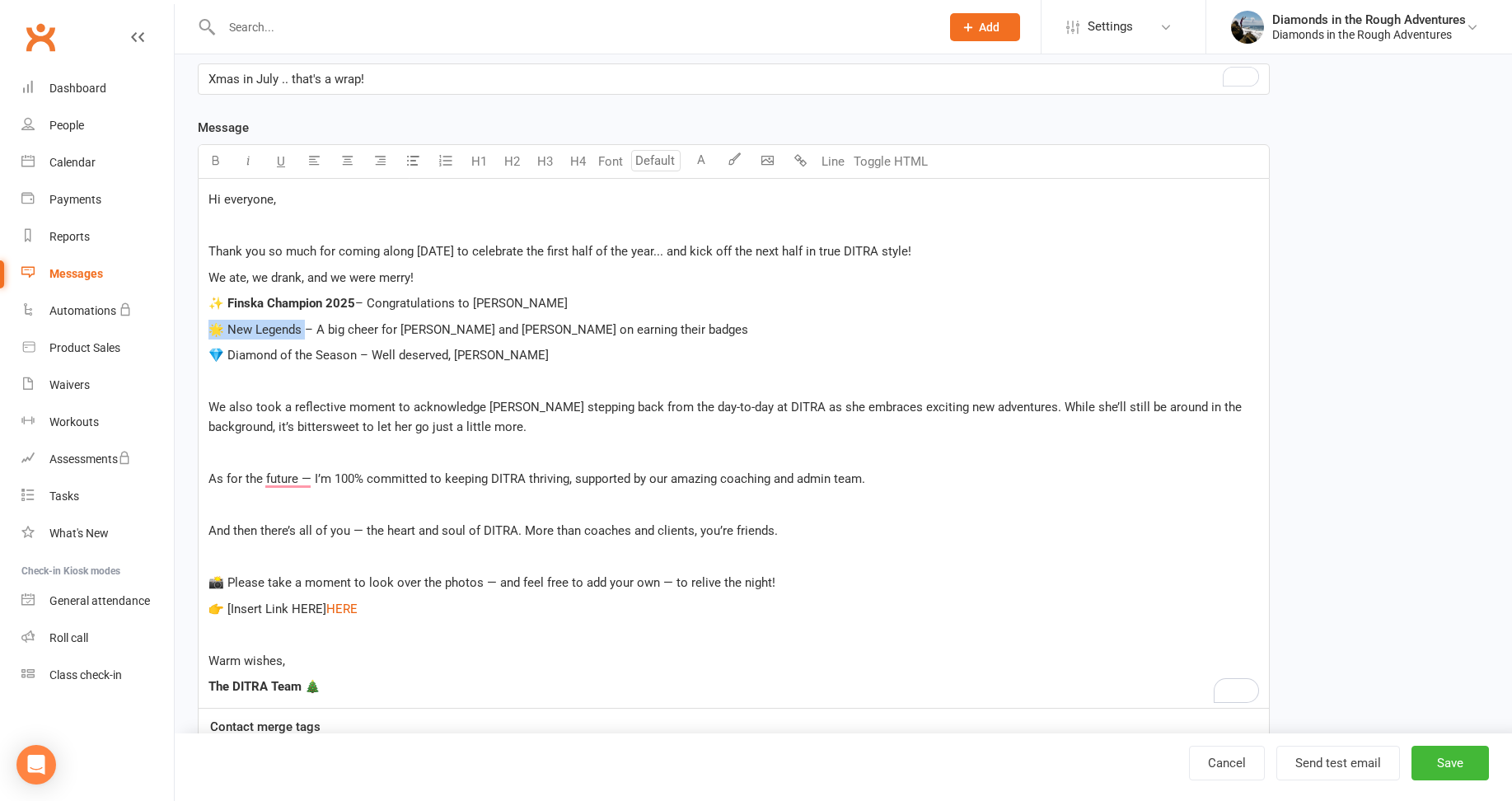 drag, startPoint x: 285, startPoint y: 325, endPoint x: 204, endPoint y: 329, distance: 81.09871 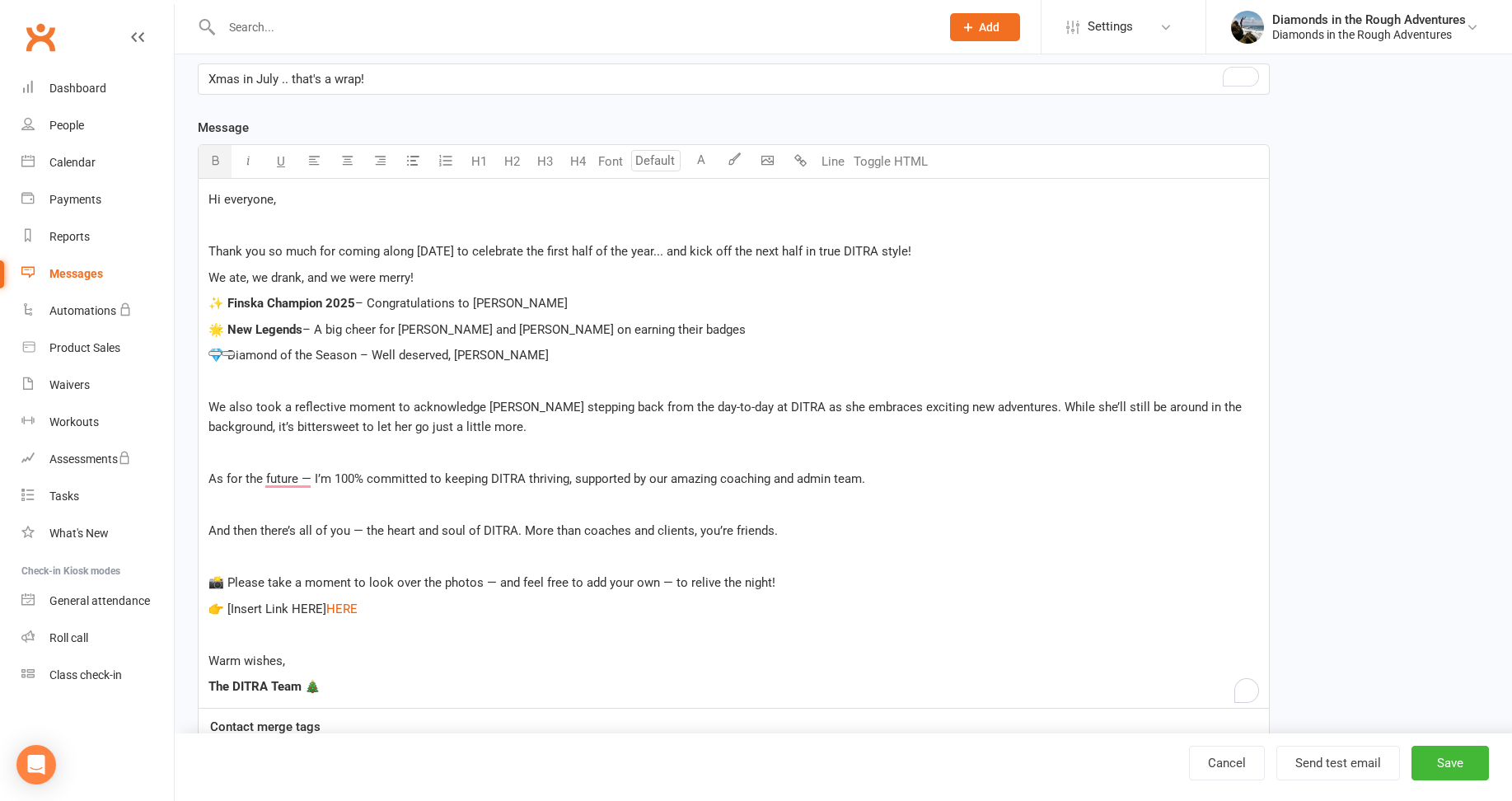 click at bounding box center (215, 160) 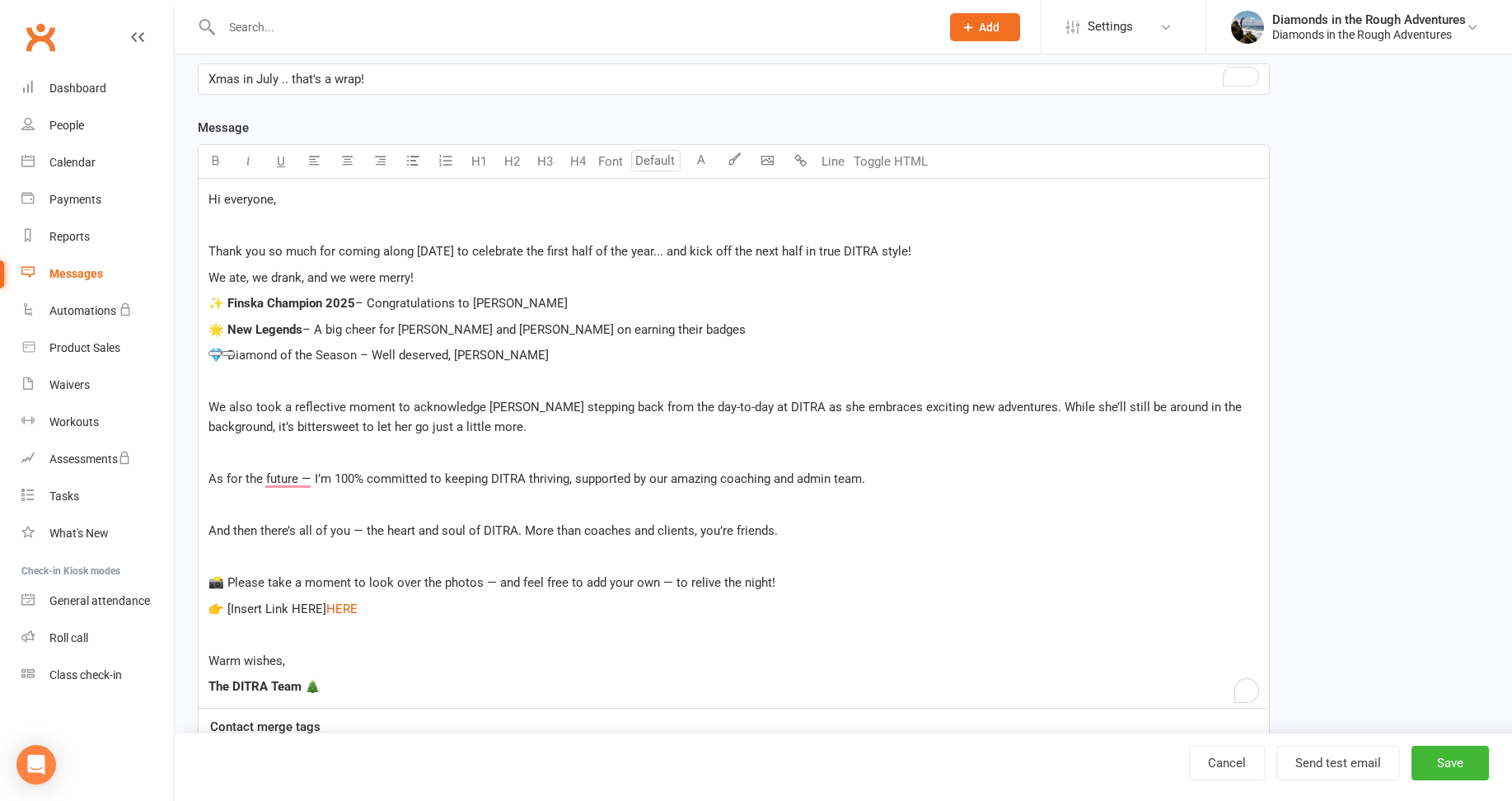 drag, startPoint x: 374, startPoint y: 373, endPoint x: 358, endPoint y: 364, distance: 18.35756 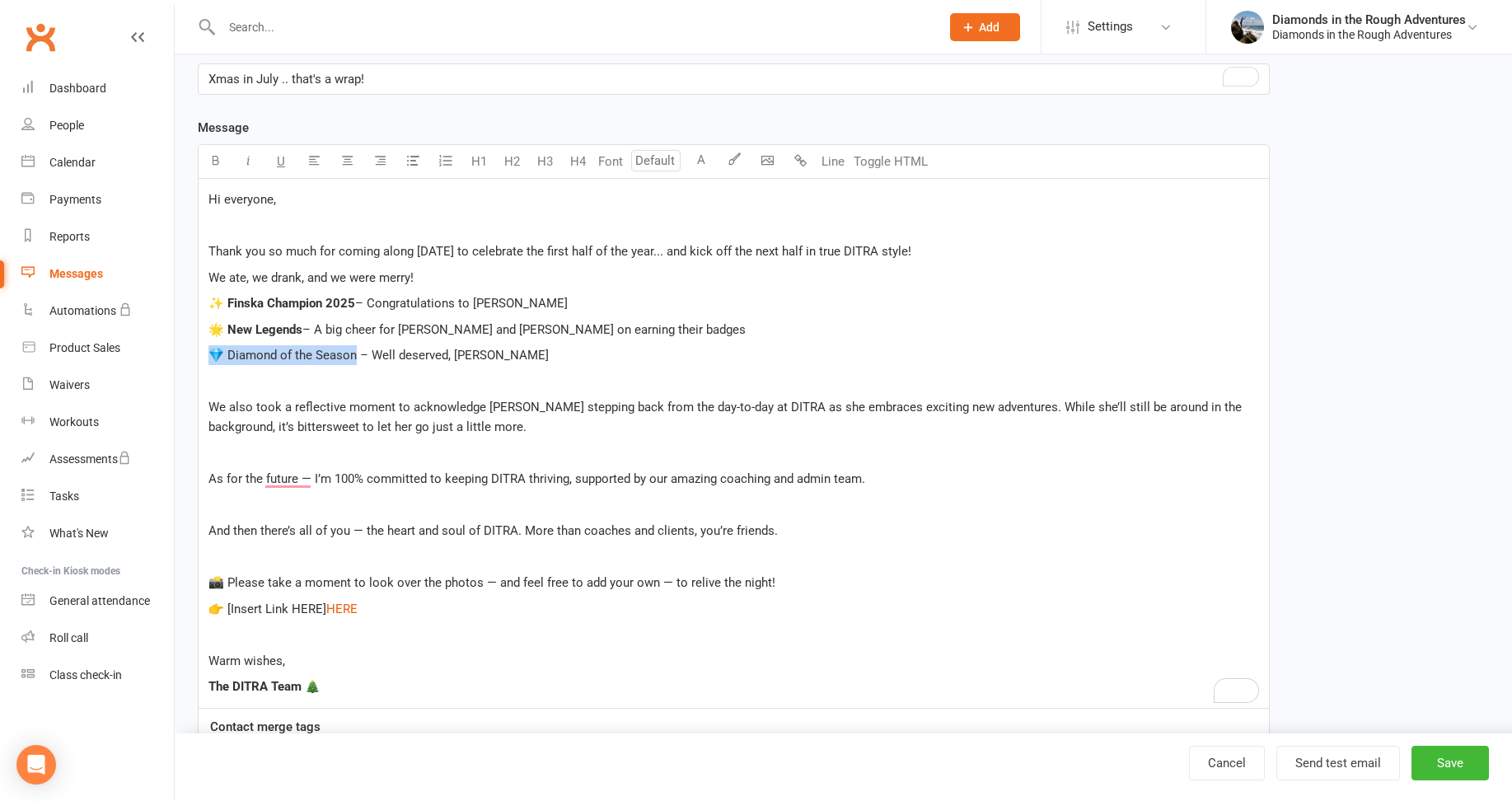 drag, startPoint x: 356, startPoint y: 354, endPoint x: 216, endPoint y: 253, distance: 172.62966 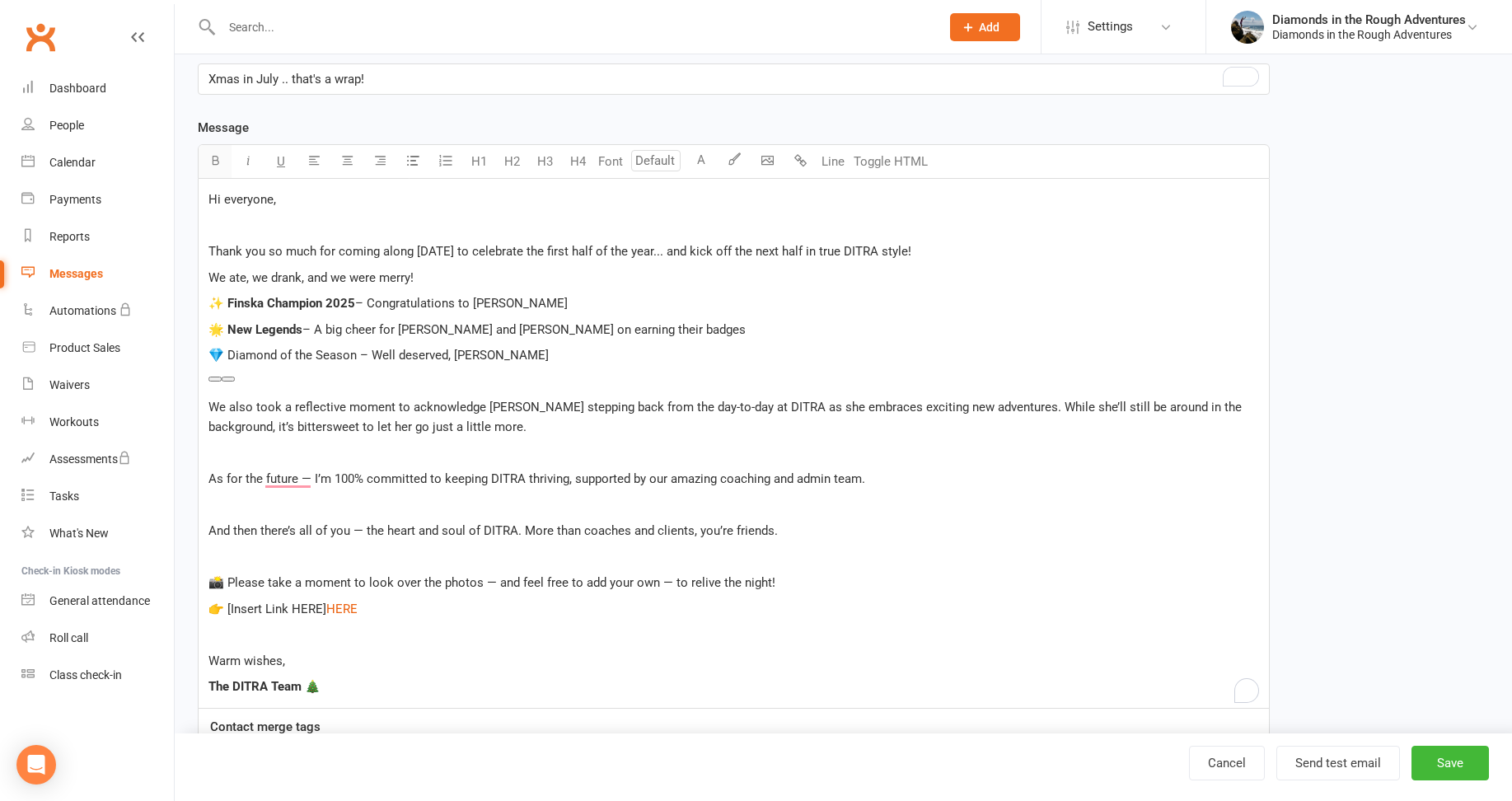 click at bounding box center (215, 160) 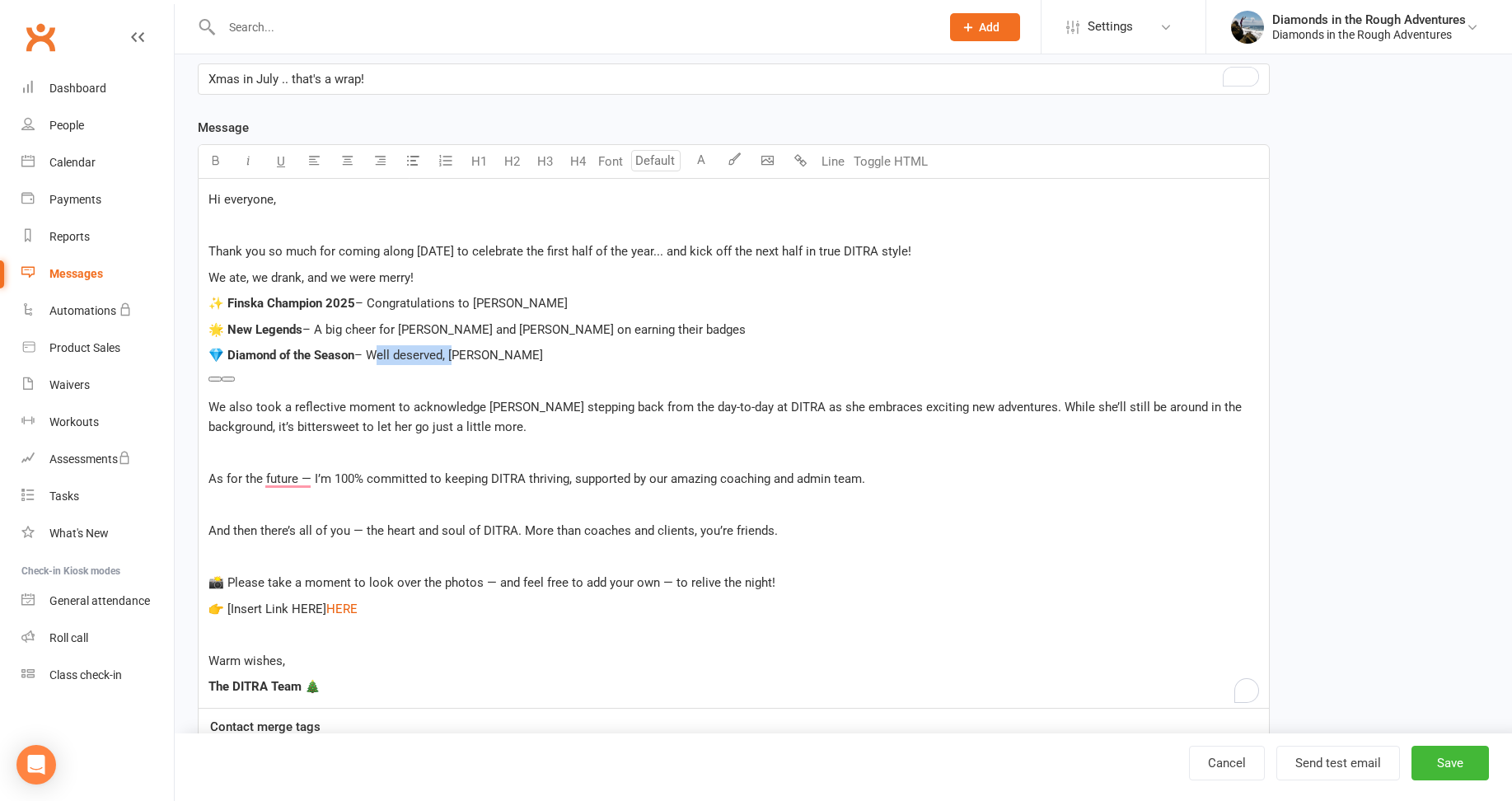 drag, startPoint x: 435, startPoint y: 353, endPoint x: 377, endPoint y: 350, distance: 58.077534 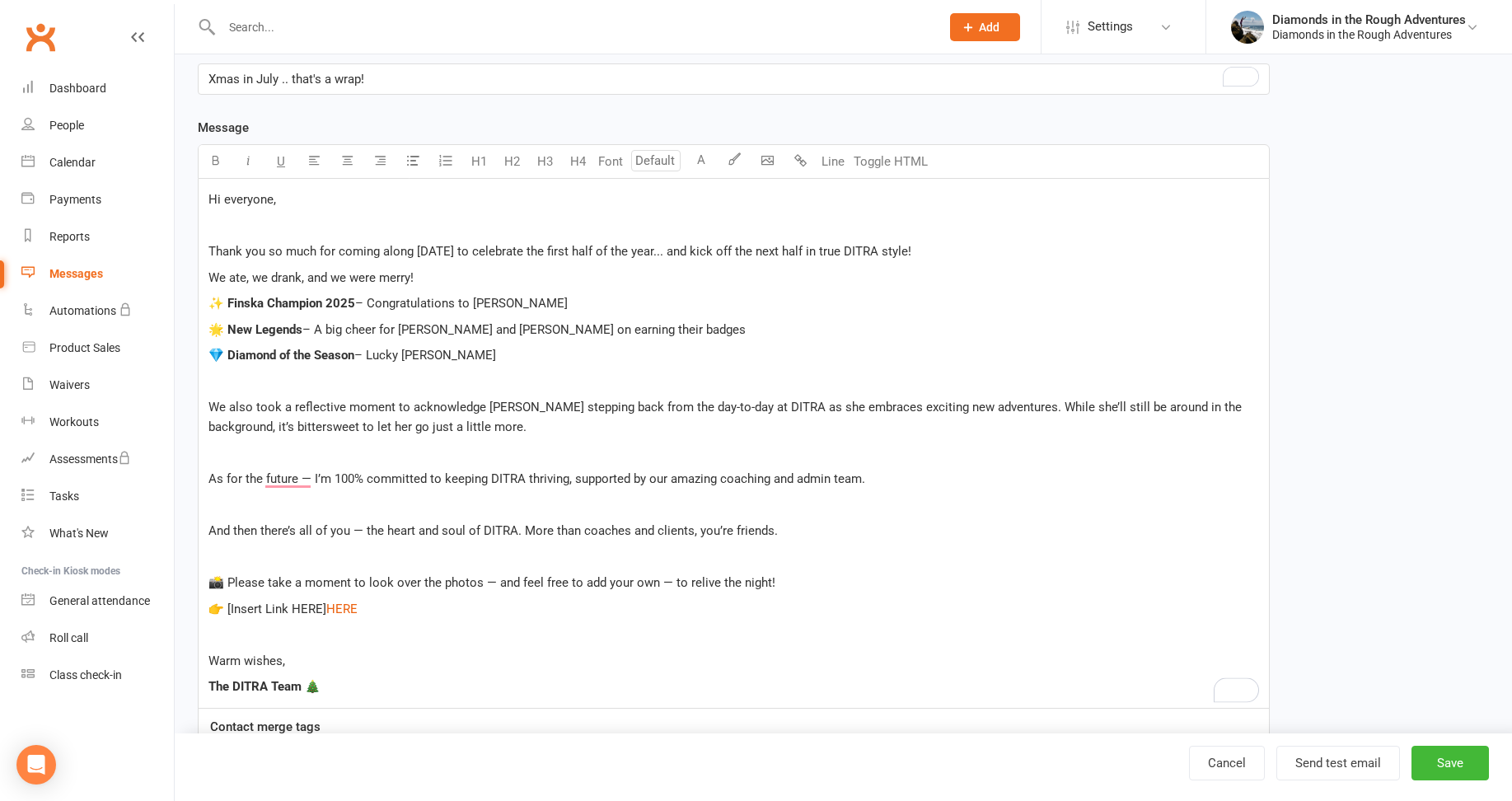 click on "﻿" at bounding box center (733, 382) 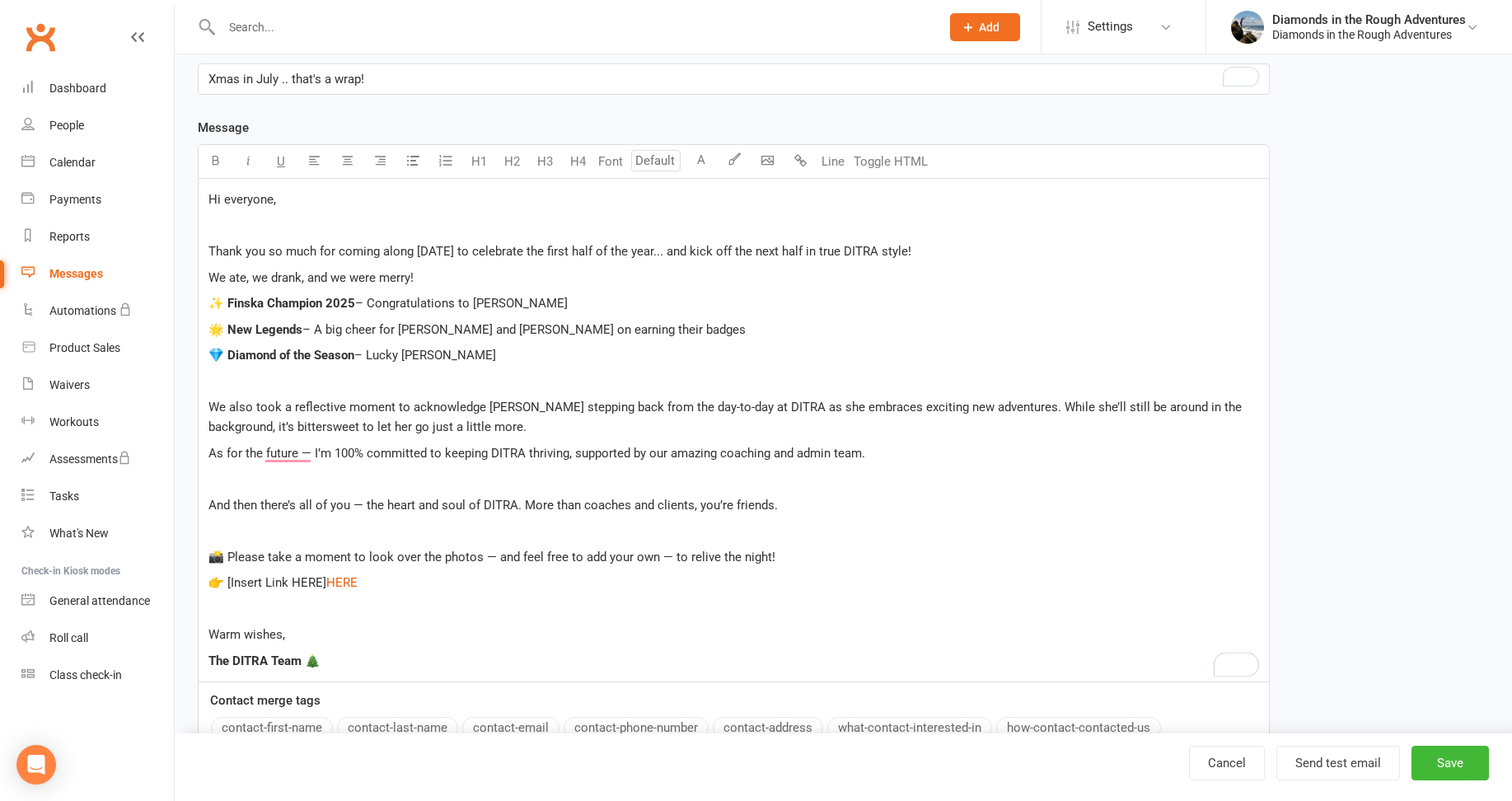click on "﻿" at bounding box center [733, 479] 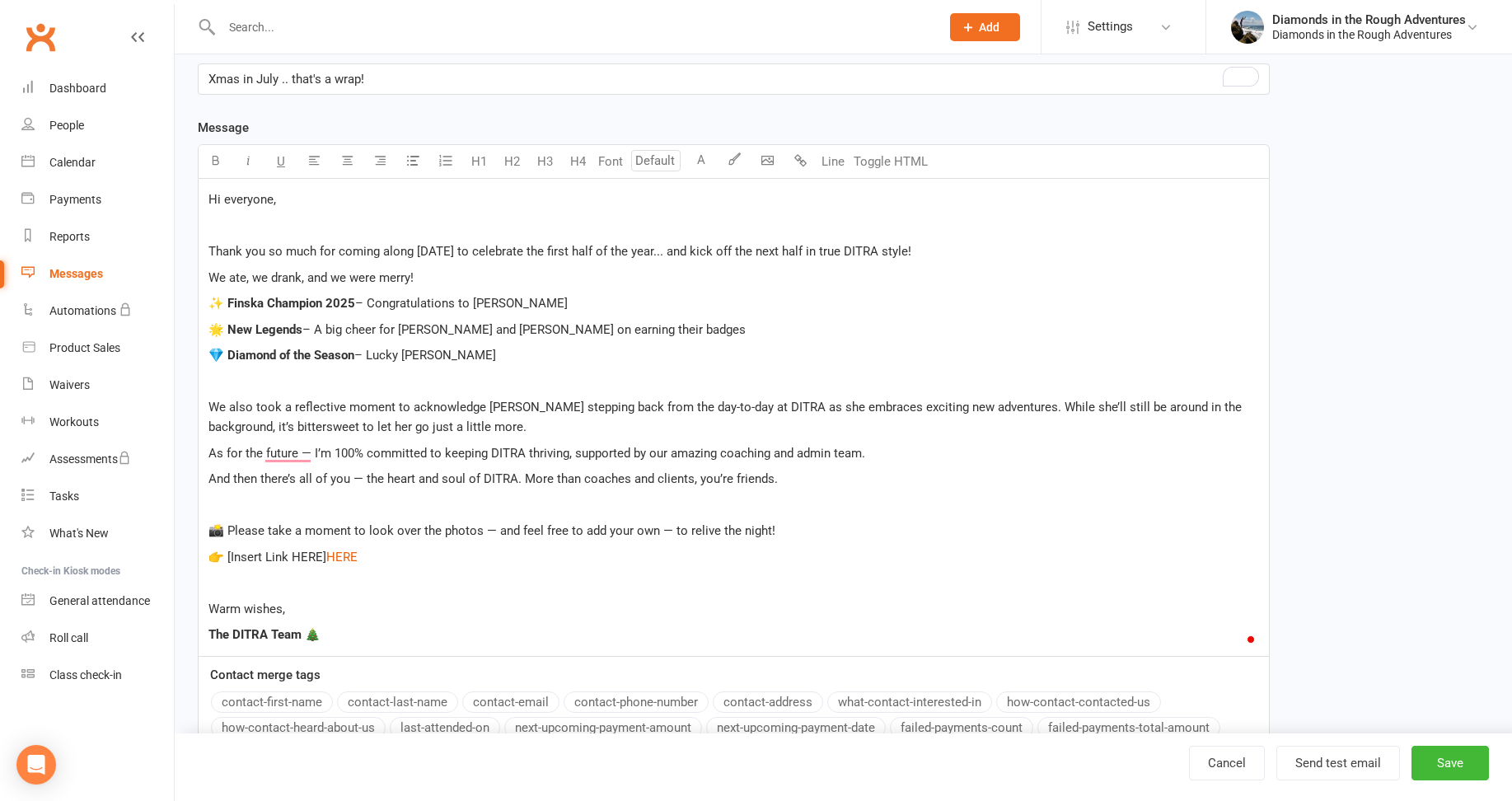 click on "﻿" at bounding box center (733, 505) 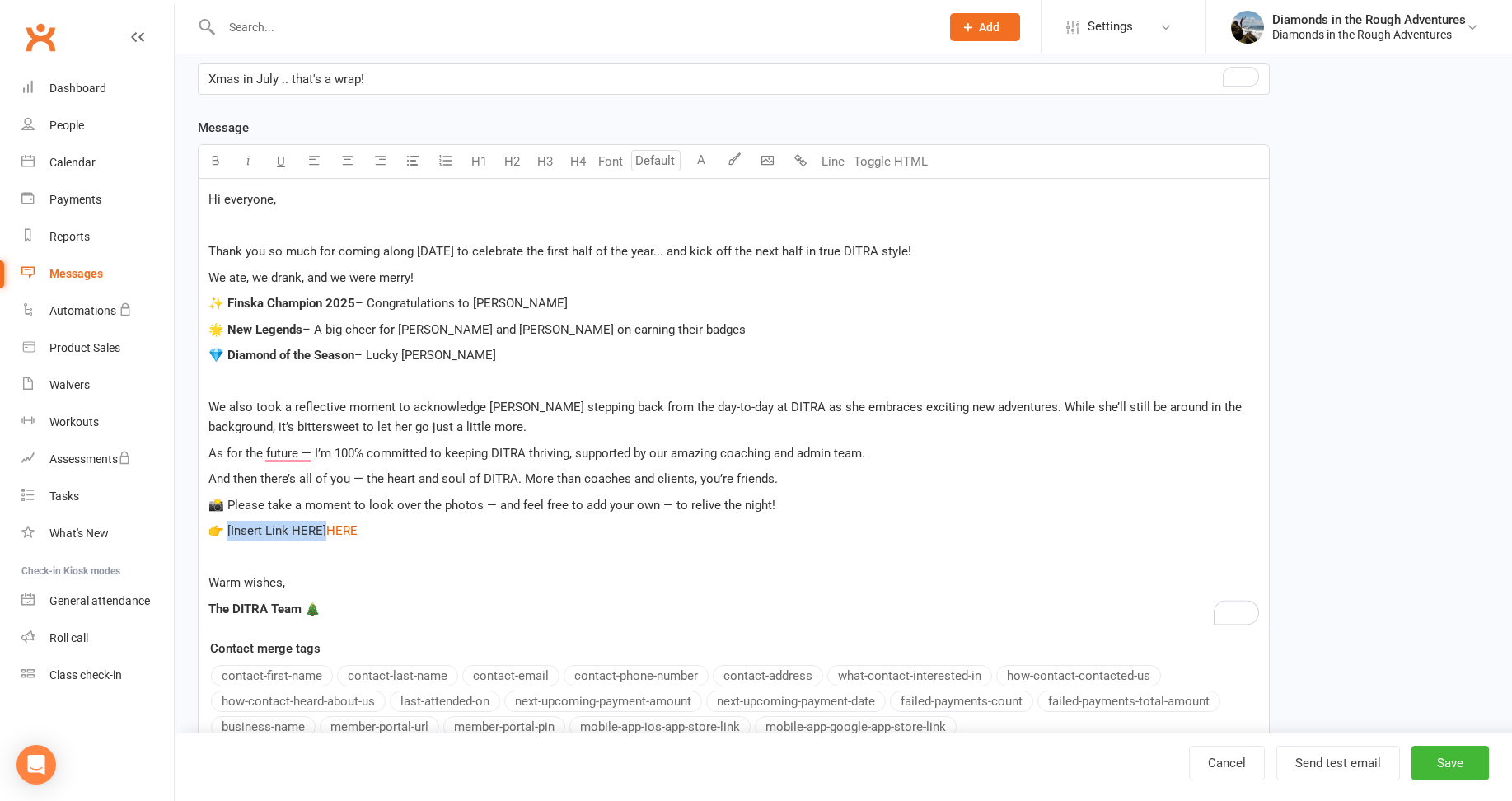 drag, startPoint x: 327, startPoint y: 525, endPoint x: 228, endPoint y: 536, distance: 99.60924 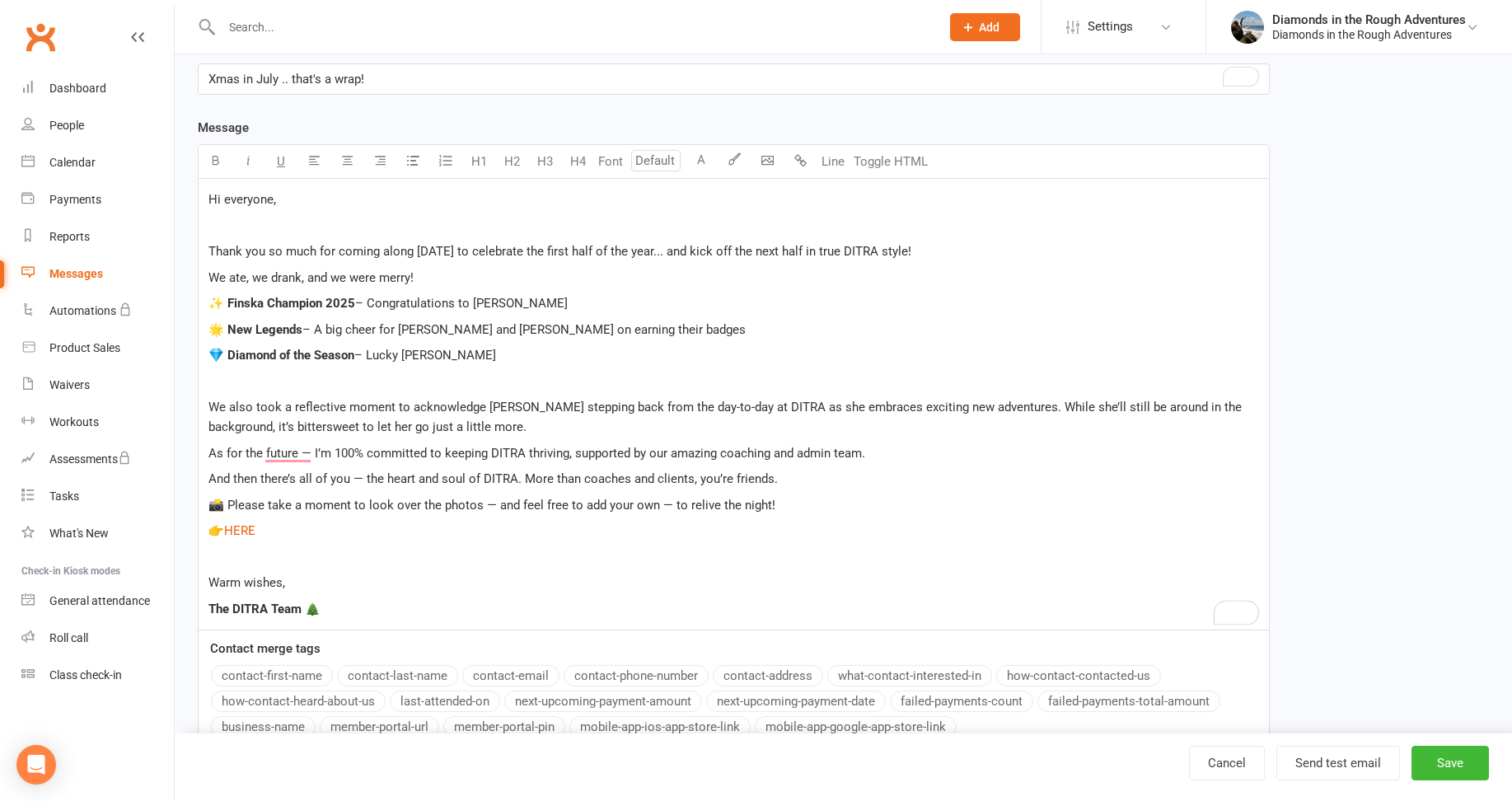 click on "﻿" at bounding box center (733, 557) 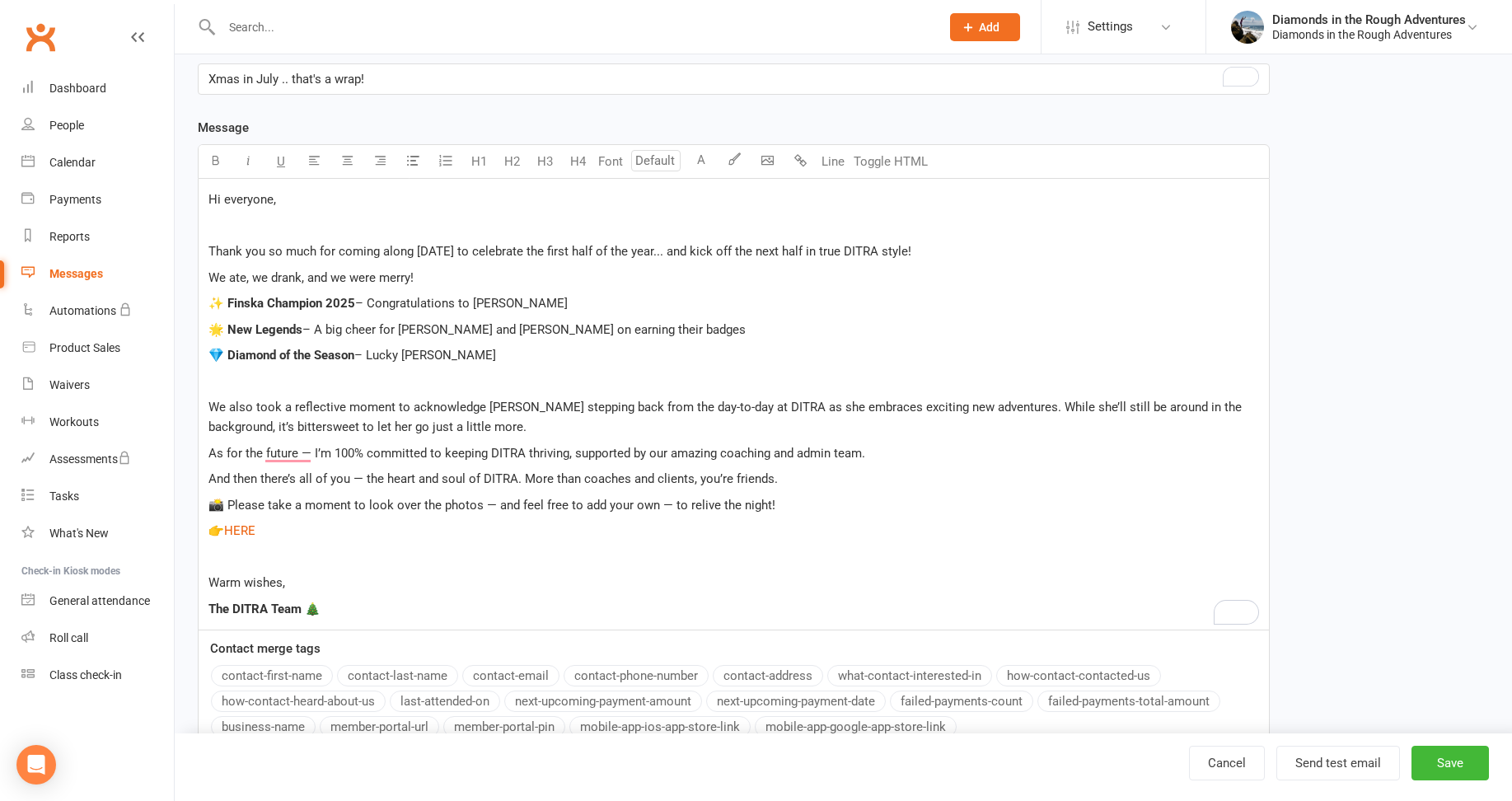 click on "﻿" at bounding box center [733, 226] 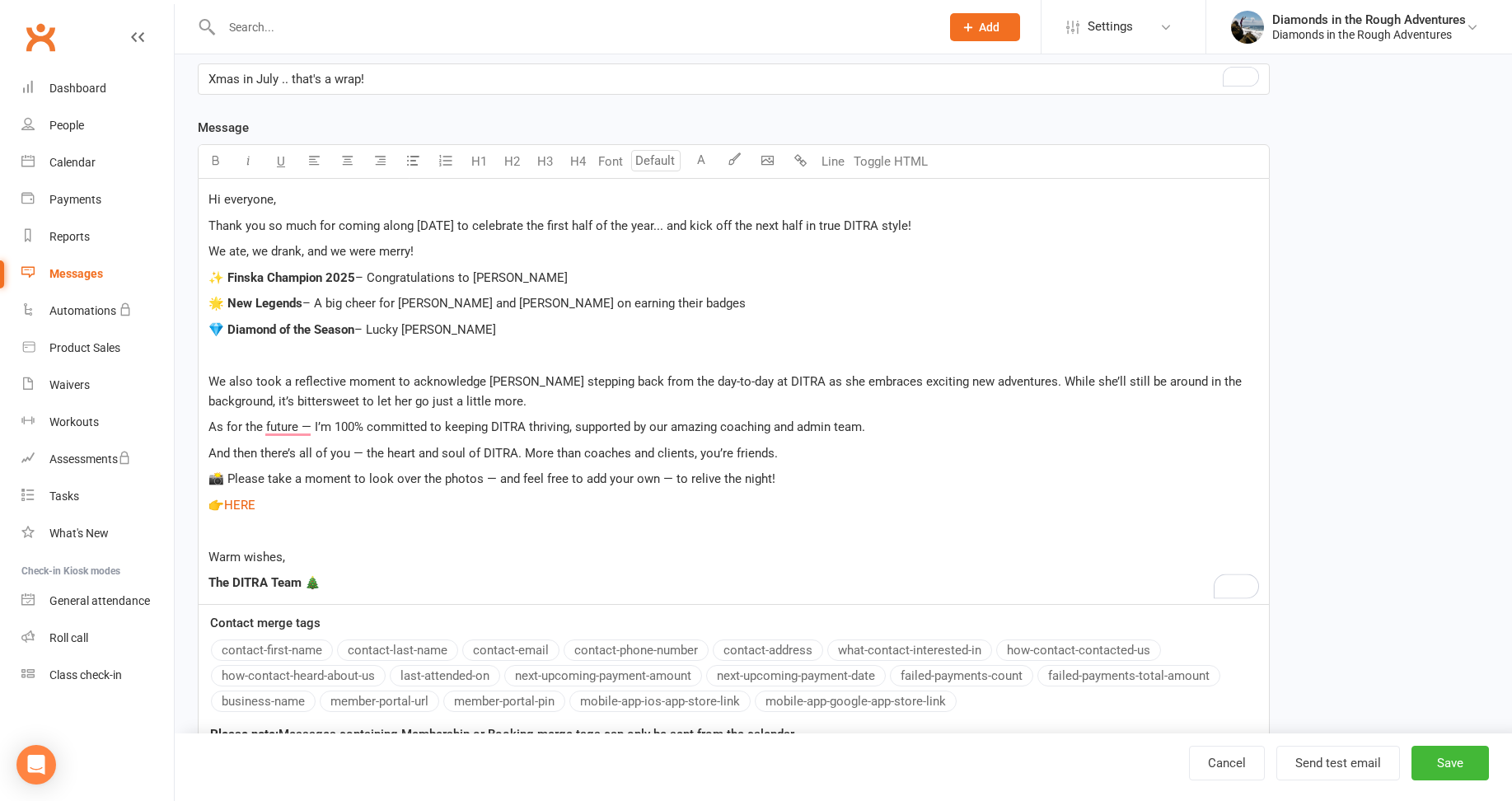 click on "﻿" at bounding box center (733, 355) 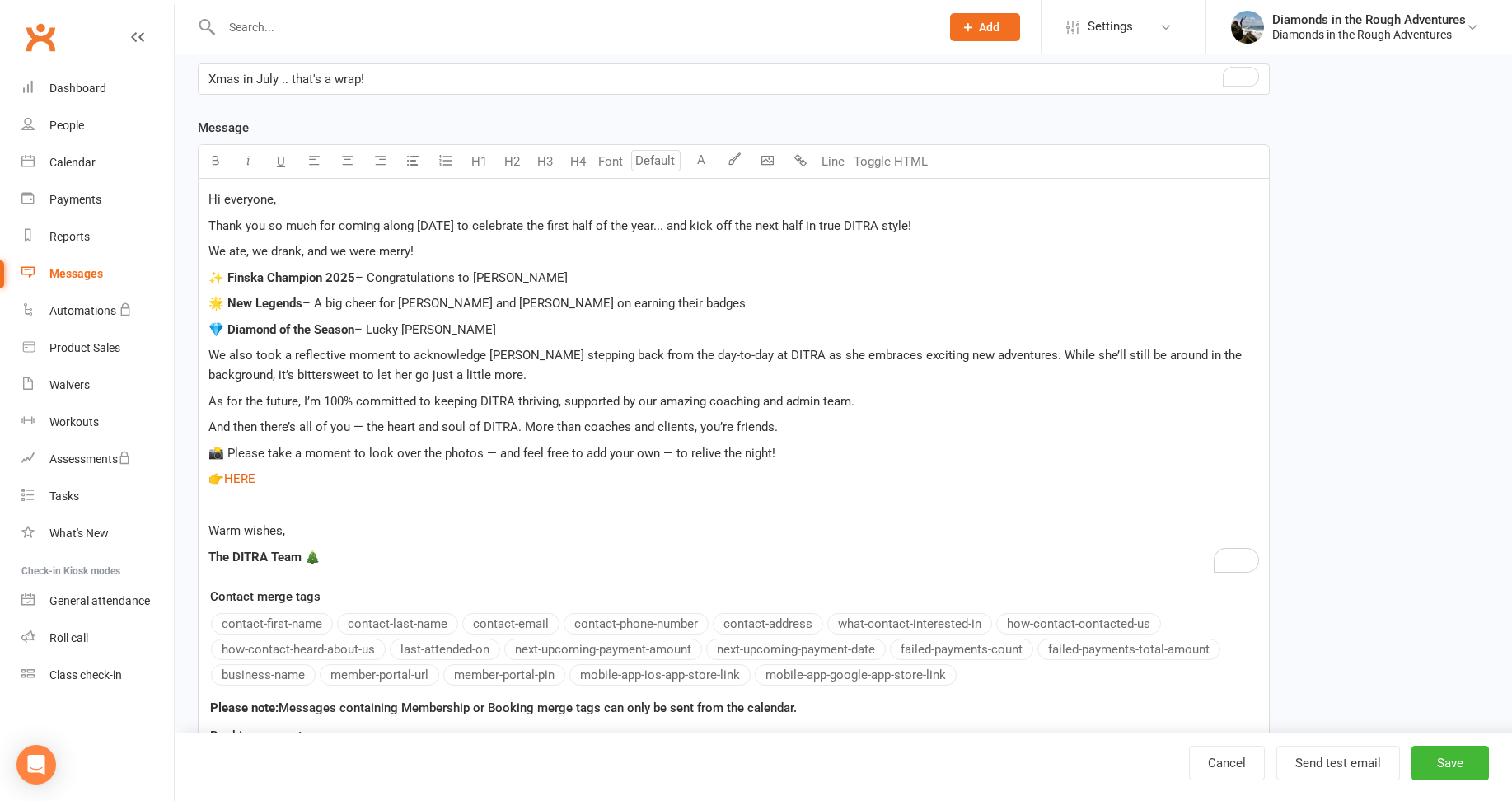 click on "And then there’s all of you — the heart and soul of DITRA. More than coaches and clients, you’re friends." at bounding box center [733, 427] 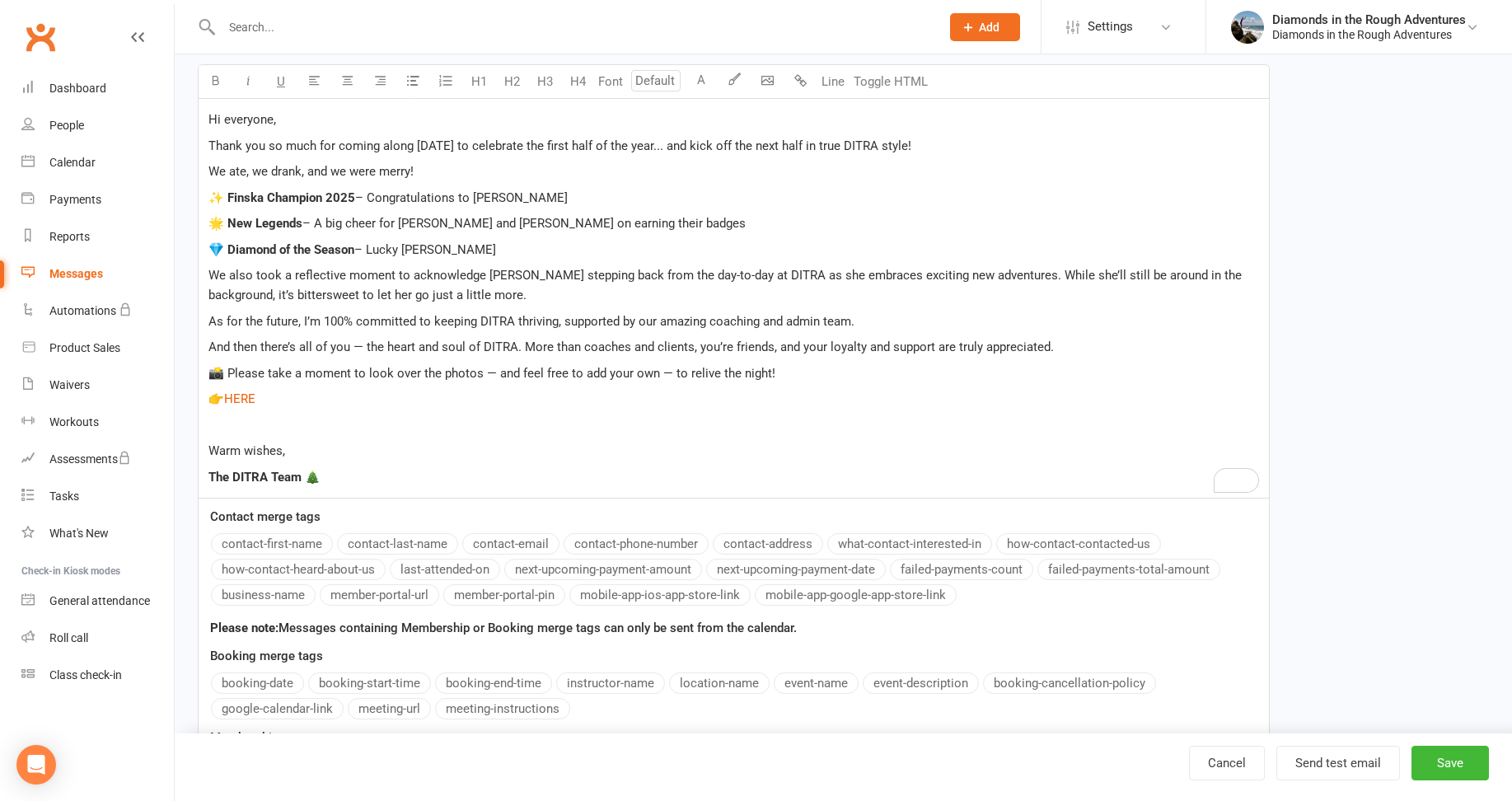 scroll, scrollTop: 330, scrollLeft: 0, axis: vertical 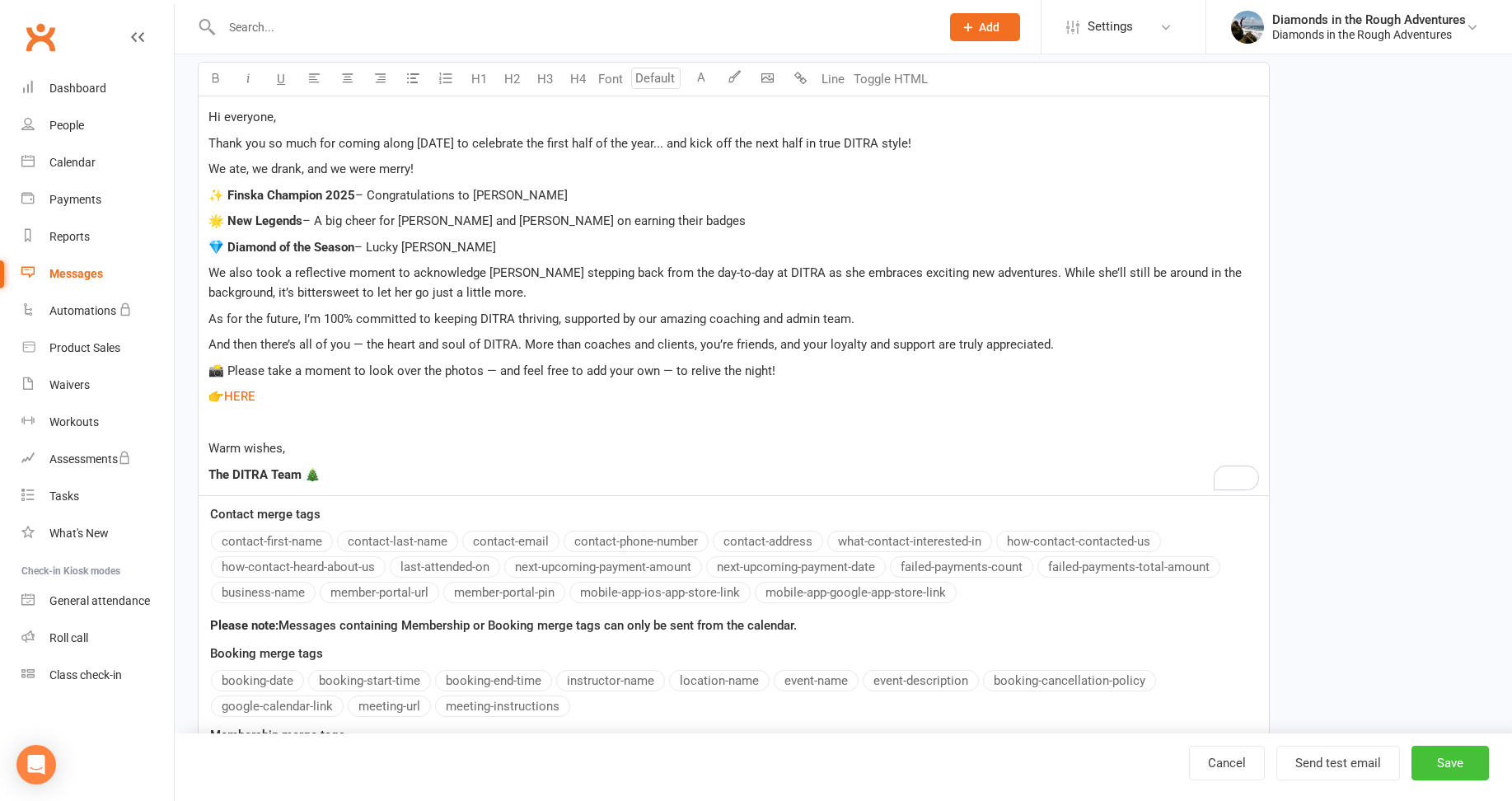 click on "Save" at bounding box center (1450, 763) 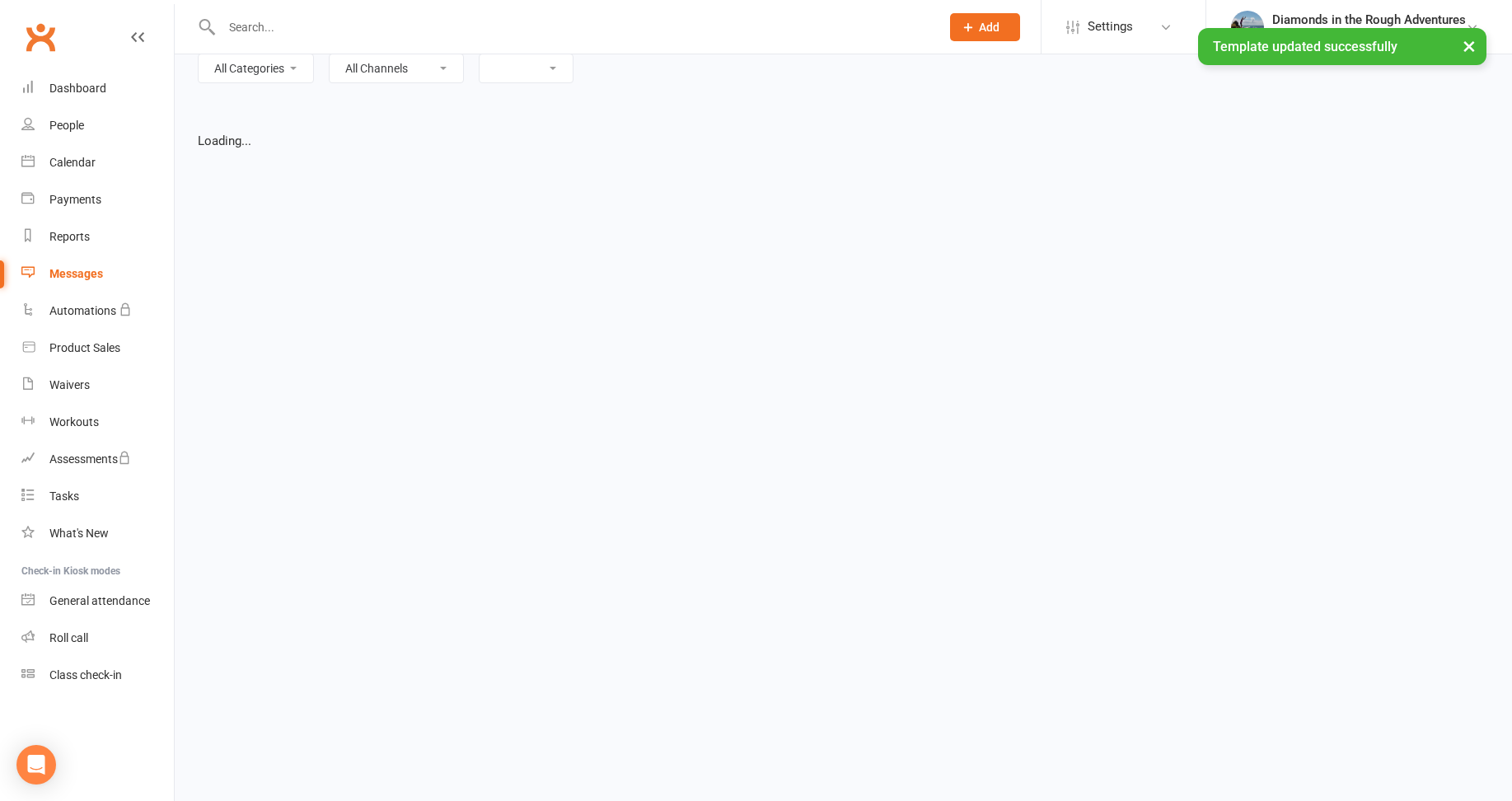 select on "list" 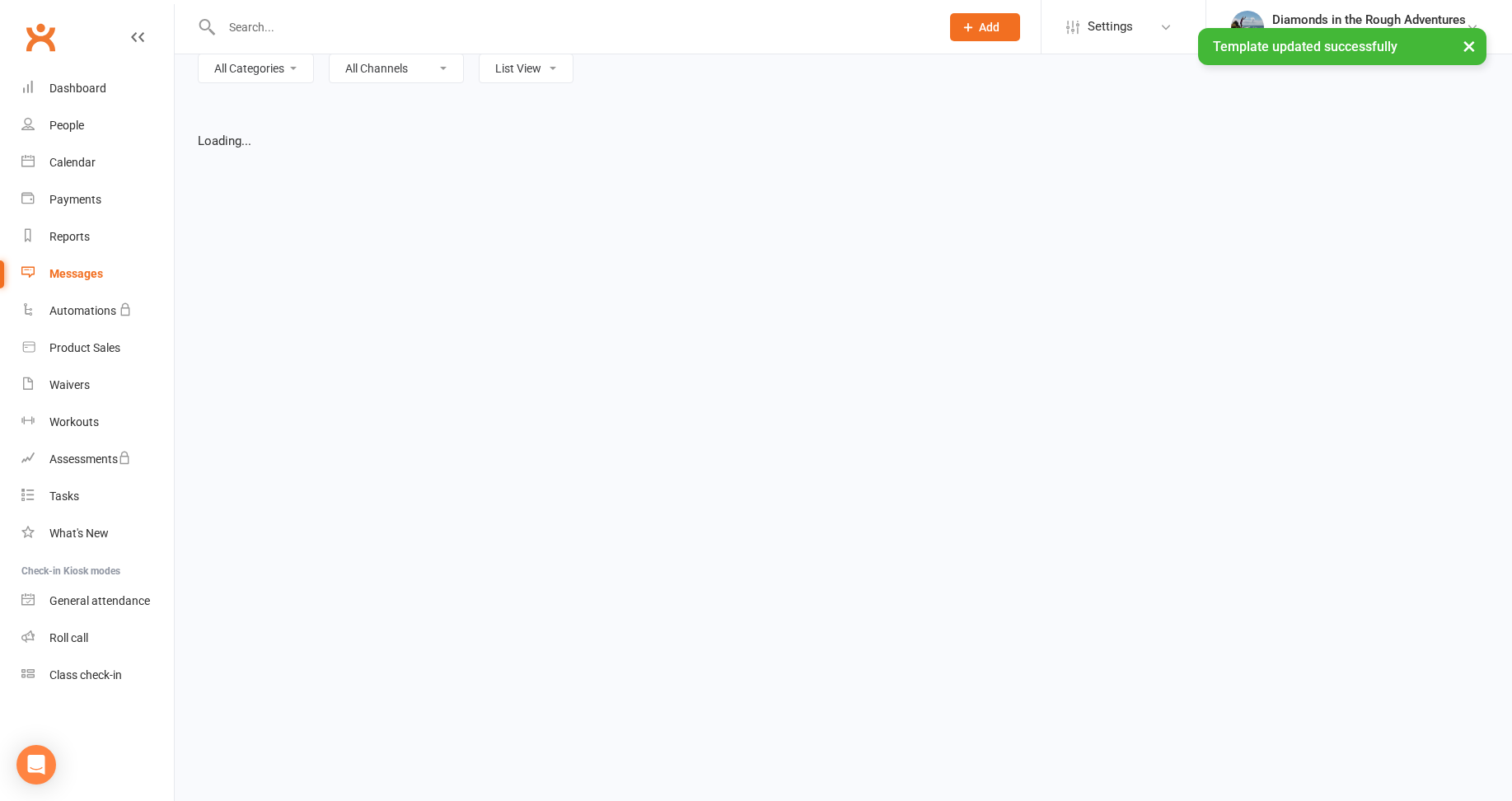 scroll, scrollTop: 0, scrollLeft: 0, axis: both 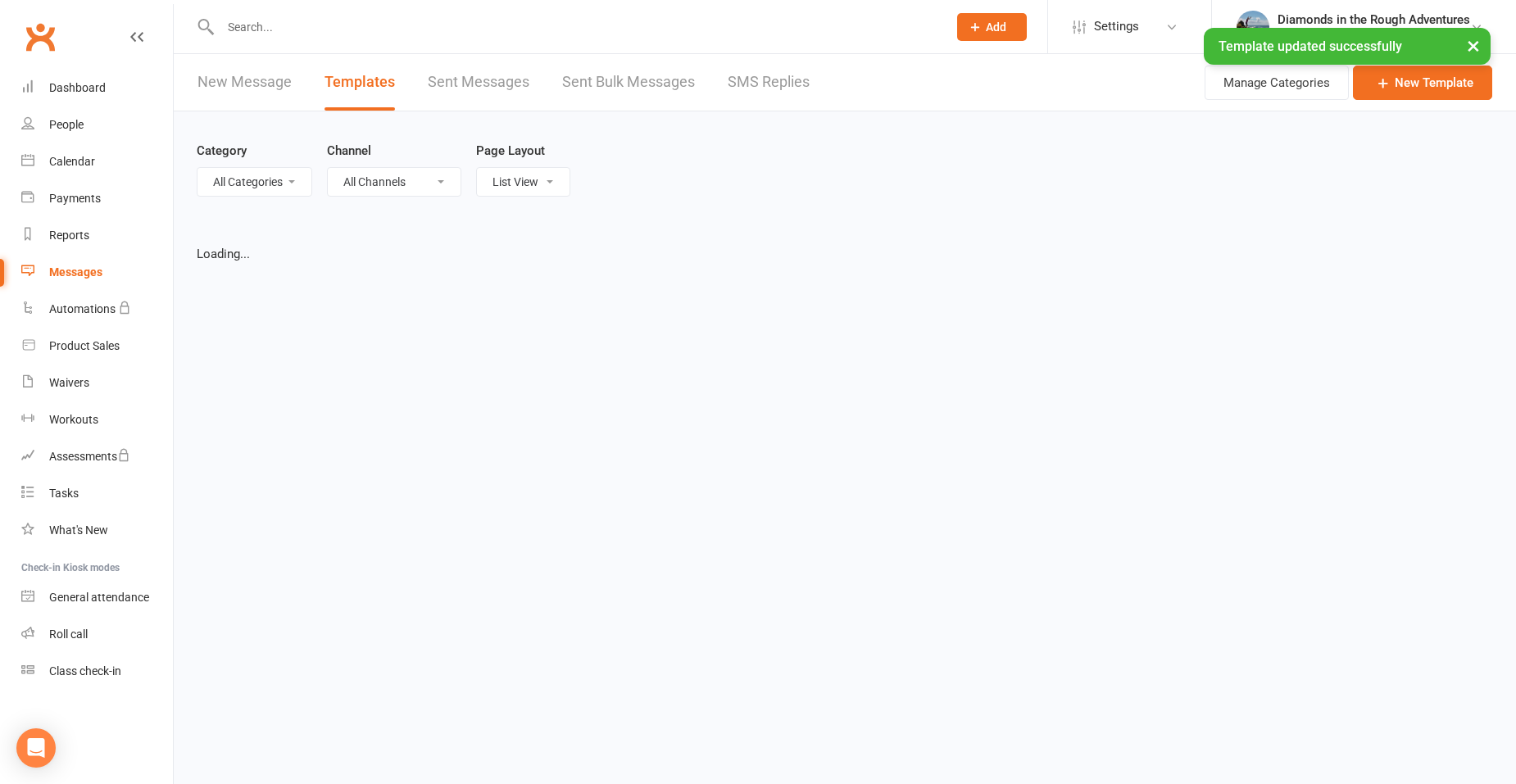 select on "100" 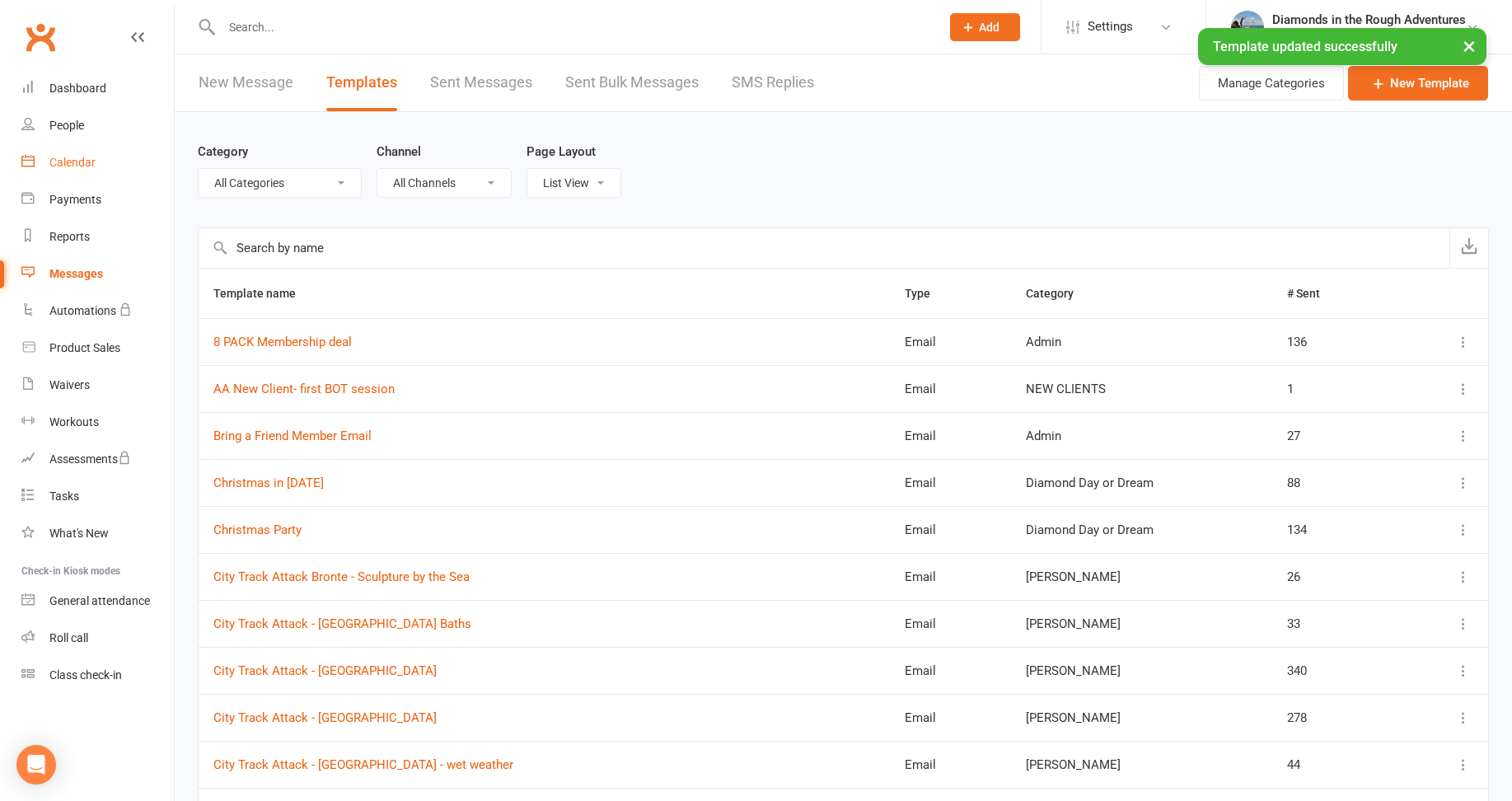 click on "Calendar" at bounding box center [73, 162] 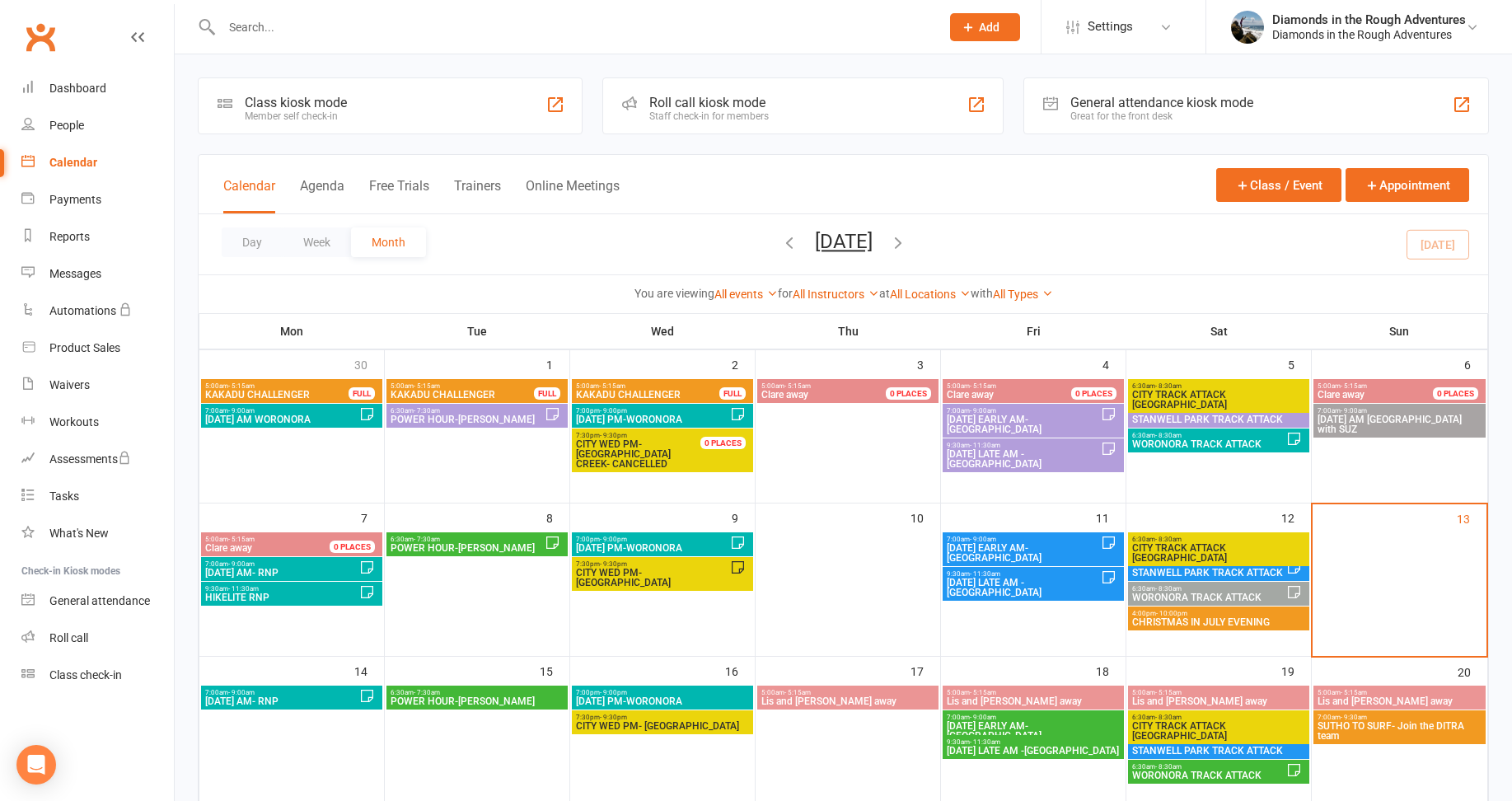click on "CHRISTMAS IN JULY EVENING" at bounding box center [1219, 622] 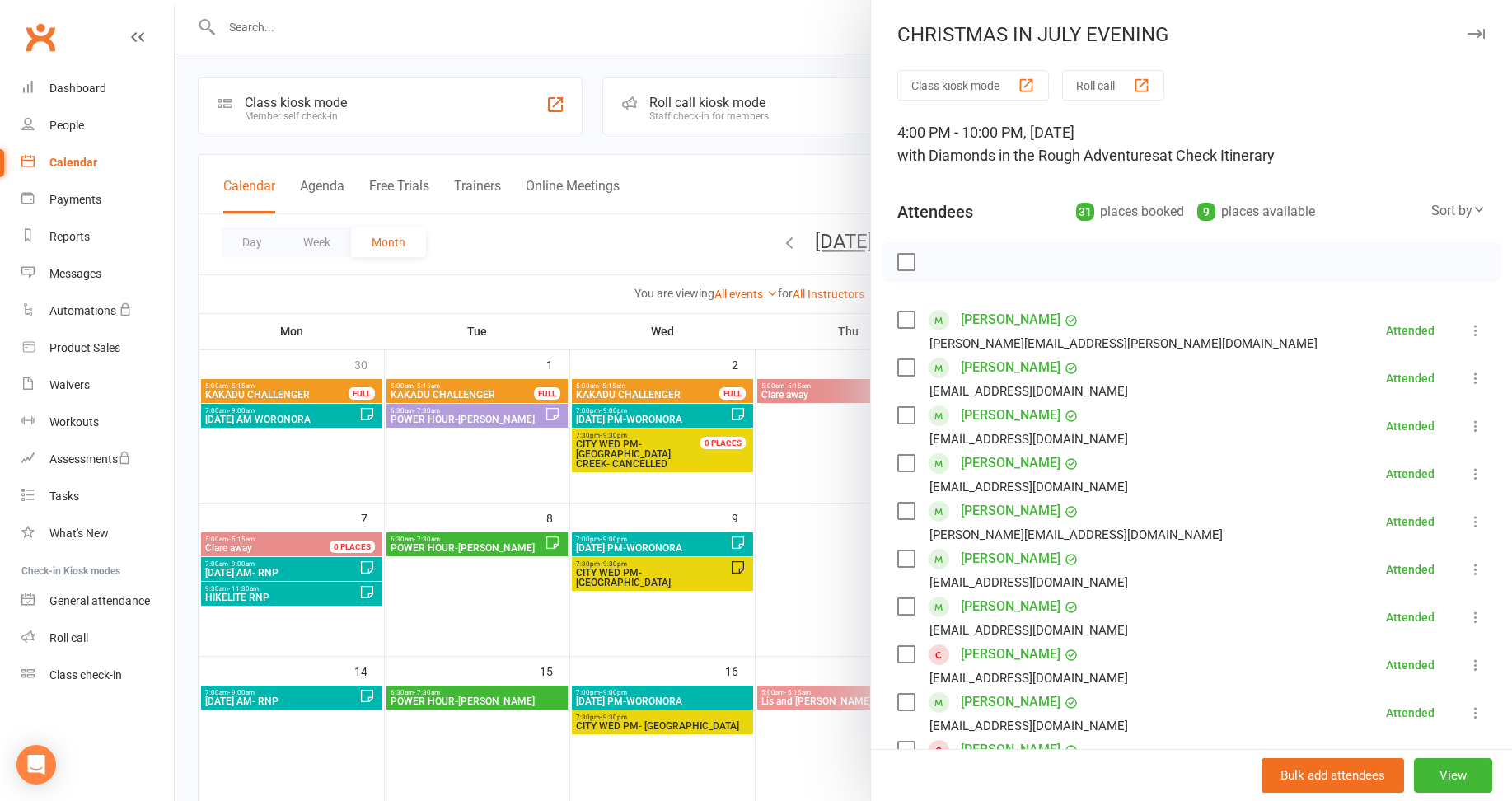 click at bounding box center [843, 400] 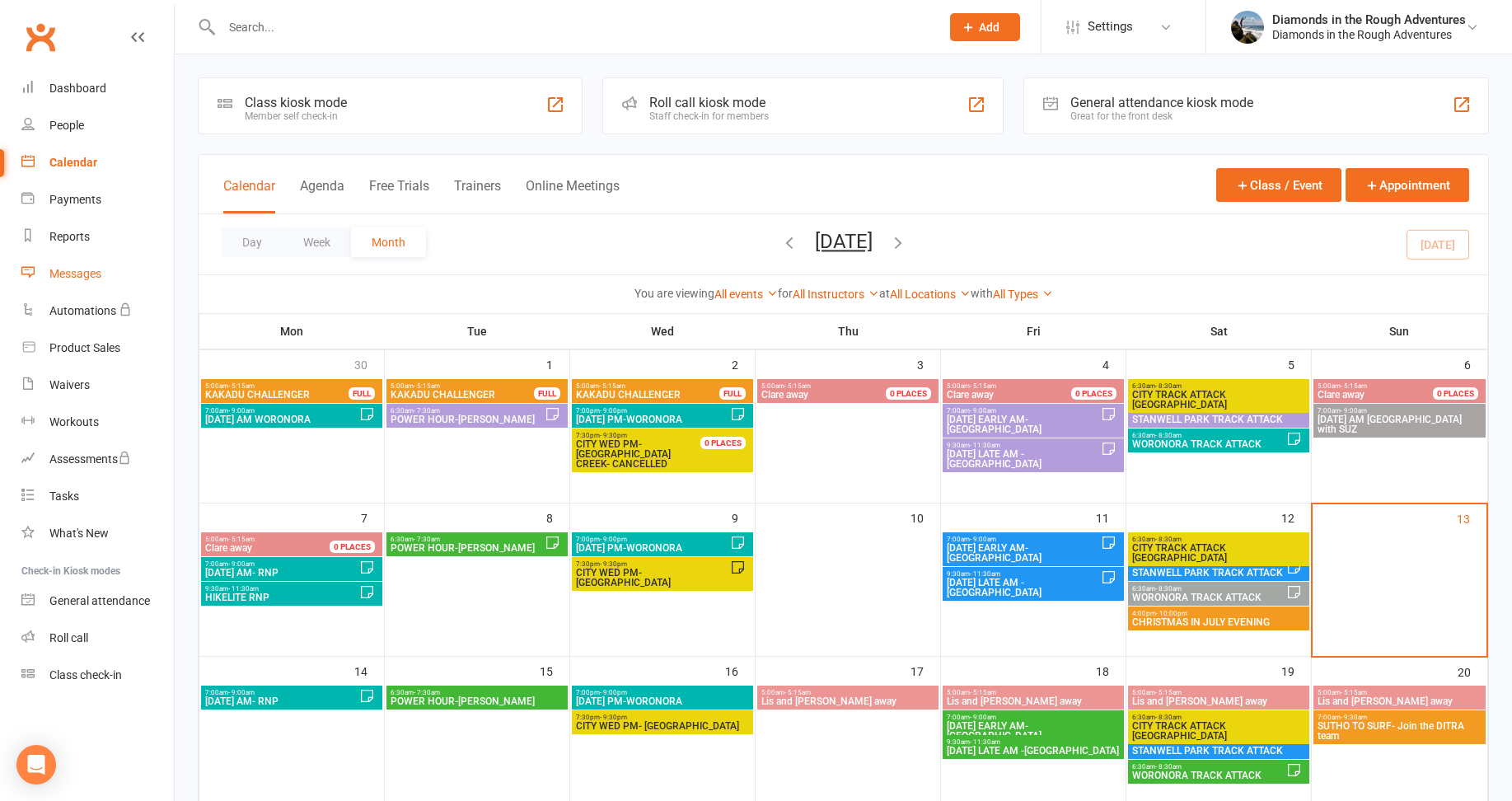 click on "Messages" at bounding box center (75, 274) 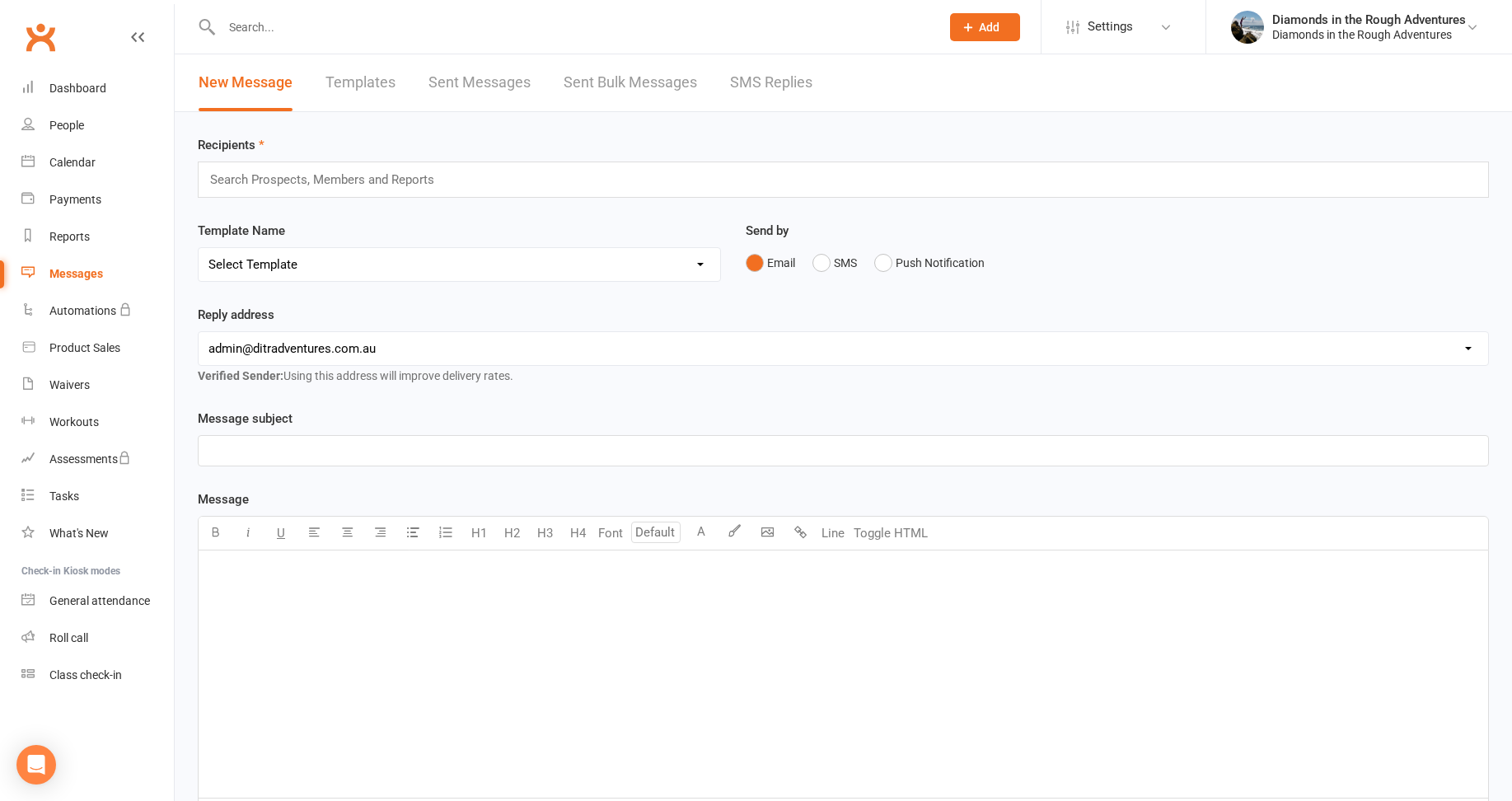 click at bounding box center [329, 180] 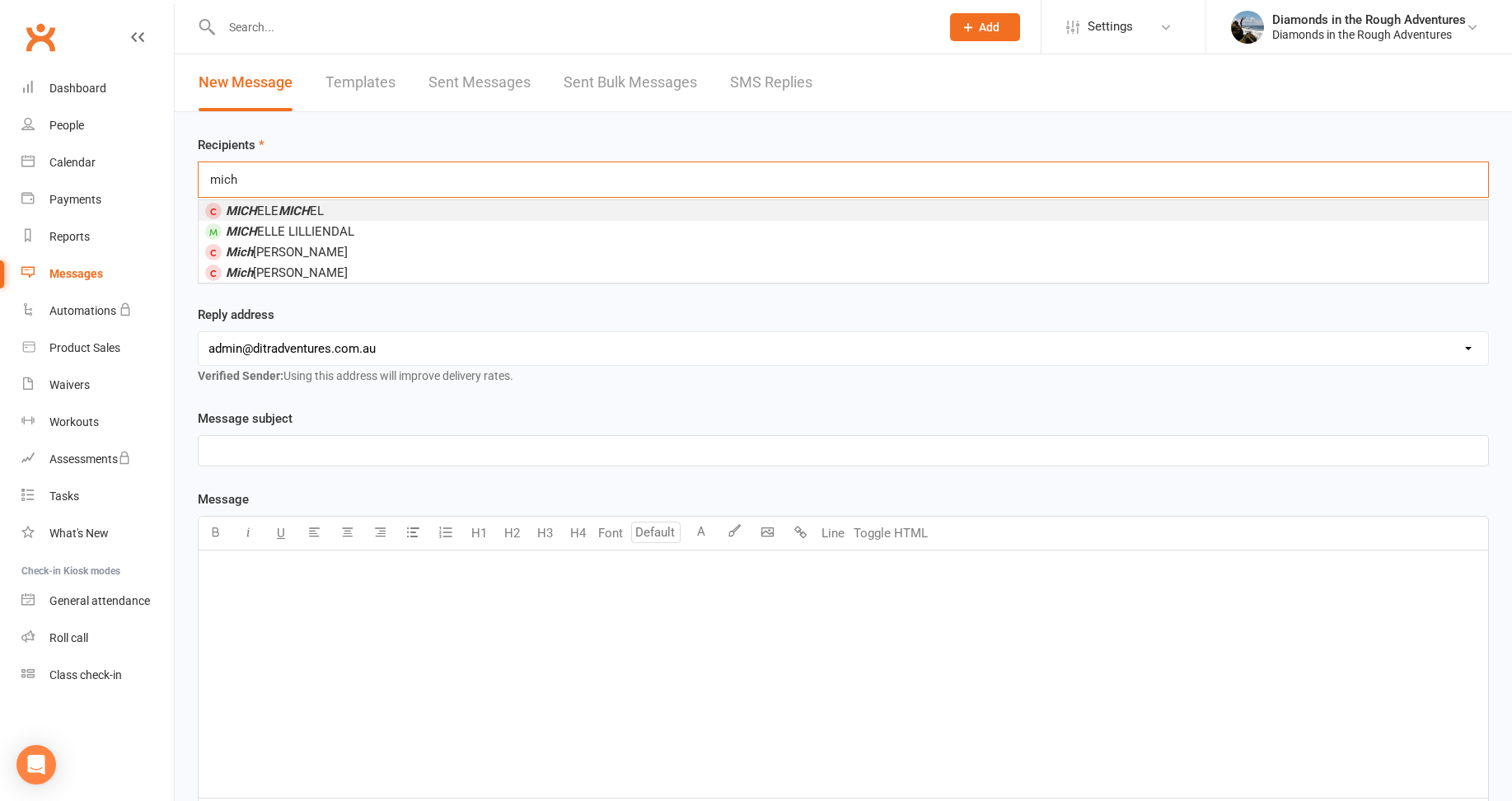 type on "mich" 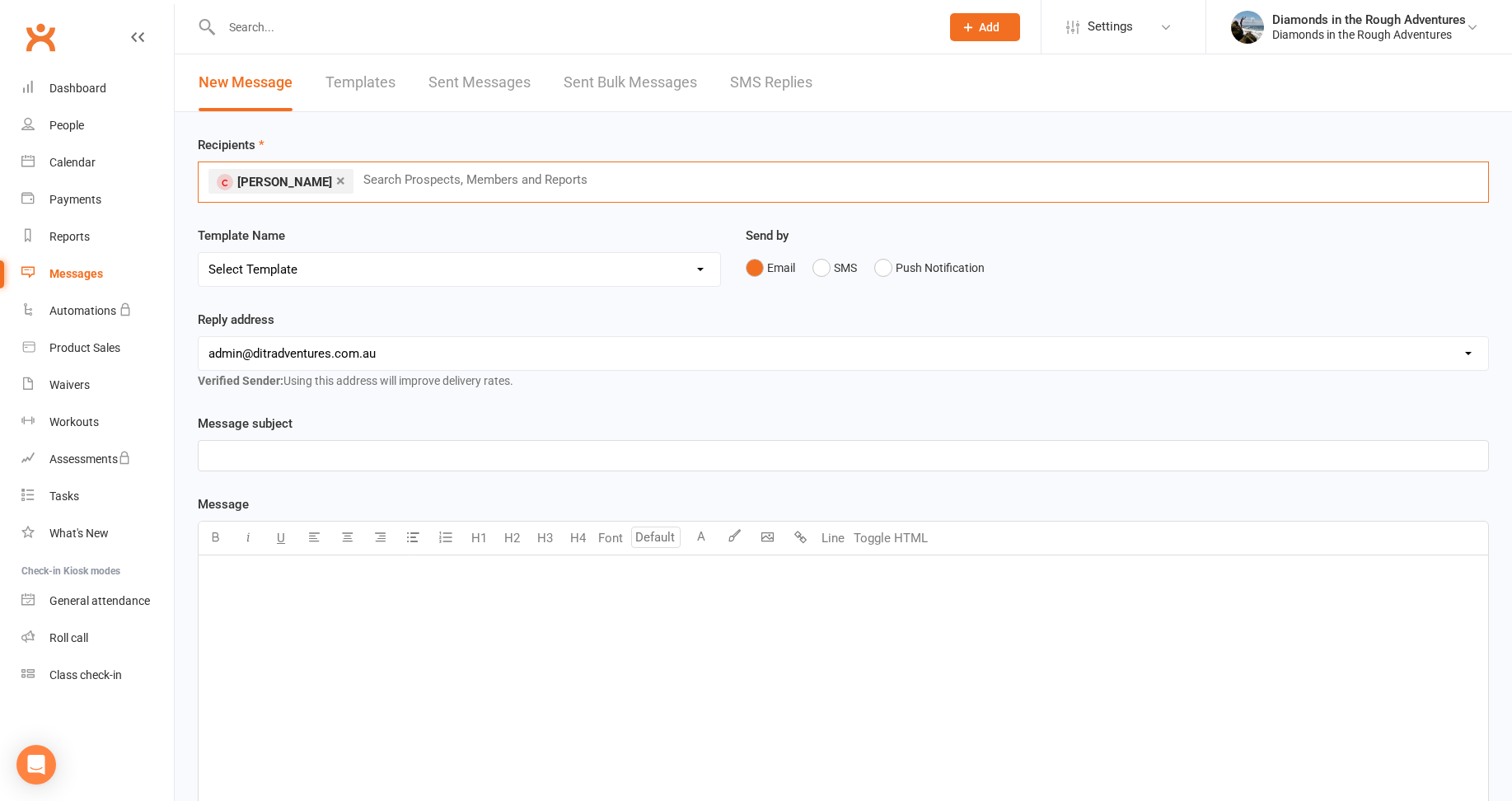 click on "Select Template [Email] come back [Push Notification] Push Notification Template Test [Email] Xmas in [DATE] [Email] DITRA Trip Welcome [Email] DITRA Trip Welcome - BEST OF BIBBULMUN [Email] DITRA Trip Welcome - BUNGLES [Email] DITRA Trip Welcome - KAKADU [Email] DITRA Trip Welcome - [GEOGRAPHIC_DATA] and [GEOGRAPHIC_DATA] [Email] DITRA Trip Welcome - [PERSON_NAME]  & [GEOGRAPHIC_DATA] [Email] DITRA Trip Welcome - WALLS OF [GEOGRAPHIC_DATA] [Email] Trip Promo Code gift [Email] Trip Promo Code gift Kakadu [Email] SUZ SAT MORNING - WORONORA  [Email] SUZ SUN MORNING - LINLEY PT  [Email] SUZ WED NIGHT - BIRCHGROVE [Email] SUZ WED Night - McMAHONS PT [Email] SUZ WED NITE - LINLEY PT [Email] SUZ WED NITE - WORONORA [Email] AA New Client- first BOT session [Email] FIRST REPLY to email or phone contact - Training [Email] THANK YOU New Membership sign up- [Email] The next step log in, membership and booking Info [Email] VERY FIRST EMAIL SENT to prospect- then attach the 3 documents [Email] wording of pdf welcome to DITRA- sent with first email" at bounding box center [459, 269] 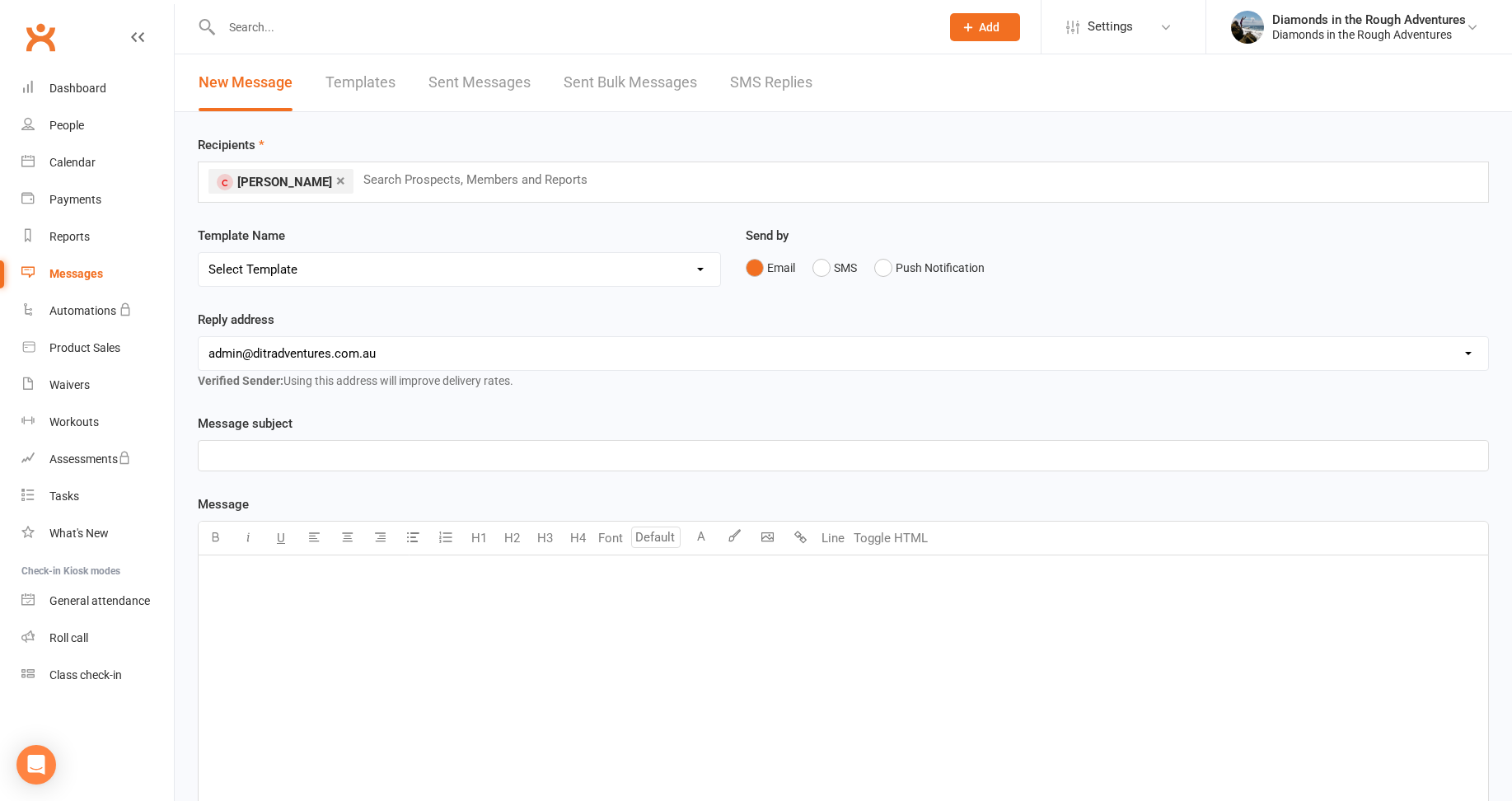 select on "2" 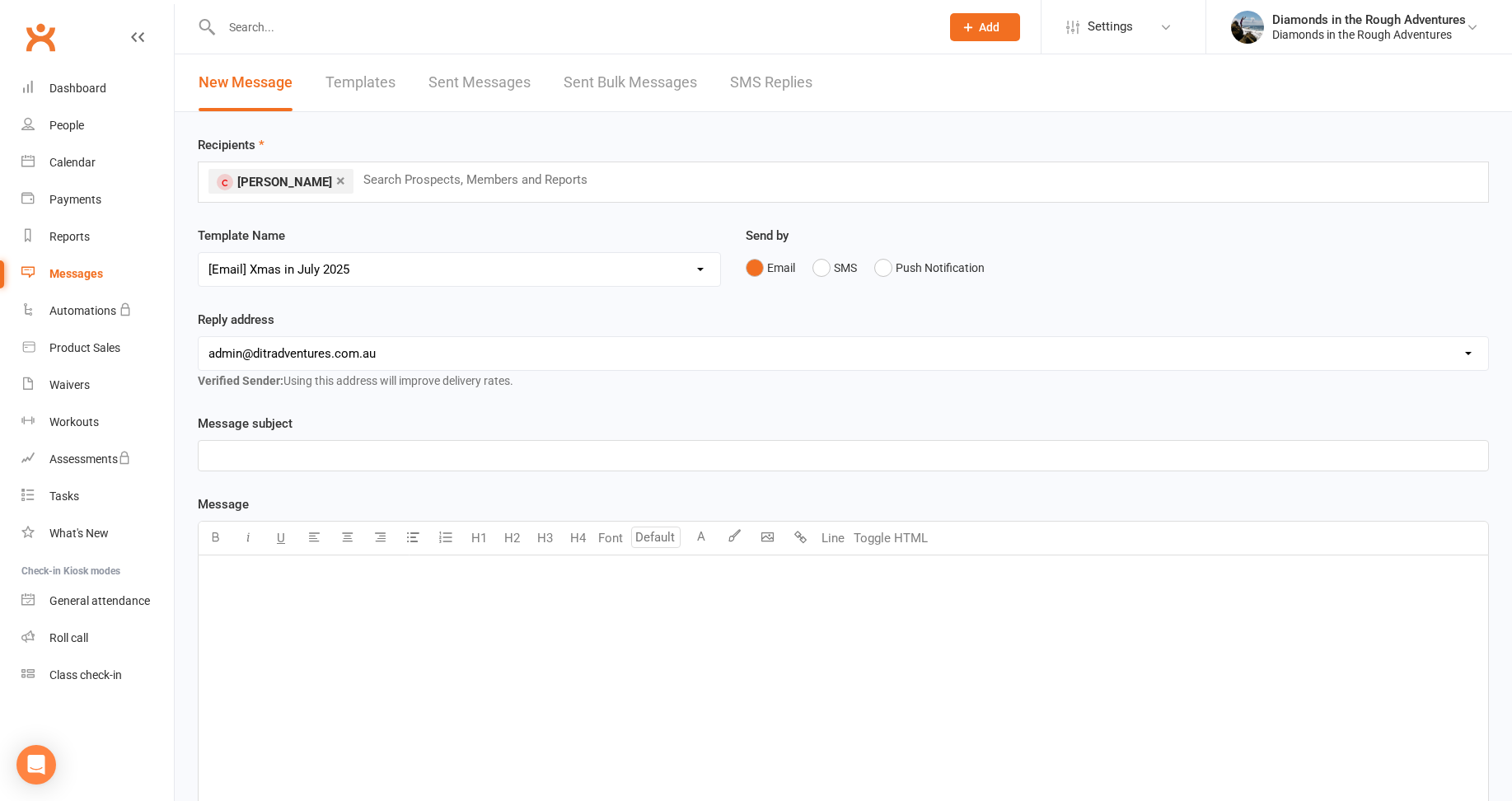 click on "Select Template [Email] come back [Push Notification] Push Notification Template Test [Email] Xmas in [DATE] [Email] DITRA Trip Welcome [Email] DITRA Trip Welcome - BEST OF BIBBULMUN [Email] DITRA Trip Welcome - BUNGLES [Email] DITRA Trip Welcome - KAKADU [Email] DITRA Trip Welcome - [GEOGRAPHIC_DATA] and [GEOGRAPHIC_DATA] [Email] DITRA Trip Welcome - [PERSON_NAME]  & [GEOGRAPHIC_DATA] [Email] DITRA Trip Welcome - WALLS OF [GEOGRAPHIC_DATA] [Email] Trip Promo Code gift [Email] Trip Promo Code gift Kakadu [Email] SUZ SAT MORNING - WORONORA  [Email] SUZ SUN MORNING - LINLEY PT  [Email] SUZ WED NIGHT - BIRCHGROVE [Email] SUZ WED Night - McMAHONS PT [Email] SUZ WED NITE - LINLEY PT [Email] SUZ WED NITE - WORONORA [Email] AA New Client- first BOT session [Email] FIRST REPLY to email or phone contact - Training [Email] THANK YOU New Membership sign up- [Email] The next step log in, membership and booking Info [Email] VERY FIRST EMAIL SENT to prospect- then attach the 3 documents [Email] wording of pdf welcome to DITRA- sent with first email" at bounding box center [459, 269] 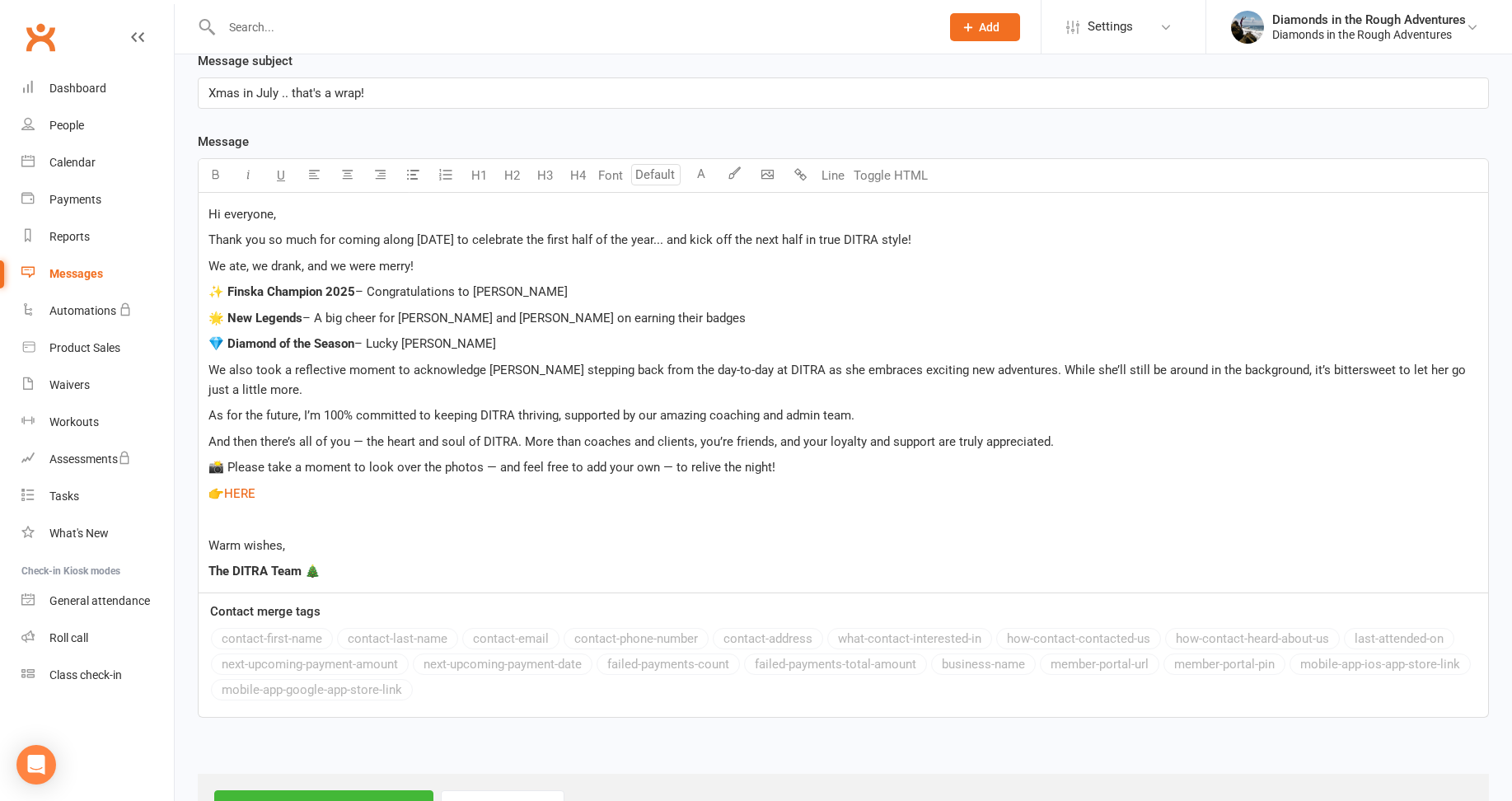 scroll, scrollTop: 407, scrollLeft: 0, axis: vertical 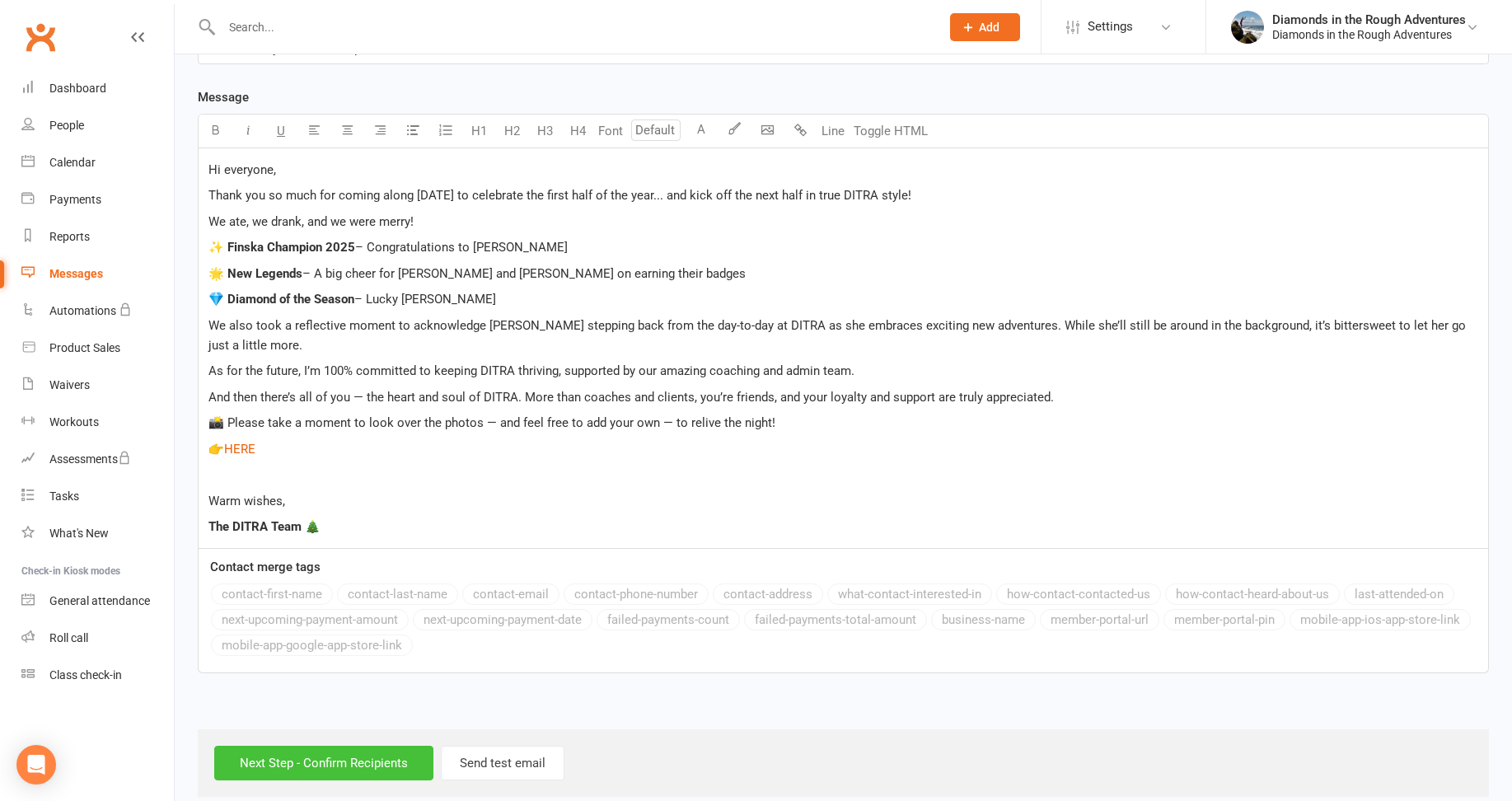 click on "Next Step - Confirm Recipients" at bounding box center (324, 763) 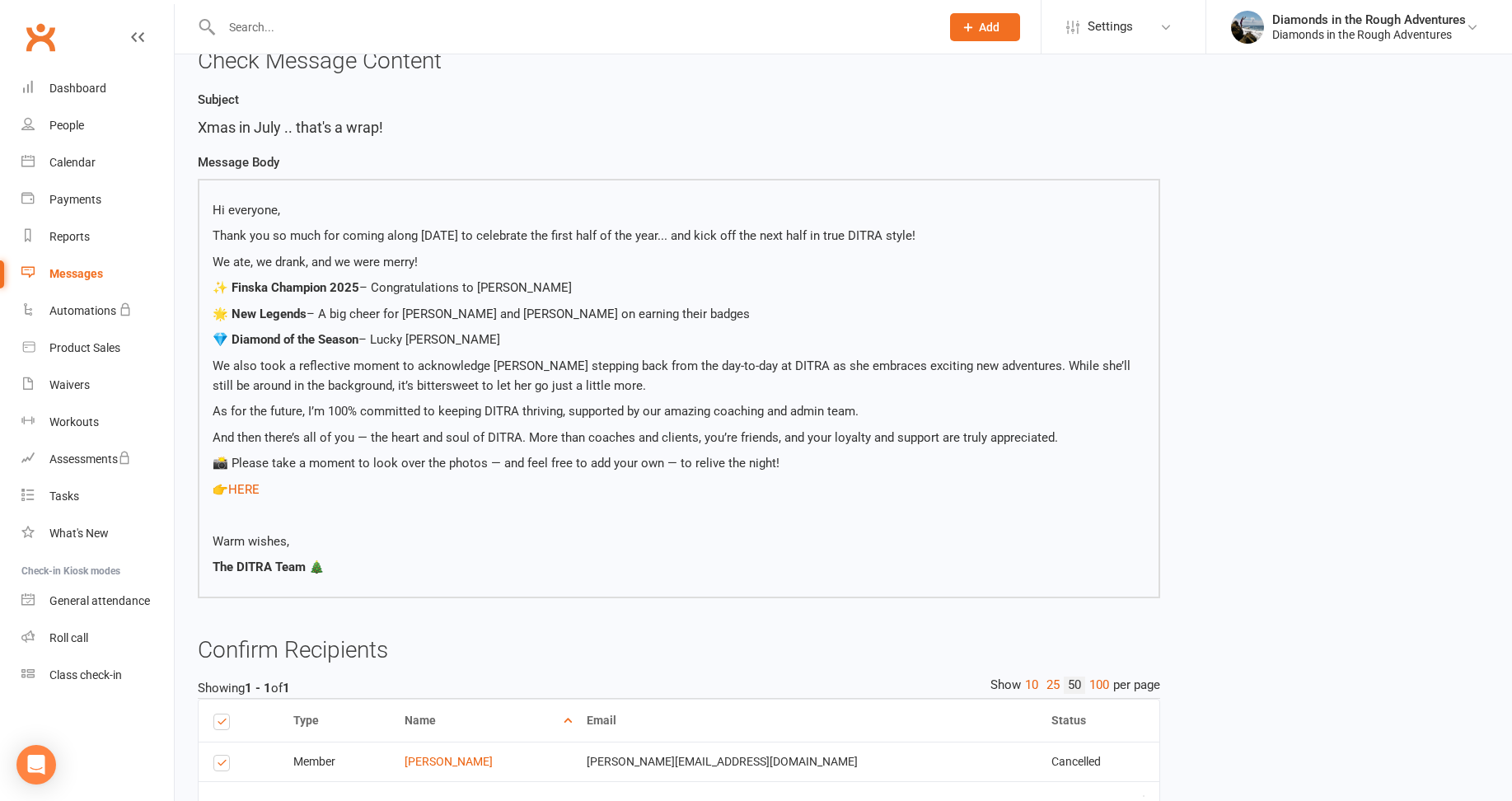 scroll, scrollTop: 215, scrollLeft: 0, axis: vertical 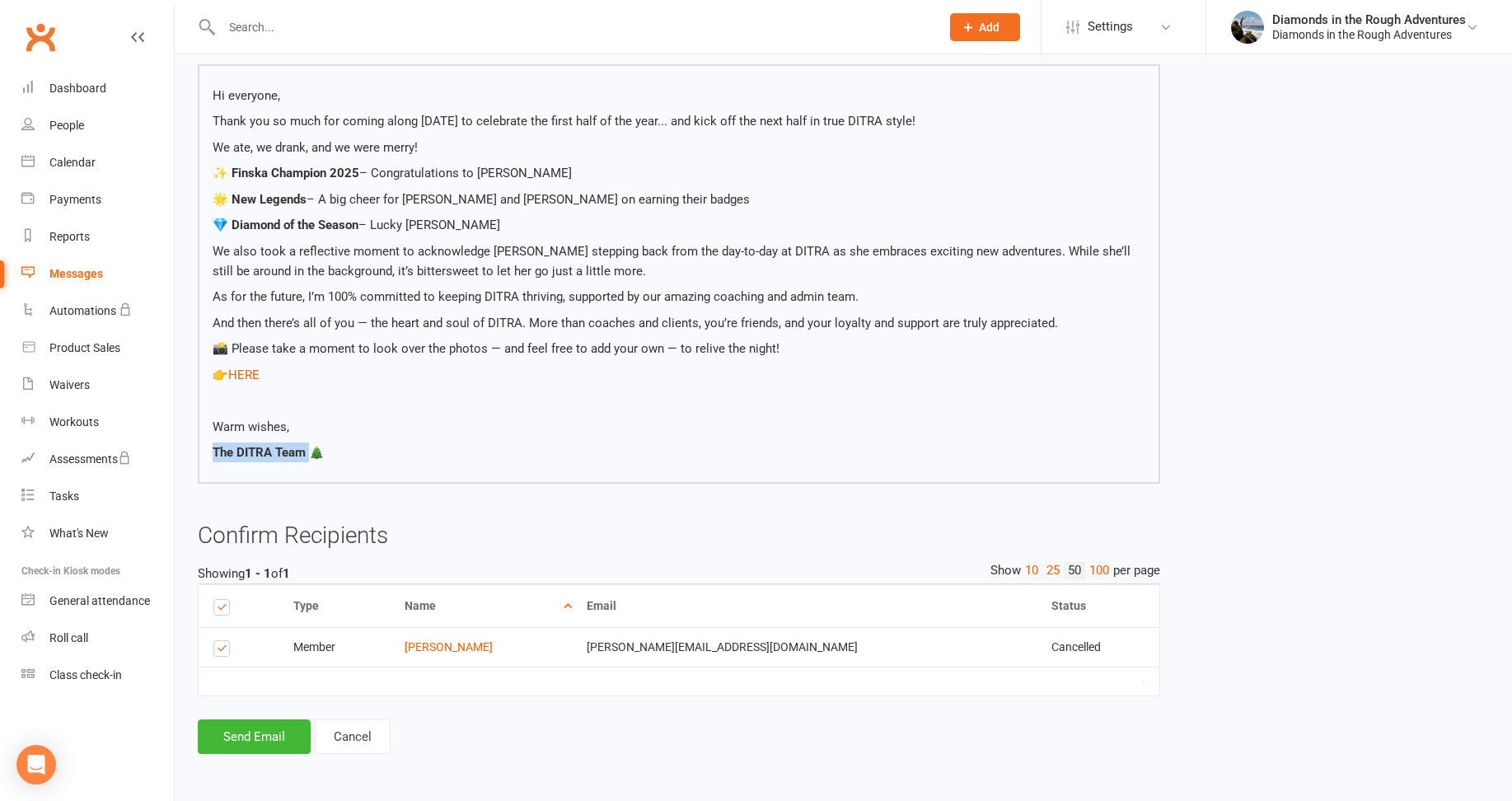 drag, startPoint x: 308, startPoint y: 450, endPoint x: 179, endPoint y: 448, distance: 129.0155 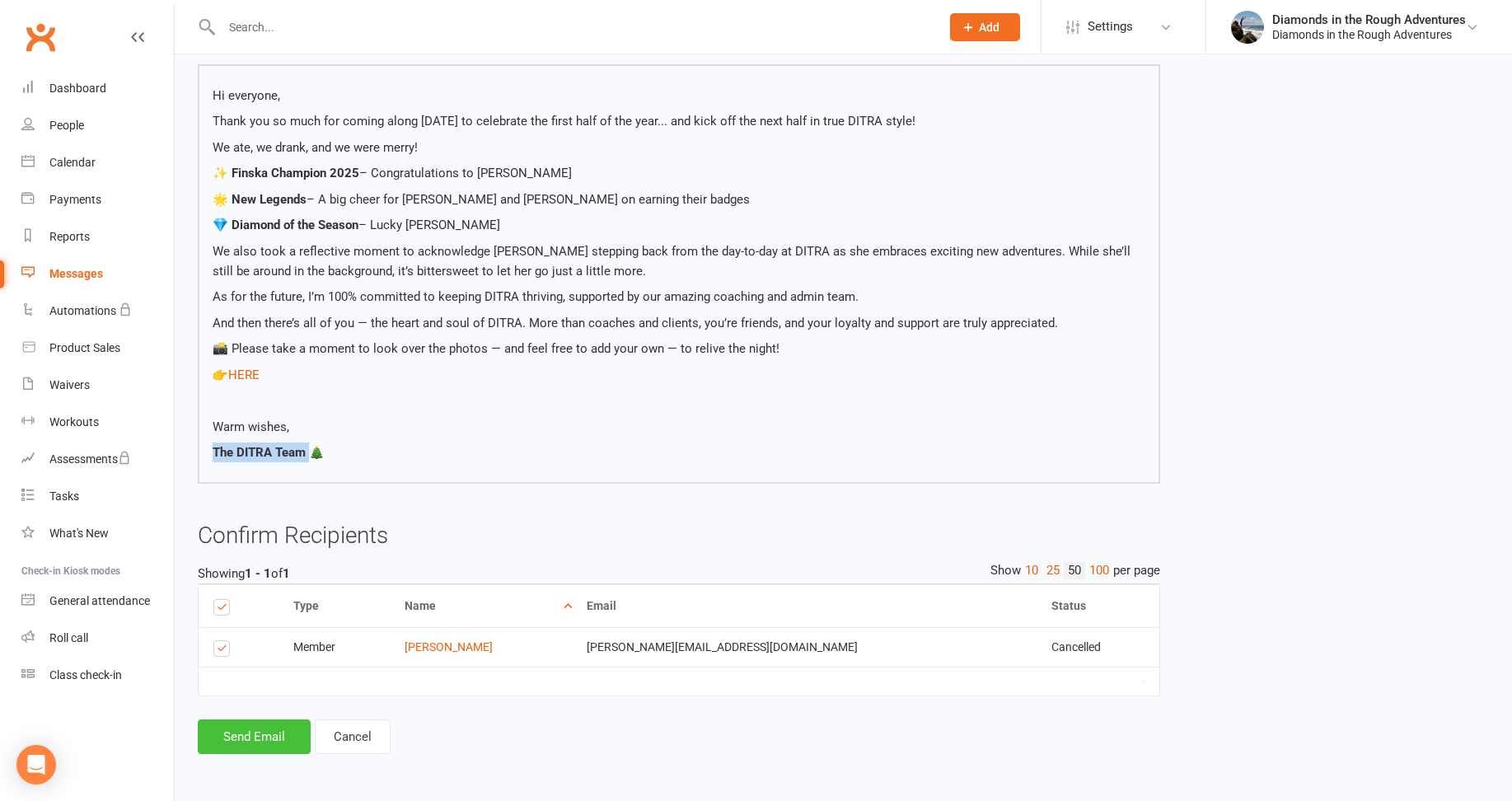 click on "Send Email" at bounding box center [254, 737] 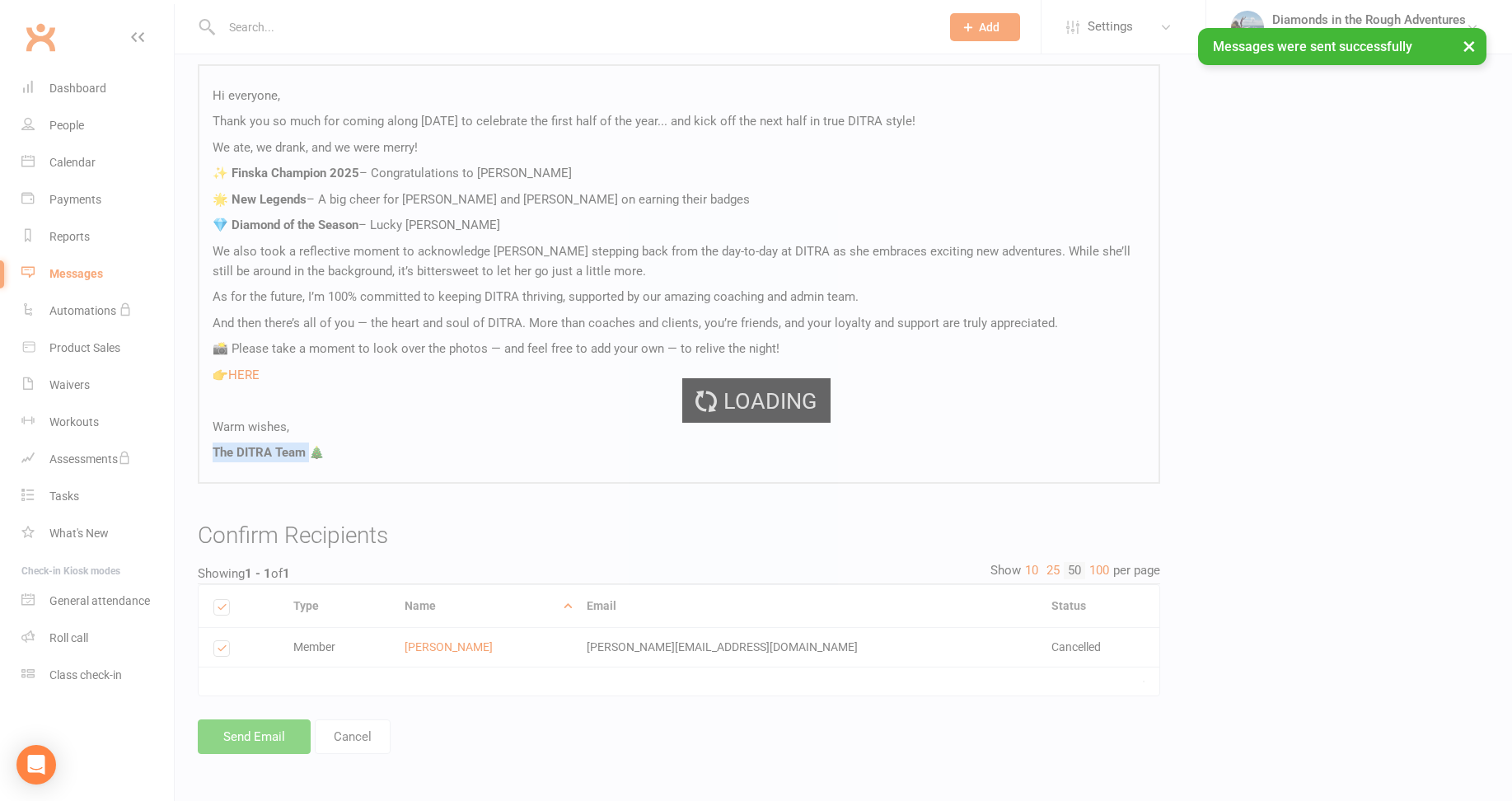 scroll, scrollTop: 0, scrollLeft: 0, axis: both 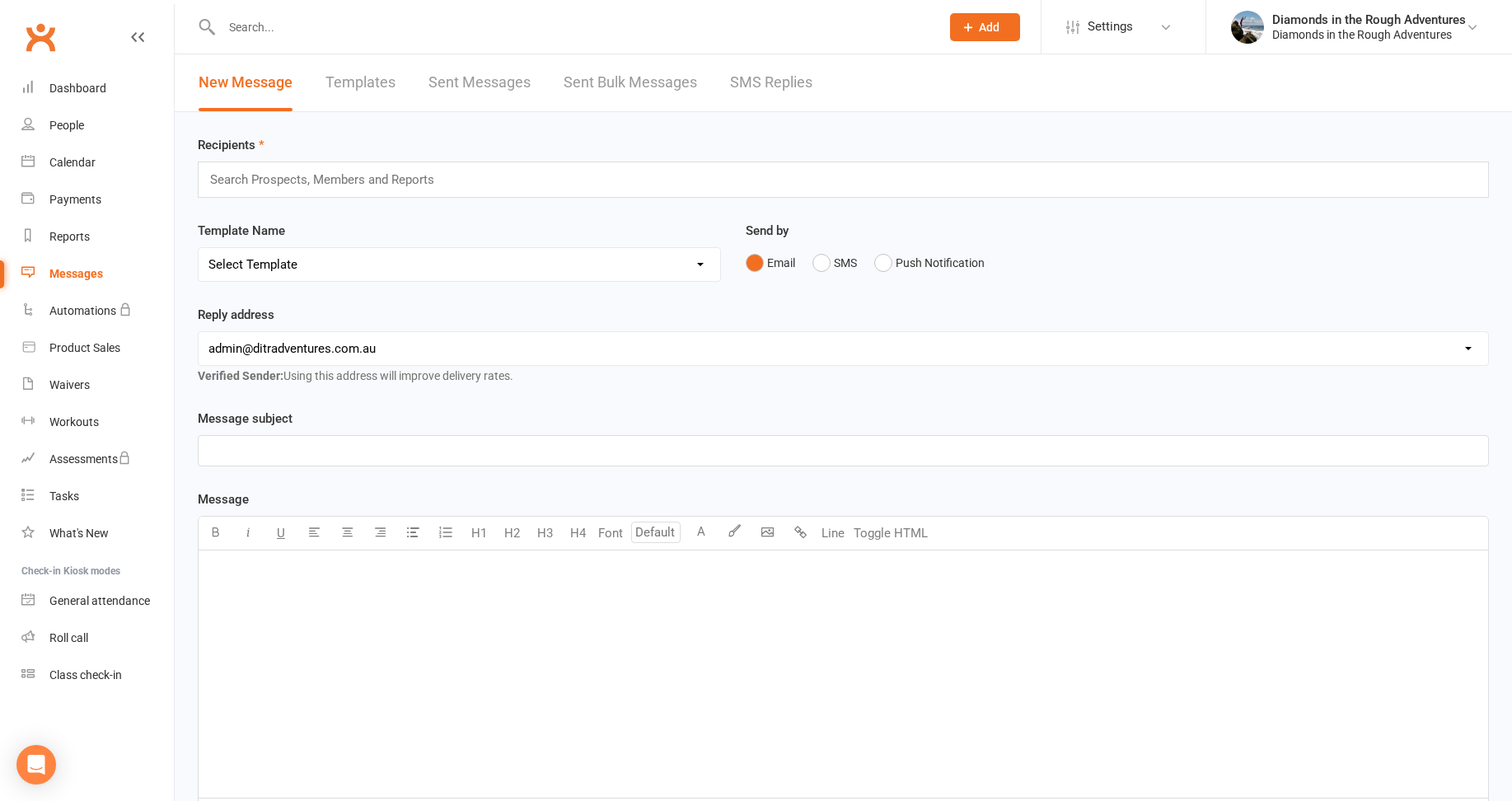 click on "Templates" at bounding box center [360, 82] 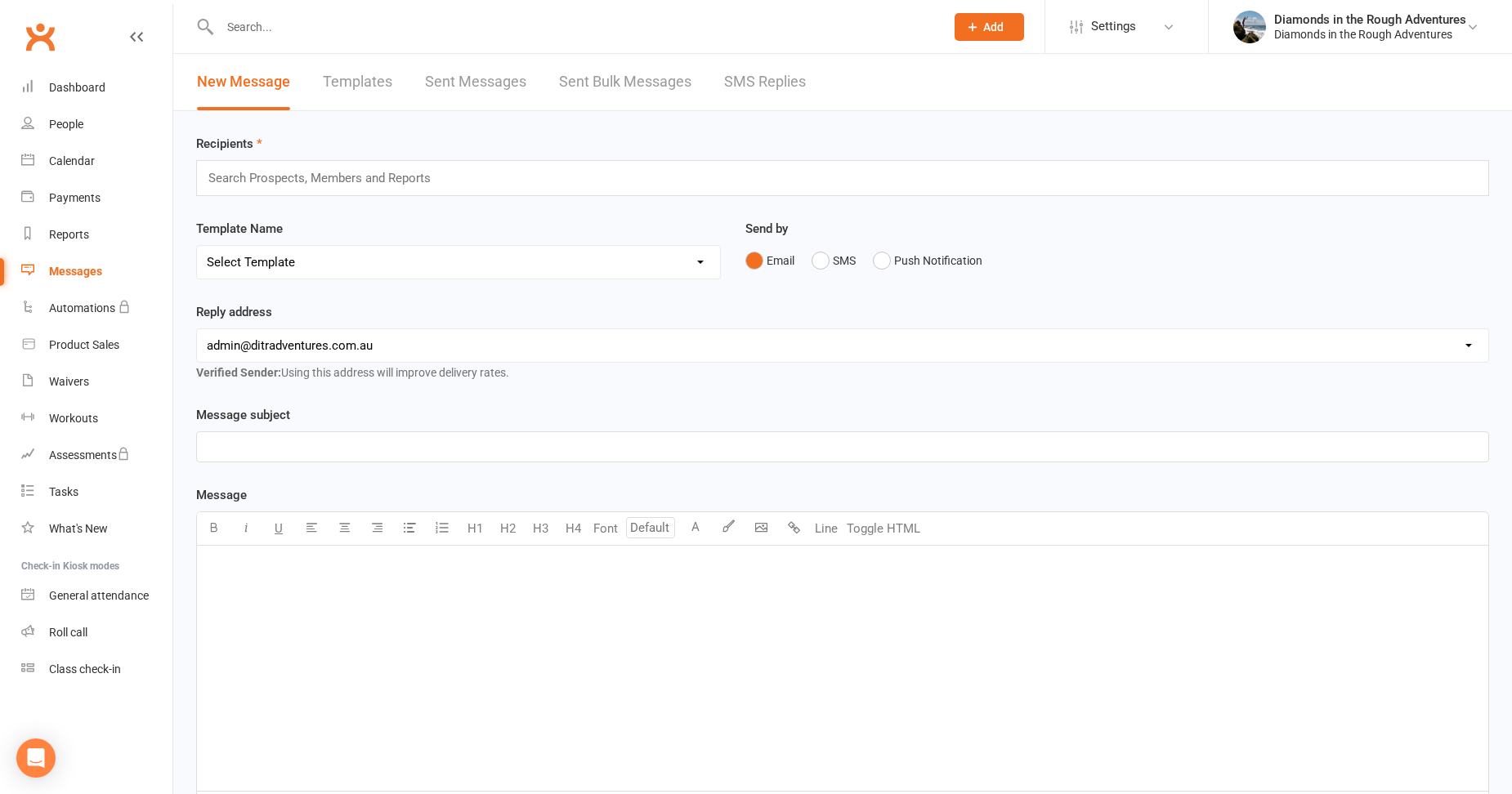 select on "100" 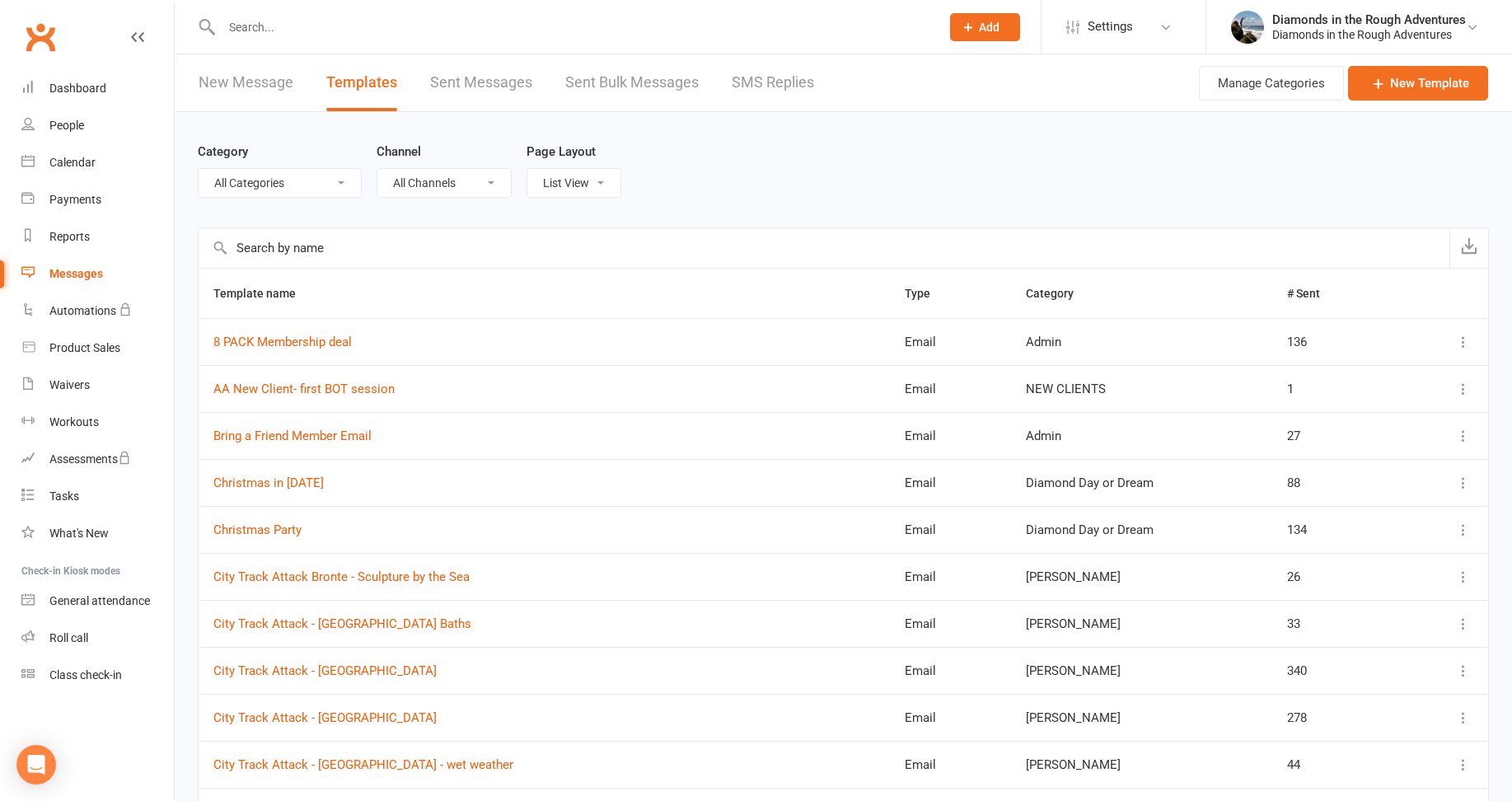click at bounding box center [824, 248] 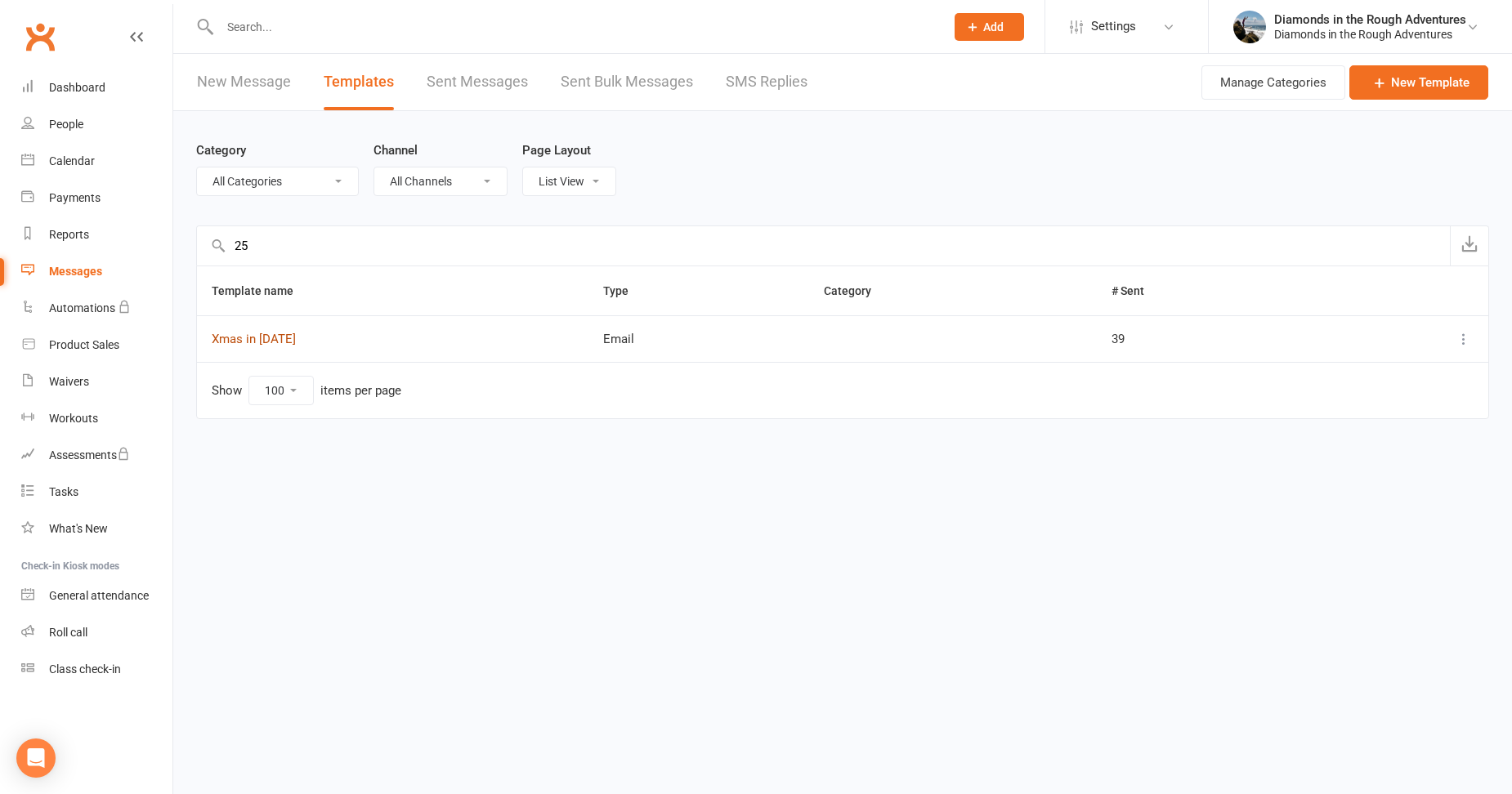 type on "25" 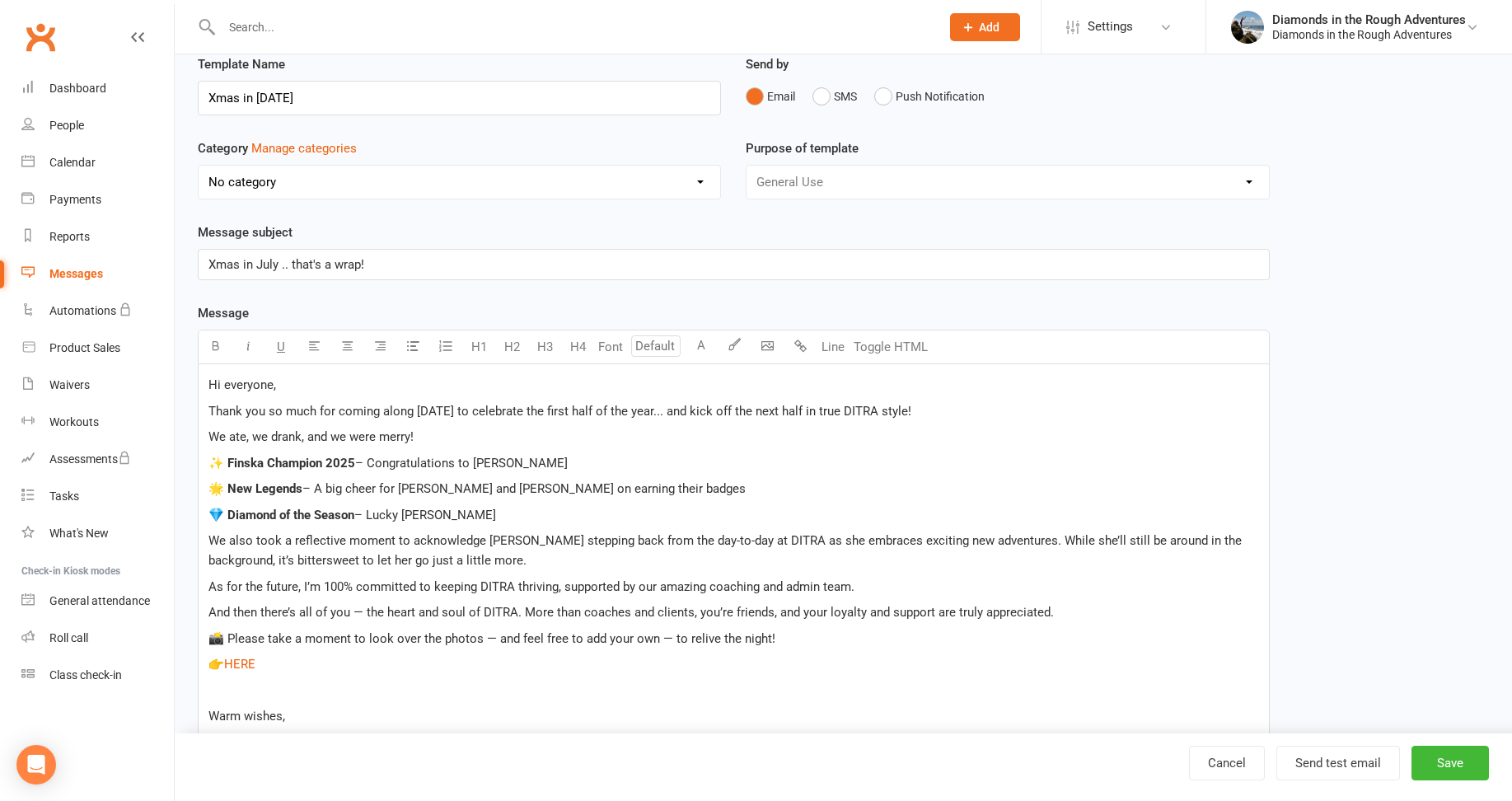 scroll, scrollTop: 412, scrollLeft: 0, axis: vertical 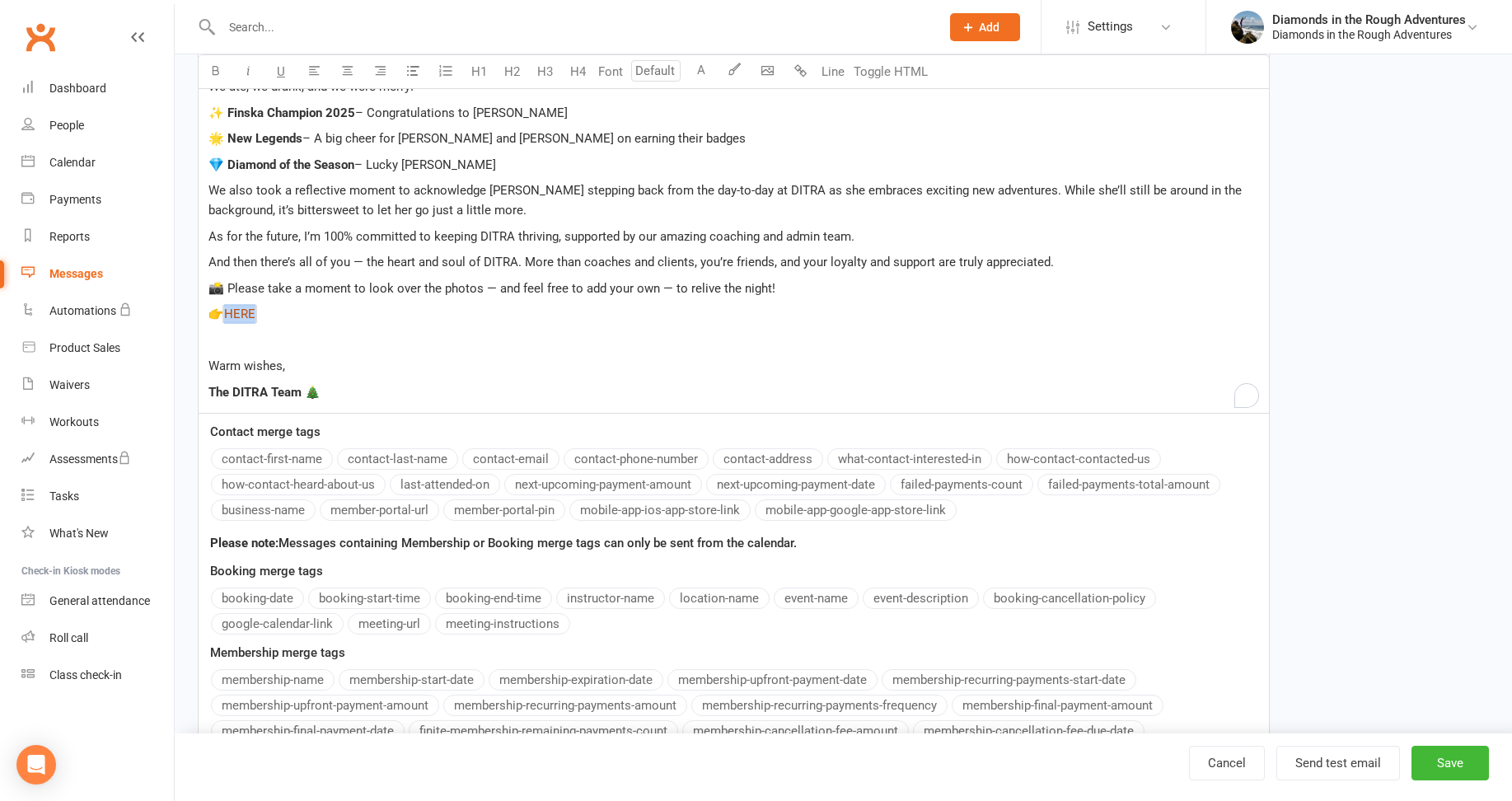 drag, startPoint x: 256, startPoint y: 315, endPoint x: 232, endPoint y: 315, distance: 24 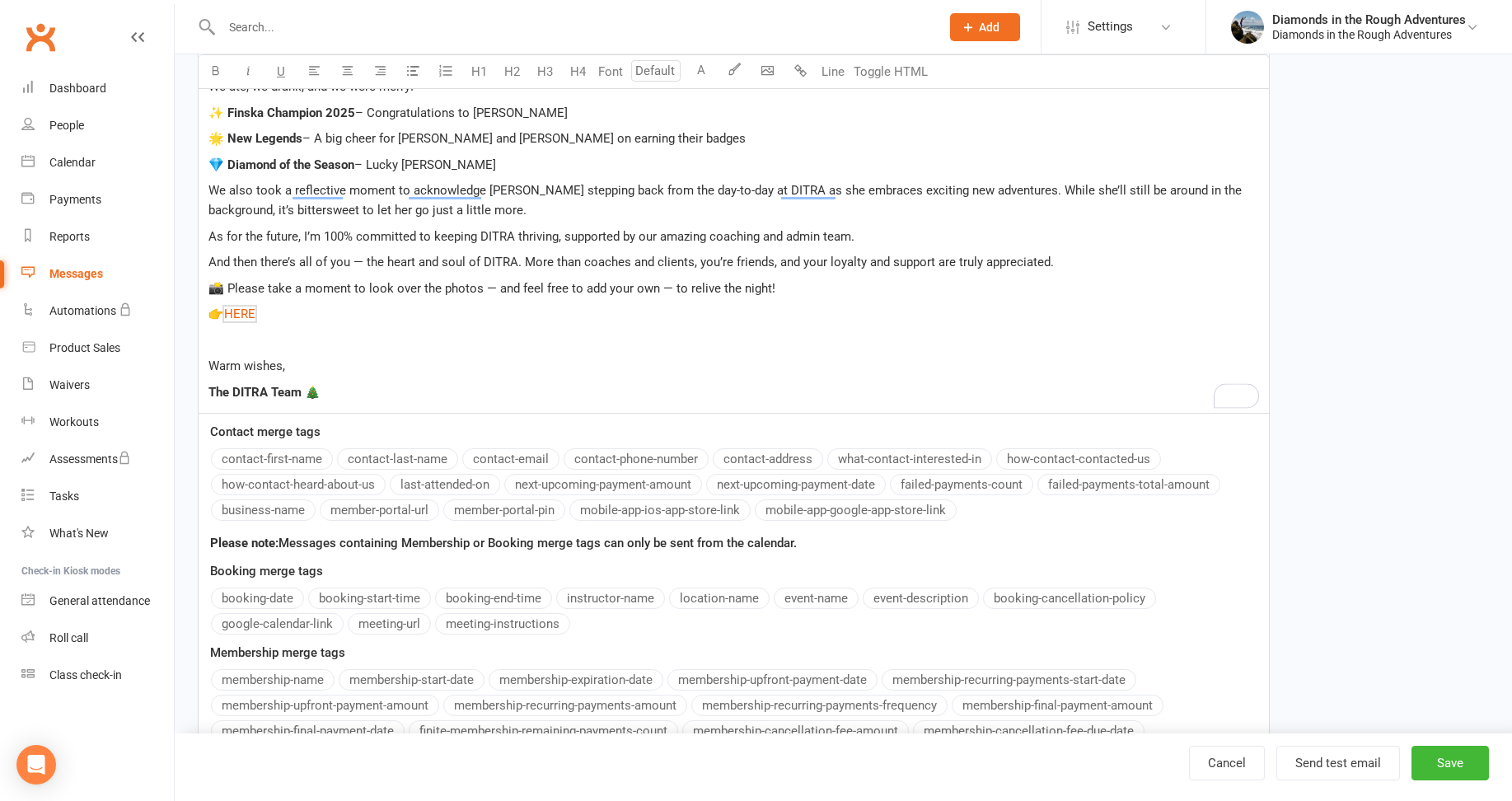 click at bounding box center [733, 340] 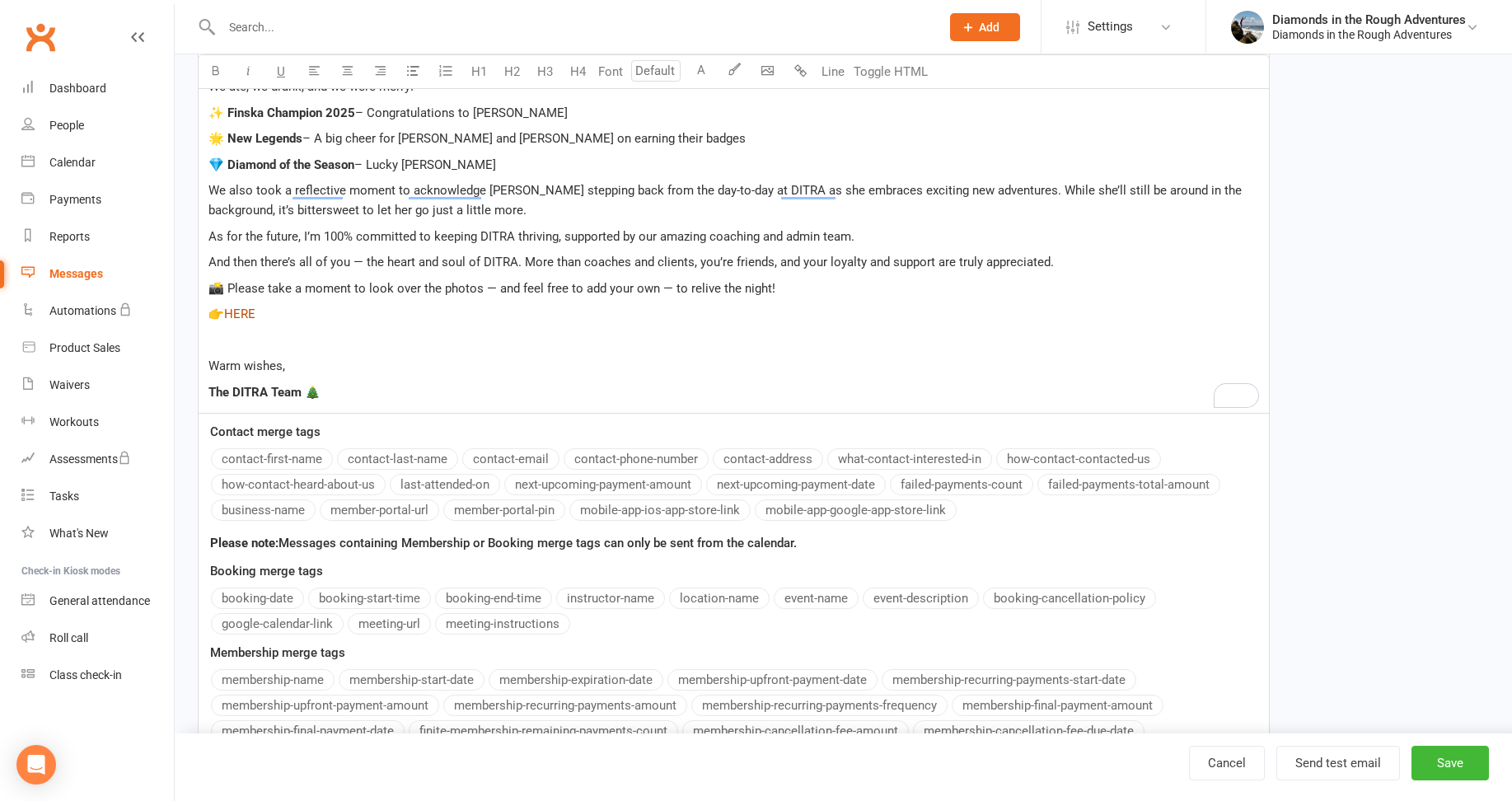 click on "HERE" at bounding box center [240, 314] 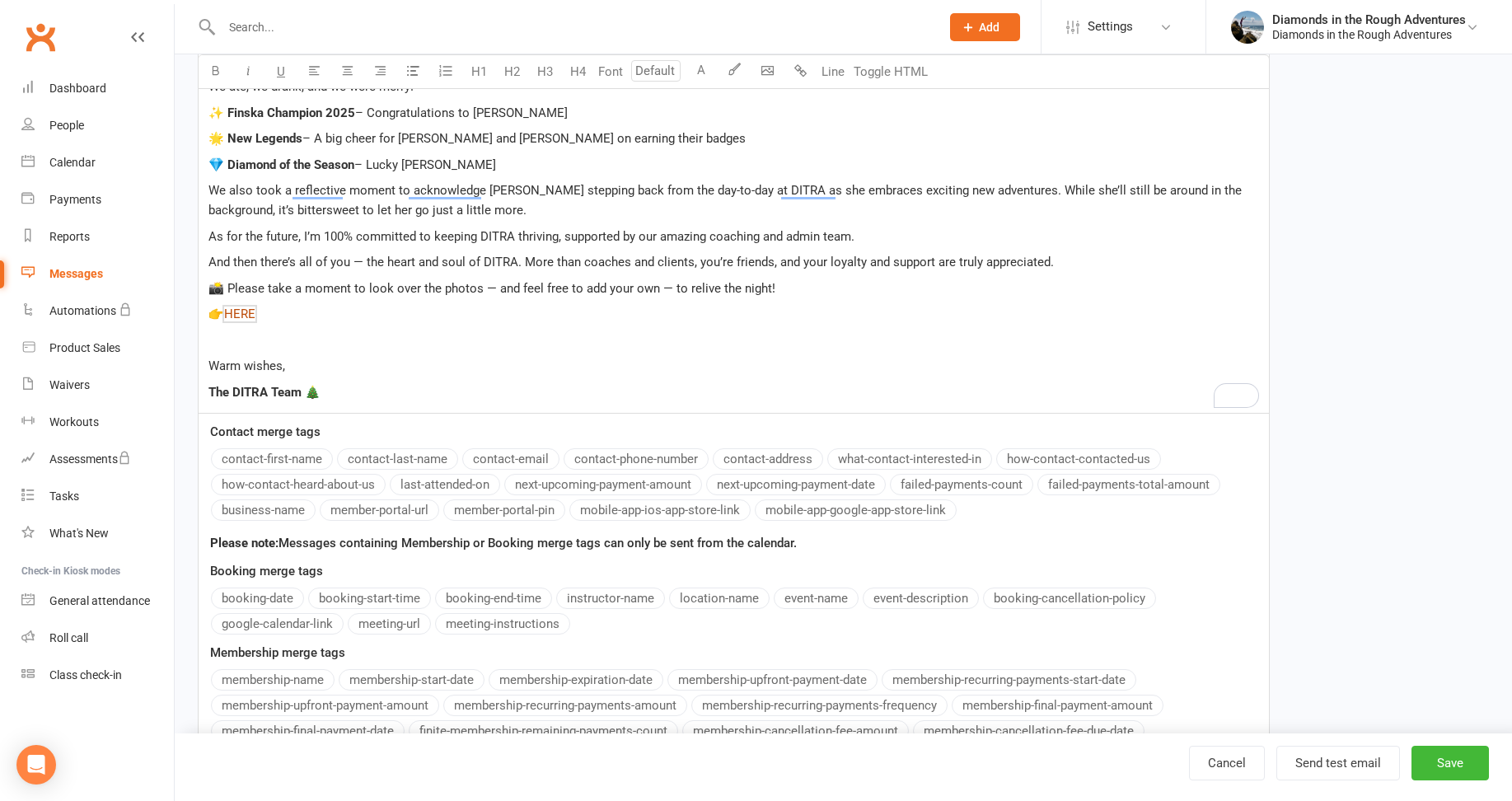 click on "HERE" at bounding box center [240, 314] 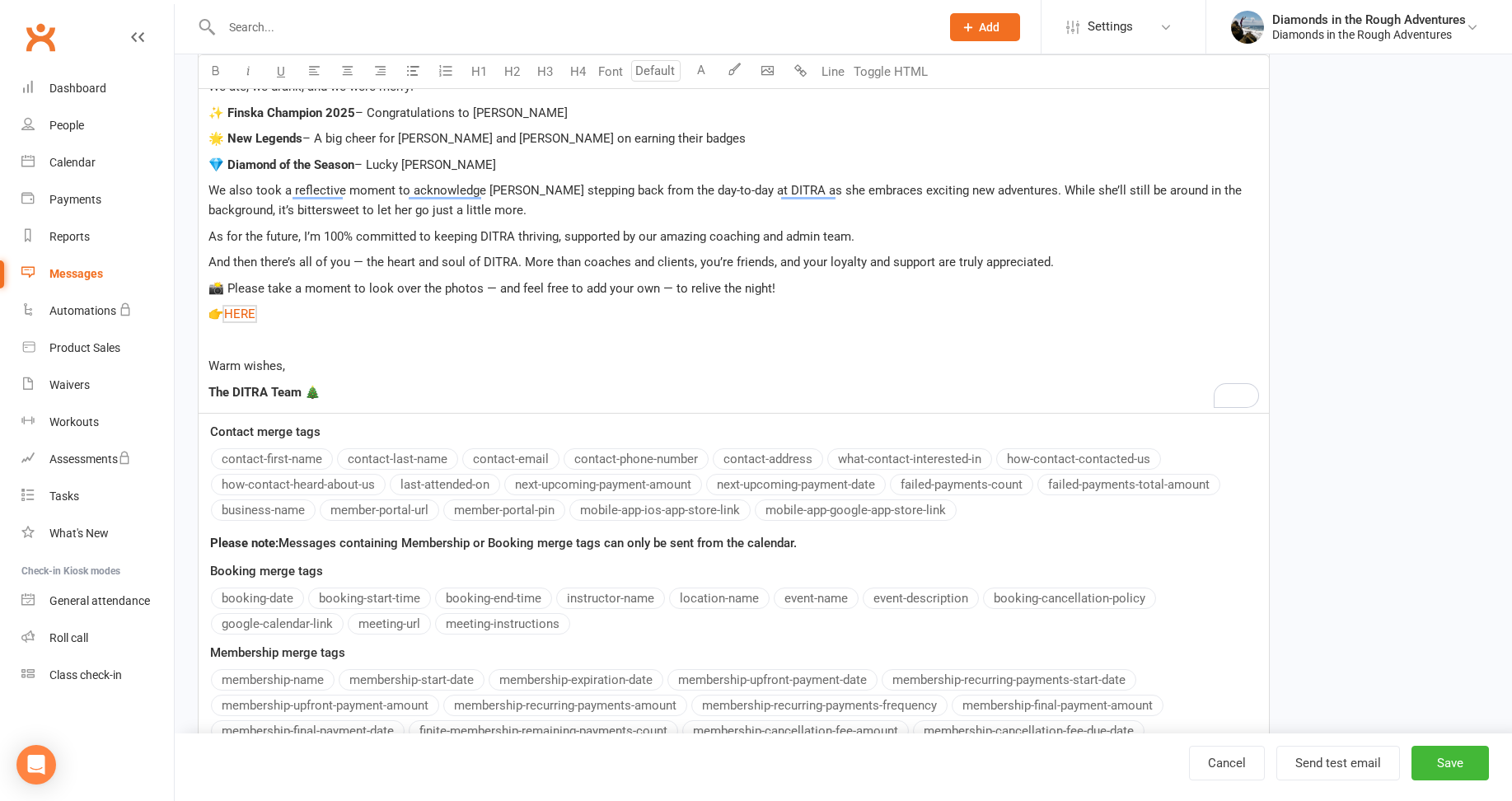 click on "Hi everyone, Thank you so much for coming along [DATE] to celebrate the first half of the year... and kick off the next half in true DITRA style! We ate, we drank, and we were merry! ✨ Finska Champion 2025  – Congratulations to [PERSON_NAME] 🌟 New Legends  – A big cheer for [PERSON_NAME] and [PERSON_NAME] on earning their badges 💎 Diamond of the Season  – Lucky [PERSON_NAME] Walkom We also took a reflective moment to acknowledge Jo stepping back from the day-to-day at [GEOGRAPHIC_DATA] as she embraces exciting new adventures. While she’ll still be around in the background, it’s bittersweet to let her go just a little more. As for the future, I’m 100% committed to keeping DITRA thriving, supported by our amazing coaching and admin team. And then there’s all of you — the heart and soul of DITRA. More than coaches and clients, you’re friends, and your loyalty and support are truly appreciated. 📸 Please take a moment to look over the photos — and feel free to add your own — to relive the night! 👉   $" at bounding box center (733, 213) 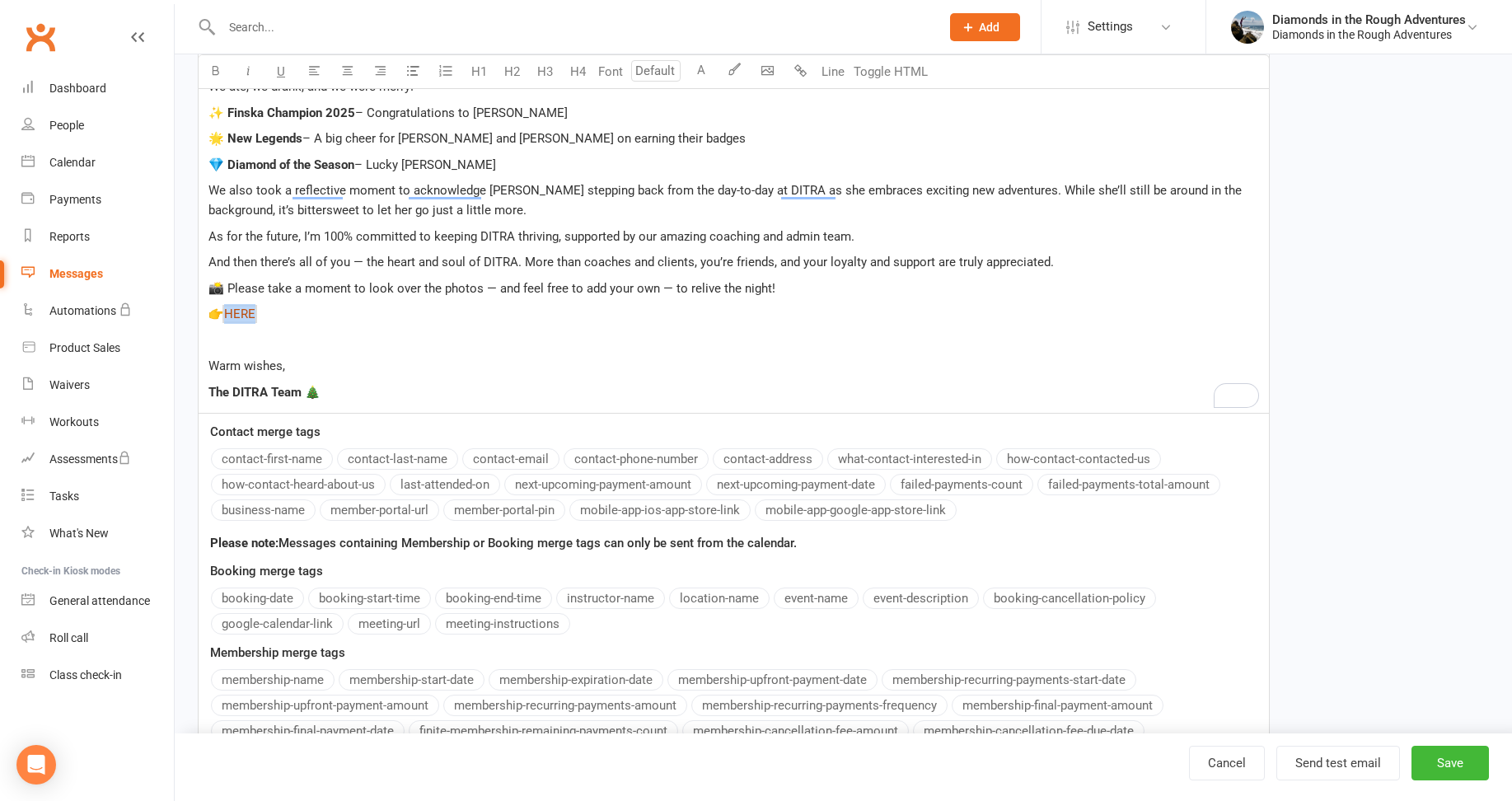 drag, startPoint x: 268, startPoint y: 312, endPoint x: 232, endPoint y: 308, distance: 36.22154 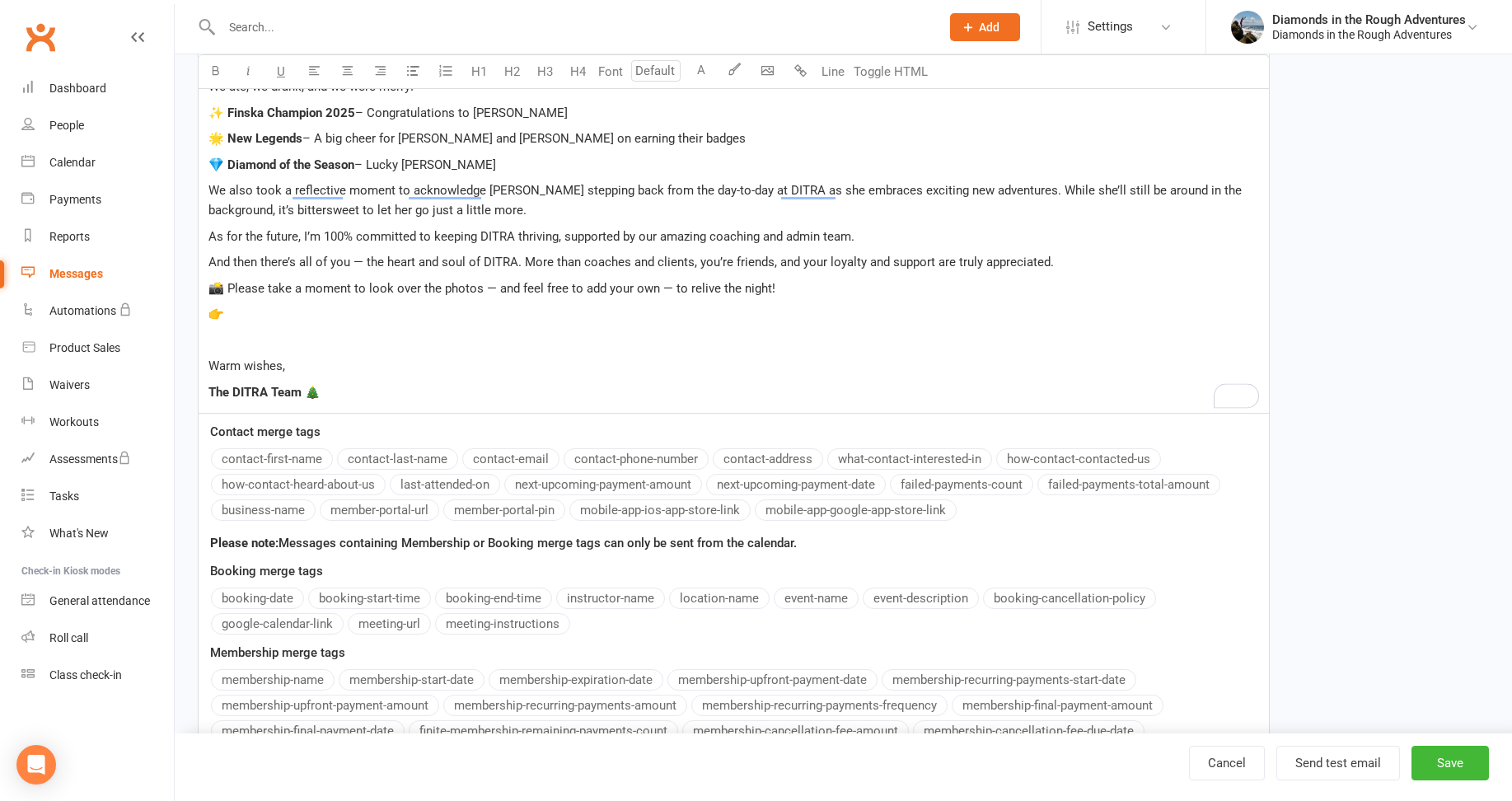 click on "👉   $   ﻿ $   ﻿ $   ﻿ $   ﻿" at bounding box center [733, 314] 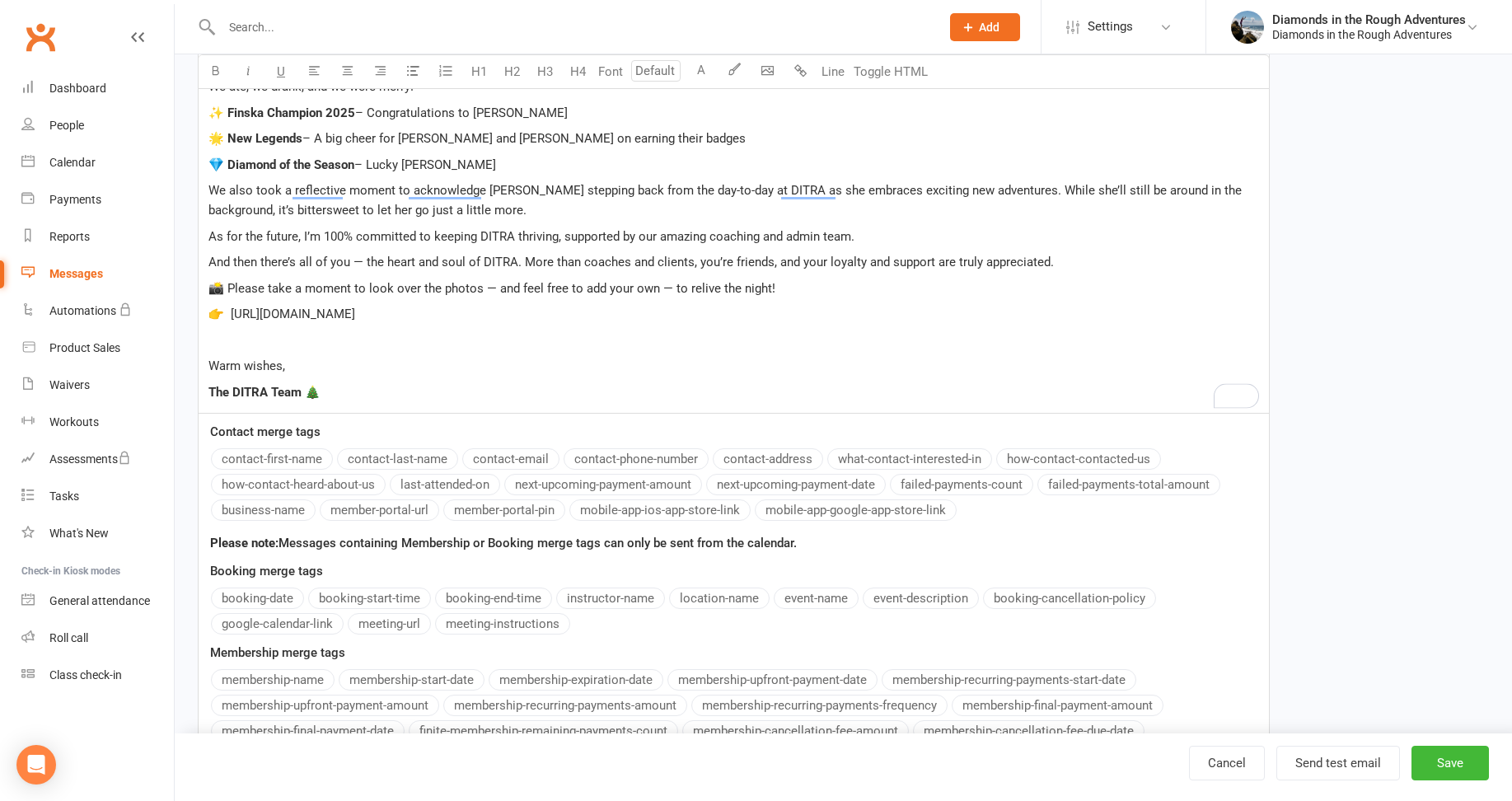 click on "Hi everyone, Thank you so much for coming along [DATE] to celebrate the first half of the year... and kick off the next half in true DITRA style! We ate, we drank, and we were merry! ✨ Finska Champion 2025  – Congratulations to [PERSON_NAME] 🌟 New Legends  – A big cheer for [PERSON_NAME] and [PERSON_NAME] on earning their badges 💎 Diamond of the Season  – Lucky [PERSON_NAME] Walkom We also took a reflective moment to acknowledge Jo stepping back from the day-to-day at [GEOGRAPHIC_DATA] as she embraces exciting new adventures. While she’ll still be around in the background, it’s bittersweet to let her go just a little more. As for the future, I’m 100% committed to keeping DITRA thriving, supported by our amazing coaching and admin team. And then there’s all of you — the heart and soul of DITRA. More than coaches and clients, you’re friends, and your loyalty and support are truly appreciated. 📸 Please take a moment to look over the photos — and feel free to add your own — to relive the night! $   ﻿ $ $" at bounding box center [733, 213] 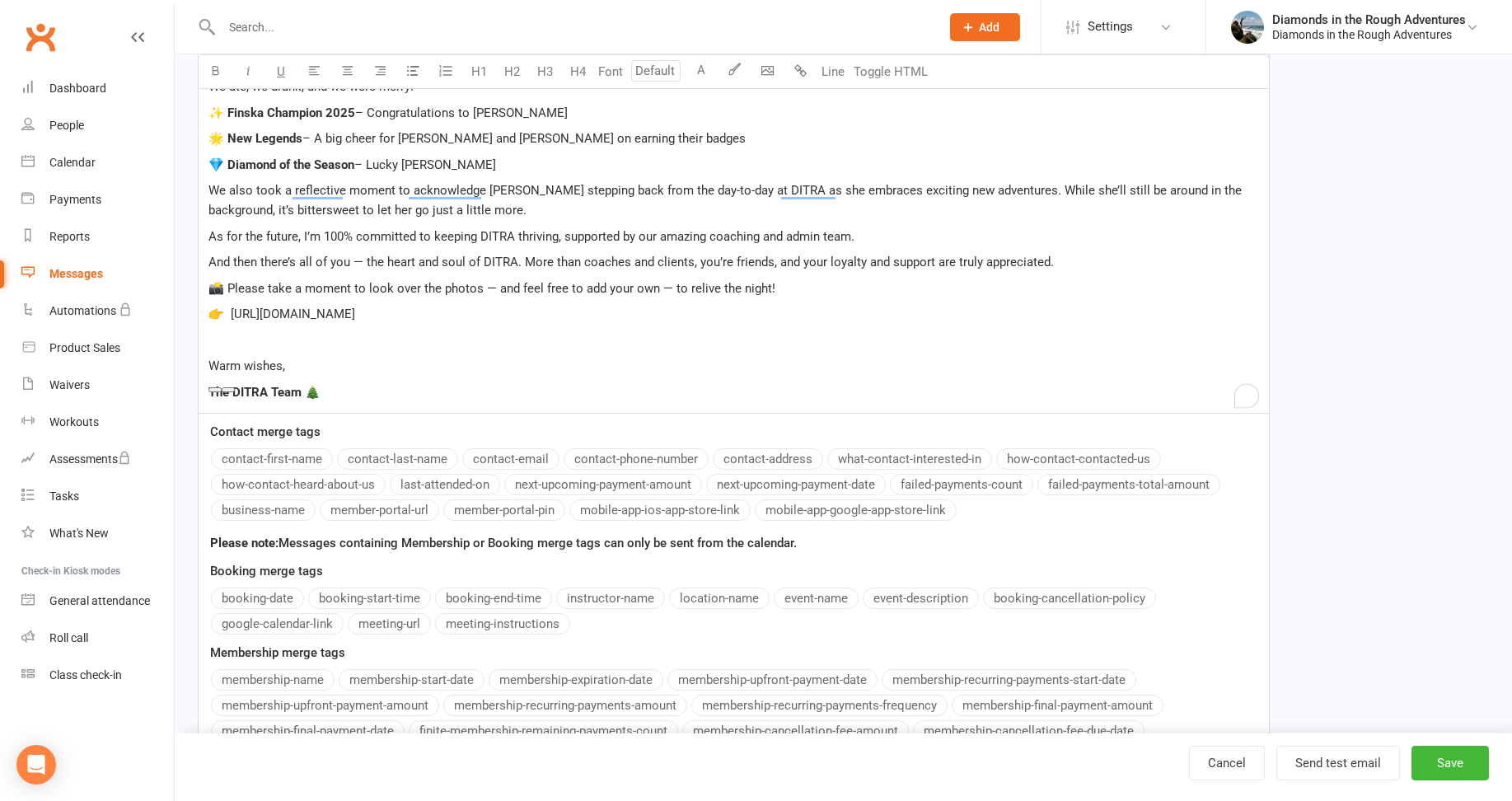 click on "👉  [URL][DOMAIN_NAME] $   ﻿ $   ﻿ $   ﻿ $   ﻿" at bounding box center (733, 314) 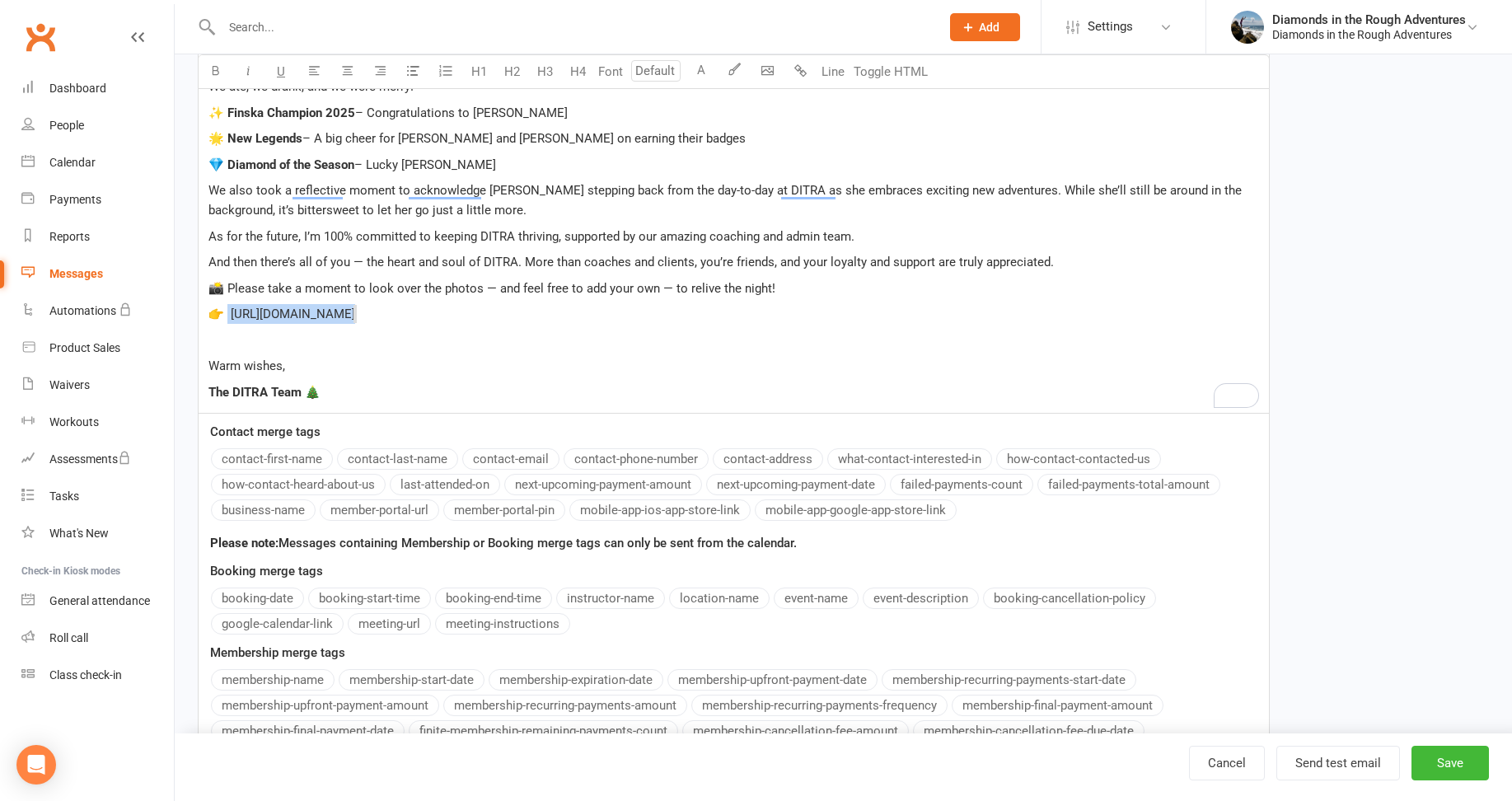 drag, startPoint x: 500, startPoint y: 315, endPoint x: 229, endPoint y: 316, distance: 271.00185 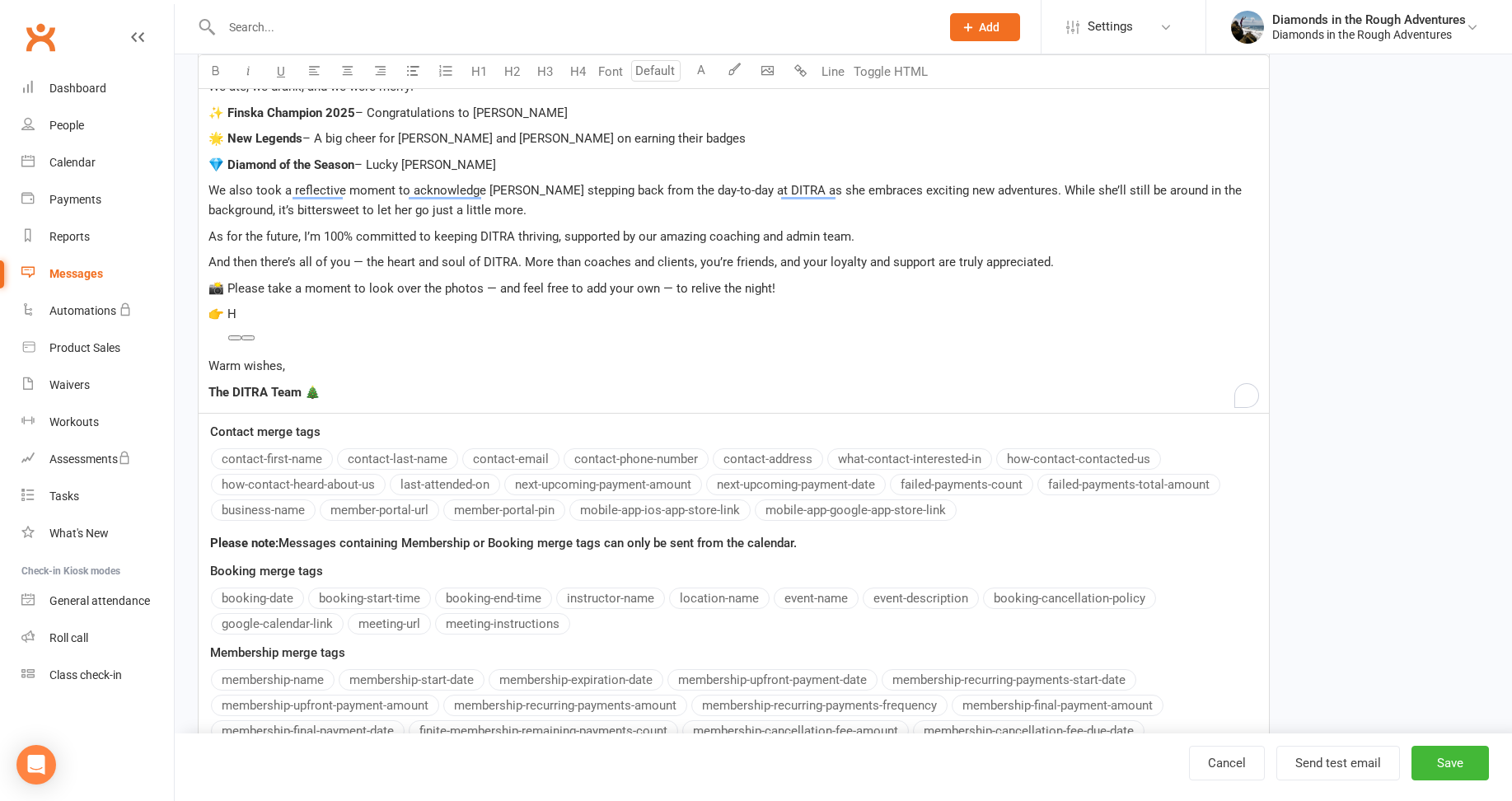 type 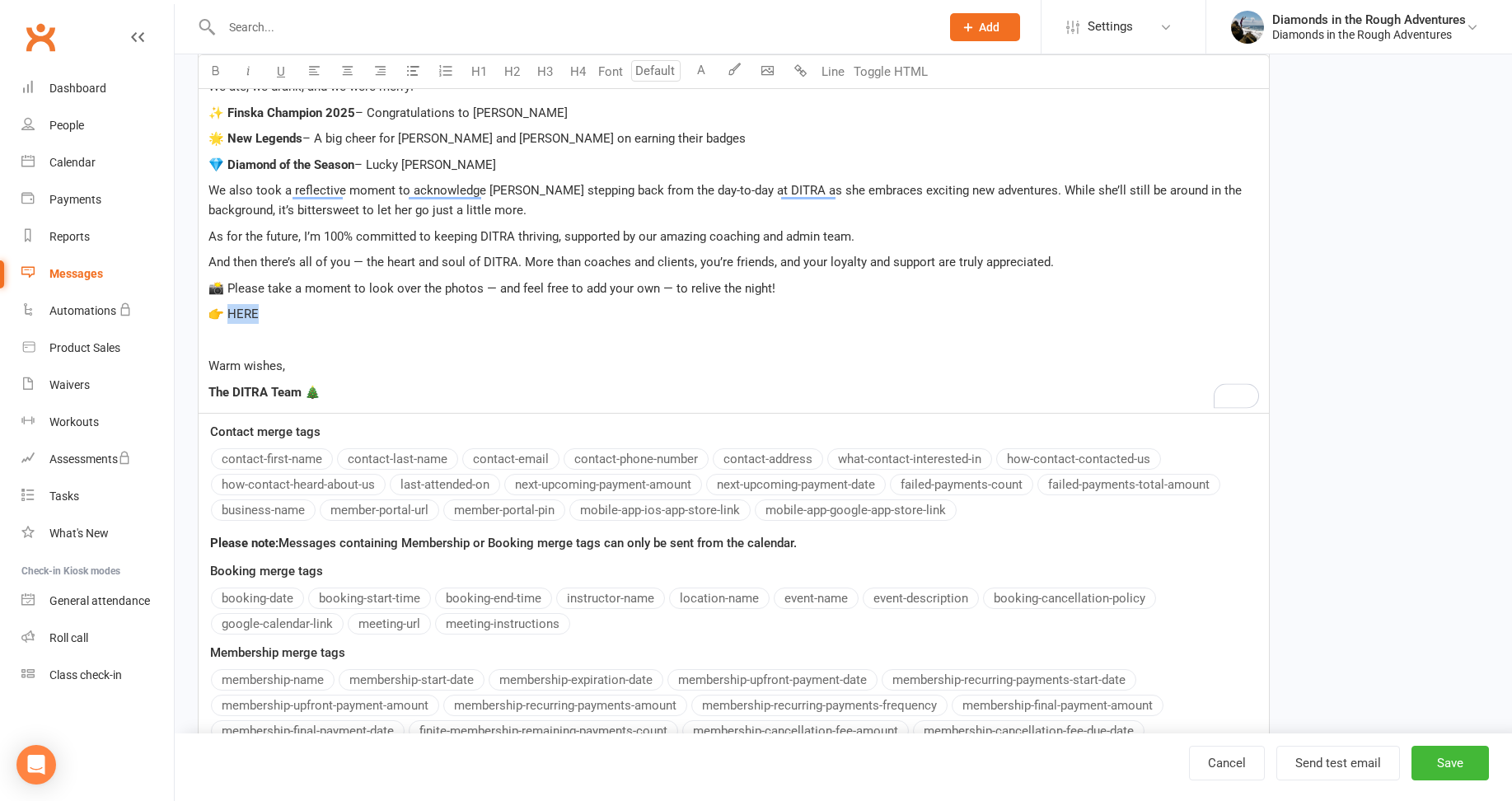drag, startPoint x: 263, startPoint y: 310, endPoint x: 229, endPoint y: 315, distance: 34.3657 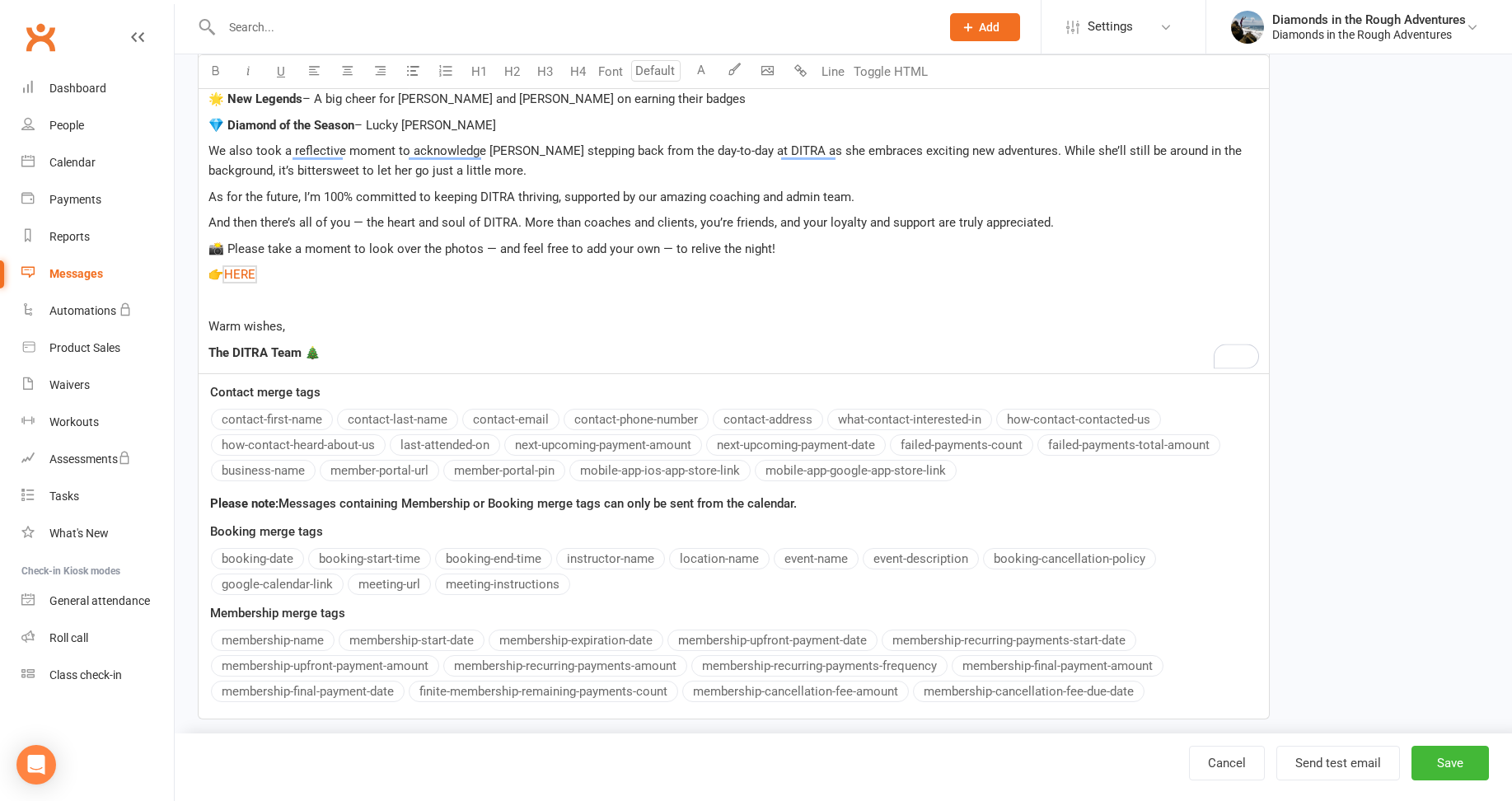 scroll, scrollTop: 473, scrollLeft: 0, axis: vertical 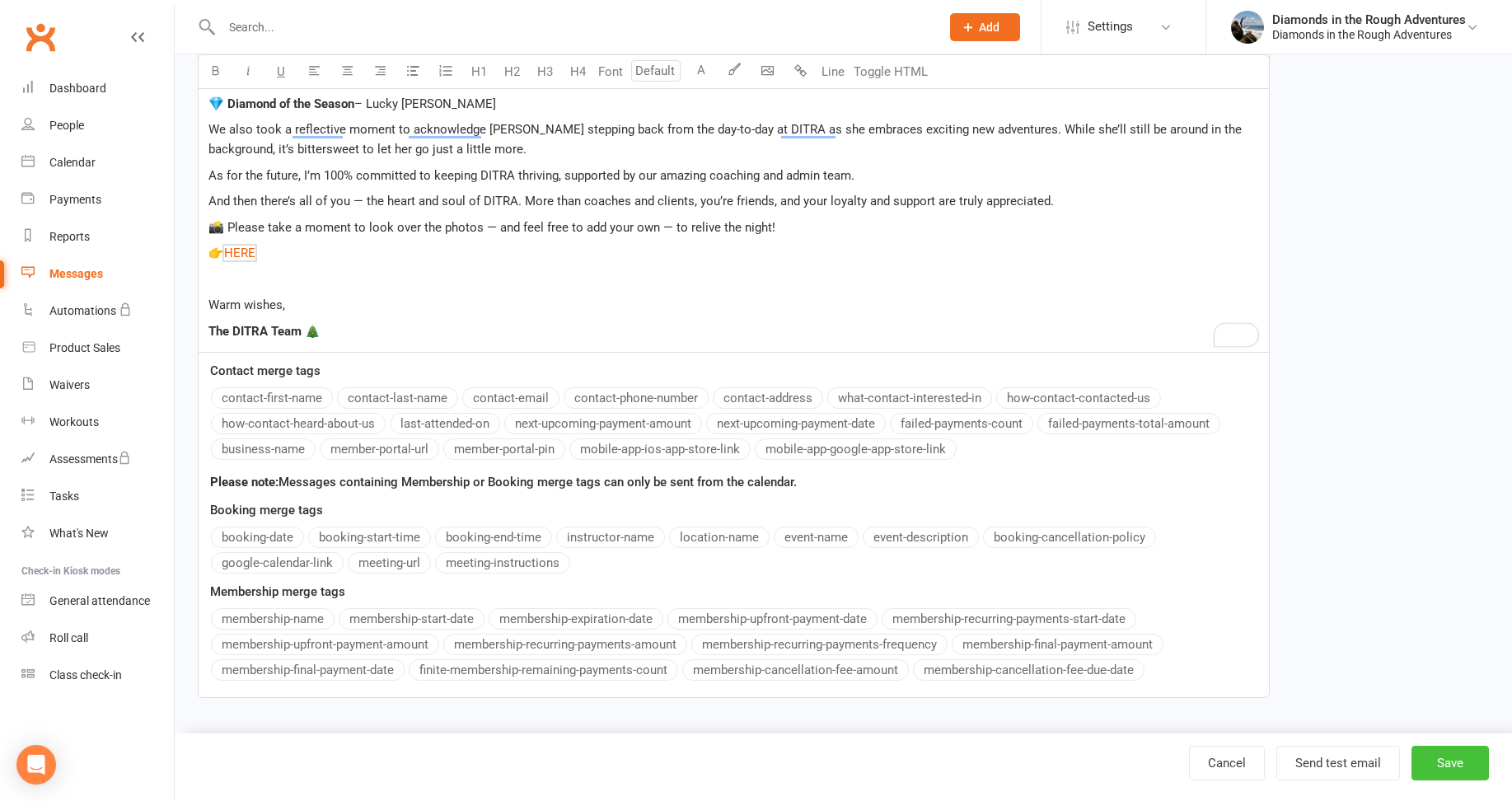 click on "Save" at bounding box center [1450, 763] 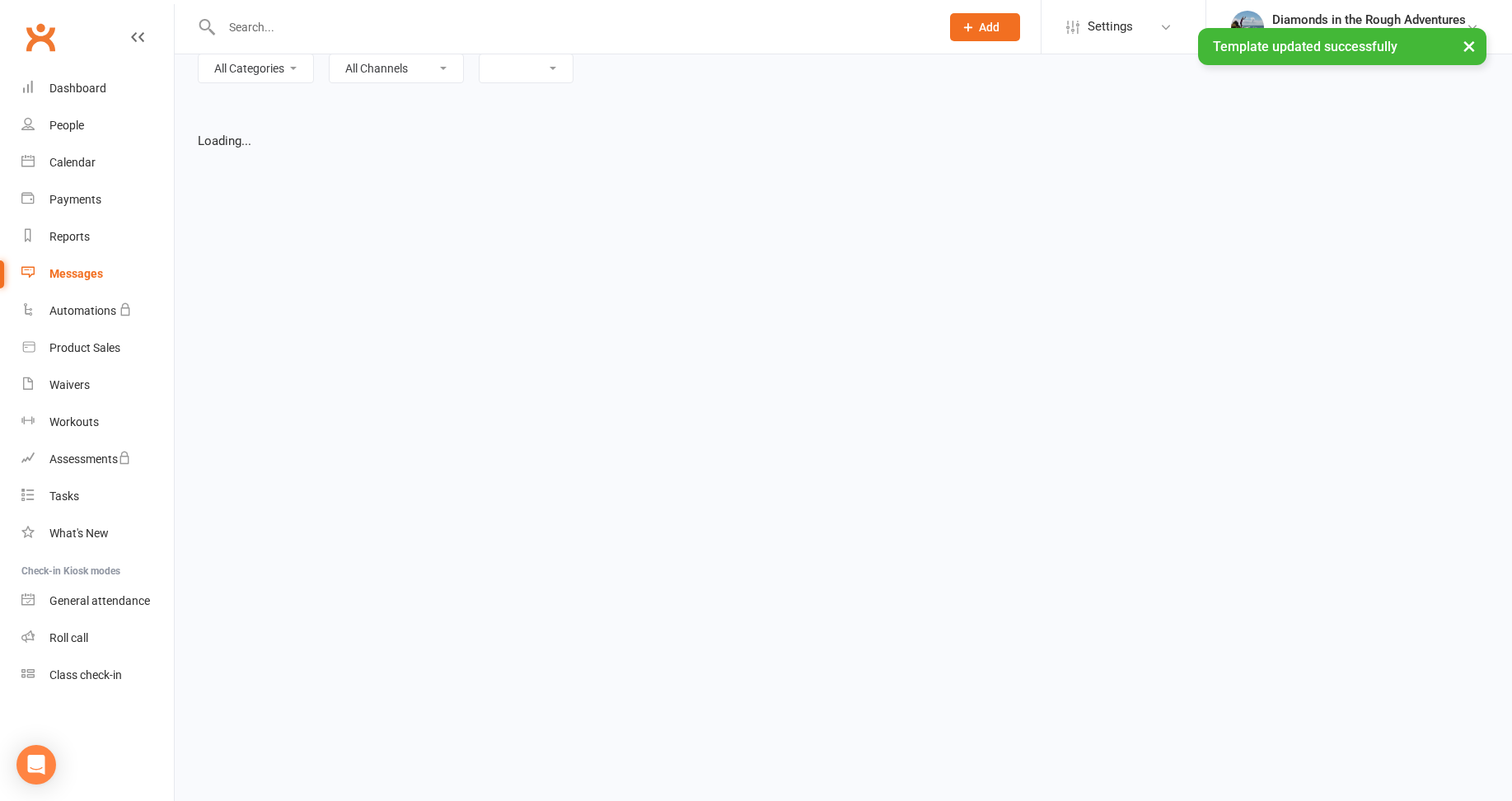 select on "list" 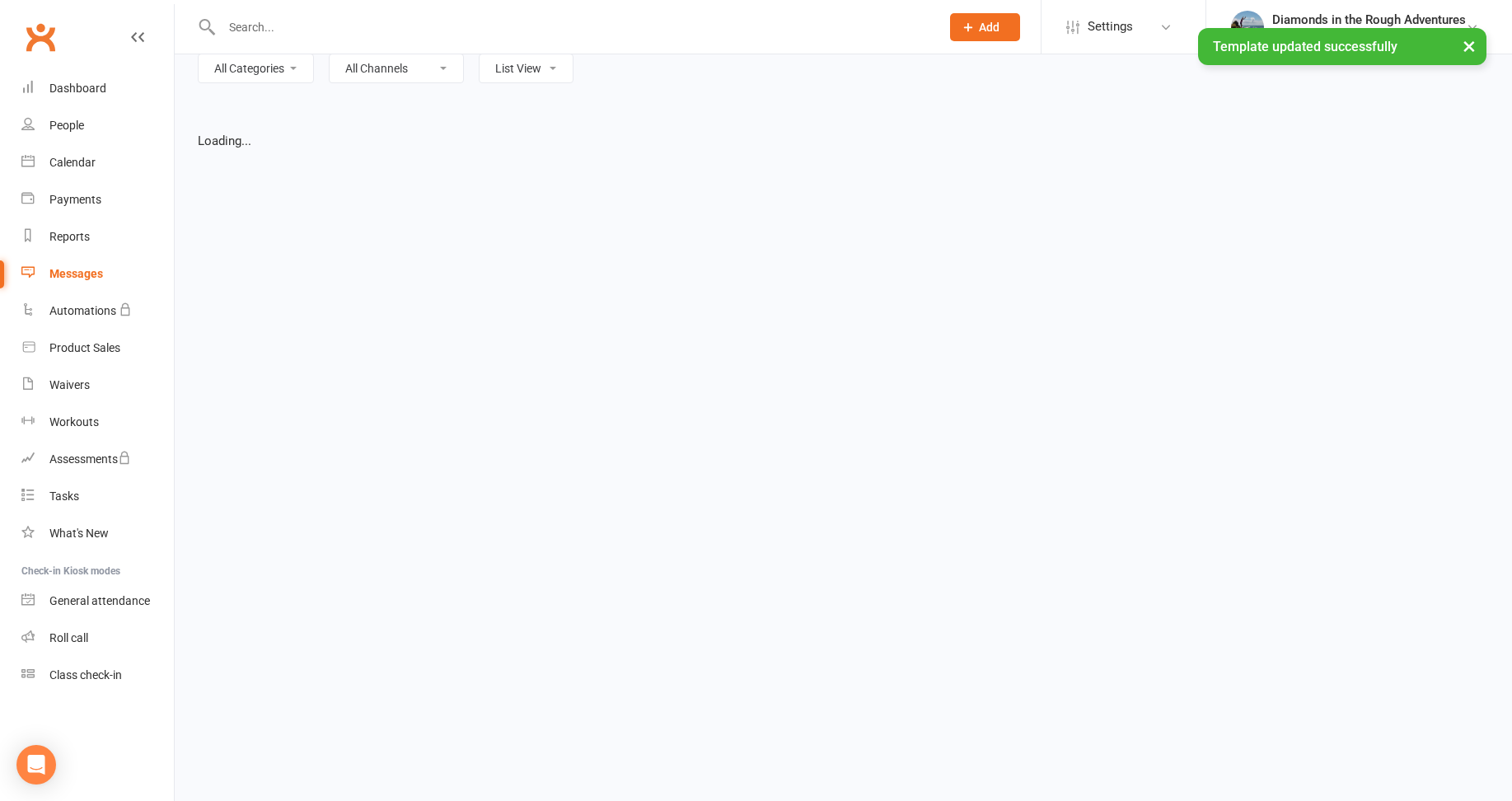 scroll, scrollTop: 0, scrollLeft: 0, axis: both 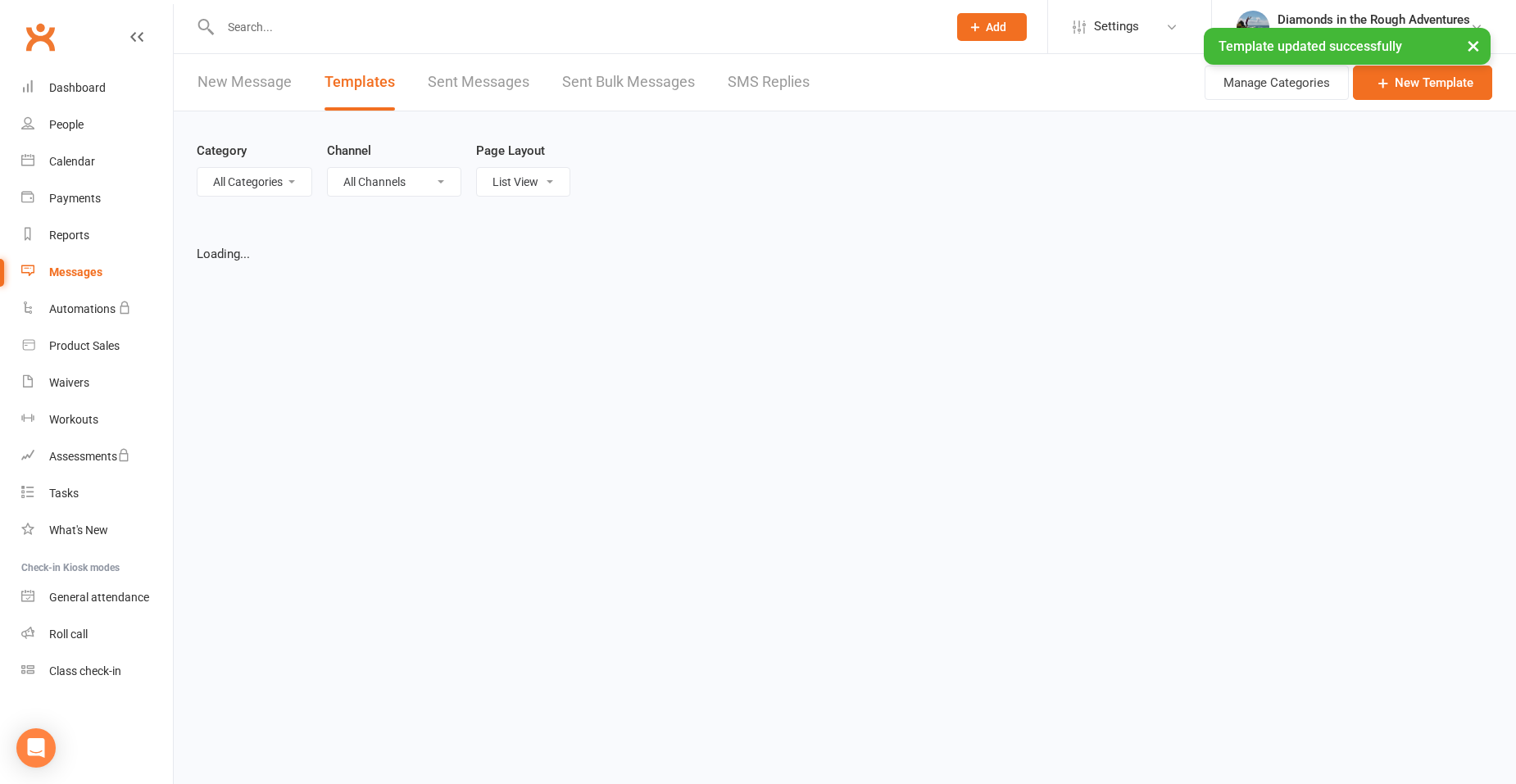 select on "100" 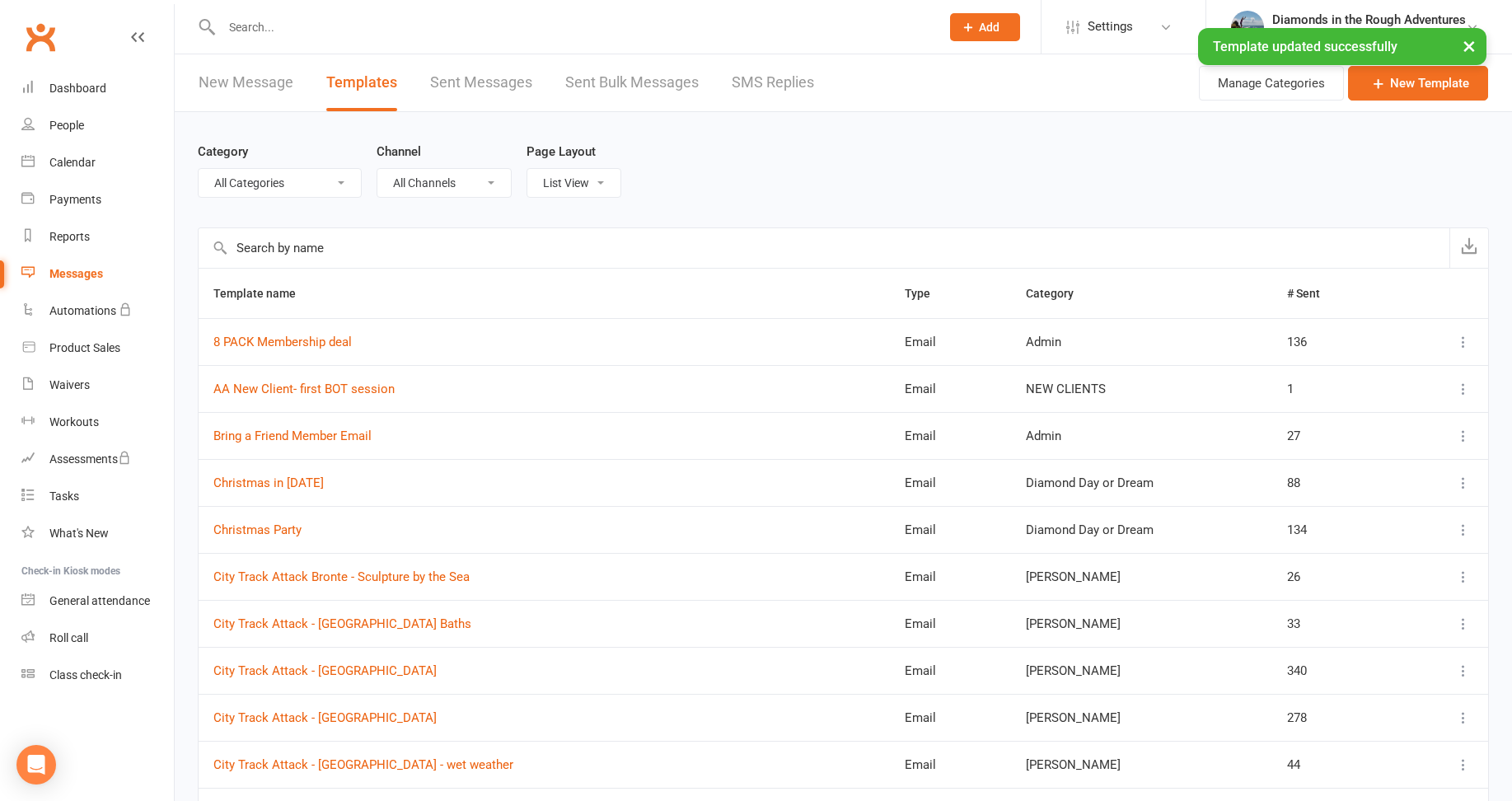 click at bounding box center [573, 27] 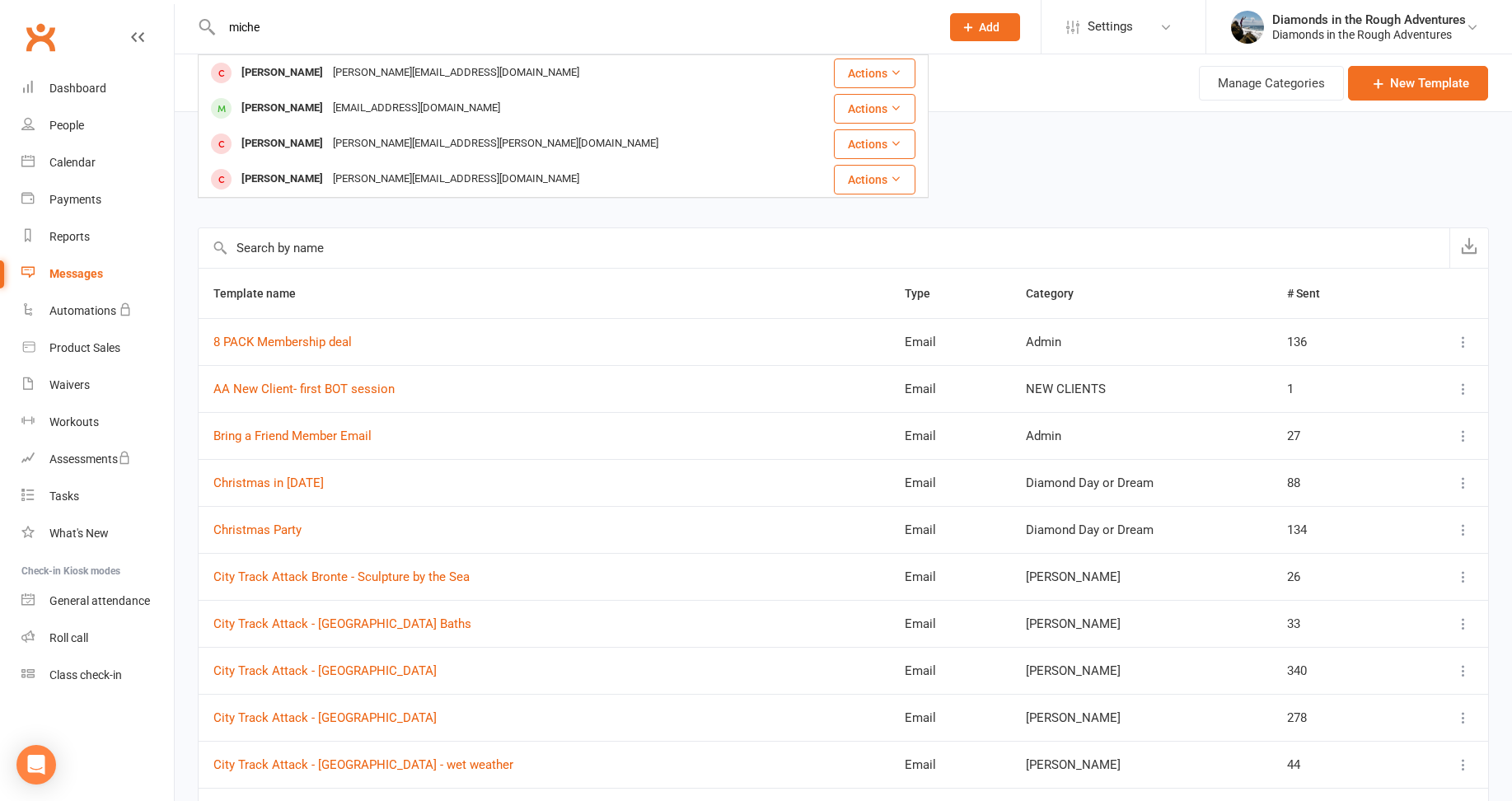 type on "miche" 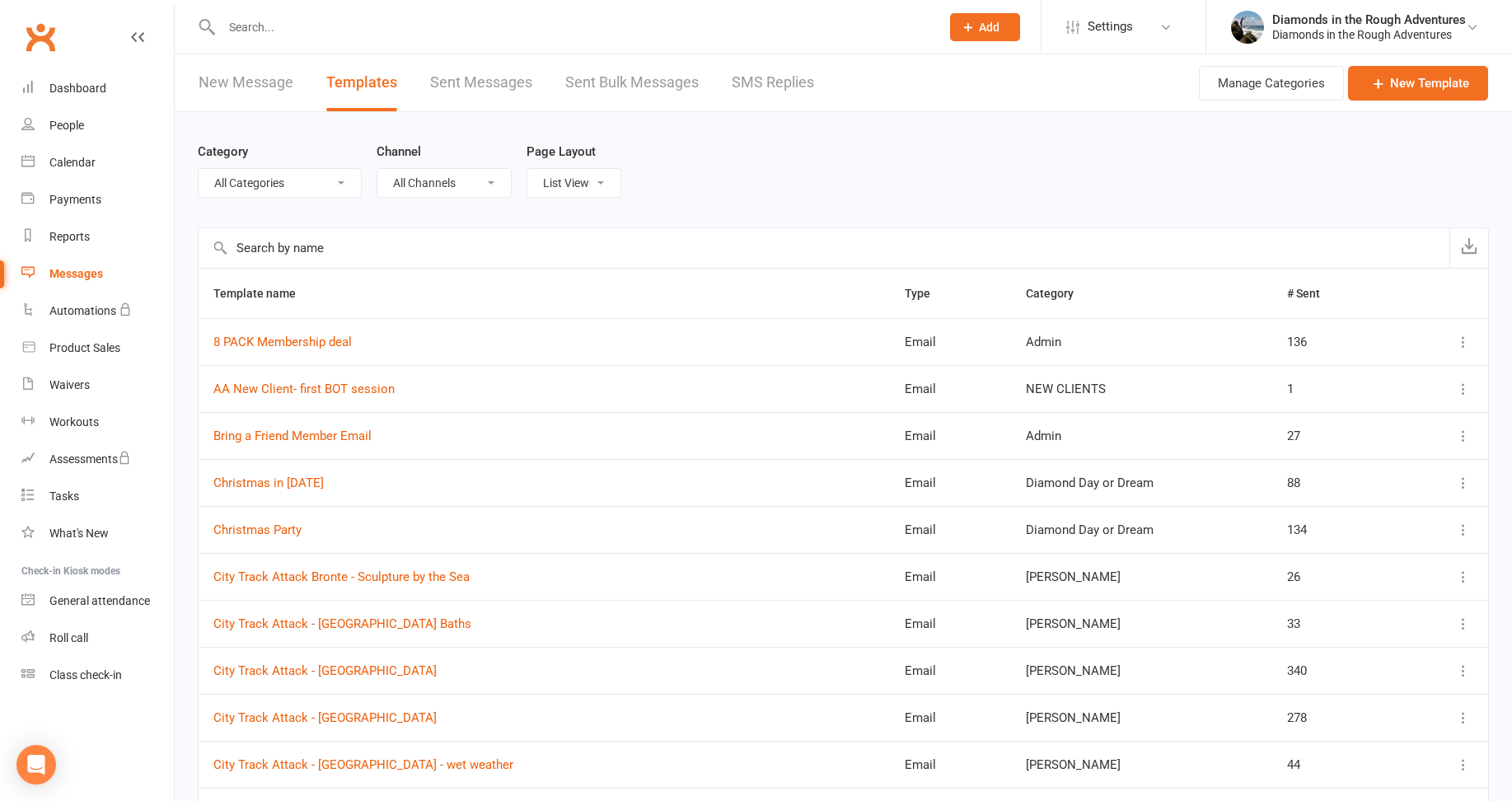 click at bounding box center (573, 27) 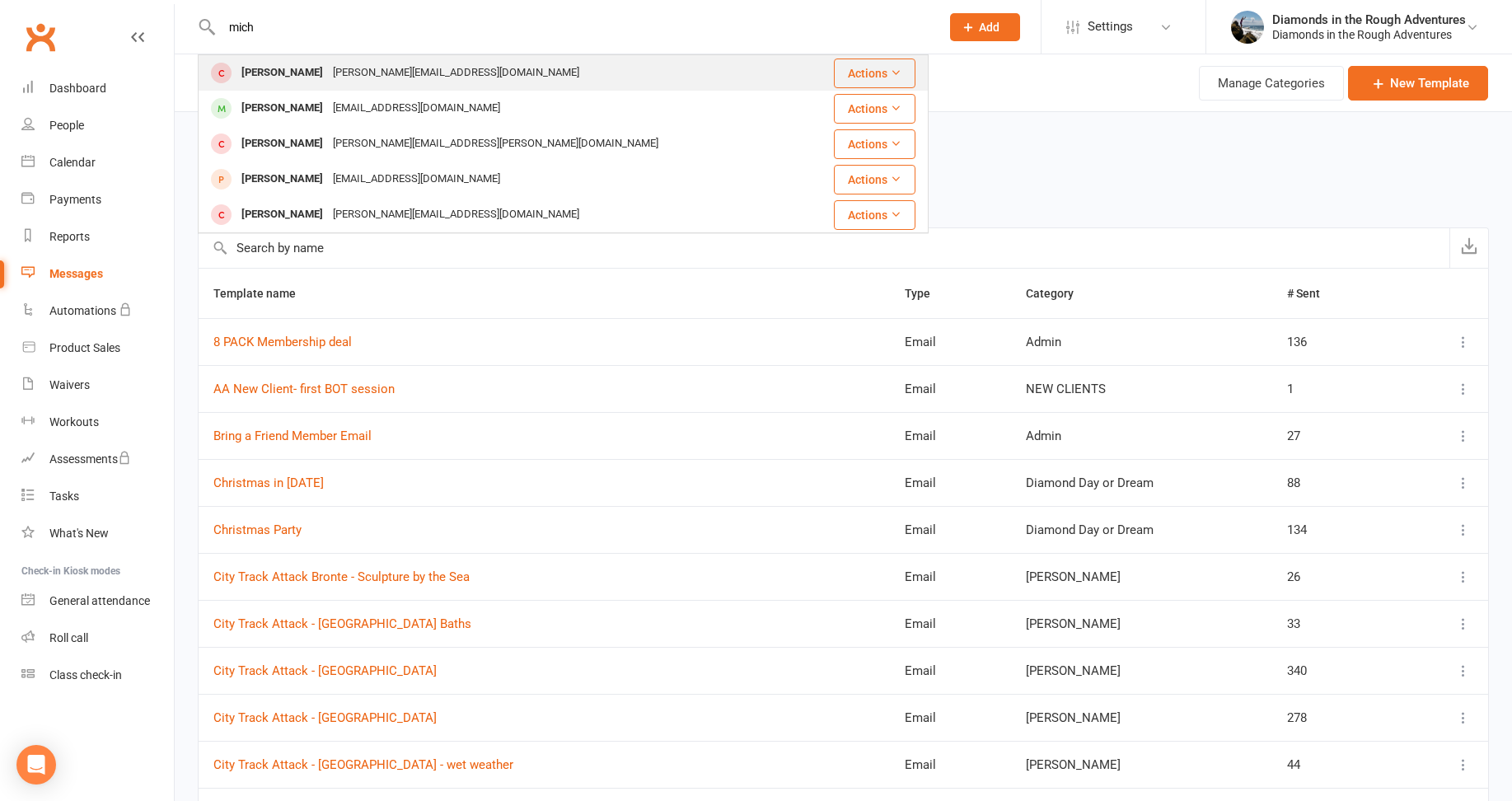 type on "mich" 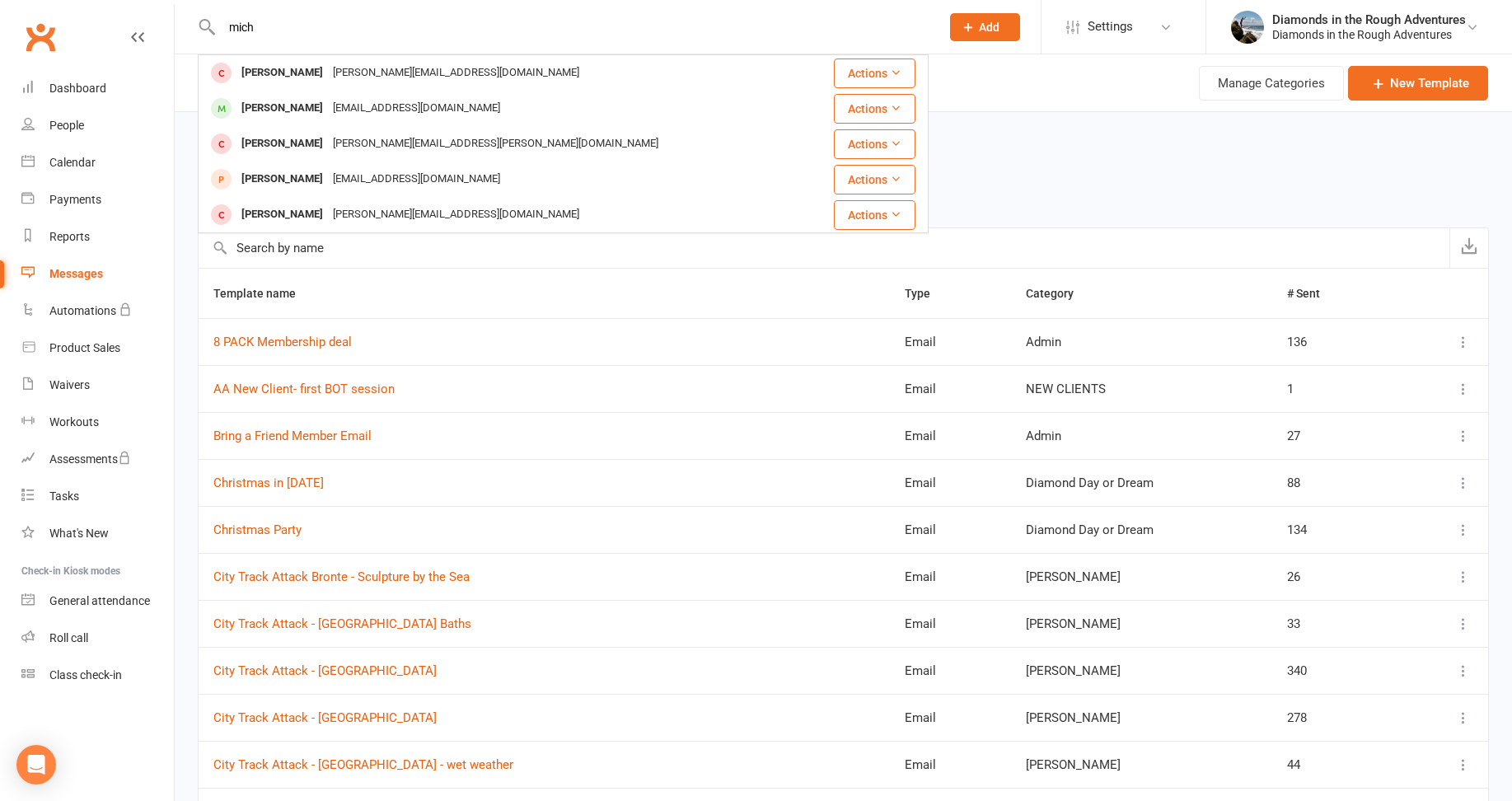type 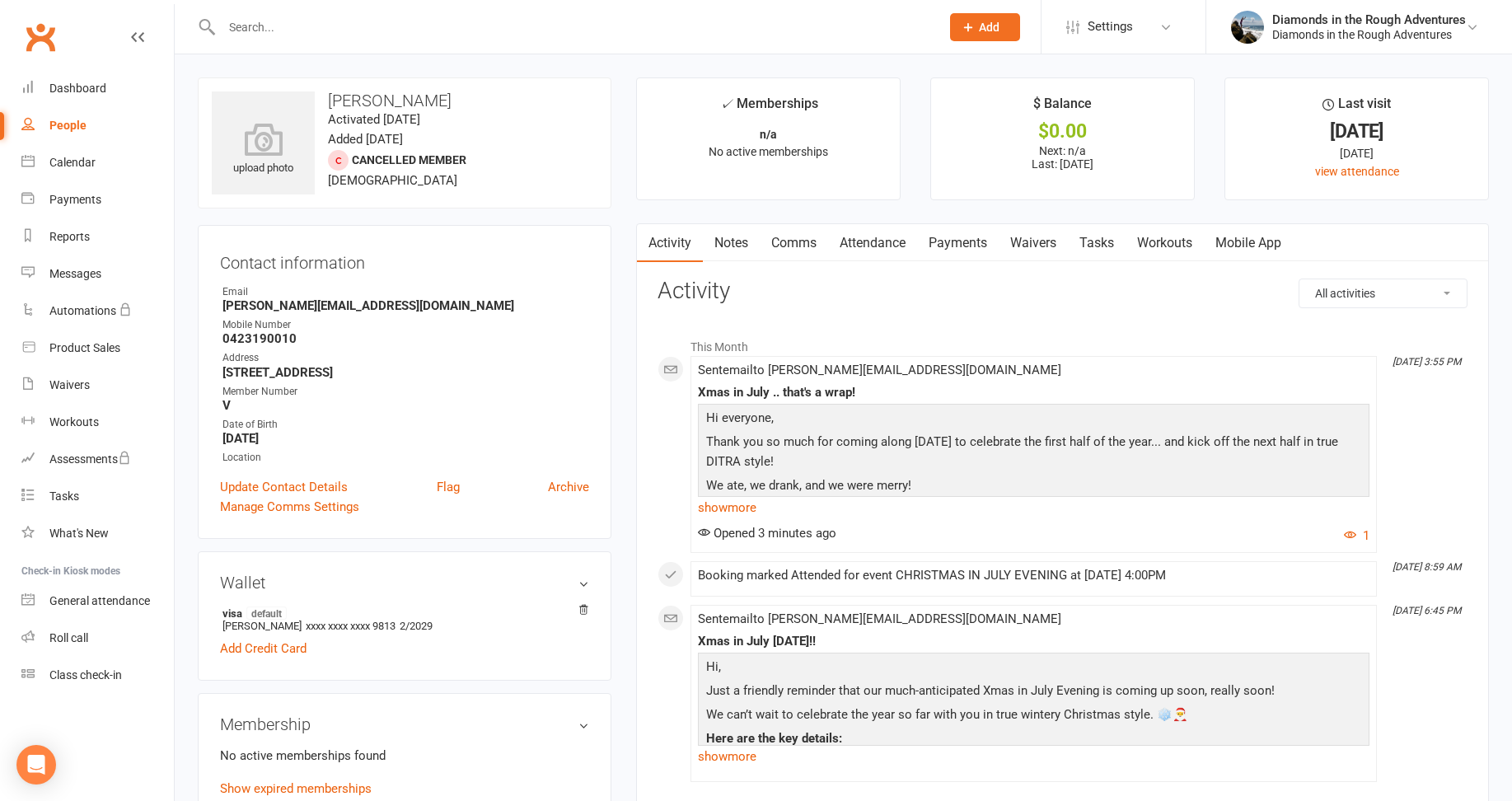 click on "Comms" at bounding box center [793, 243] 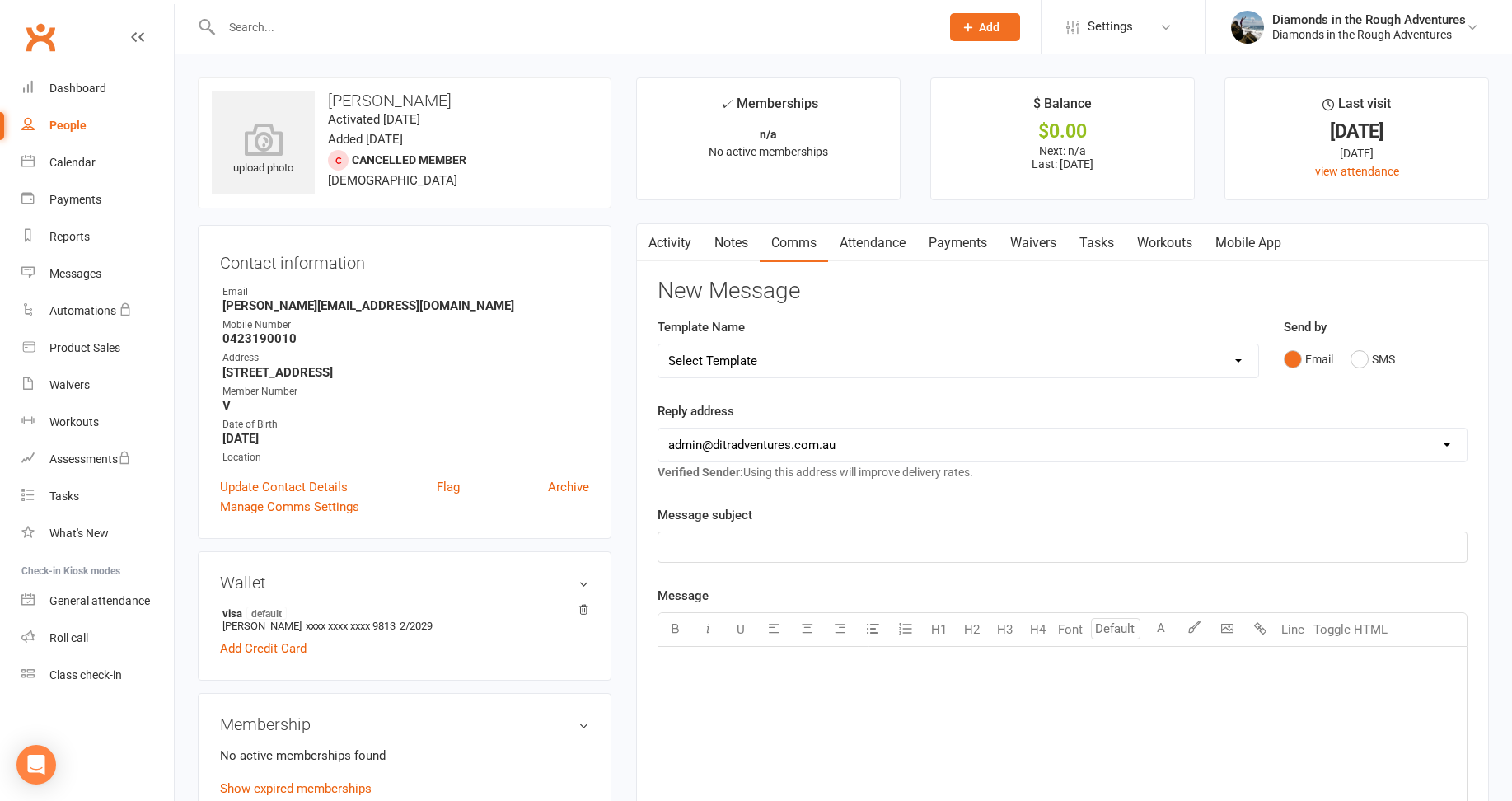 click on "Select Template [Email] come back [Push Notification] Push Notification Template Test [Email] Xmas in [DATE] [Email] DITRA Trip Welcome [Email] DITRA Trip Welcome - BEST OF BIBBULMUN [Email] DITRA Trip Welcome - BUNGLES [Email] DITRA Trip Welcome - KAKADU [Email] DITRA Trip Welcome - [GEOGRAPHIC_DATA] and [GEOGRAPHIC_DATA] [Email] DITRA Trip Welcome - [PERSON_NAME]  & [GEOGRAPHIC_DATA] [Email] DITRA Trip Welcome - WALLS OF [GEOGRAPHIC_DATA] [Email] Trip Promo Code gift [Email] Trip Promo Code gift Kakadu [Email] SUZ SAT MORNING - WORONORA  [Email] SUZ SUN MORNING - LINLEY PT  [Email] SUZ WED NIGHT - BIRCHGROVE [Email] SUZ WED Night - McMAHONS PT [Email] SUZ WED NITE - LINLEY PT [Email] SUZ WED NITE - WORONORA [Email] AA New Client- first BOT session [Email] FIRST REPLY to email or phone contact - Training [Email] THANK YOU New Membership sign up- [Email] The next step log in, membership and booking Info [Email] VERY FIRST EMAIL SENT to prospect- then attach the 3 documents [Email] wording of pdf welcome to DITRA- sent with first email" at bounding box center [957, 361] 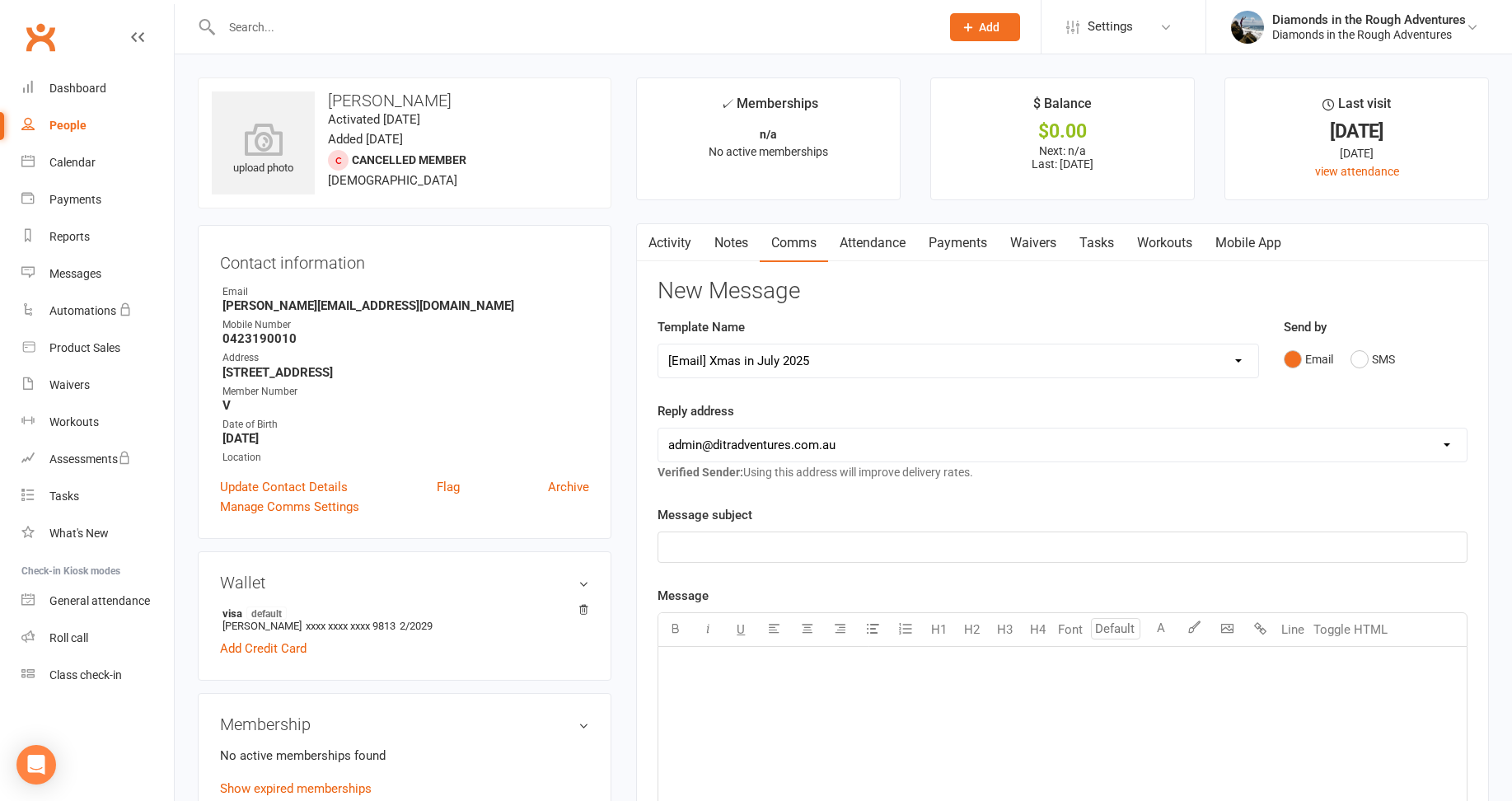 click on "Select Template [Email] come back [Push Notification] Push Notification Template Test [Email] Xmas in [DATE] [Email] DITRA Trip Welcome [Email] DITRA Trip Welcome - BEST OF BIBBULMUN [Email] DITRA Trip Welcome - BUNGLES [Email] DITRA Trip Welcome - KAKADU [Email] DITRA Trip Welcome - [GEOGRAPHIC_DATA] and [GEOGRAPHIC_DATA] [Email] DITRA Trip Welcome - [PERSON_NAME]  & [GEOGRAPHIC_DATA] [Email] DITRA Trip Welcome - WALLS OF [GEOGRAPHIC_DATA] [Email] Trip Promo Code gift [Email] Trip Promo Code gift Kakadu [Email] SUZ SAT MORNING - WORONORA  [Email] SUZ SUN MORNING - LINLEY PT  [Email] SUZ WED NIGHT - BIRCHGROVE [Email] SUZ WED Night - McMAHONS PT [Email] SUZ WED NITE - LINLEY PT [Email] SUZ WED NITE - WORONORA [Email] AA New Client- first BOT session [Email] FIRST REPLY to email or phone contact - Training [Email] THANK YOU New Membership sign up- [Email] The next step log in, membership and booking Info [Email] VERY FIRST EMAIL SENT to prospect- then attach the 3 documents [Email] wording of pdf welcome to DITRA- sent with first email" at bounding box center [957, 361] 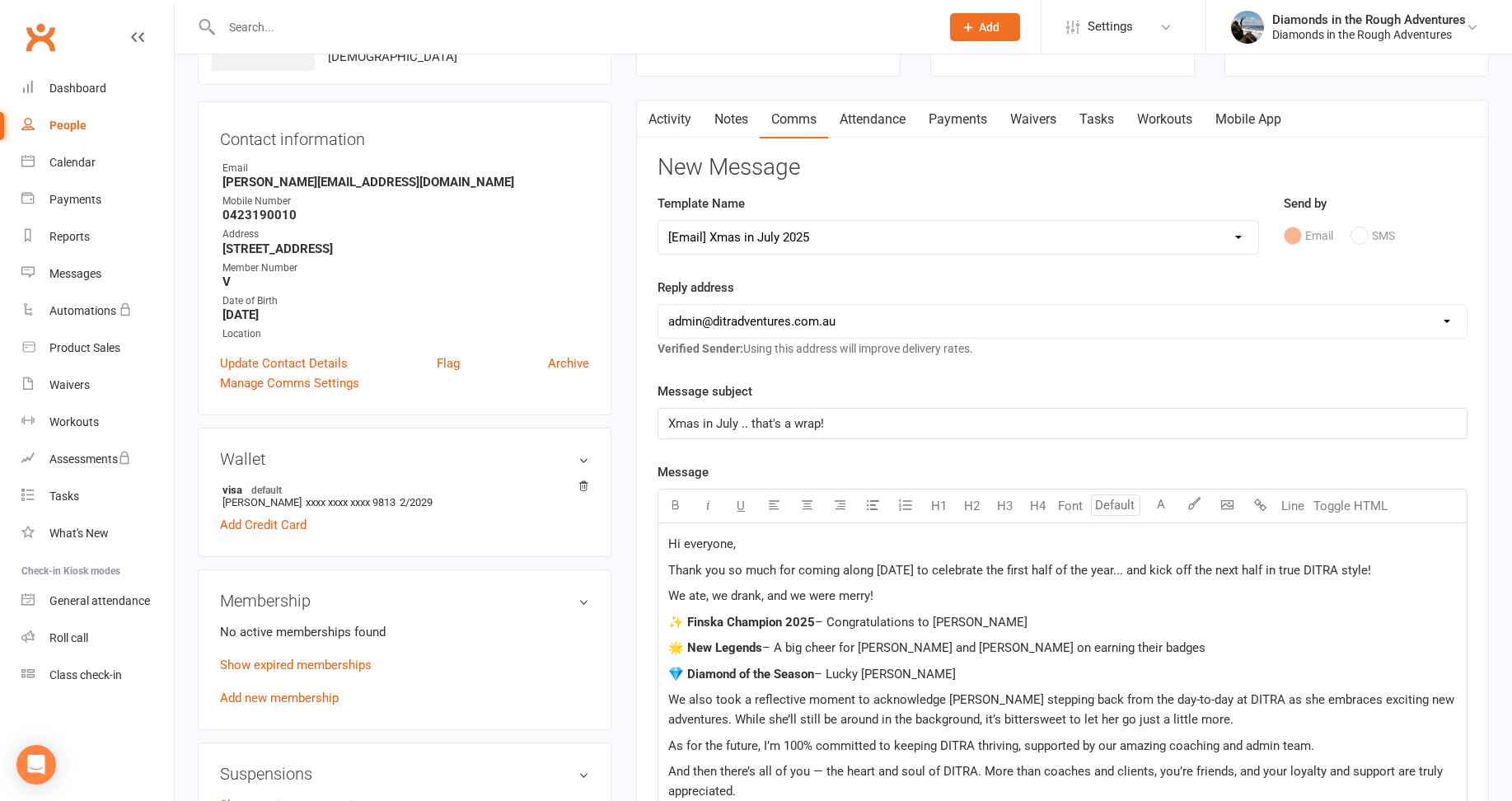 scroll, scrollTop: 165, scrollLeft: 0, axis: vertical 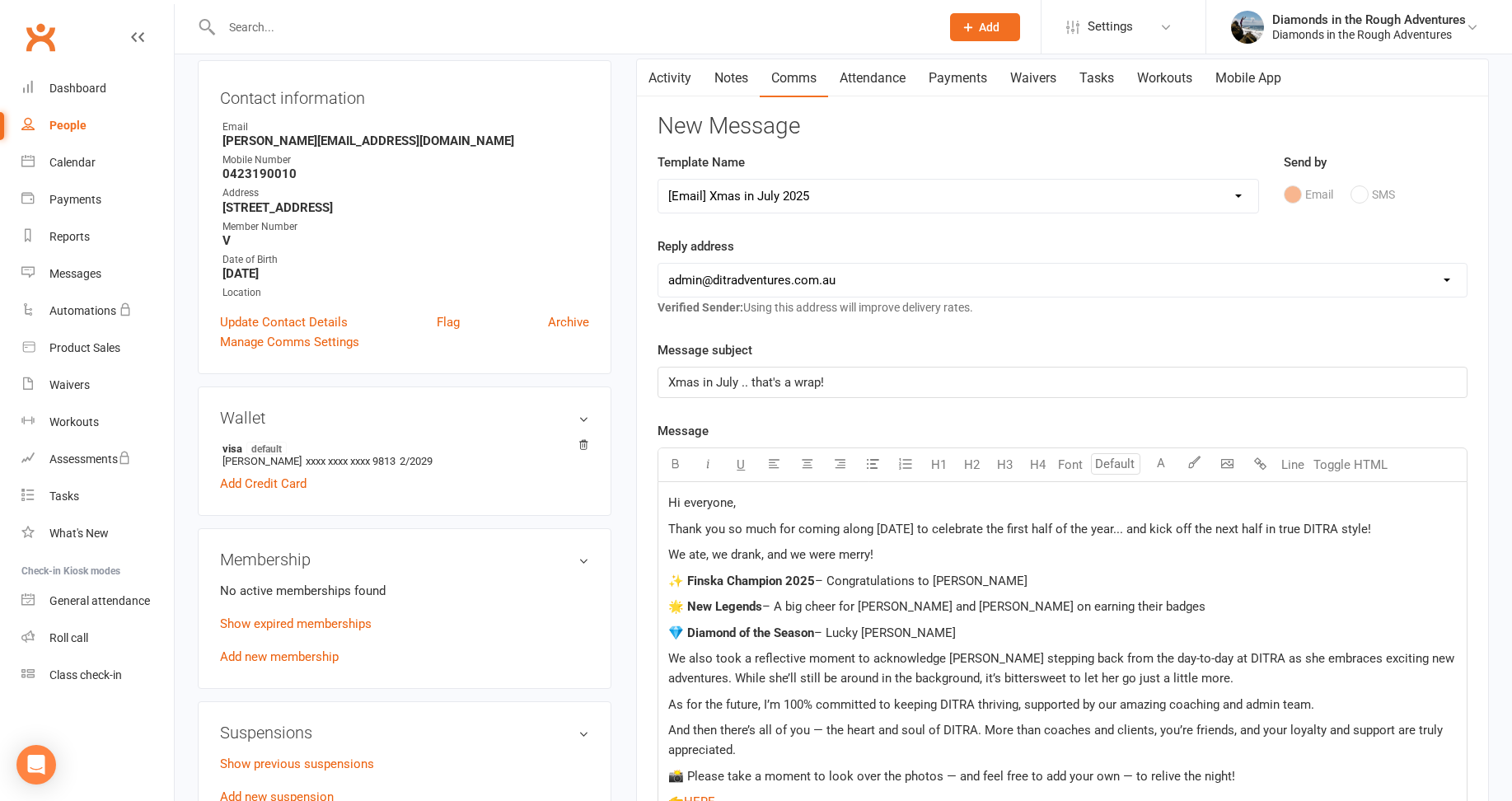 click on "[EMAIL_ADDRESS][DOMAIN_NAME] [EMAIL_ADDRESS][DOMAIN_NAME] [PERSON_NAME][EMAIL_ADDRESS][DOMAIN_NAME] [EMAIL_ADDRESS][DOMAIN_NAME]" at bounding box center (1062, 280) 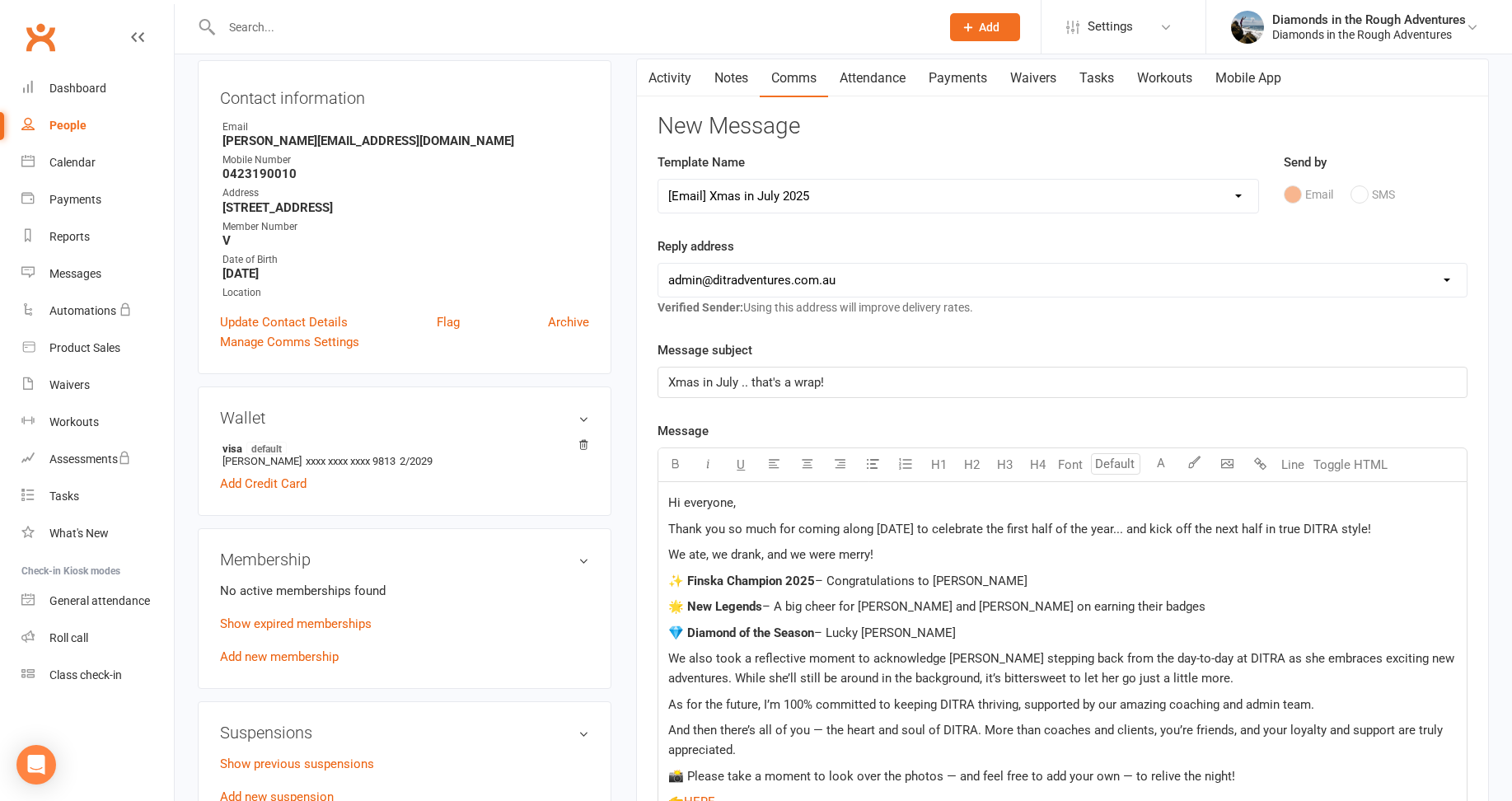 select on "2" 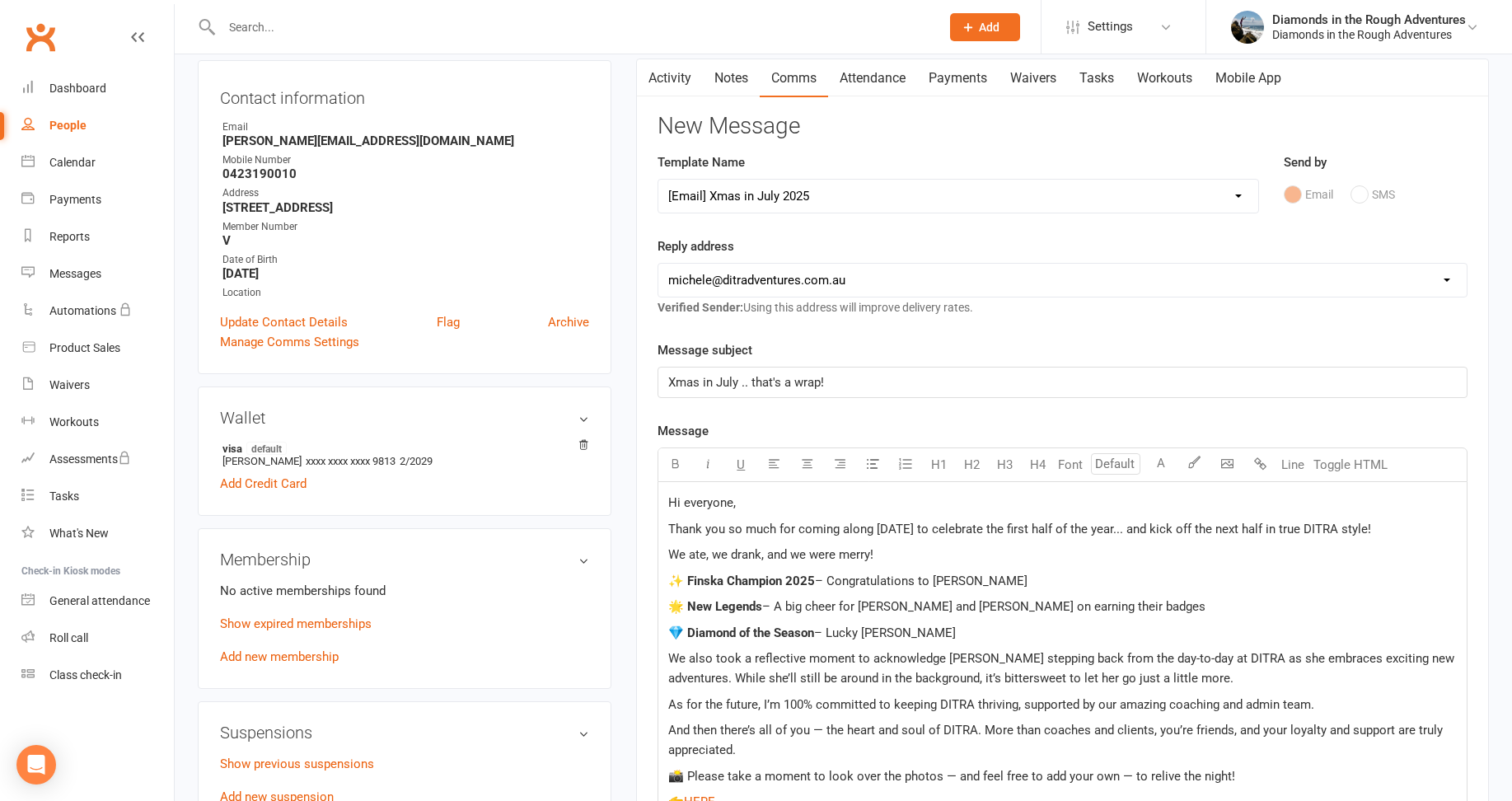 click on "[EMAIL_ADDRESS][DOMAIN_NAME] [EMAIL_ADDRESS][DOMAIN_NAME] [PERSON_NAME][EMAIL_ADDRESS][DOMAIN_NAME] [EMAIL_ADDRESS][DOMAIN_NAME]" at bounding box center (1062, 280) 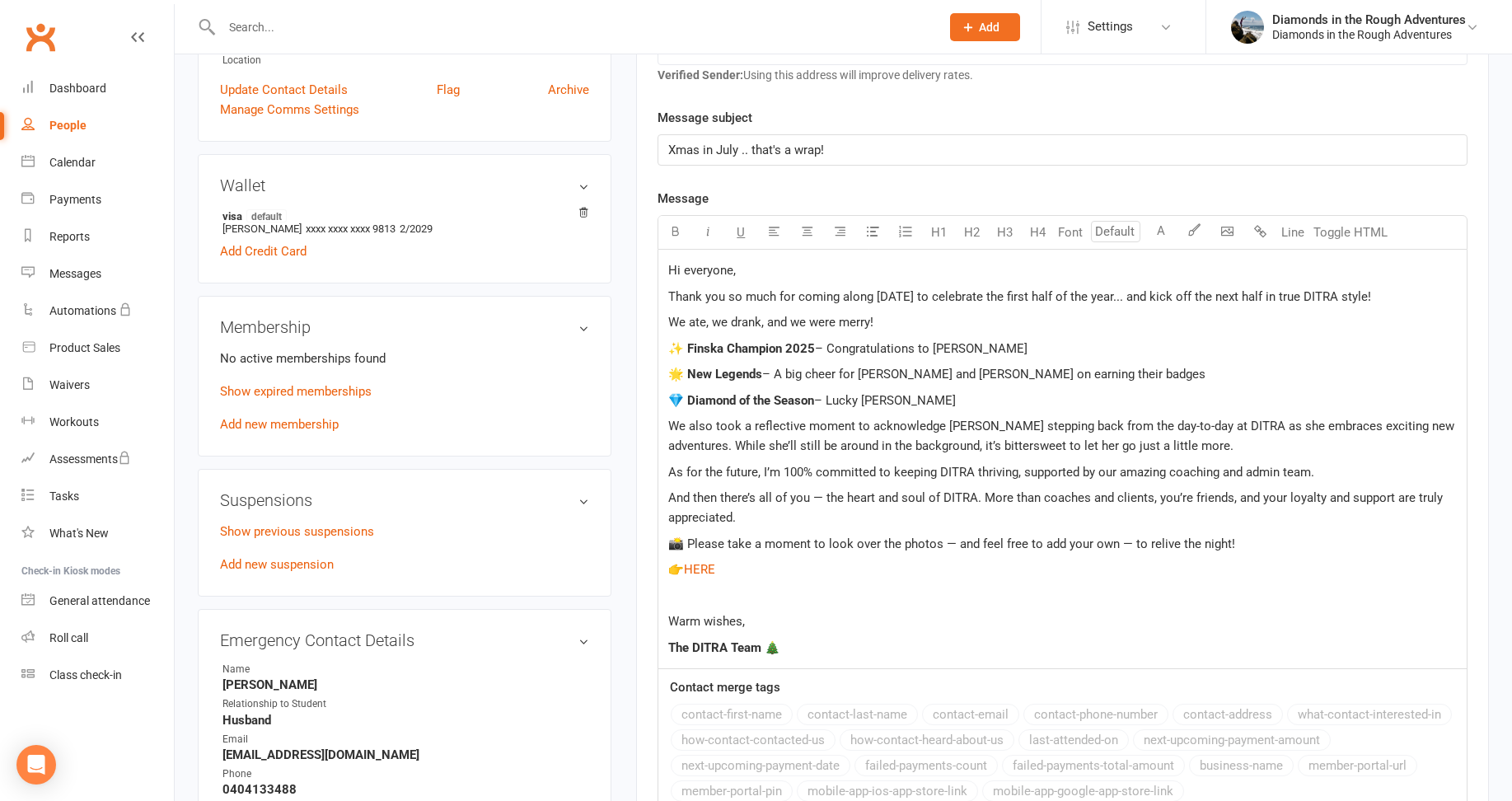 scroll, scrollTop: 577, scrollLeft: 0, axis: vertical 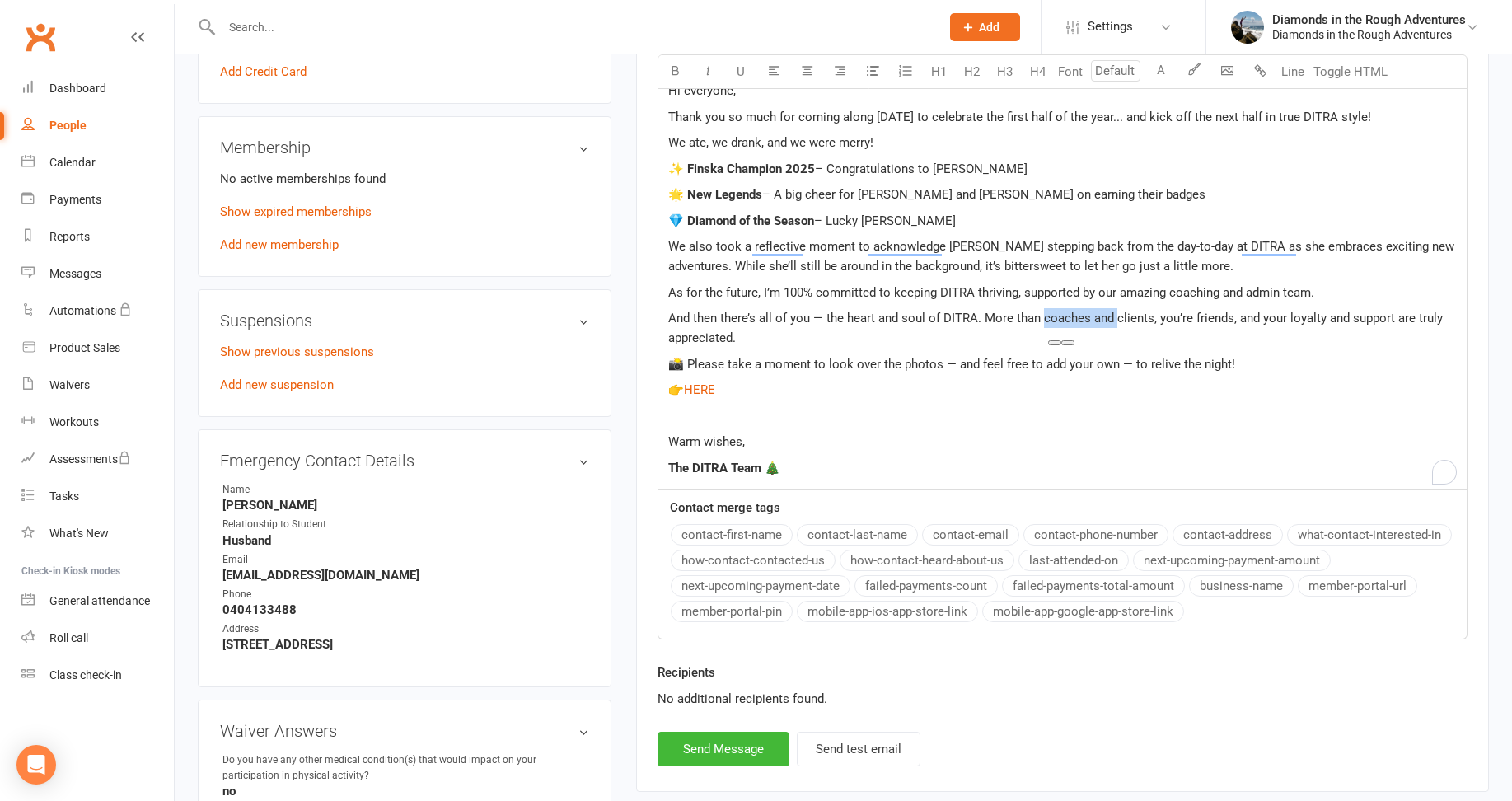 drag, startPoint x: 1115, startPoint y: 319, endPoint x: 1043, endPoint y: 322, distance: 72.0625 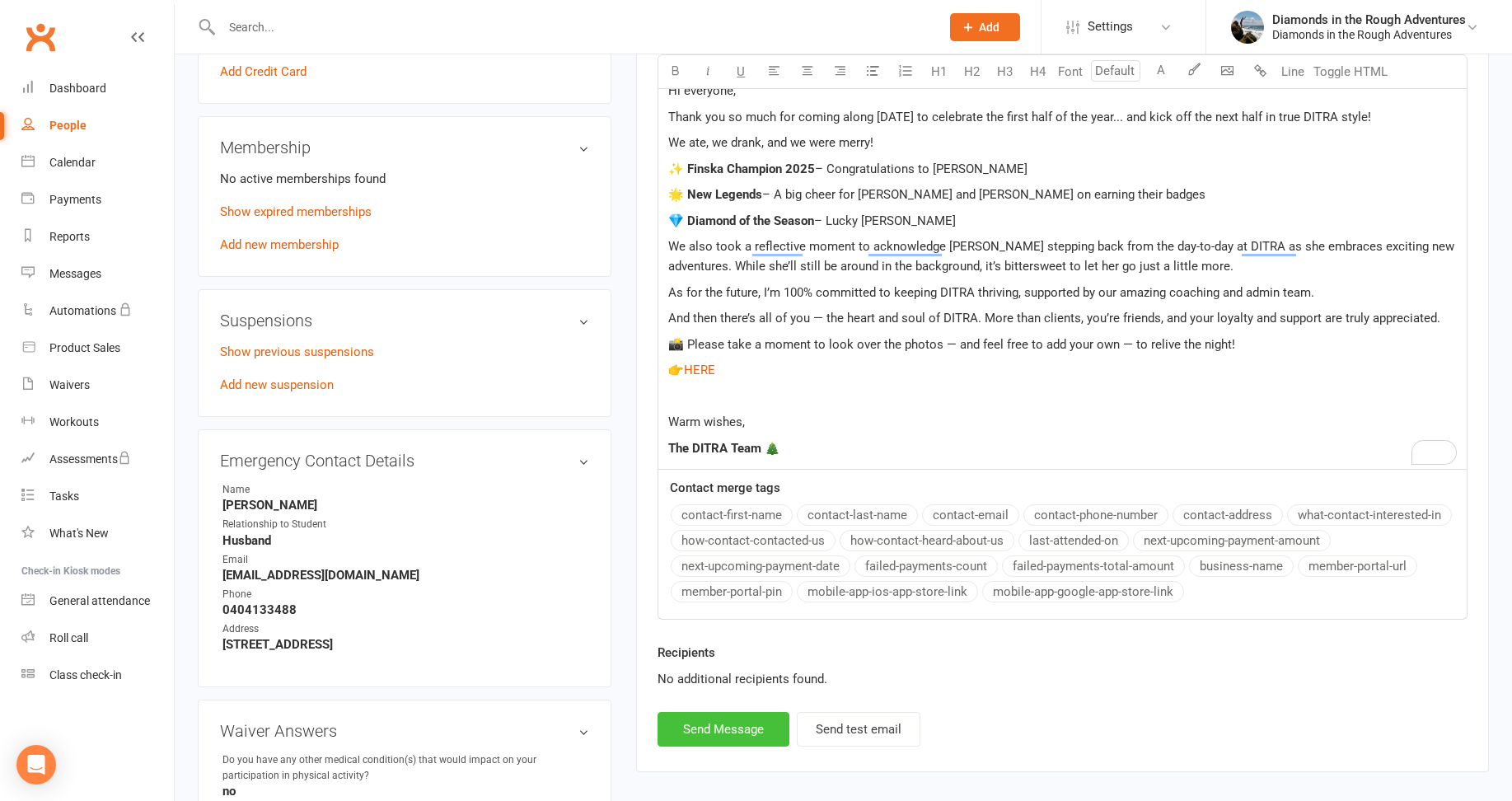 click on "Send Message" at bounding box center (723, 729) 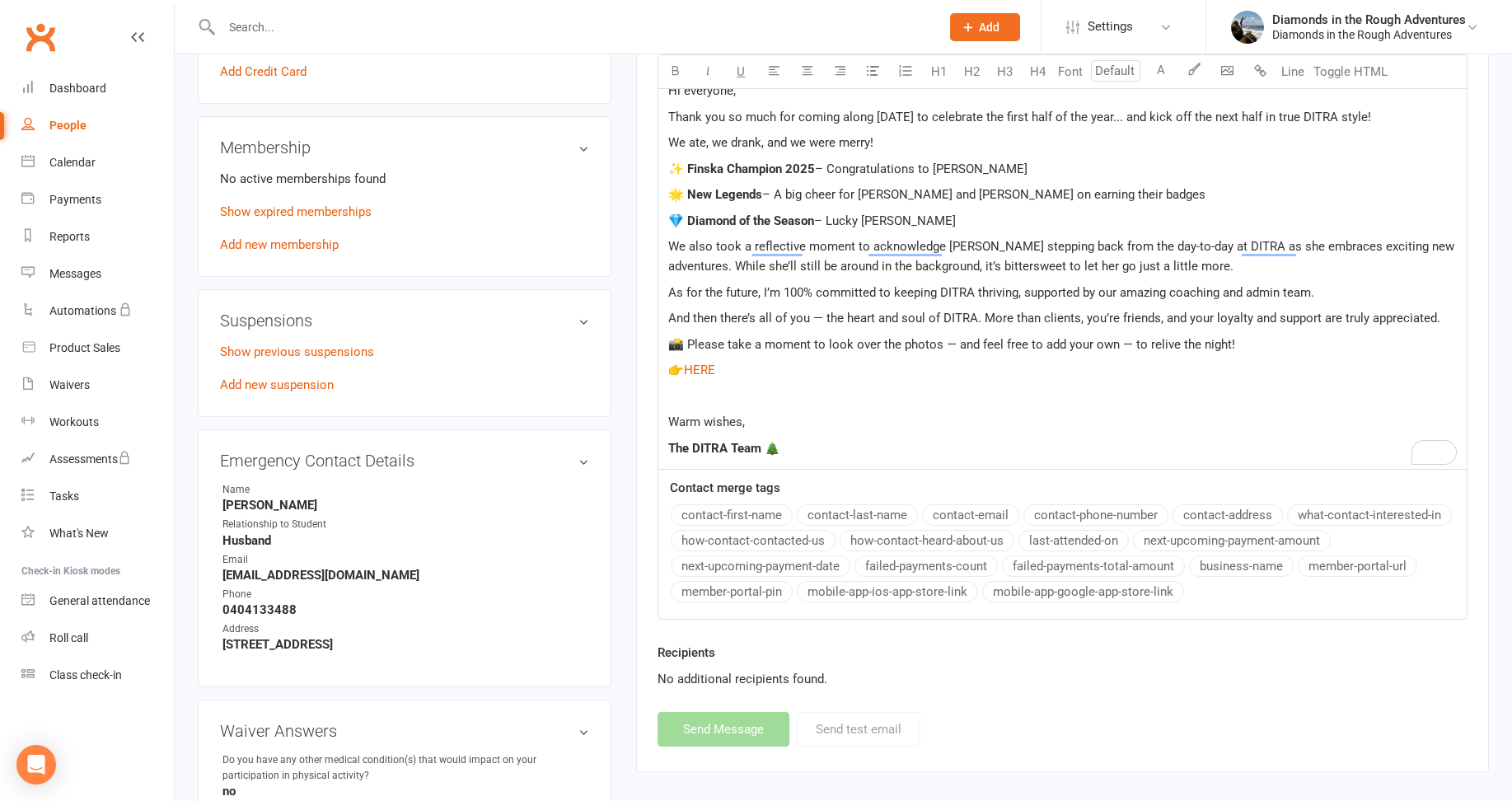 select 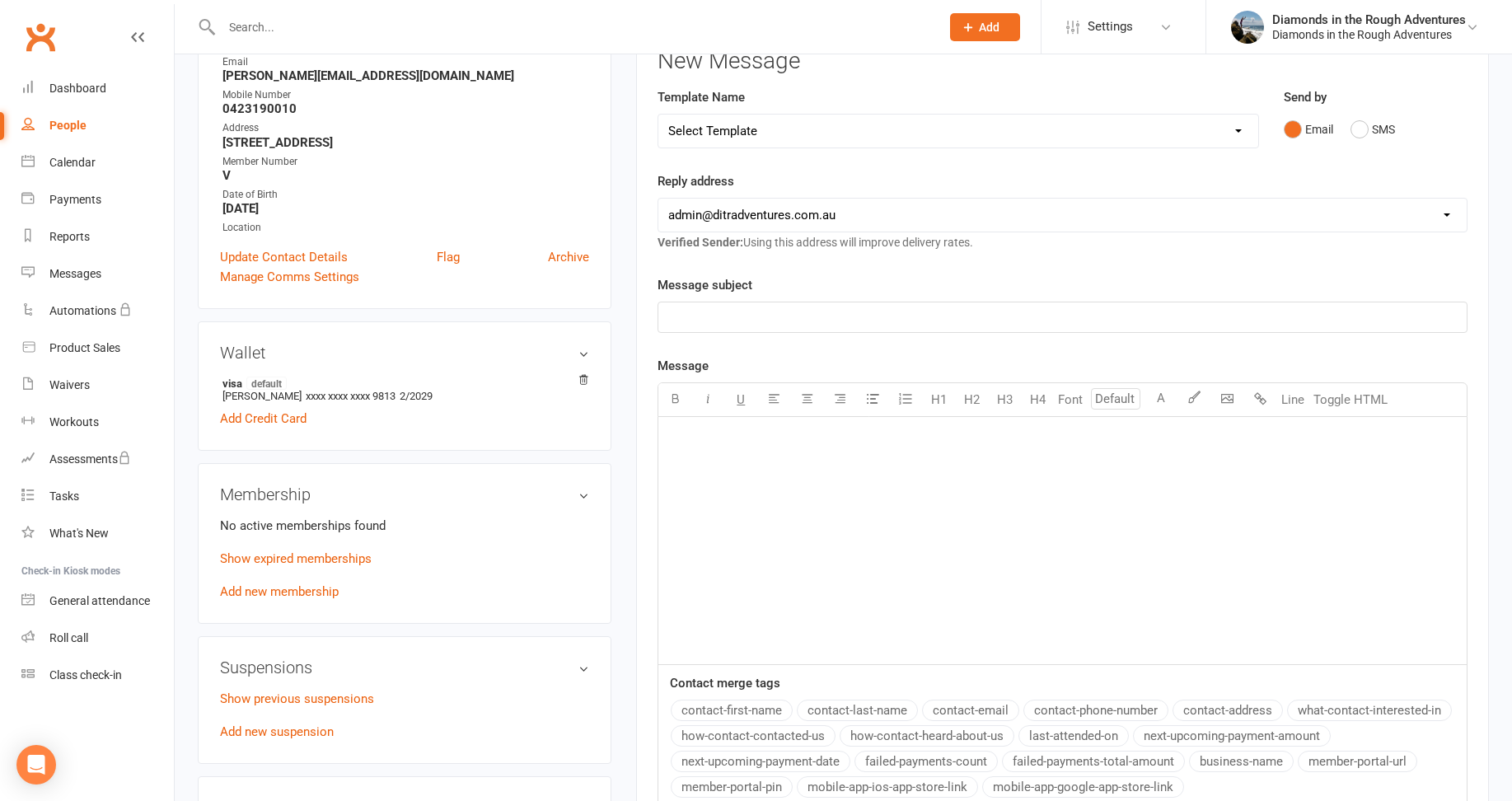 scroll, scrollTop: 0, scrollLeft: 0, axis: both 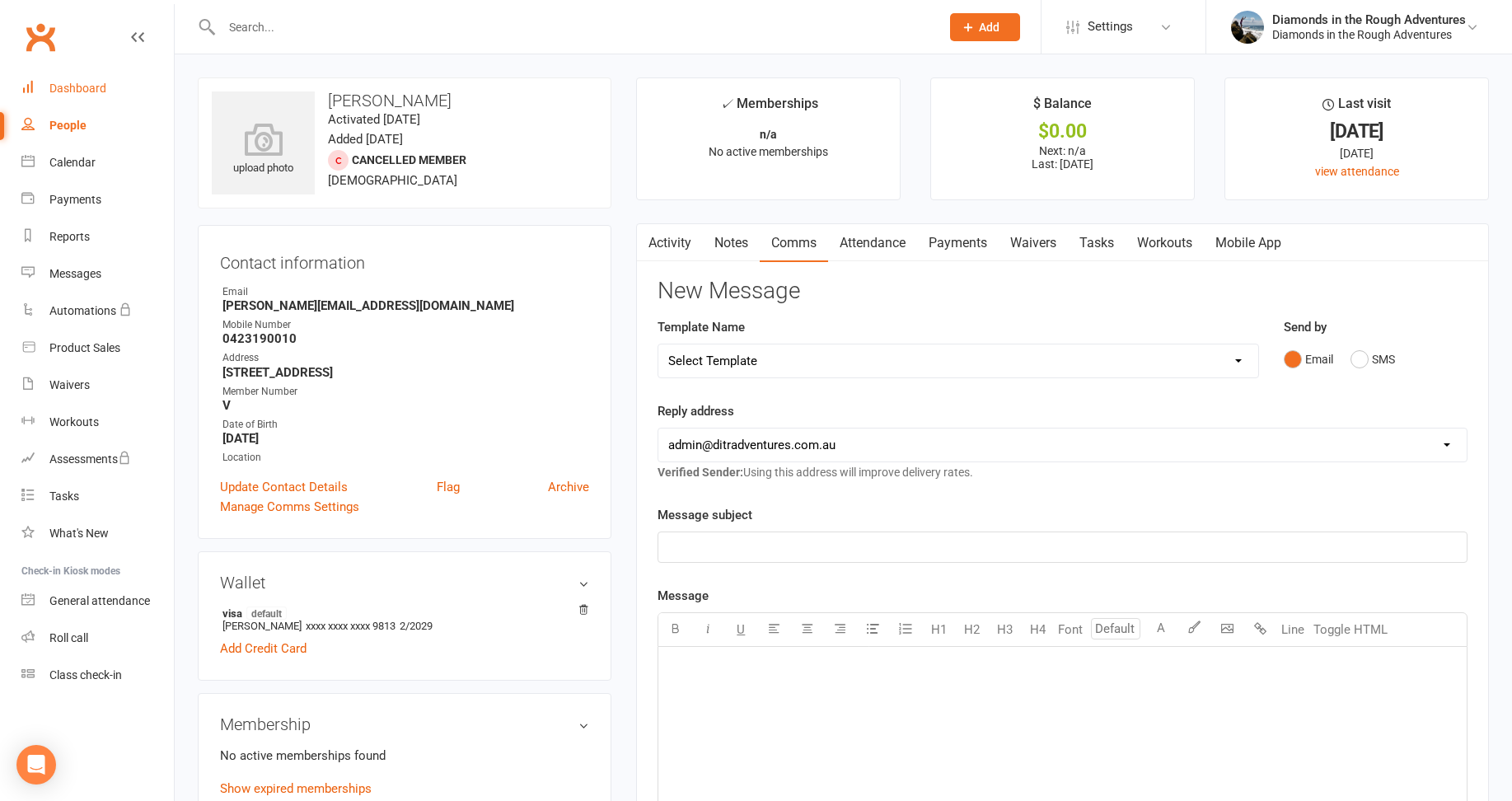drag, startPoint x: 72, startPoint y: 81, endPoint x: 1523, endPoint y: 303, distance: 1467.8845 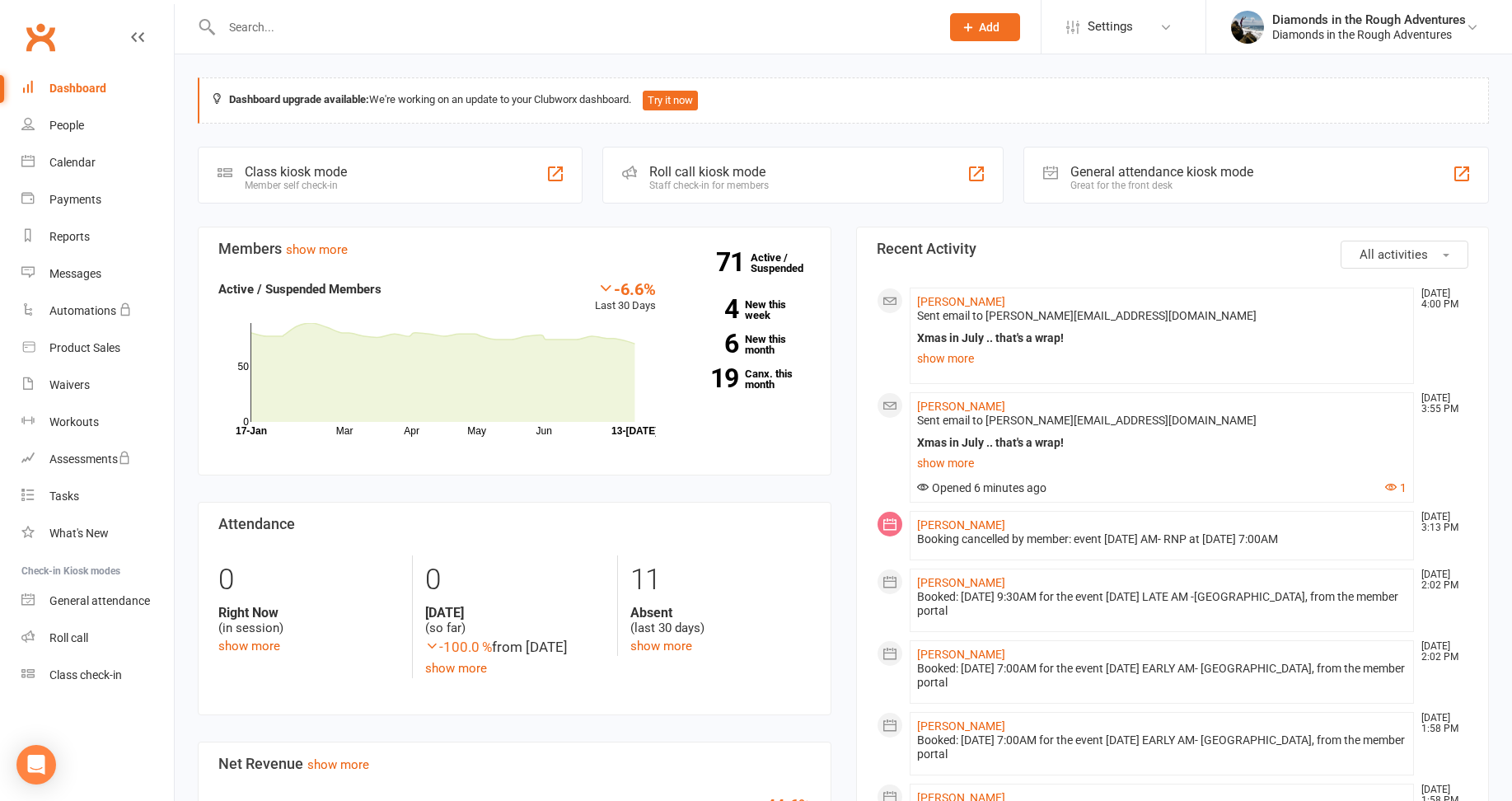 click on "Sent email to [PERSON_NAME][EMAIL_ADDRESS][DOMAIN_NAME]  Xmas in July .. that's a wrap! Hi everyone, Thank you so much for coming along [DATE] to celebrate the first half of the year... and kick off the next half in true DITRA style! We ate, we drank, and we were merry! ✨ Finska Champion 2025  – Congratulations to [PERSON_NAME] 🌟 New Legends  – A big cheer for [PERSON_NAME] and [PERSON_NAME] on earning their badges 💎 Diamond of the Season  – Lucky [PERSON_NAME] Walkom We also took a reflective moment to acknowledge Jo stepping back from the day-to-day at [GEOGRAPHIC_DATA] as she embraces exciting new adventures. While she’ll still be around in the background, it’s bittersweet to let her go just a little more. As for the future, I’m 100% committed to keeping DITRA thriving, supported by our amazing coaching and admin team. And then there’s all of you — the heart and soul of DITRA. More than clients, you’re friends, and your loyalty and support are truly appreciated. 👉  HERE   Warm wishes,  The DITRA Team 🎄 show more" 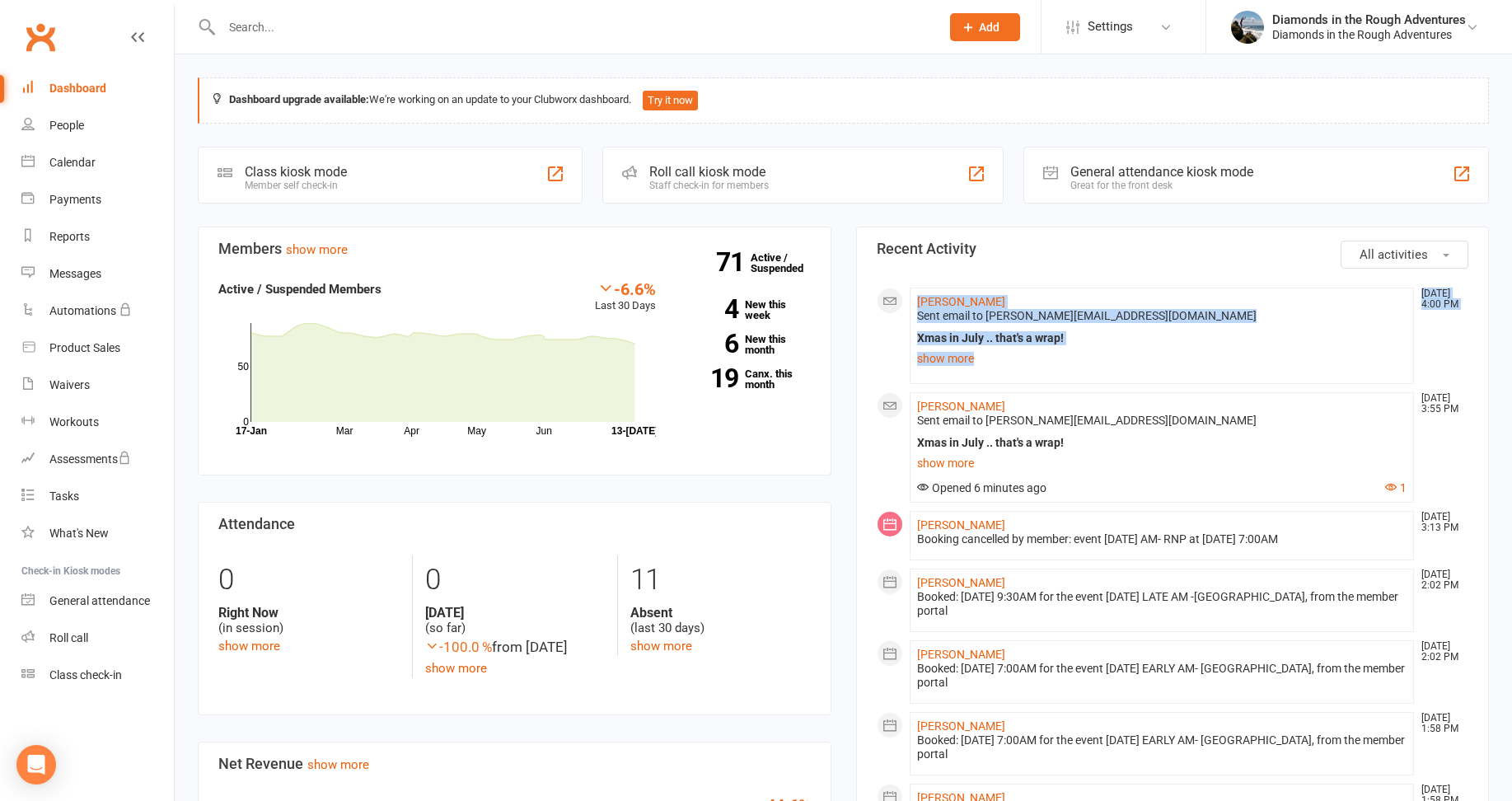 drag, startPoint x: 1004, startPoint y: 352, endPoint x: 907, endPoint y: 295, distance: 112.50778 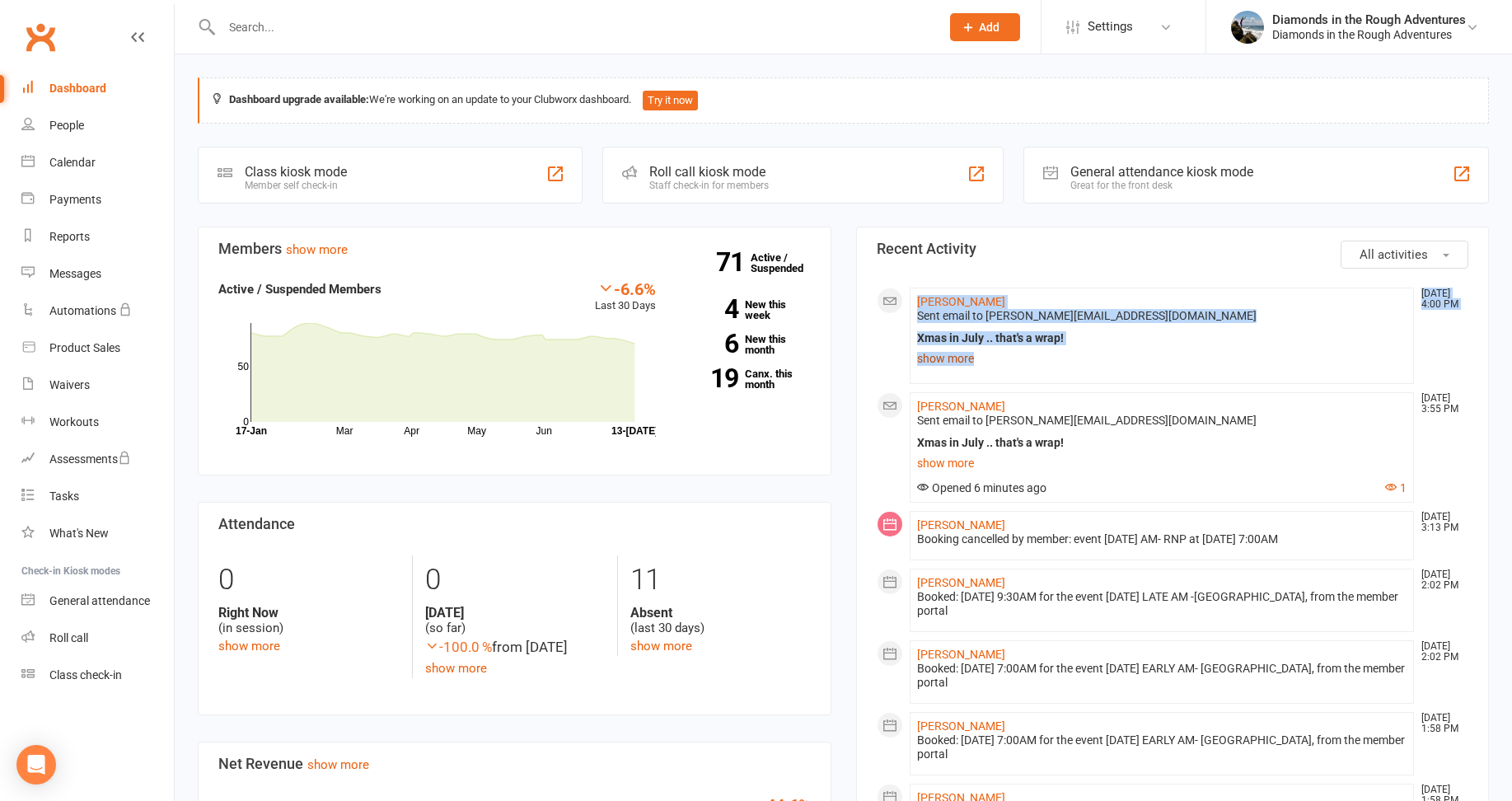 drag, startPoint x: 1203, startPoint y: 358, endPoint x: 1235, endPoint y: 323, distance: 47.4236 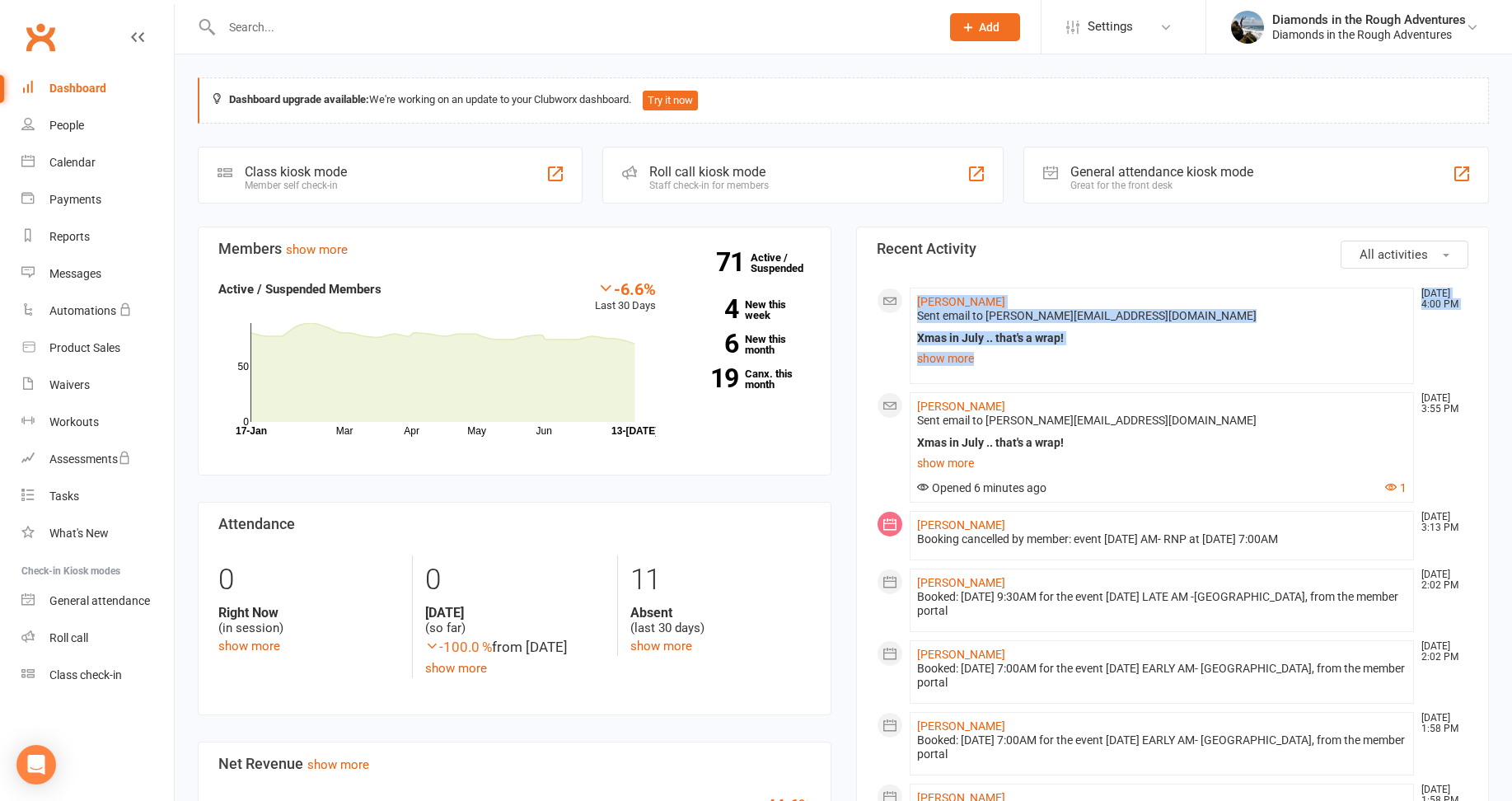 click on "show more" 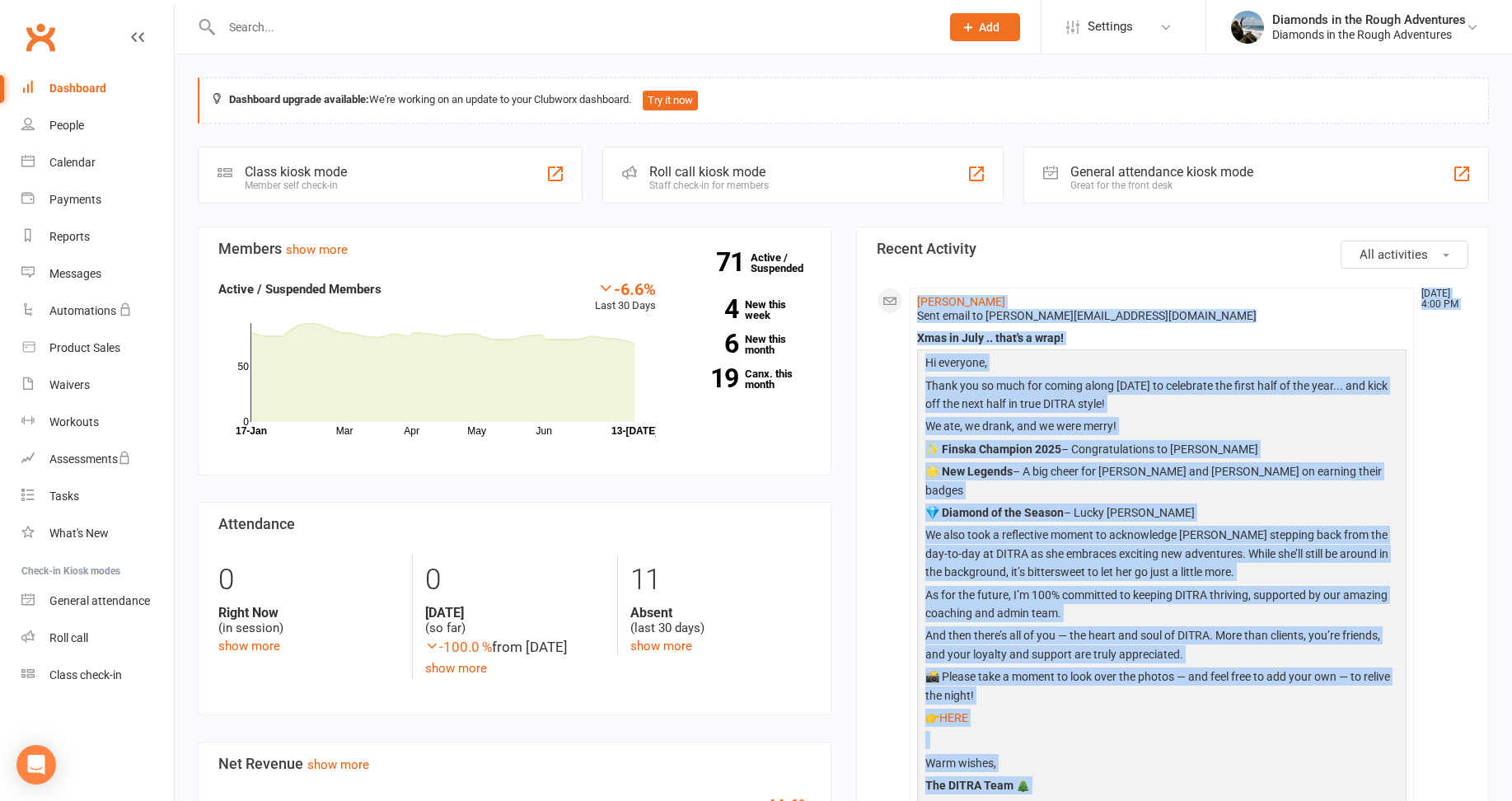 click on "[PERSON_NAME] [DATE] 4:00 PM   Sent email to [PERSON_NAME][EMAIL_ADDRESS][DOMAIN_NAME]  Xmas in July .. that's a wrap! Hi everyone, Thank you so much for coming along [DATE] to celebrate the first half of the year... and kick off the next half in true DITRA style! We ate, we drank, and we were merry! ✨ Finska Champion 2025  – Congratulations to [PERSON_NAME] 🌟 New Legends  – A big cheer for [PERSON_NAME] and [PERSON_NAME] on earning their badges 💎 Diamond of the Season  – Lucky [PERSON_NAME] Walkom We also took a reflective moment to acknowledge Jo stepping back from the day-to-day at [GEOGRAPHIC_DATA] as she embraces exciting new adventures. While she’ll still be around in the background, it’s bittersweet to let her go just a little more. As for the future, I’m 100% committed to keeping DITRA thriving, supported by our amazing coaching and admin team. And then there’s all of you — the heart and soul of DITRA. More than clients, you’re friends, and your loyalty and support are truly appreciated. 👉  HERE   show less" 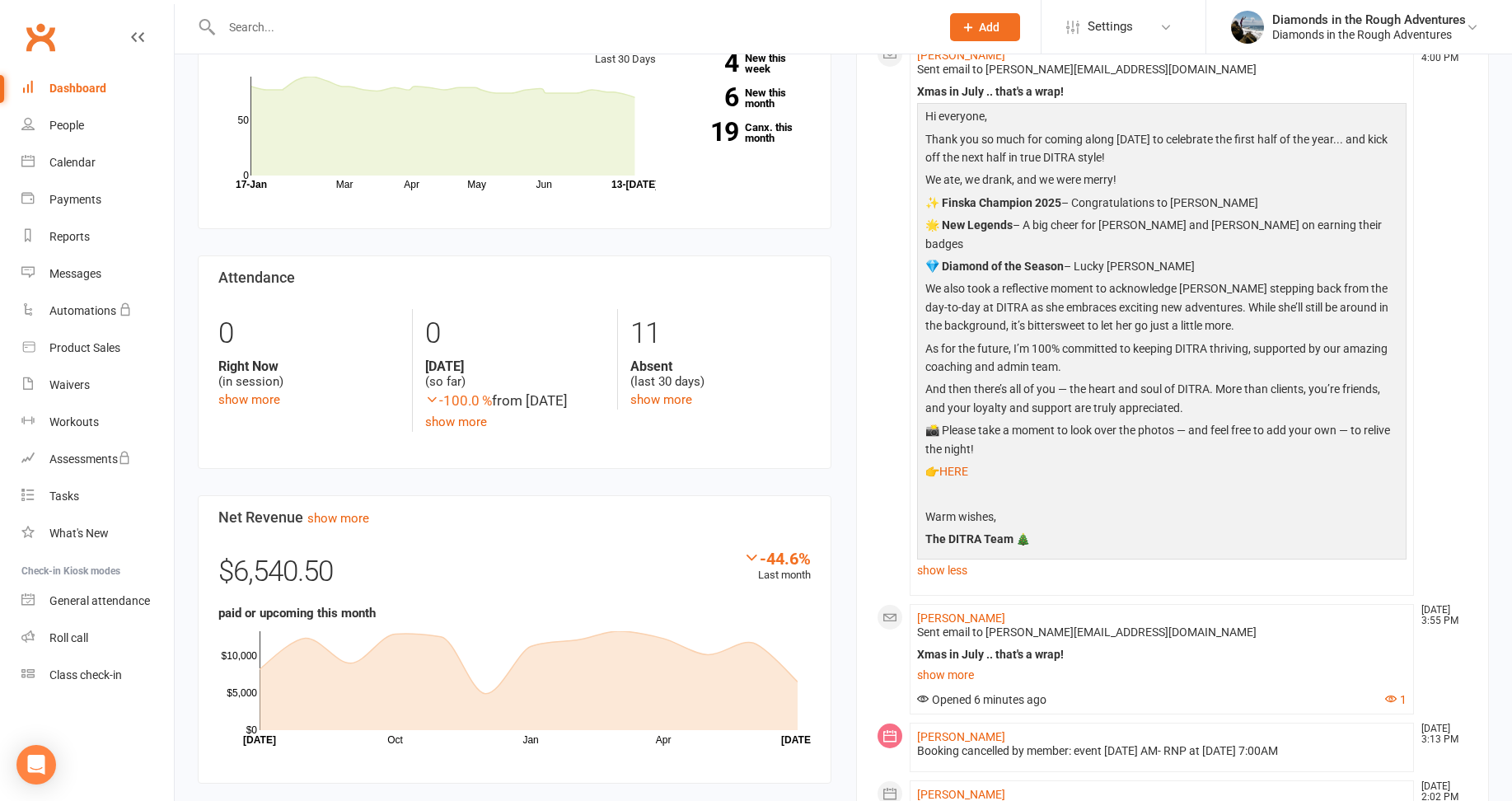 scroll, scrollTop: 247, scrollLeft: 0, axis: vertical 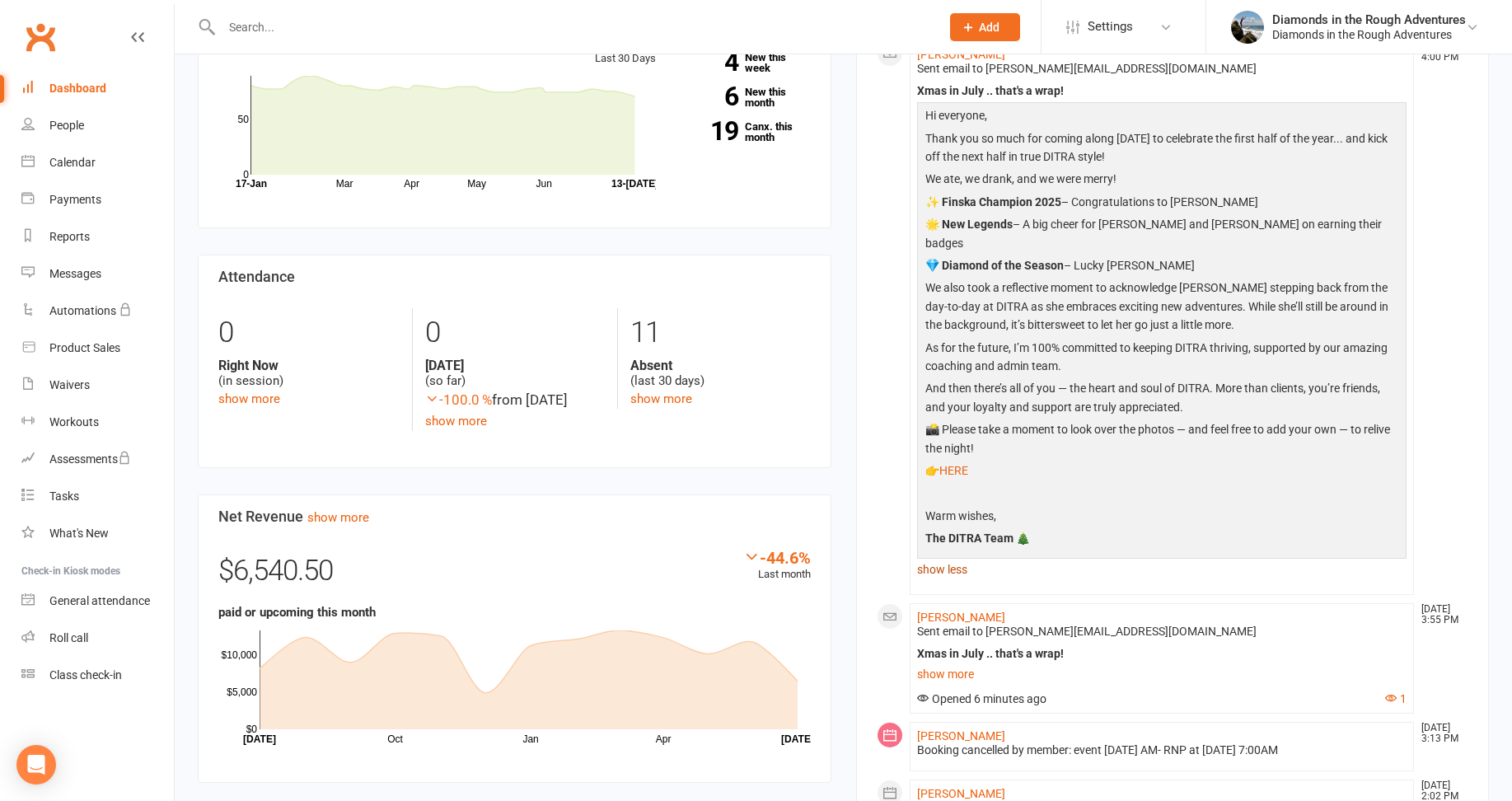 click on "show less" 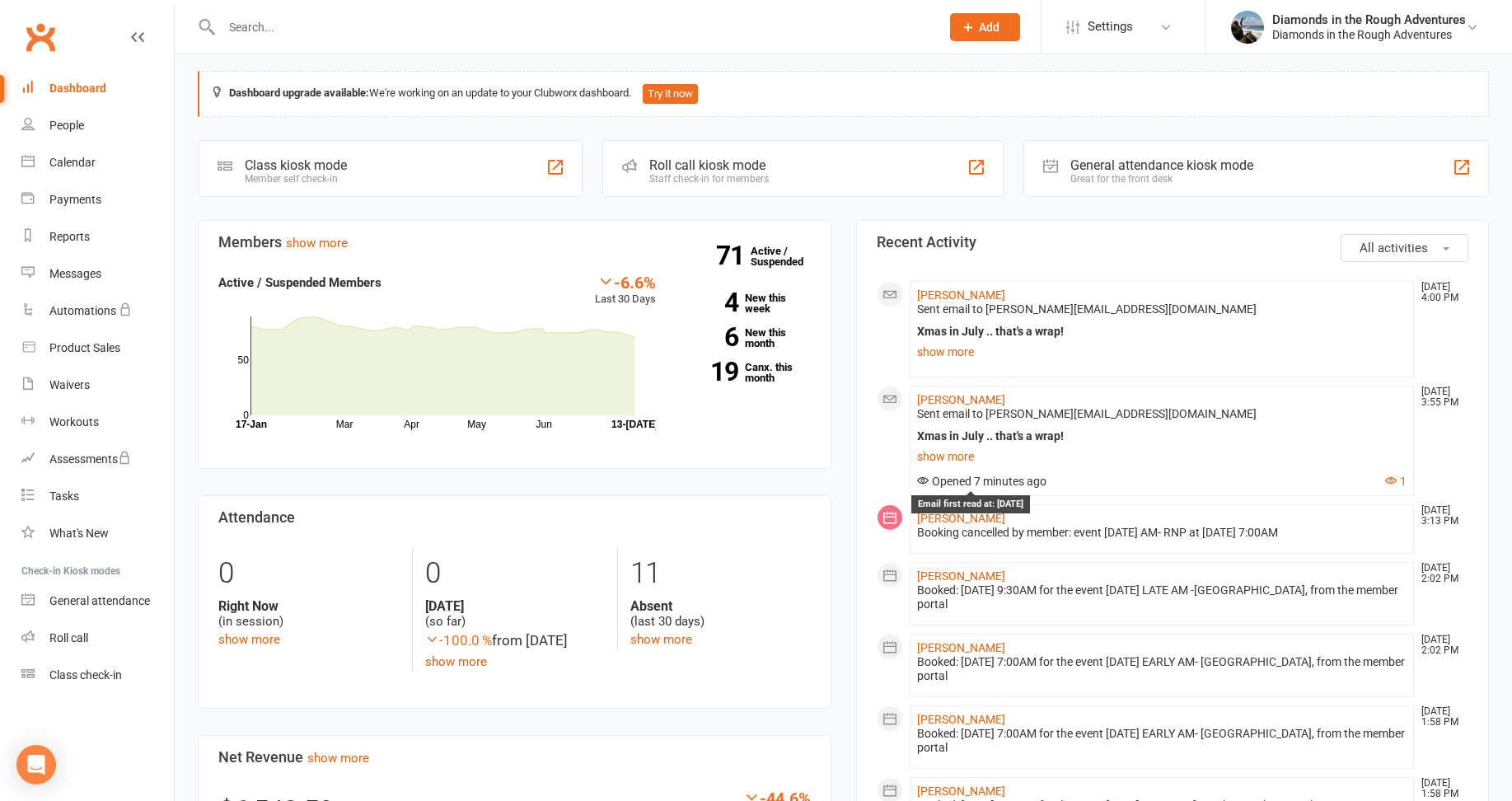 scroll, scrollTop: 0, scrollLeft: 0, axis: both 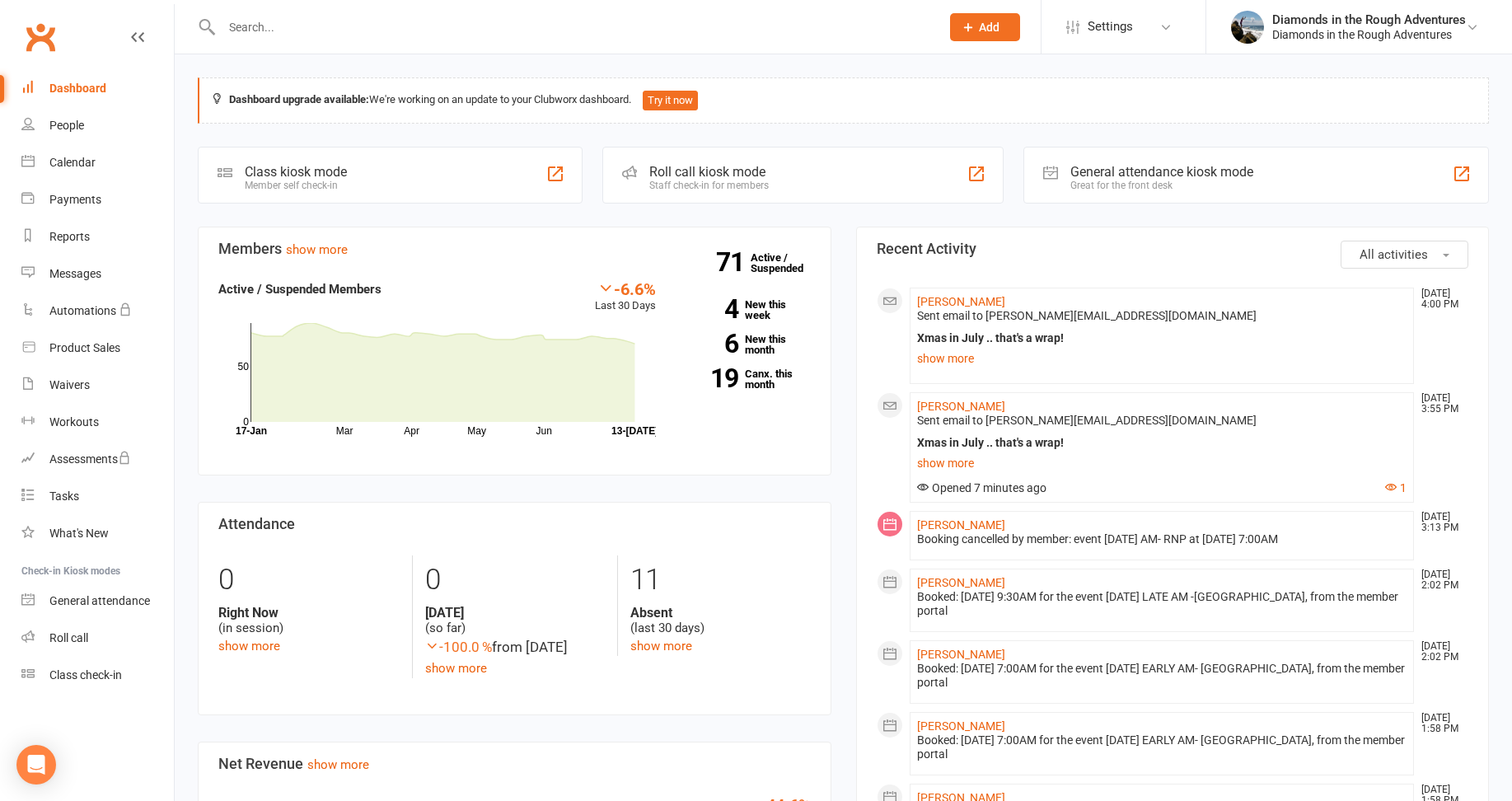 drag, startPoint x: 38, startPoint y: 760, endPoint x: 55, endPoint y: 745, distance: 22.671568 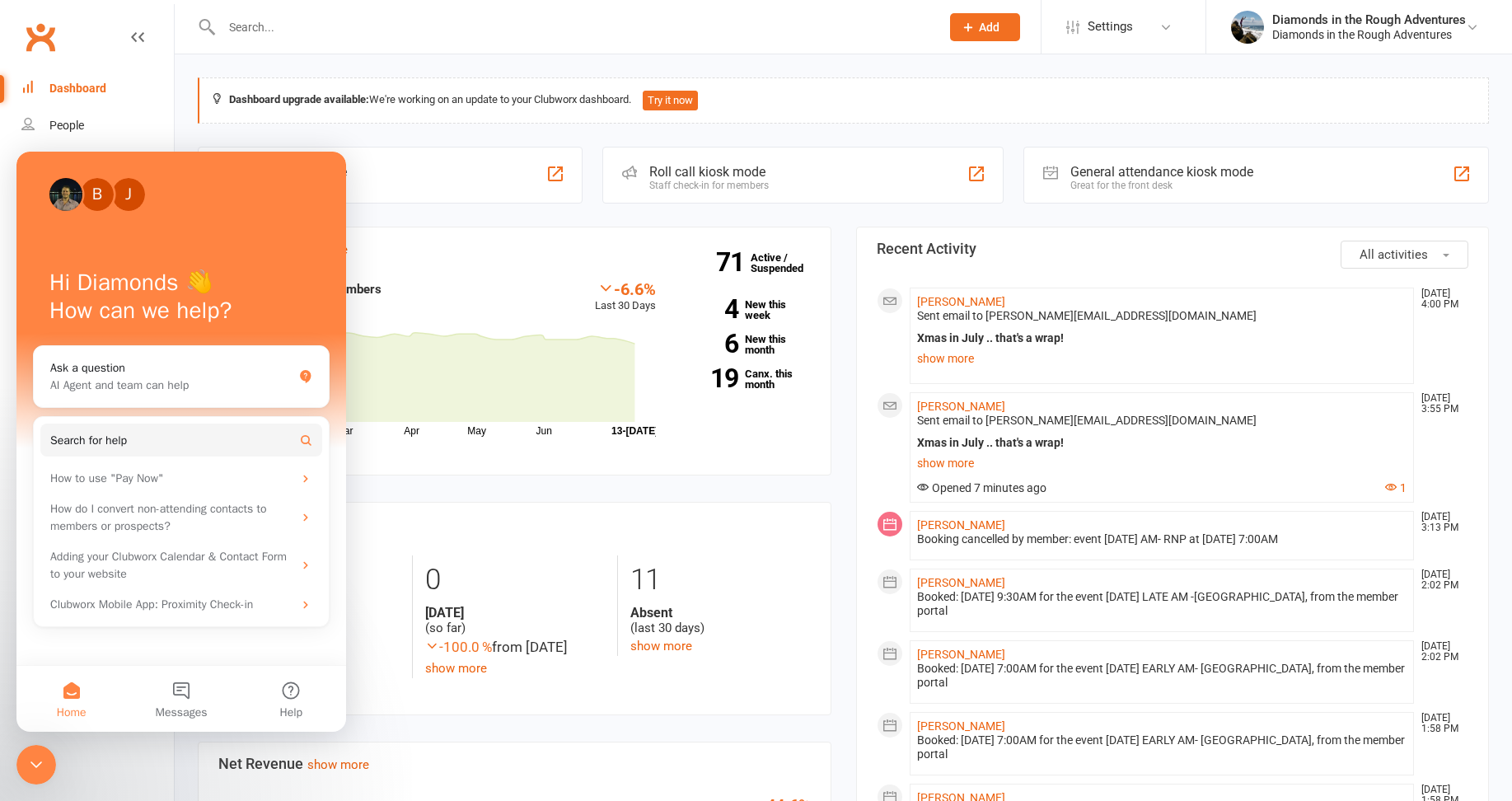 scroll, scrollTop: 0, scrollLeft: 0, axis: both 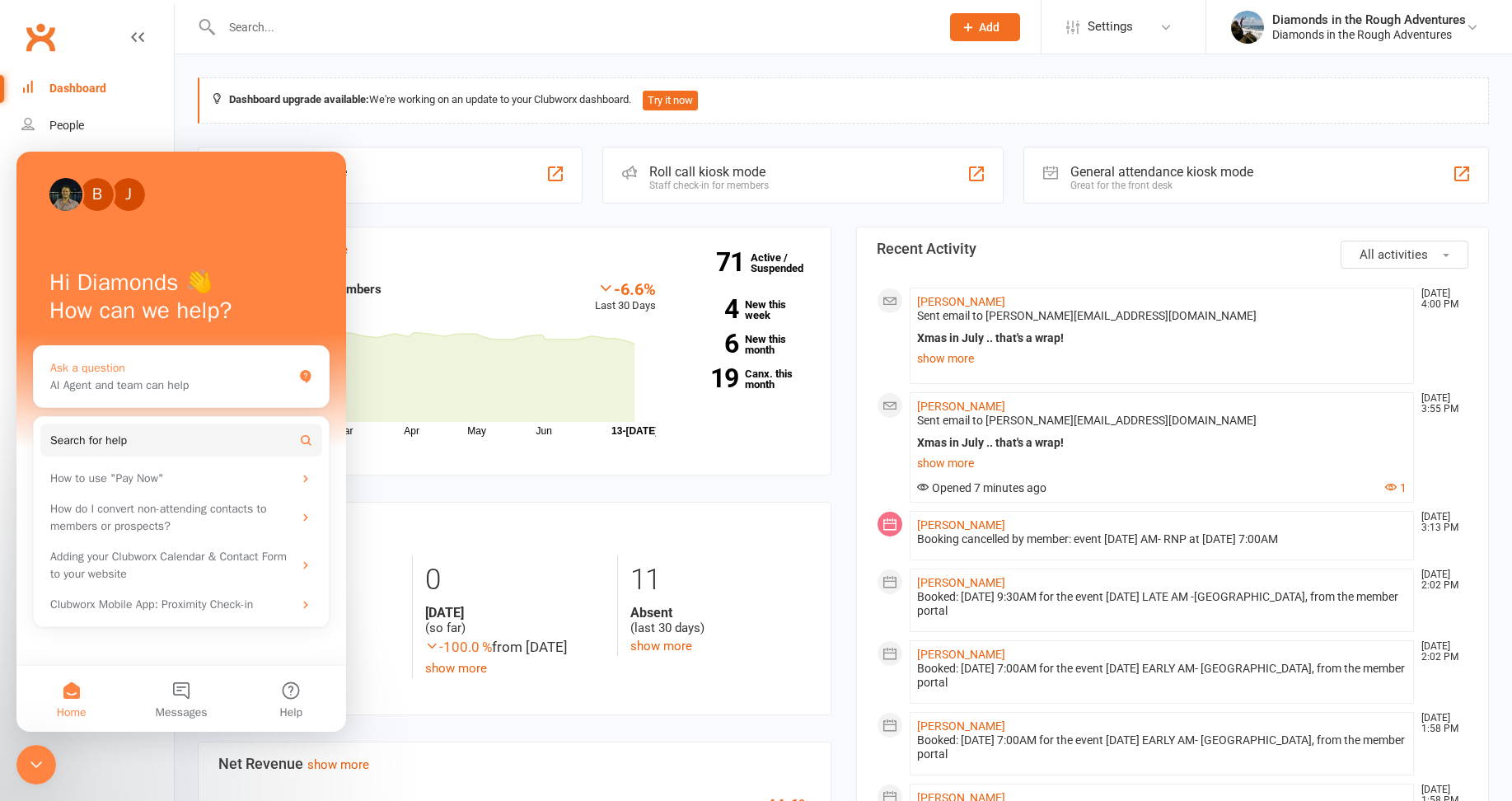 click on "Ask a question" at bounding box center (171, 368) 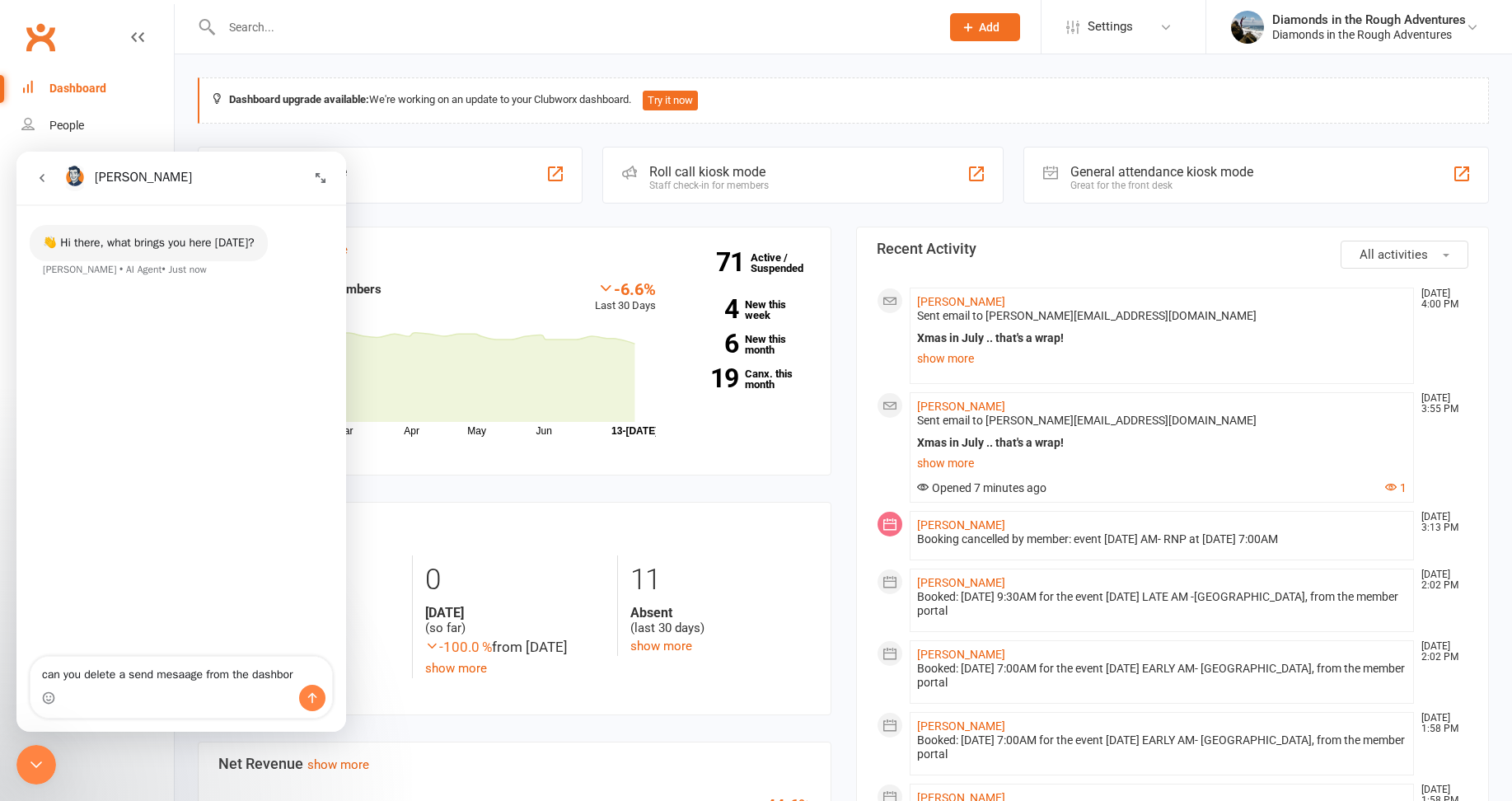 type on "can you delete a send mesaage from the dashbord" 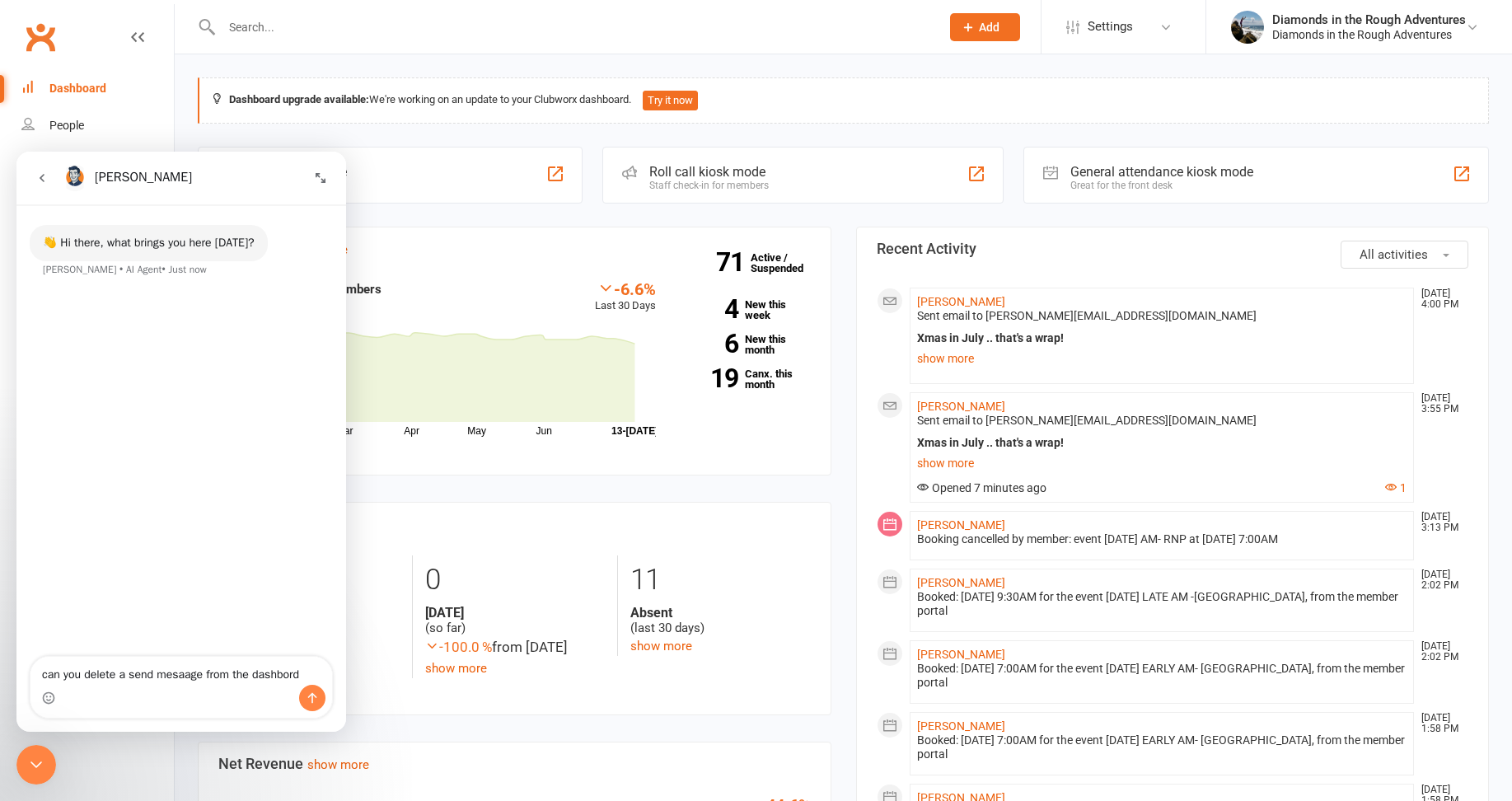 type 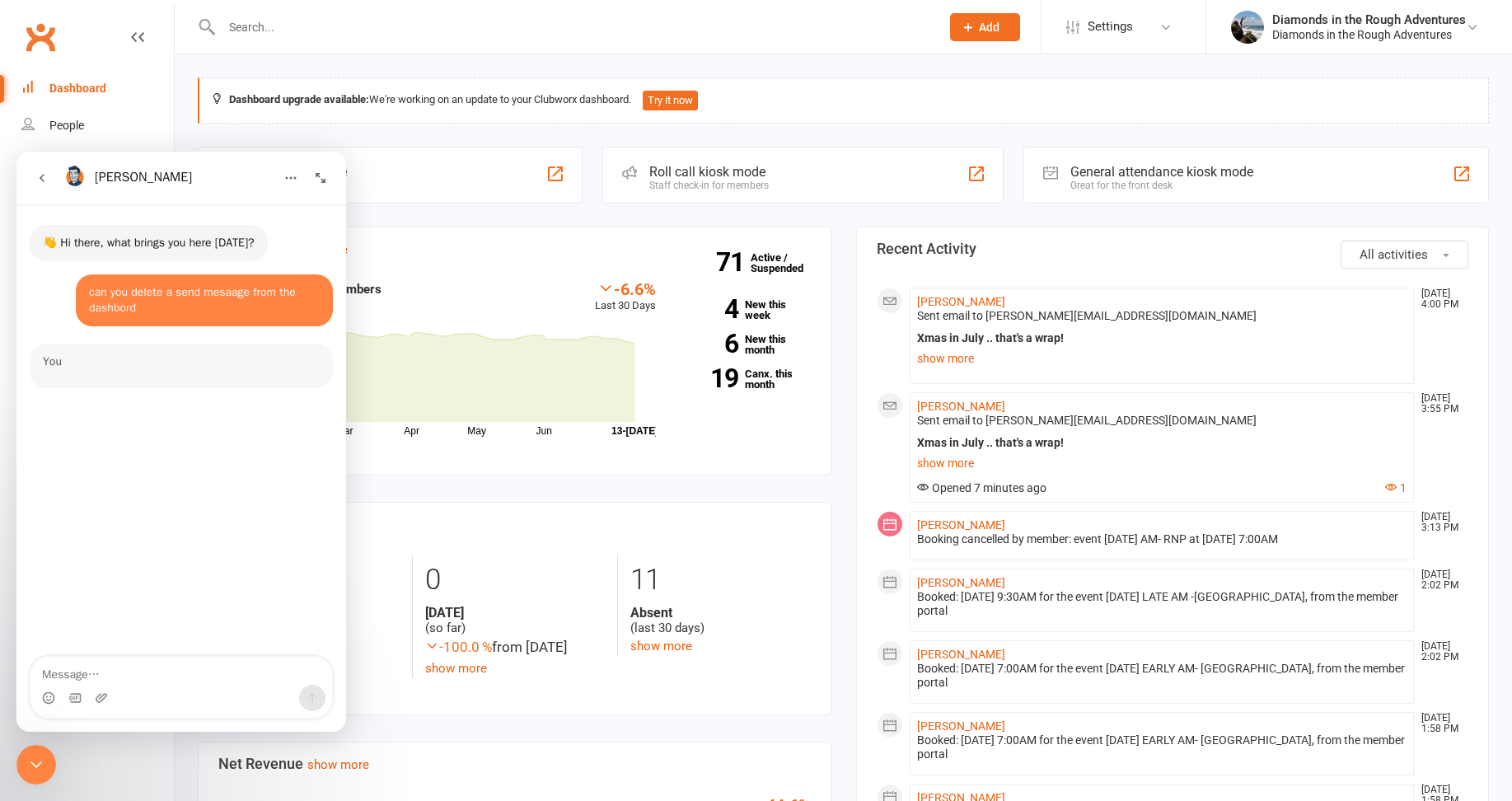scroll, scrollTop: 2, scrollLeft: 0, axis: vertical 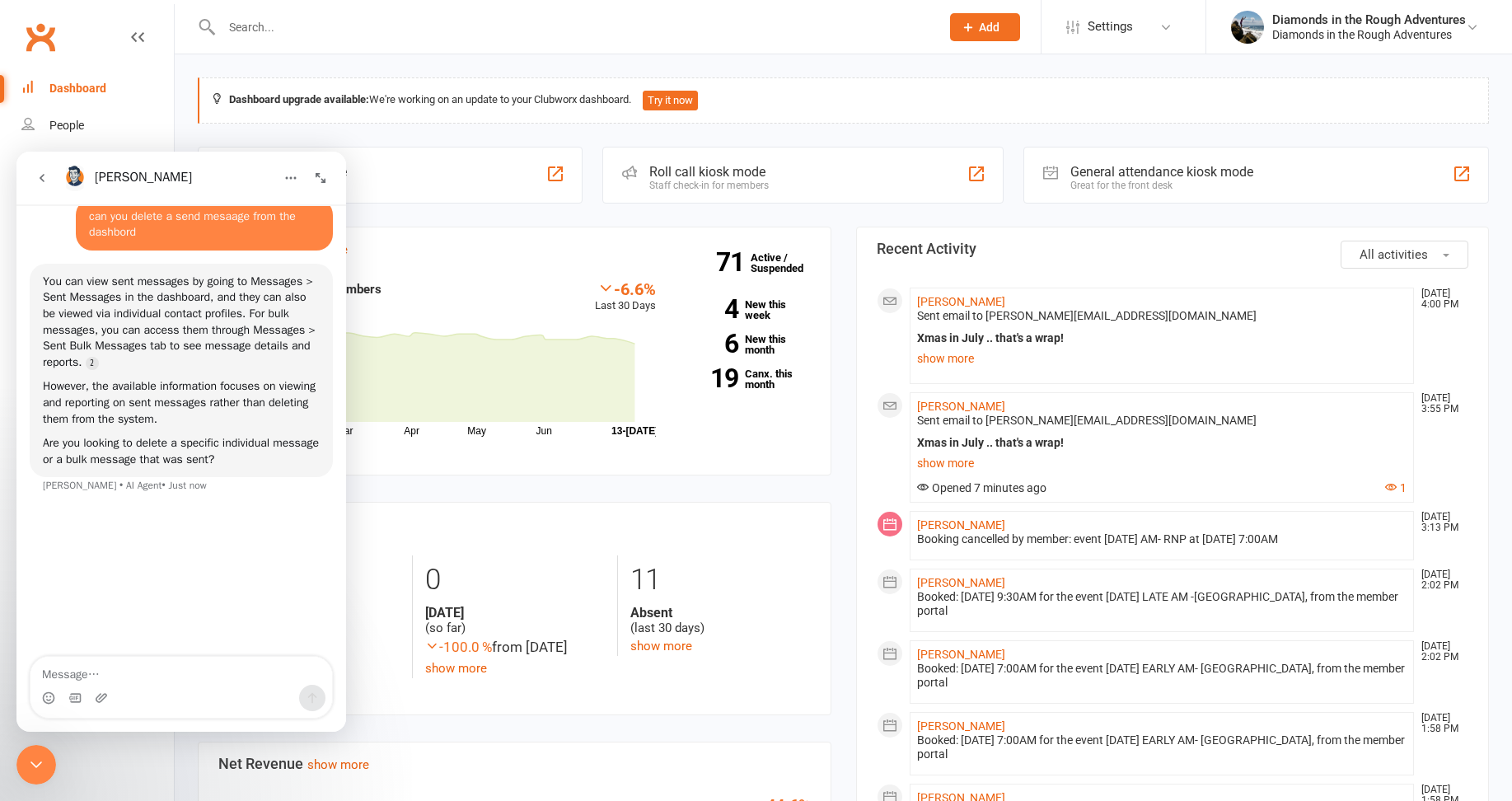 click on "Members  show more -6.6% Last 30 Days Active / Suspended Members Mar Apr May Jun Month [DATE]-[DATE]  0 50 71 Active / Suspended 4 New this week 6 New this month 19 Canx. this month" at bounding box center (514, 351) 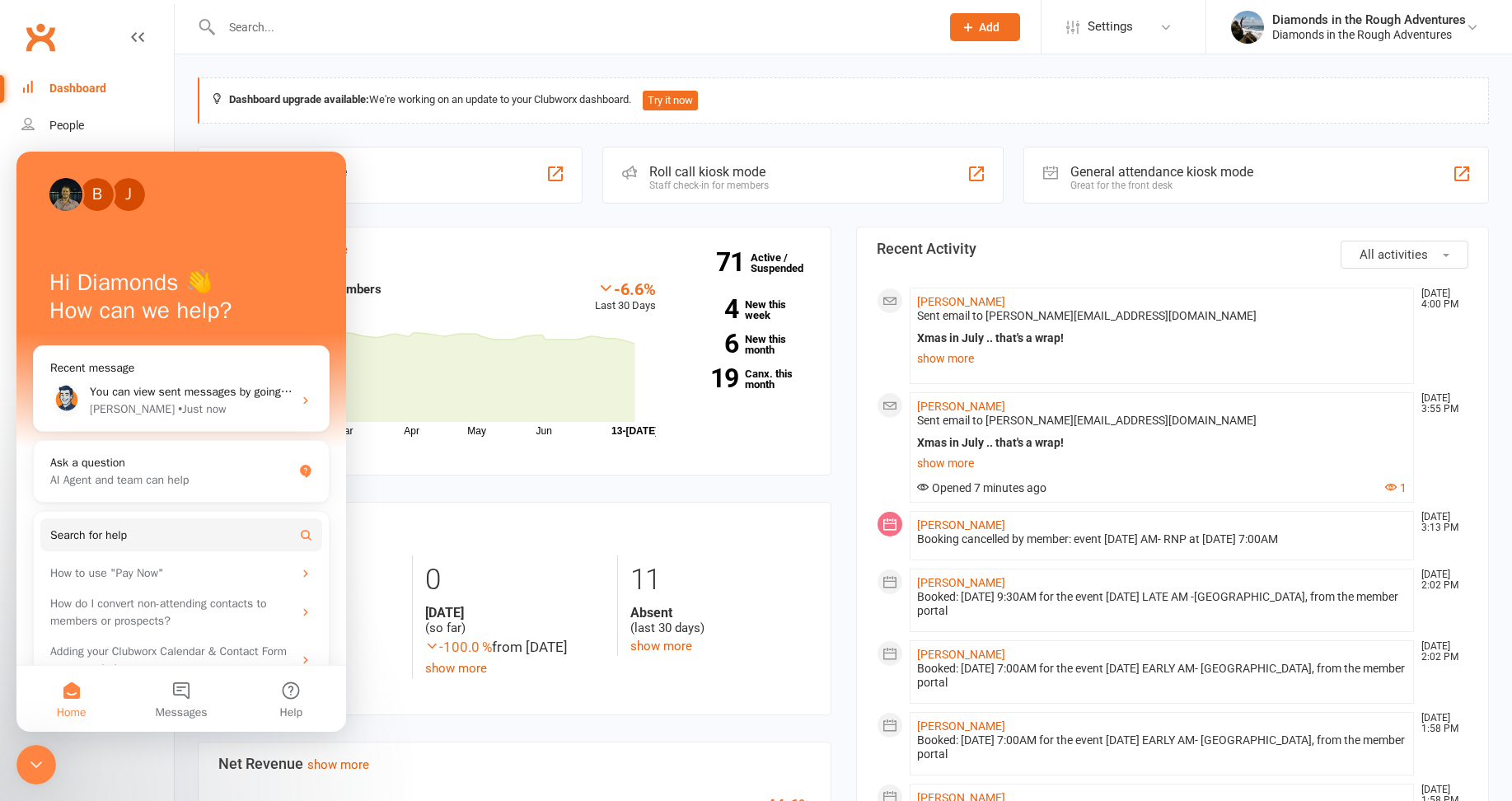 click 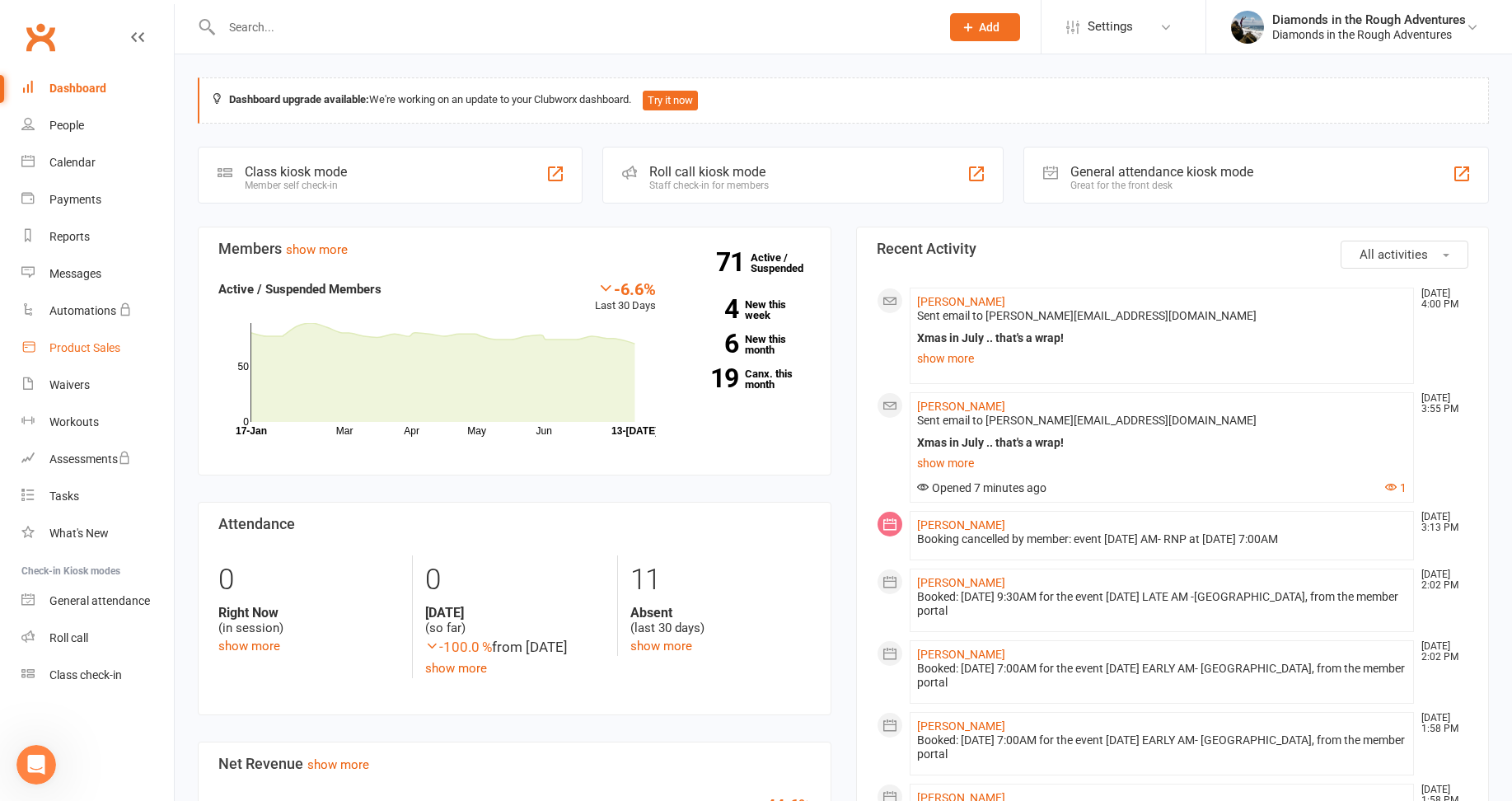 scroll, scrollTop: 0, scrollLeft: 0, axis: both 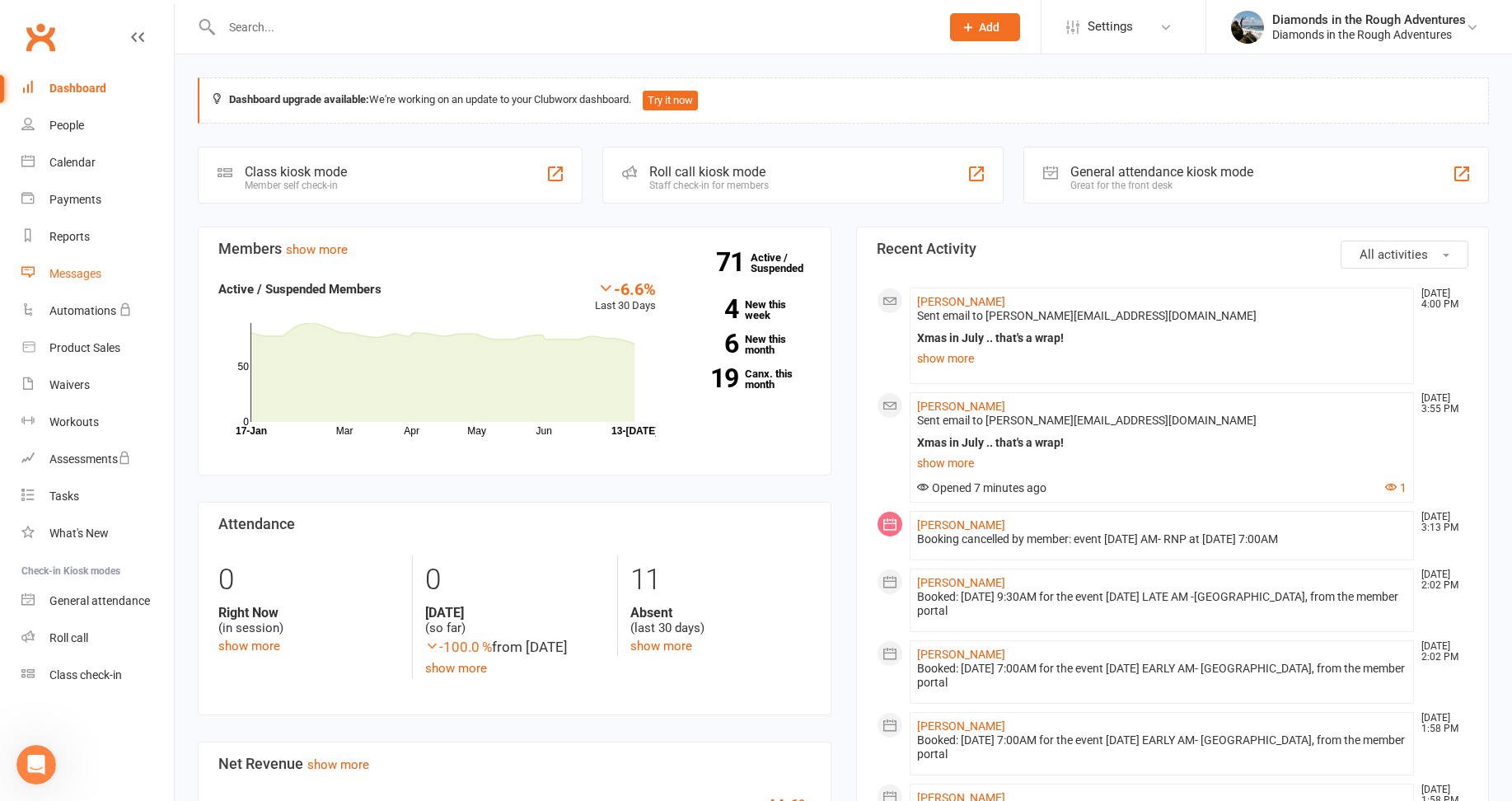click on "Messages" at bounding box center [97, 274] 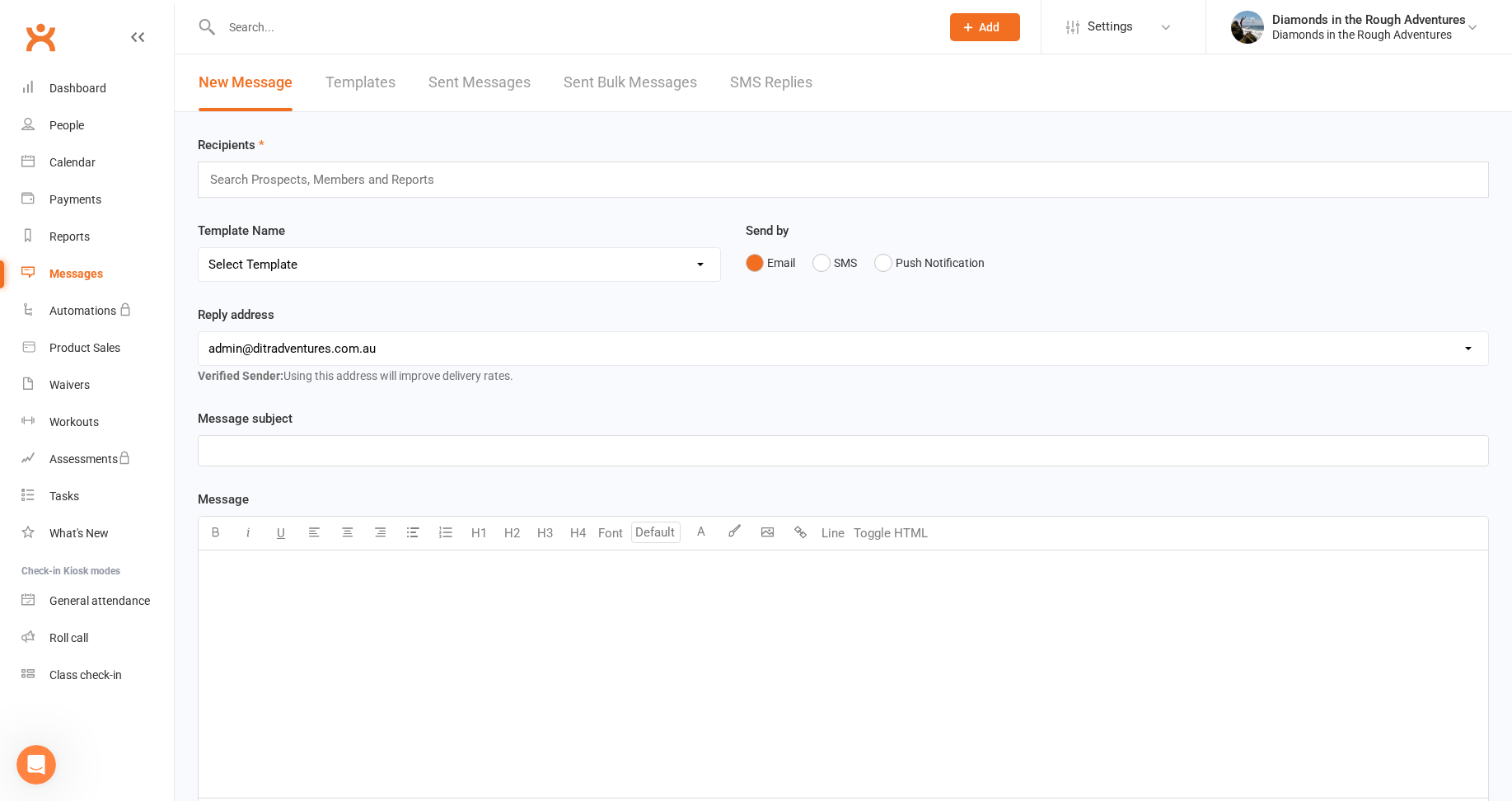click on "Sent Messages" at bounding box center (480, 82) 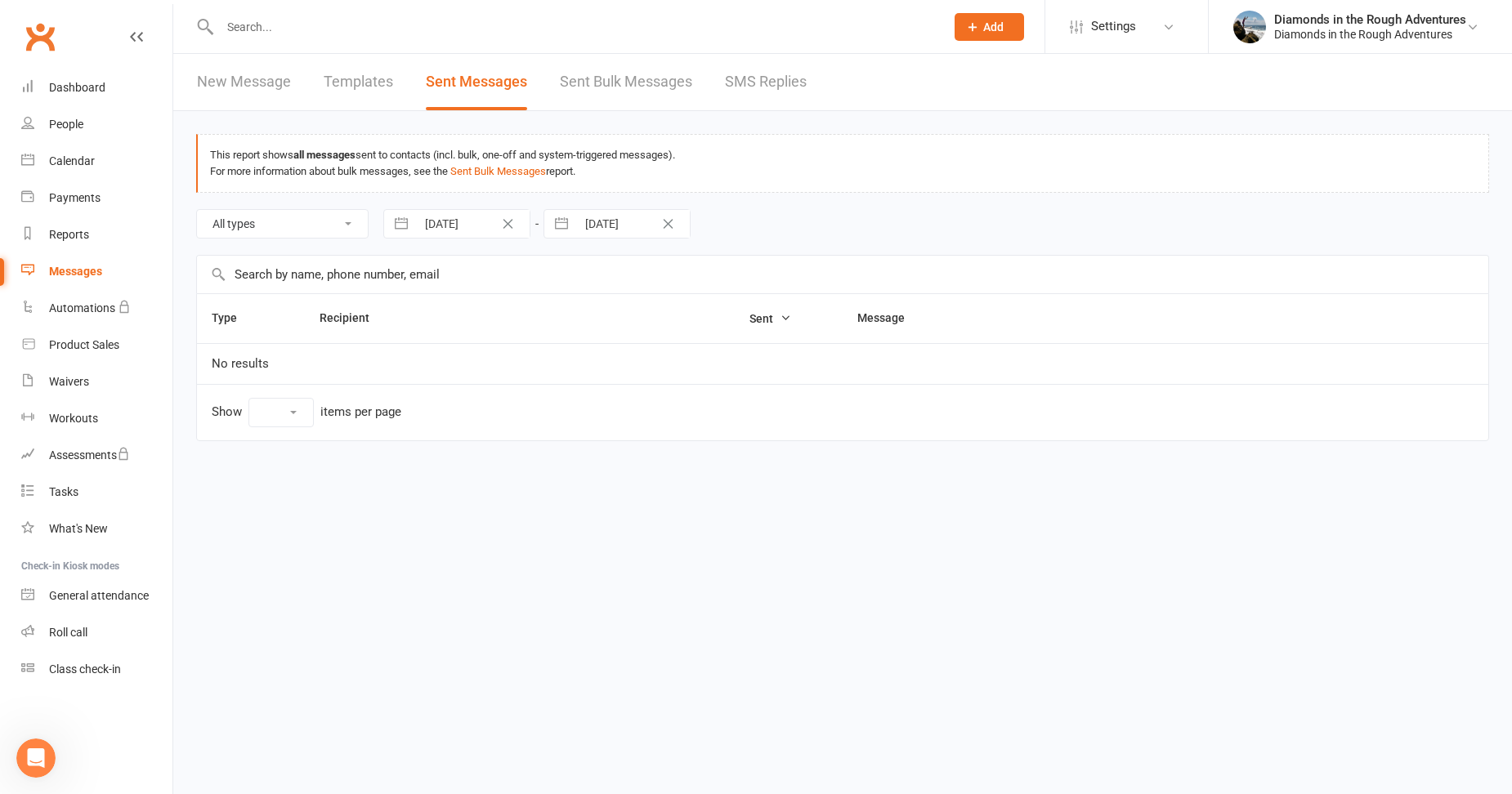 select on "50" 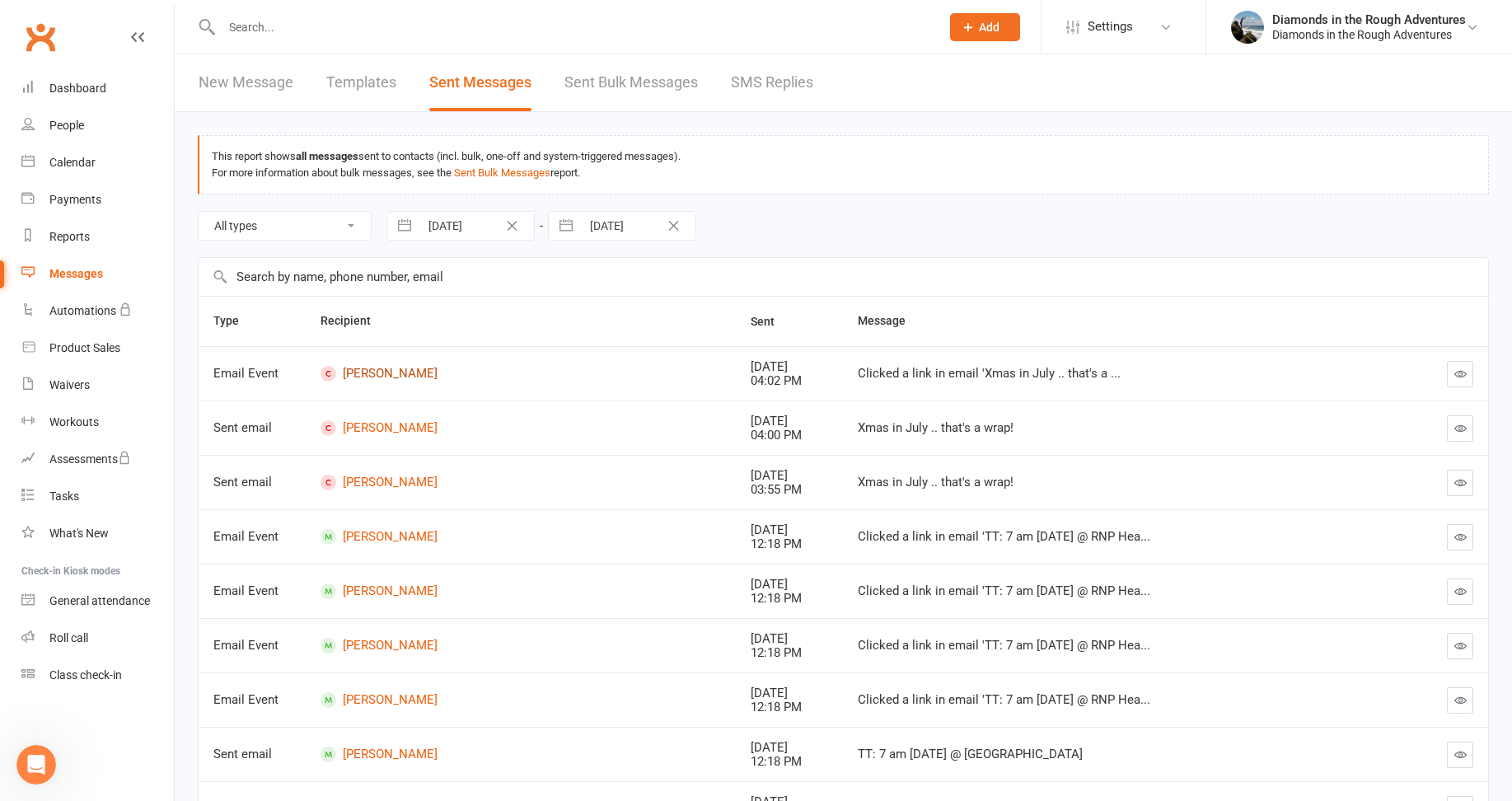 click on "[PERSON_NAME]" at bounding box center [521, 373] 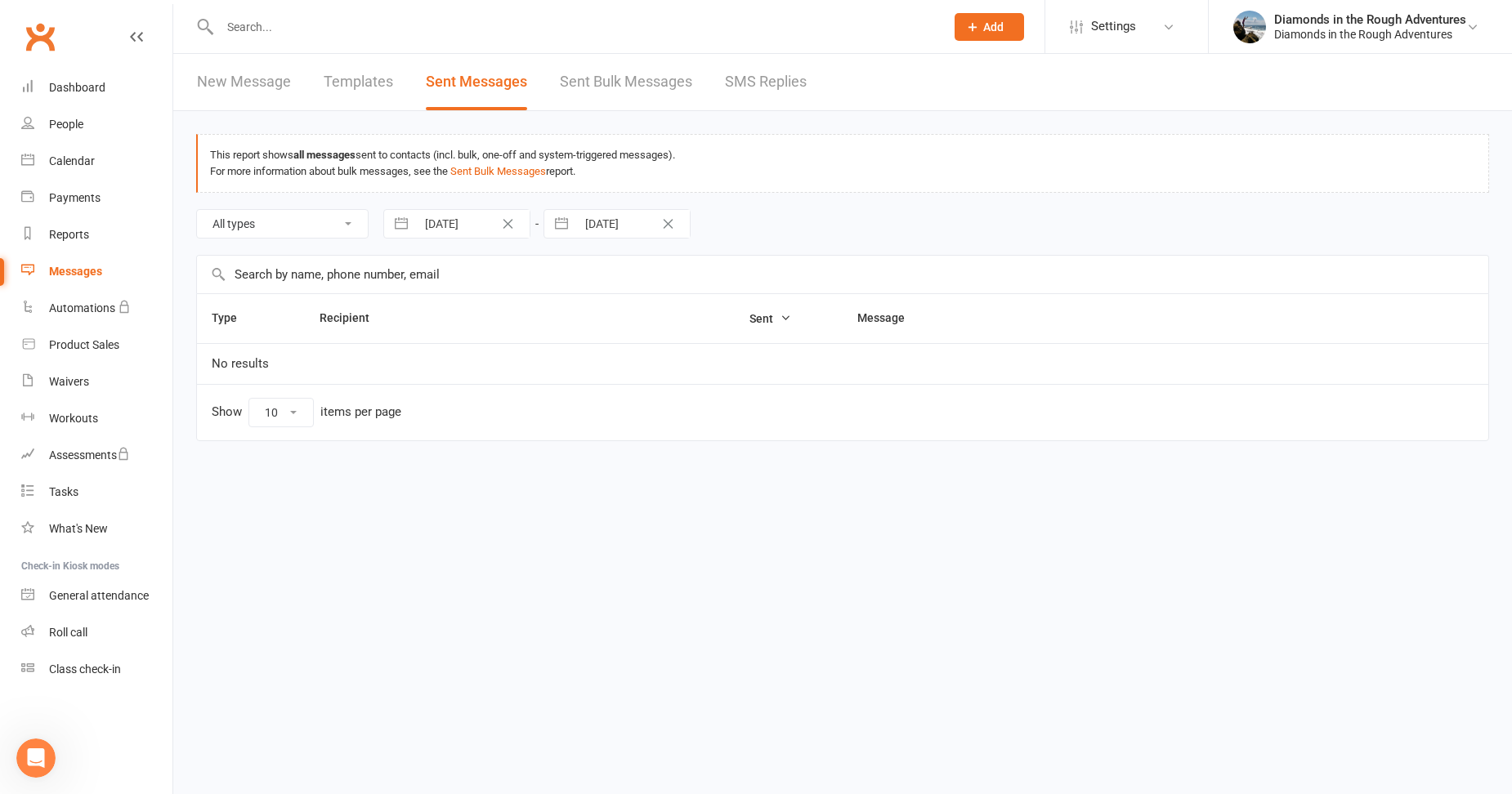 select on "50" 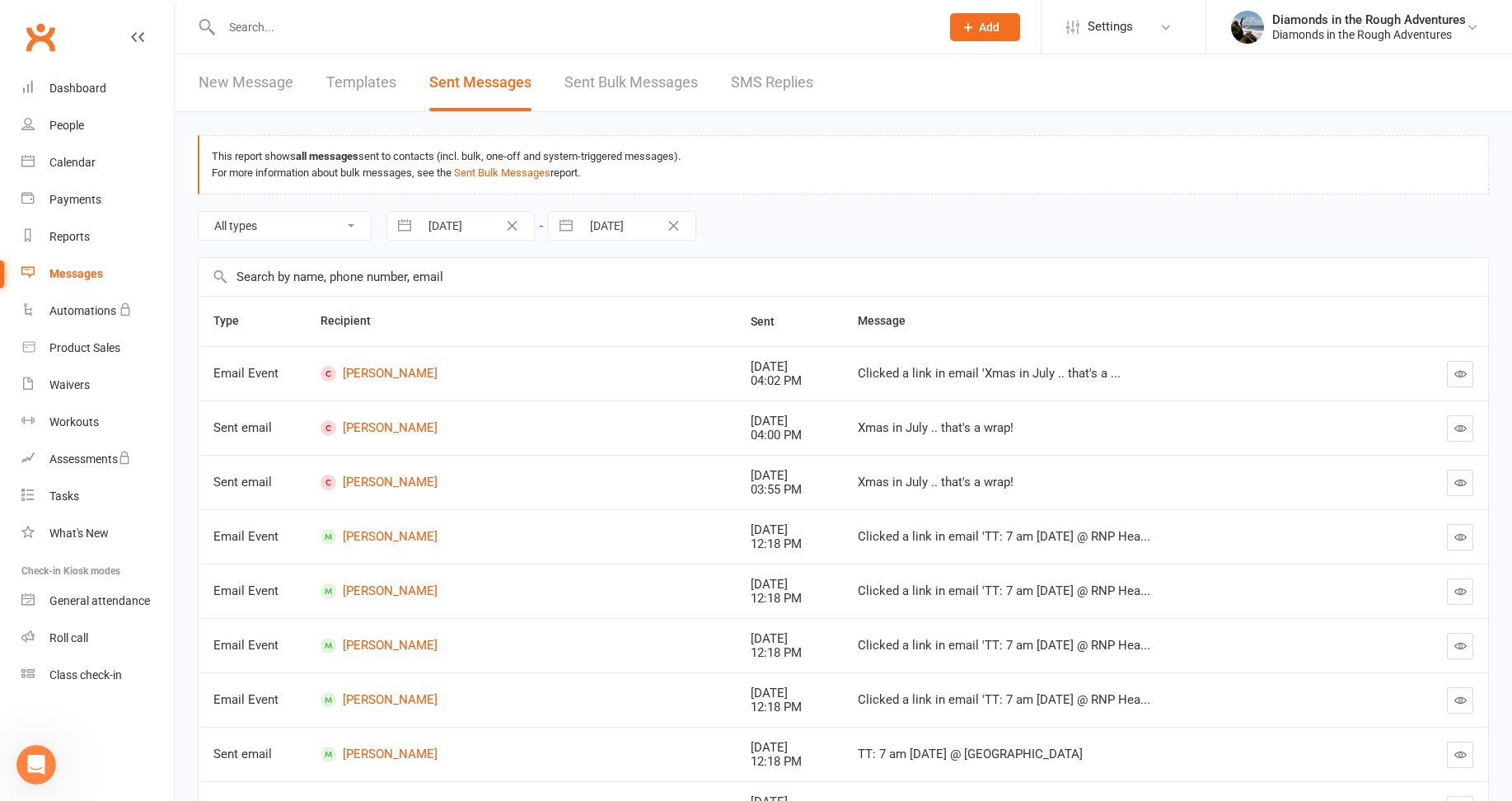 click at bounding box center (1460, 373) 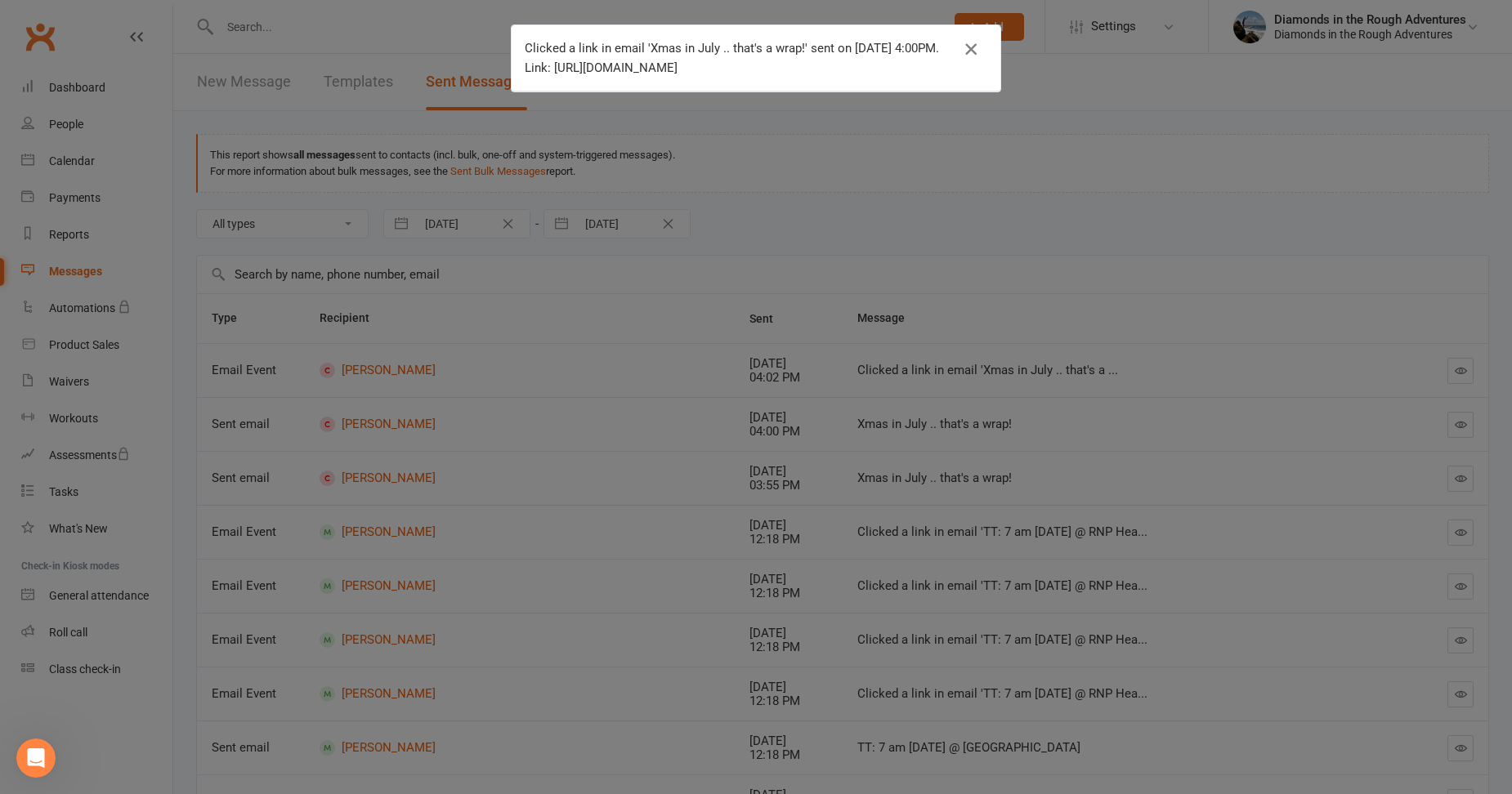 click at bounding box center [971, 49] 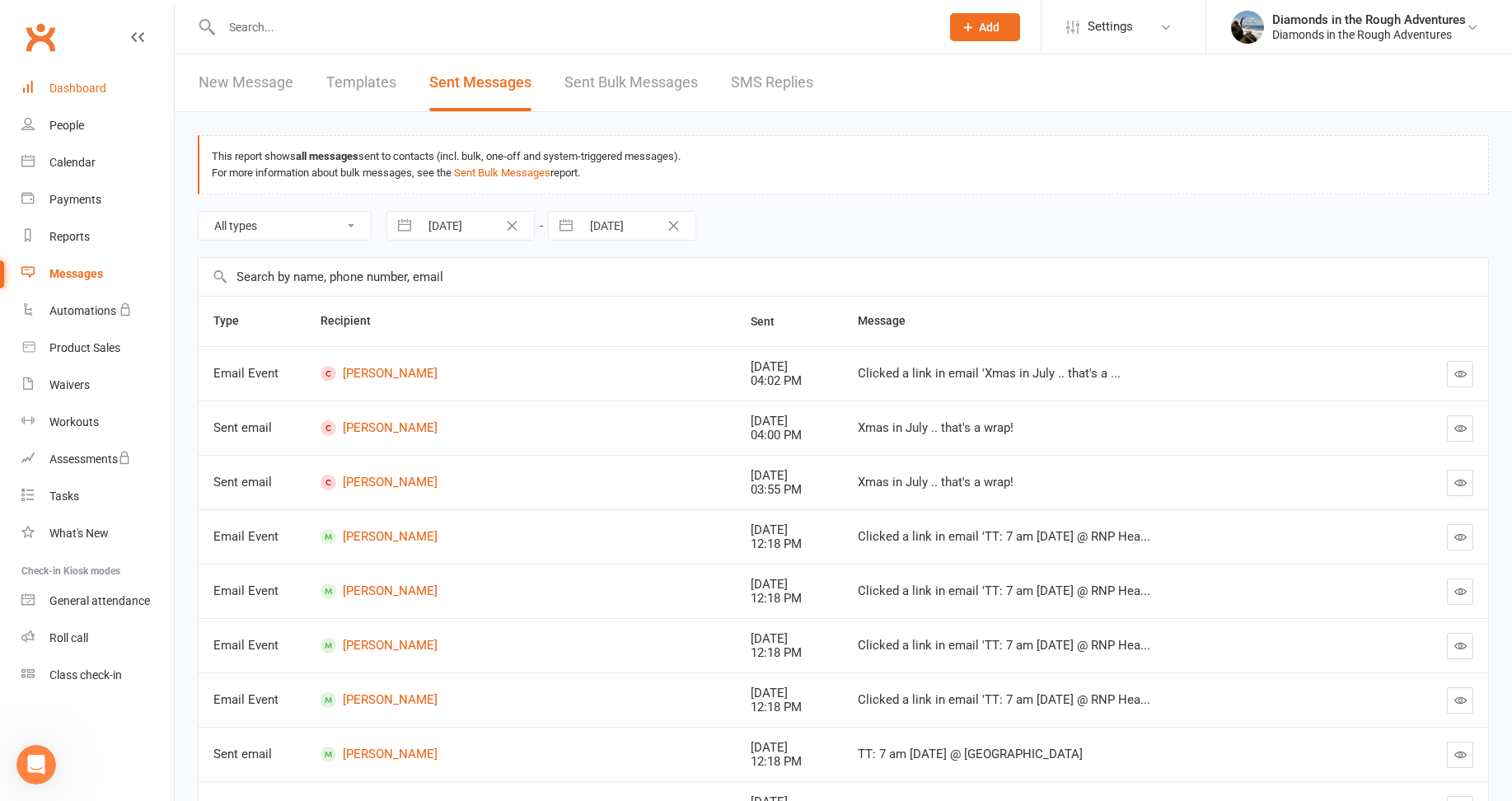 click on "Dashboard" at bounding box center [77, 88] 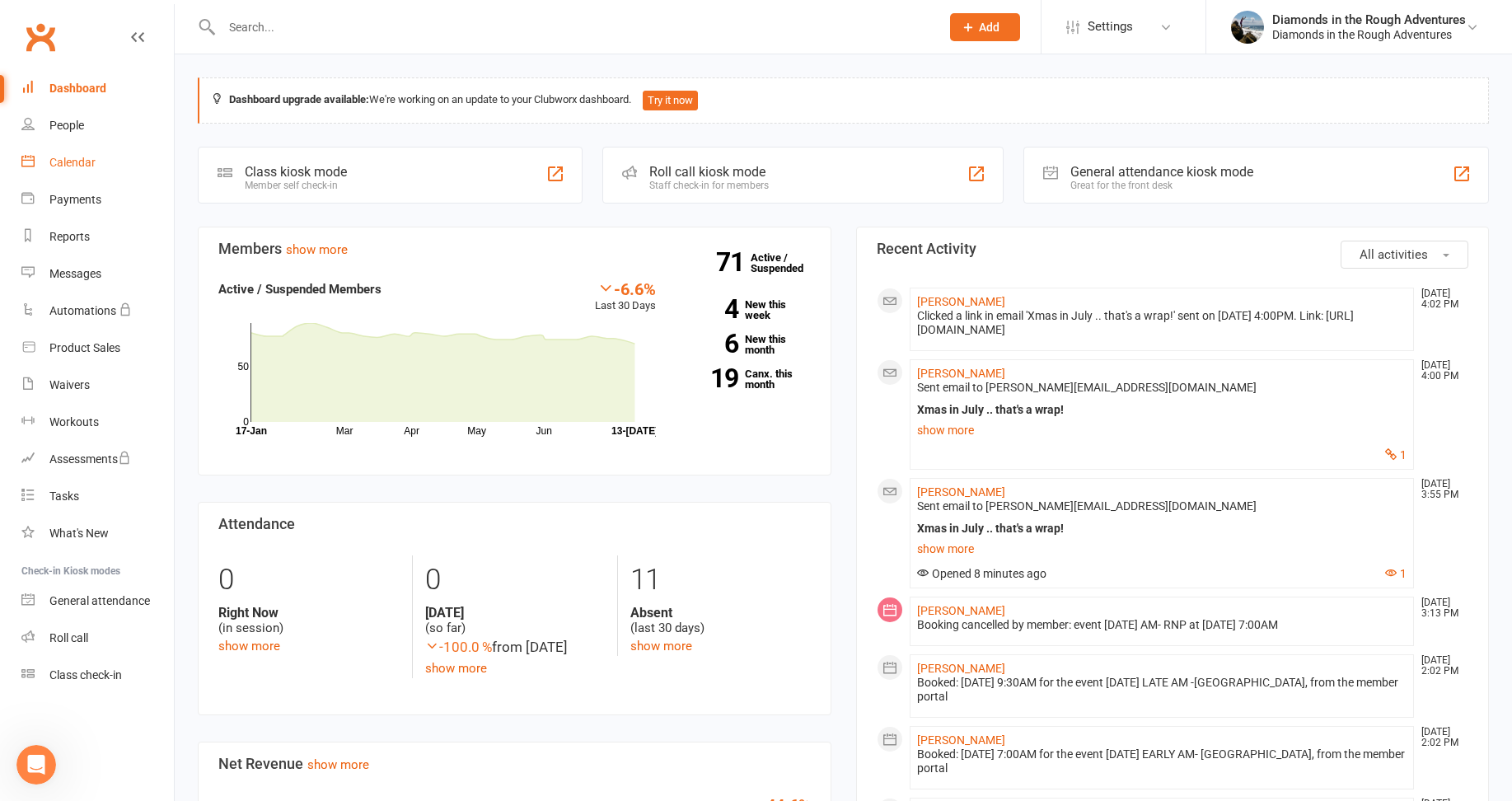 drag, startPoint x: 77, startPoint y: 157, endPoint x: 425, endPoint y: 176, distance: 348.51829 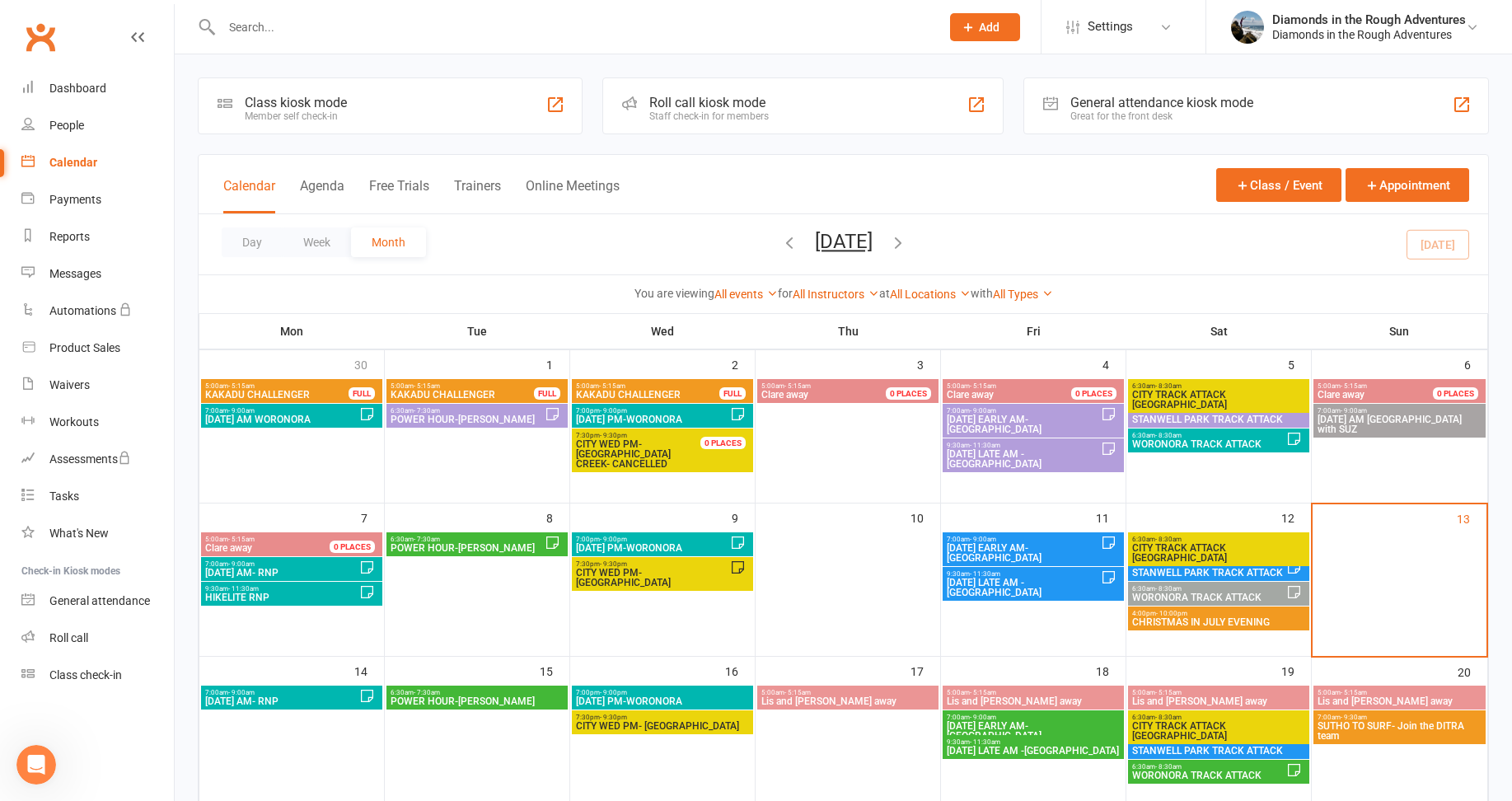 click on "CHRISTMAS IN JULY EVENING" at bounding box center [1219, 622] 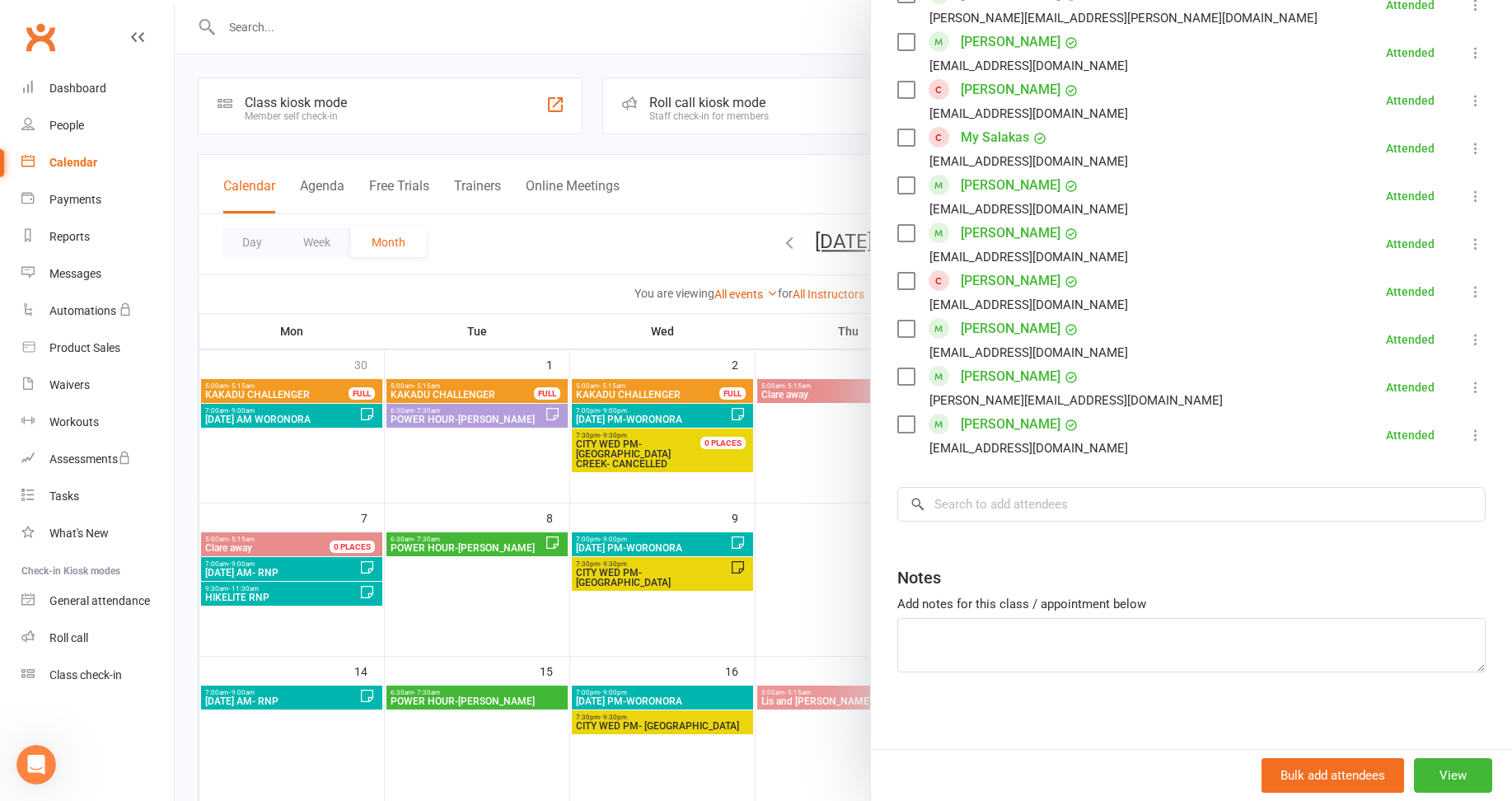 scroll, scrollTop: 1336, scrollLeft: 0, axis: vertical 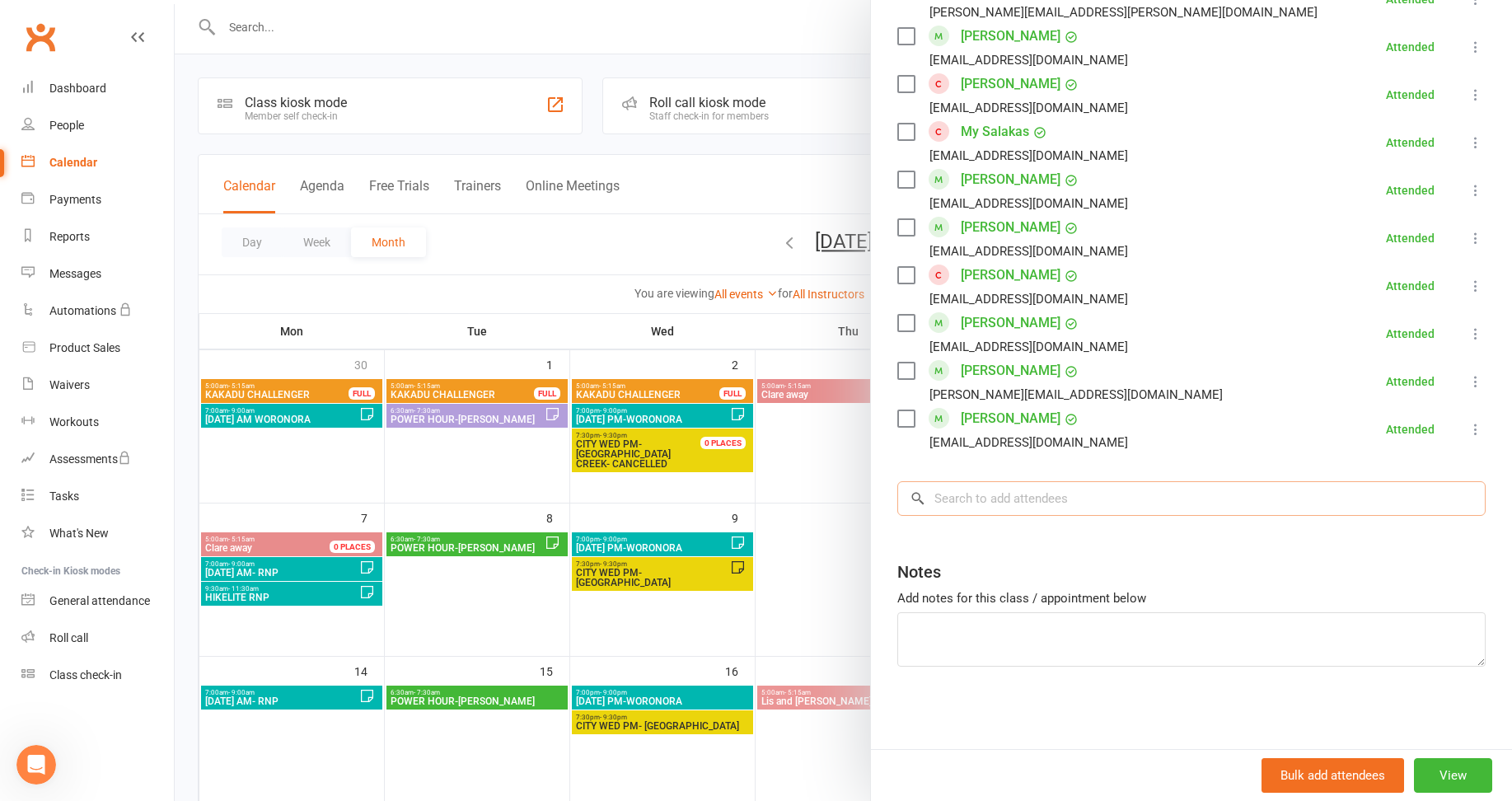 click at bounding box center (1191, 499) 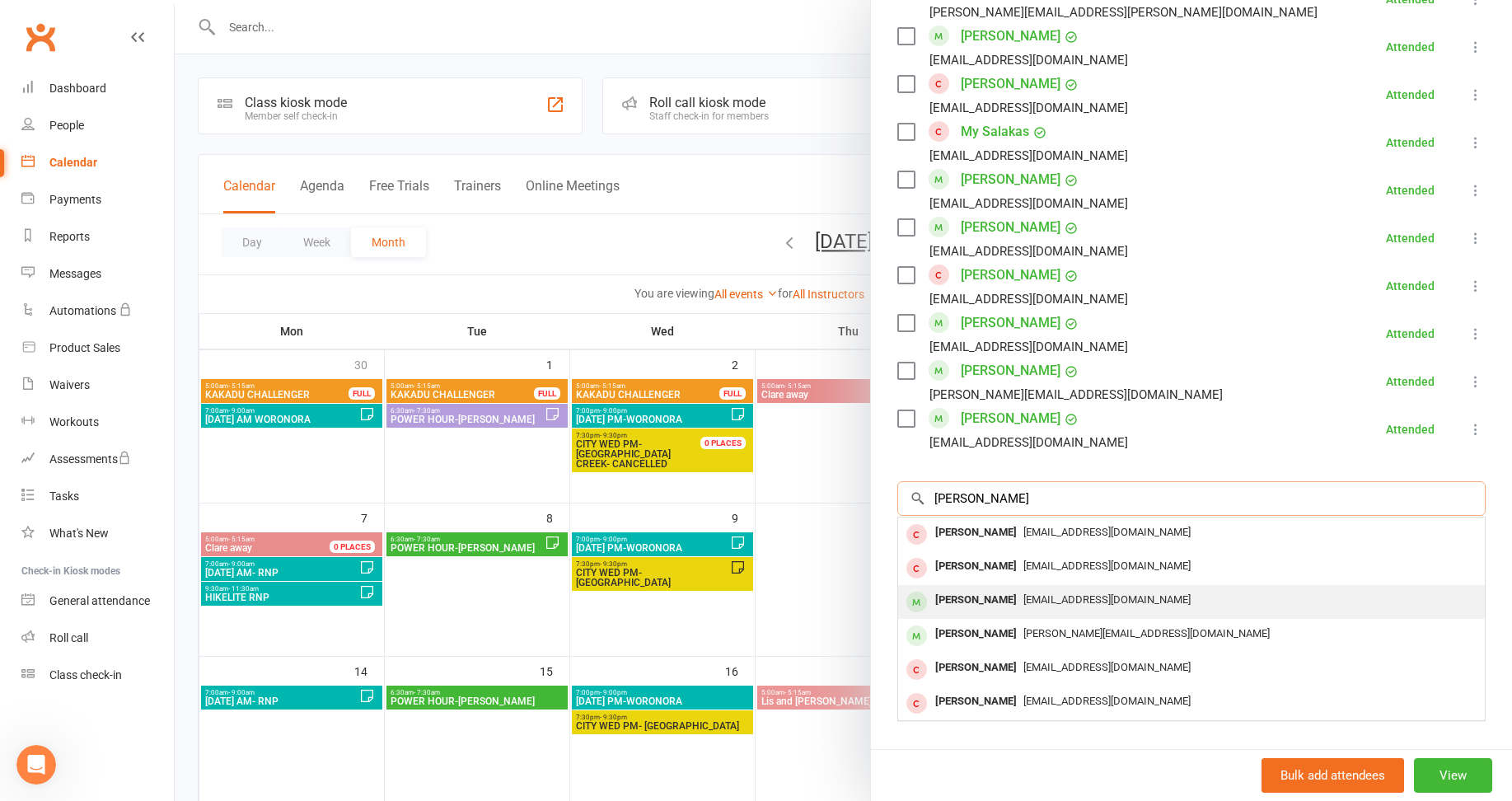type on "[PERSON_NAME]" 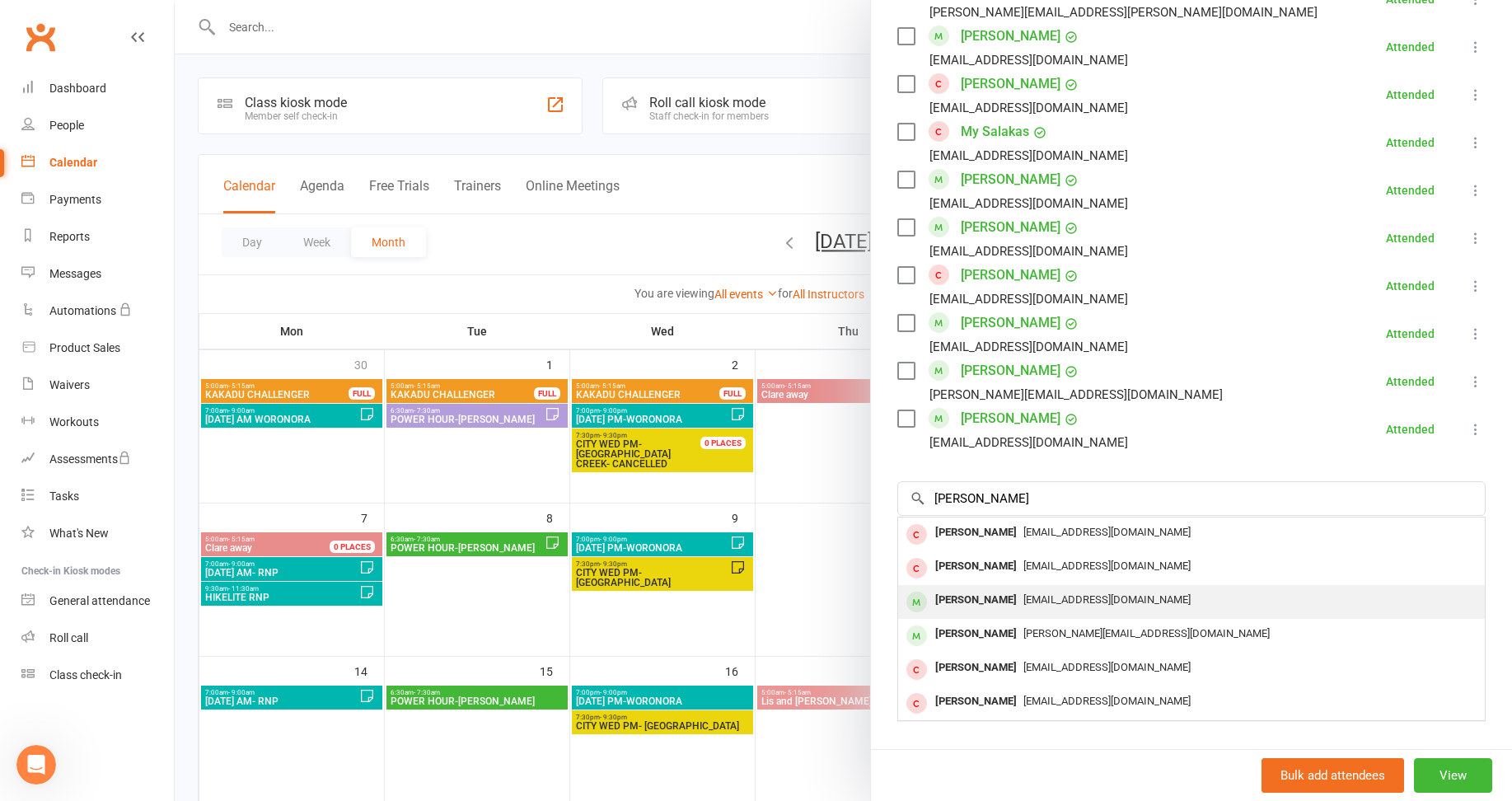 click on "[PERSON_NAME]" at bounding box center [976, 600] 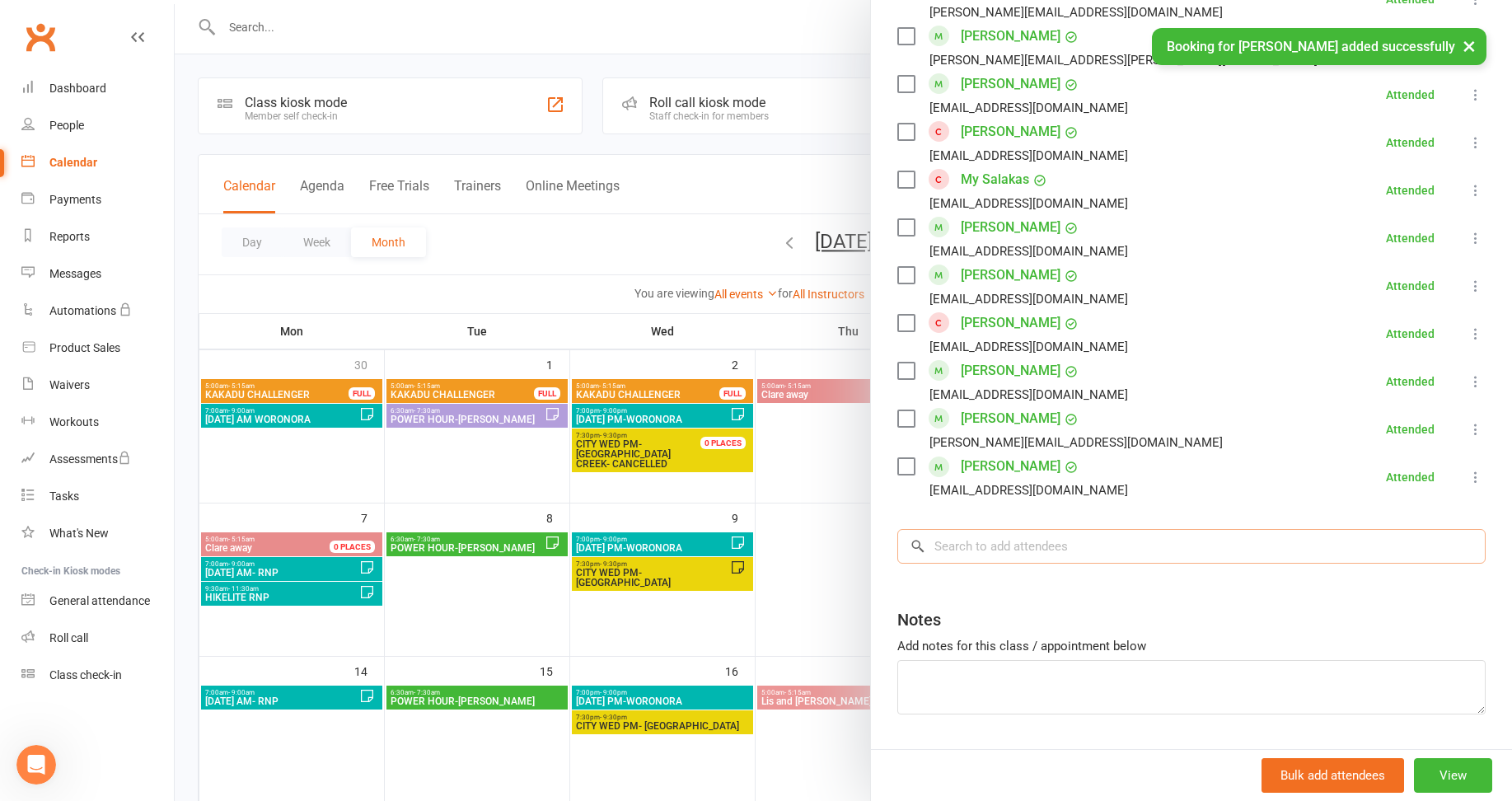 click at bounding box center (1191, 546) 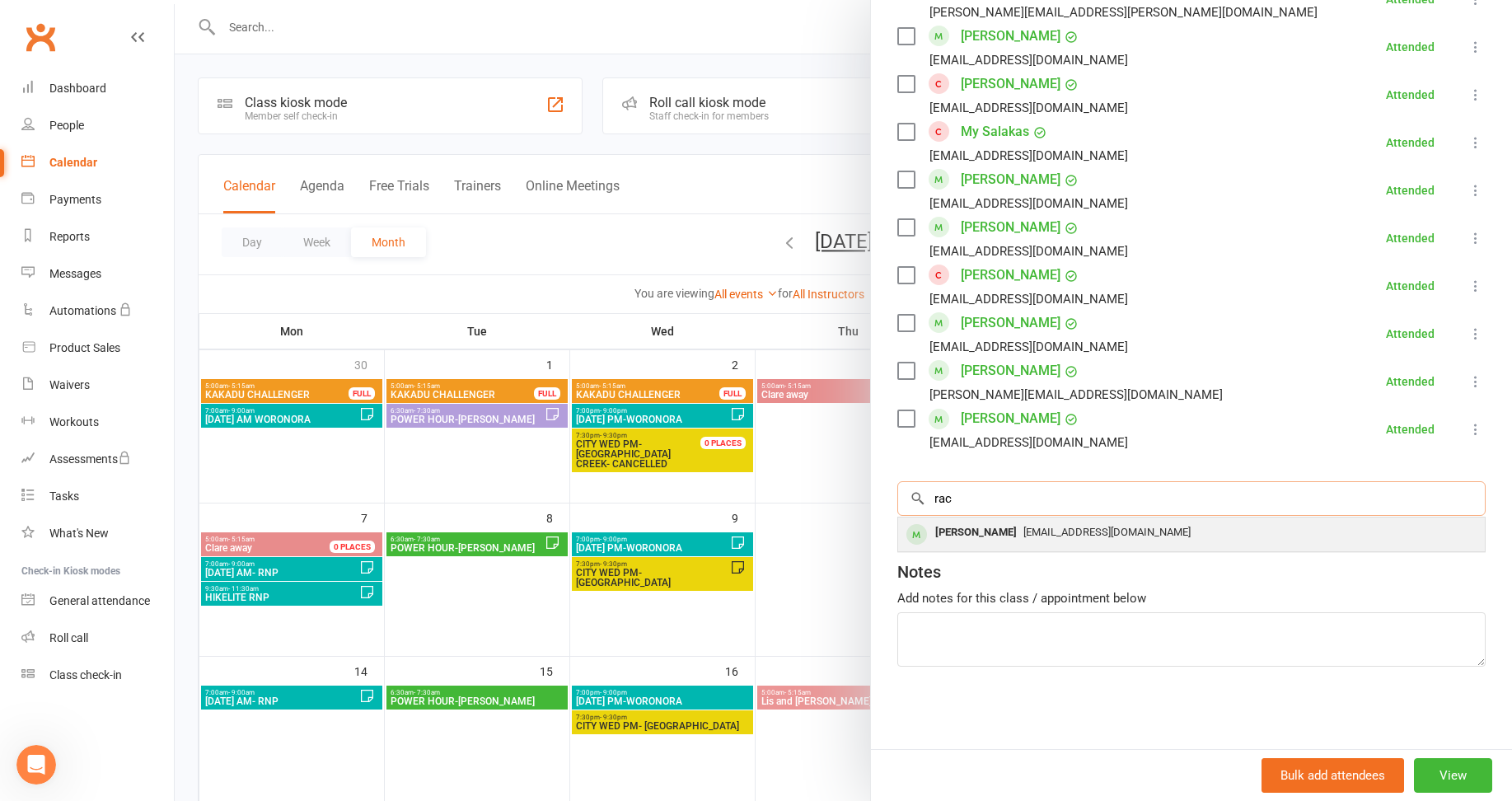 type on "rac" 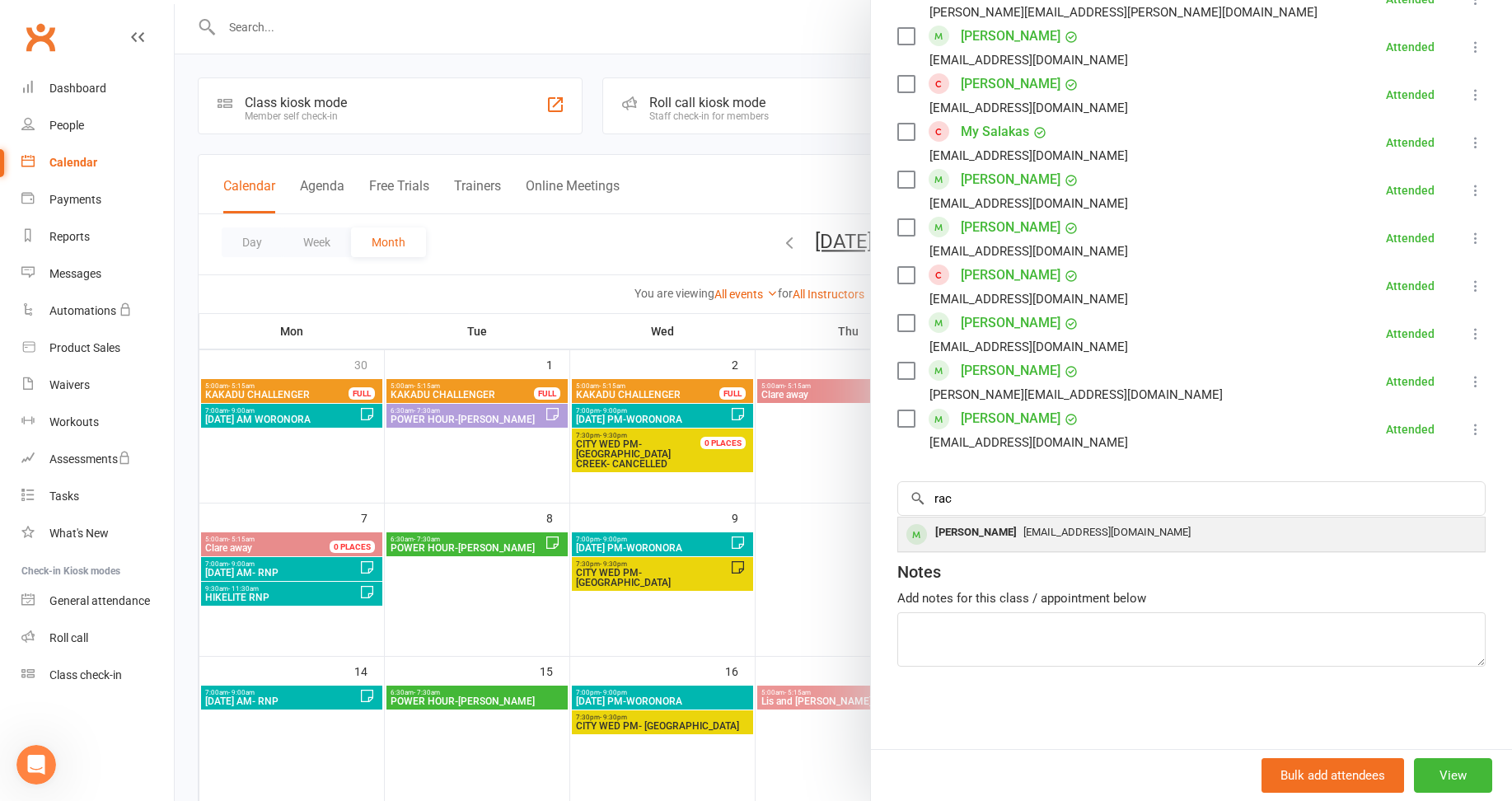 click on "[PERSON_NAME]" at bounding box center (976, 532) 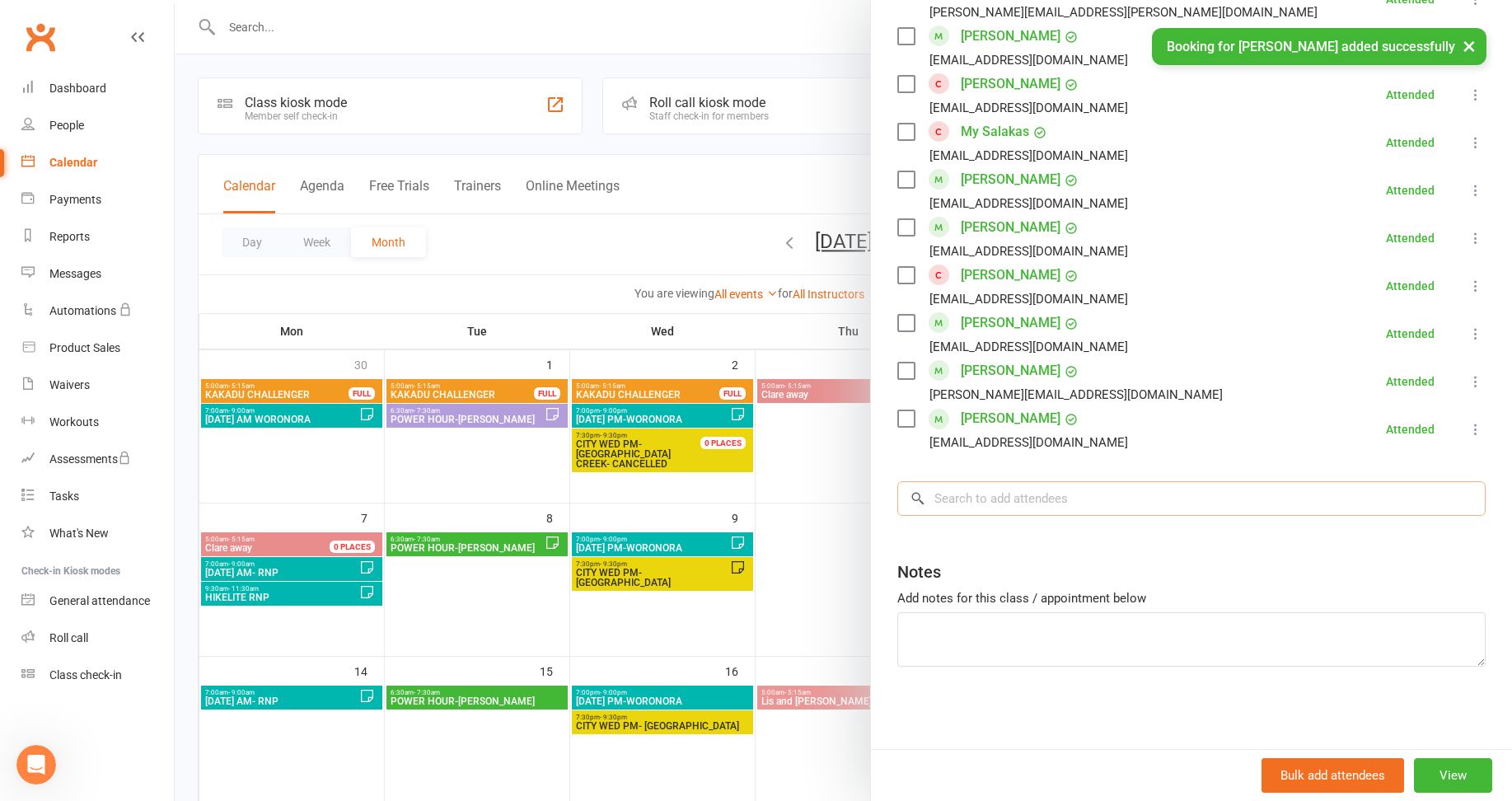 click at bounding box center (1191, 499) 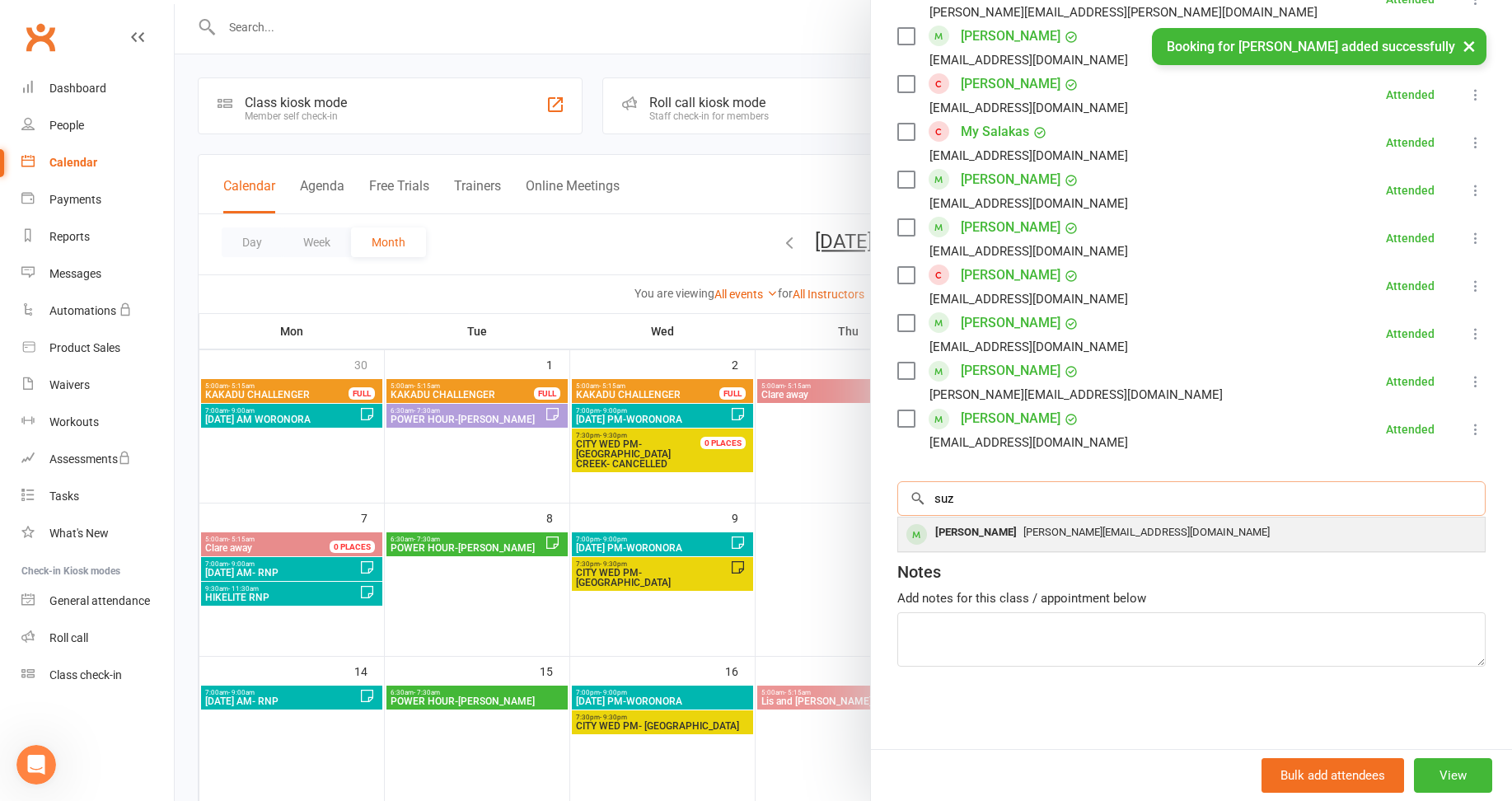 type on "suz" 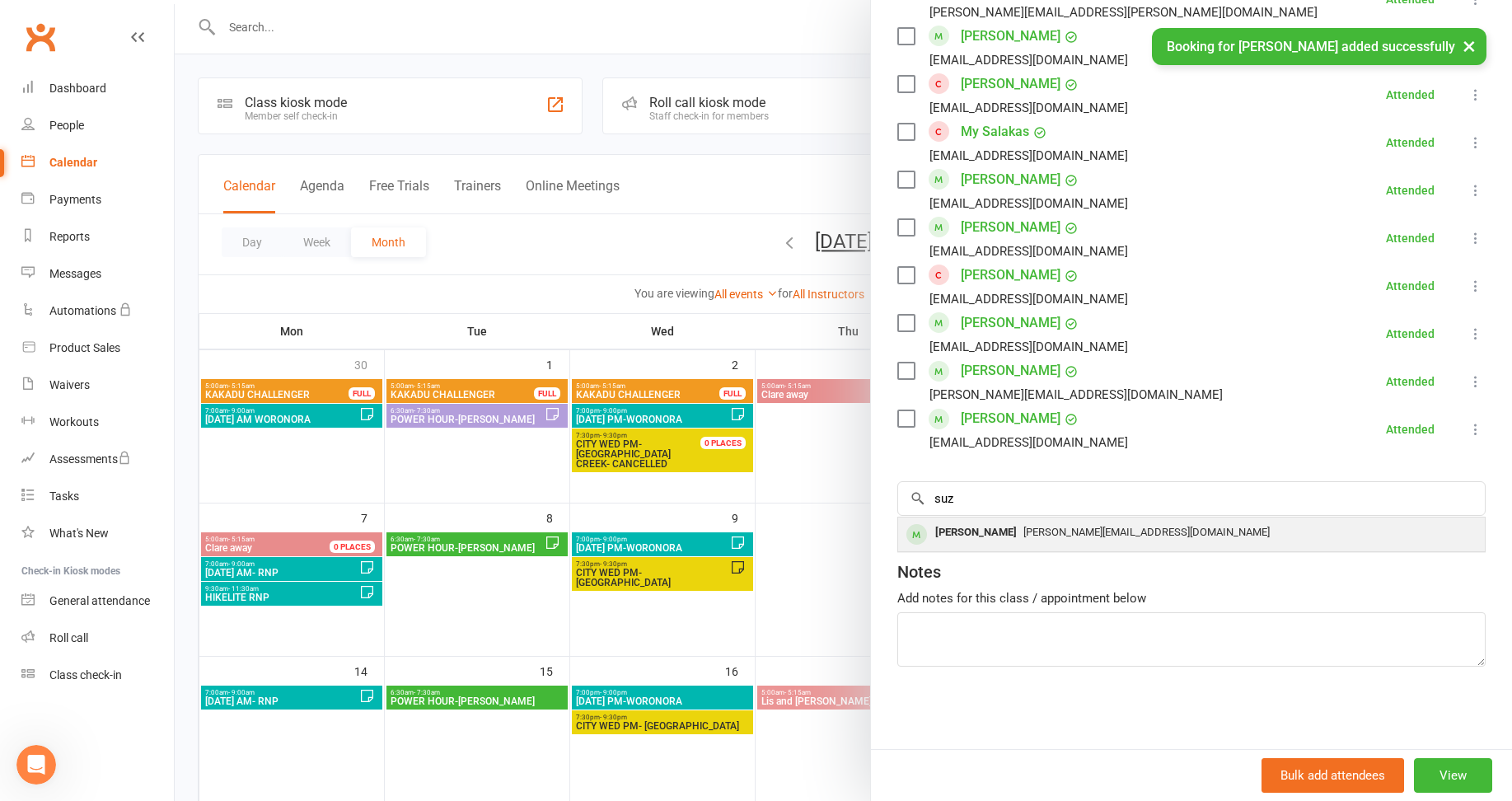 click on "[PERSON_NAME]" at bounding box center (976, 532) 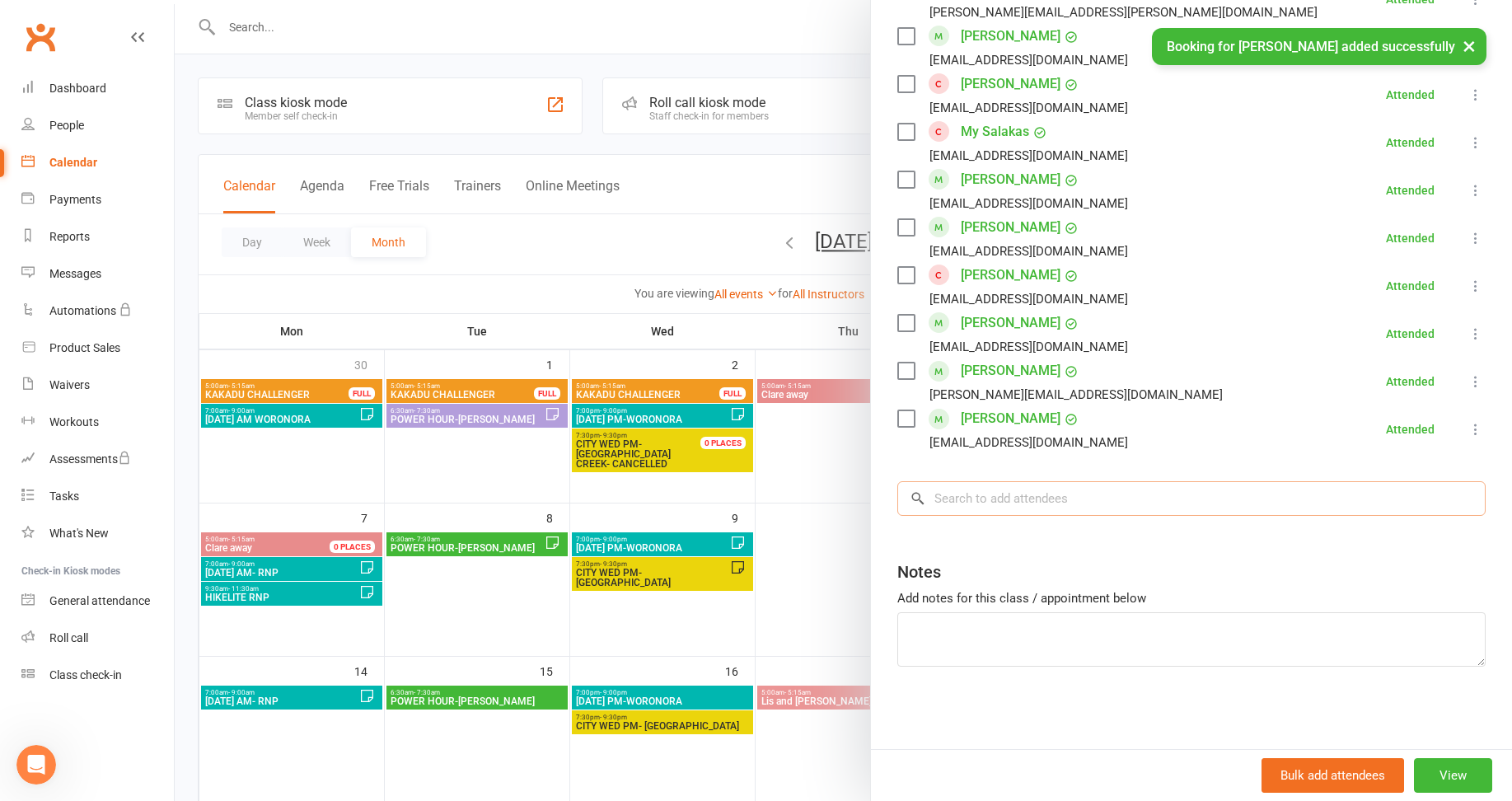 click at bounding box center [1191, 499] 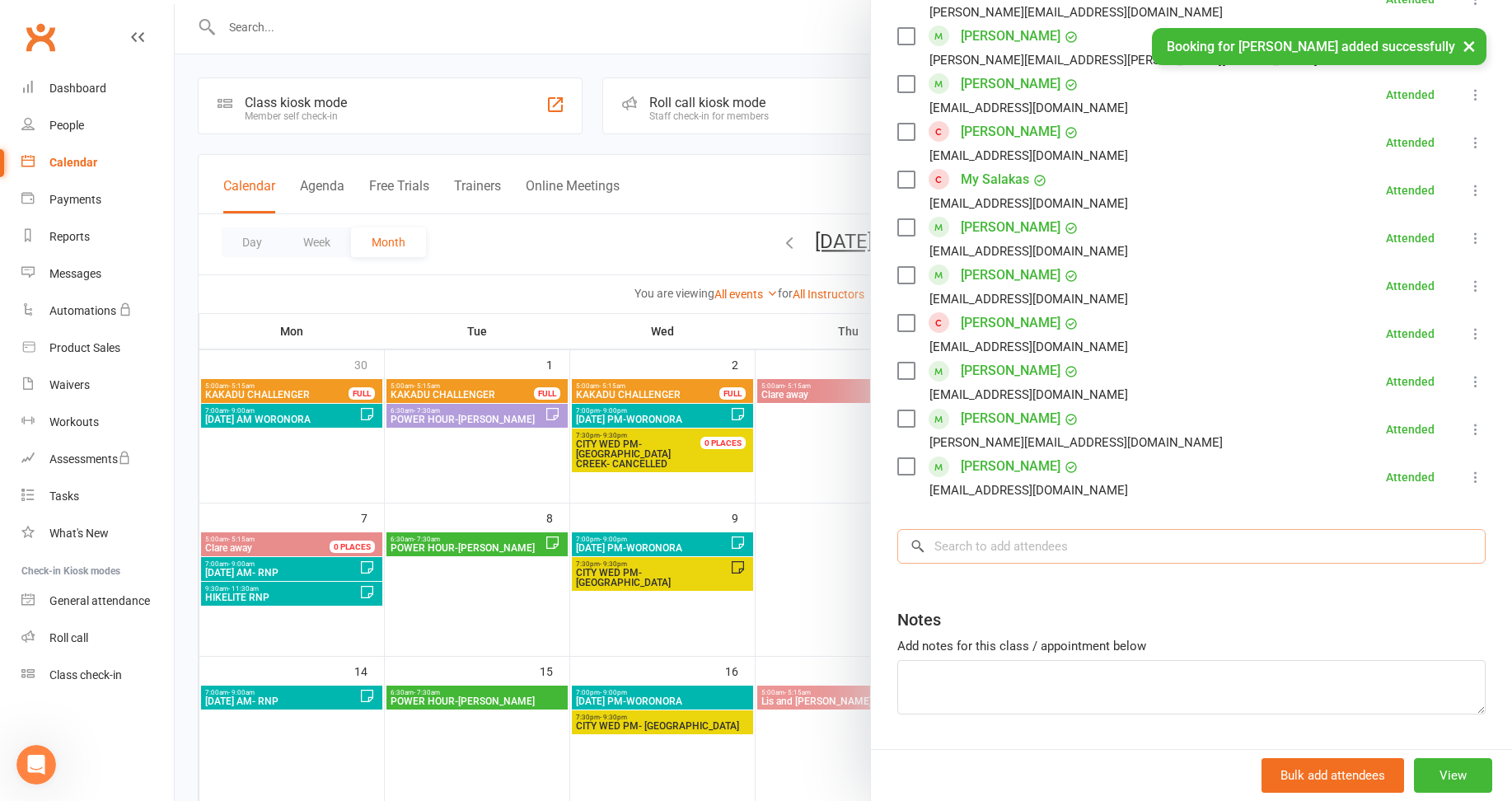 scroll, scrollTop: 1479, scrollLeft: 0, axis: vertical 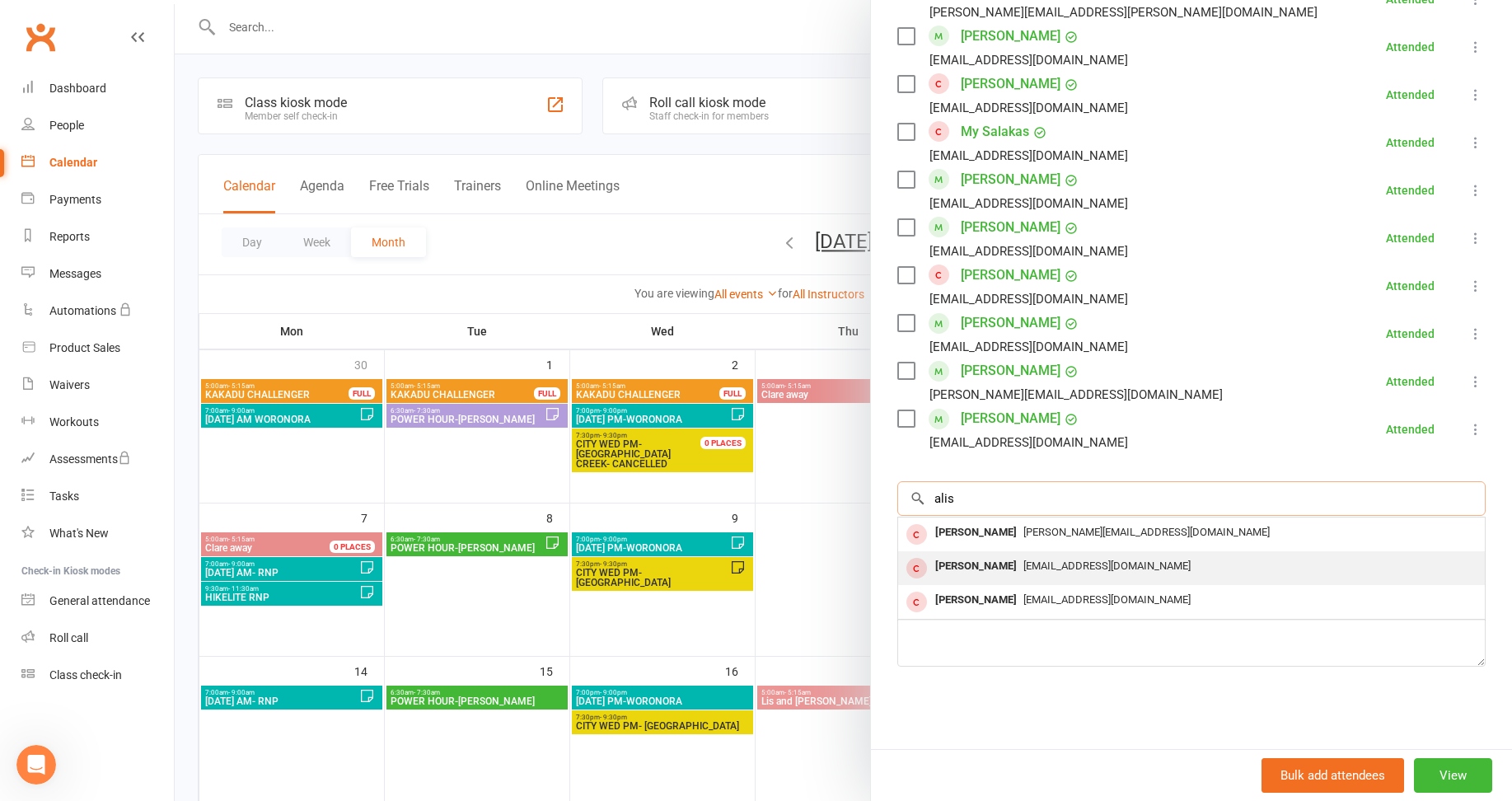 type on "alis" 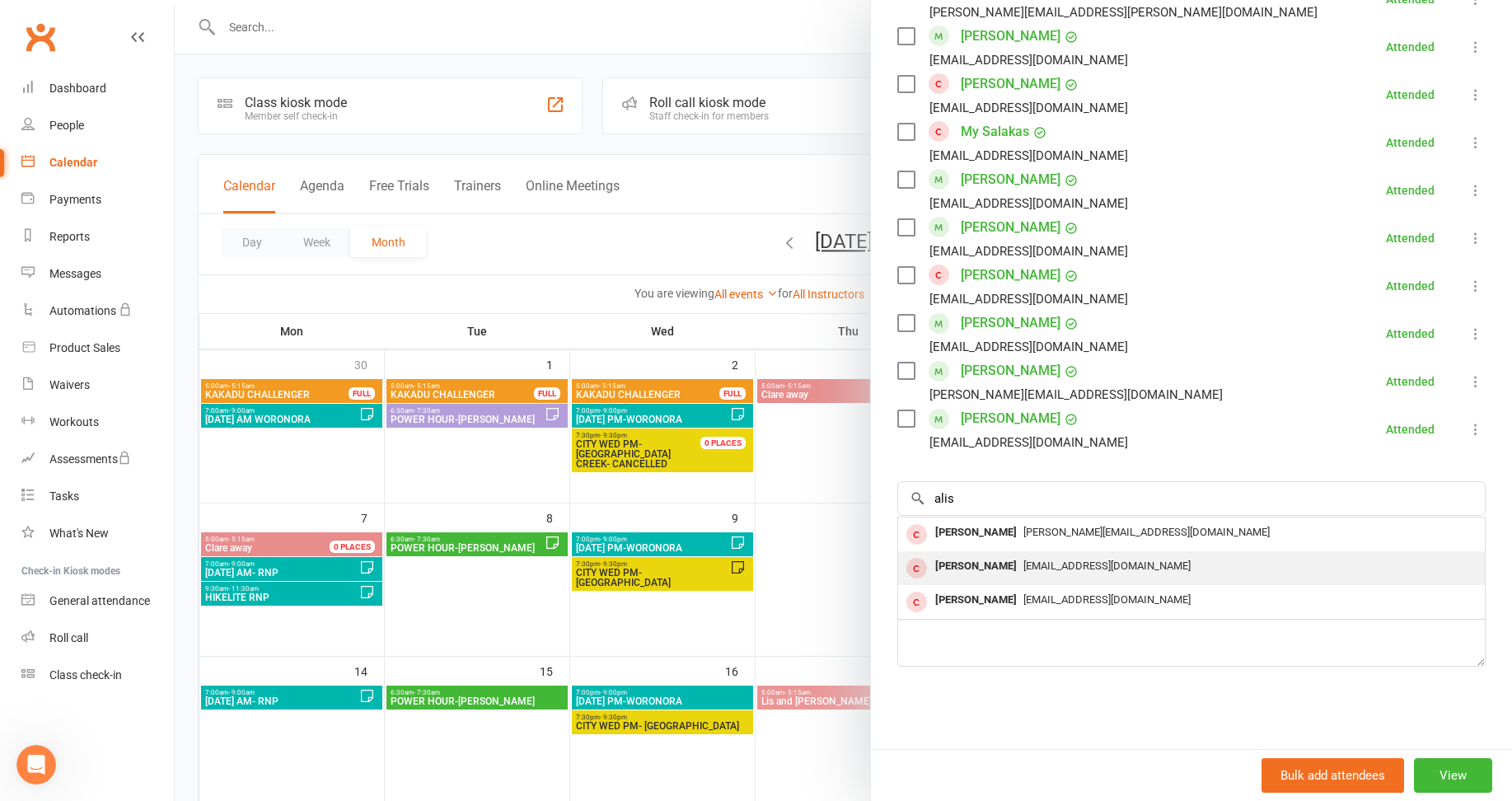 click on "[PERSON_NAME]" at bounding box center (976, 566) 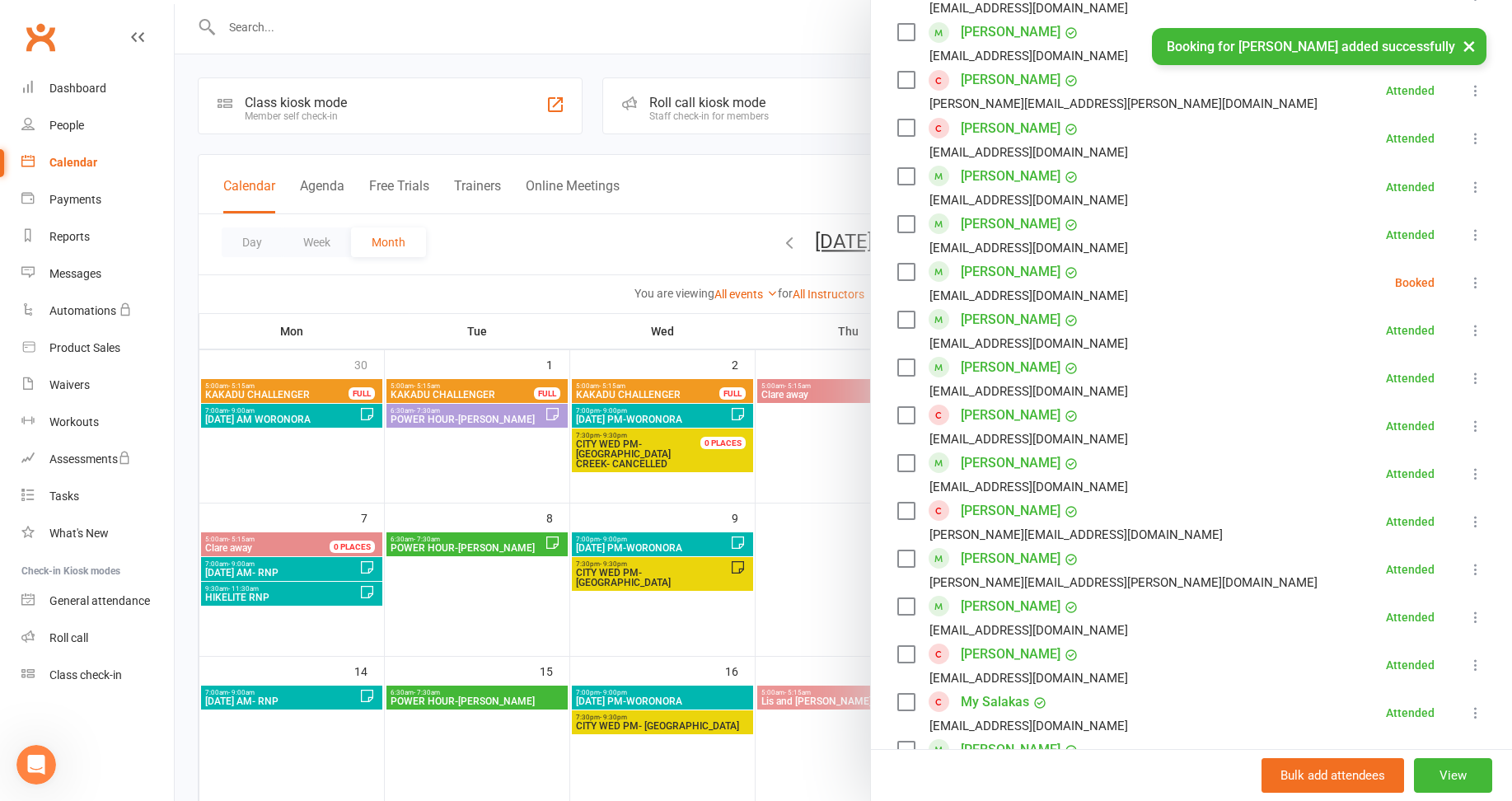 scroll, scrollTop: 820, scrollLeft: 0, axis: vertical 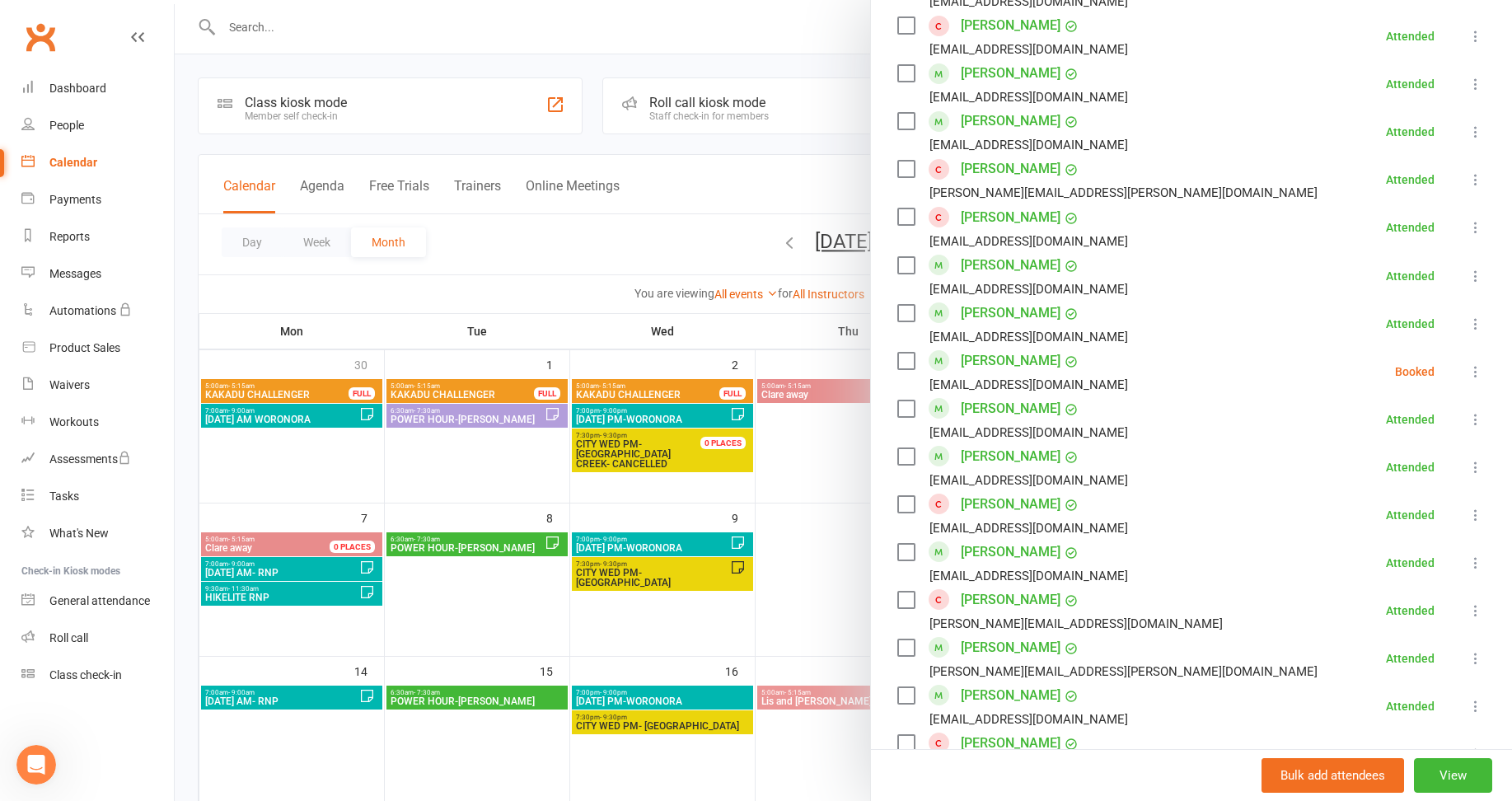 click at bounding box center [1476, 372] 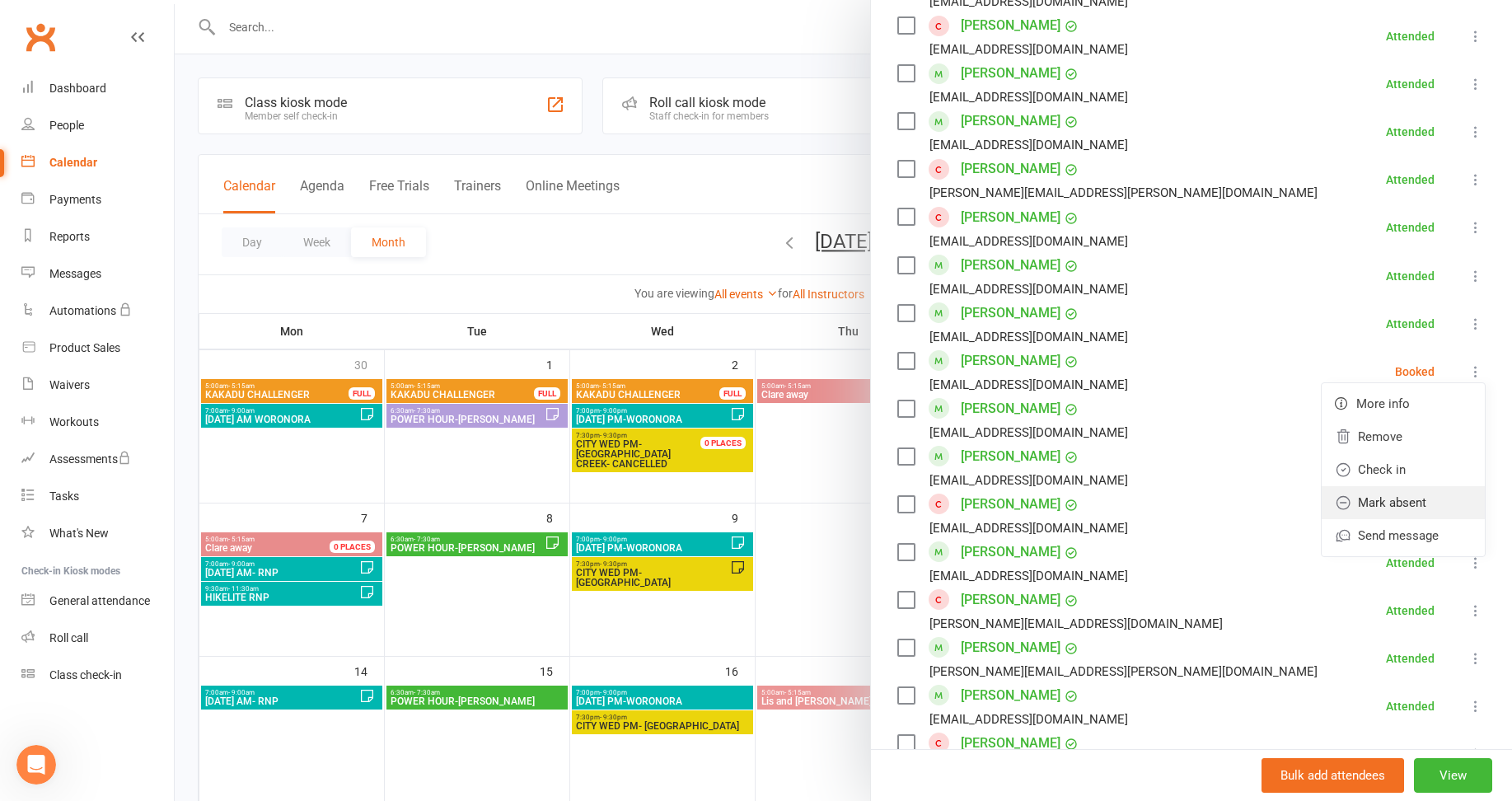 click on "Mark absent" at bounding box center [1403, 503] 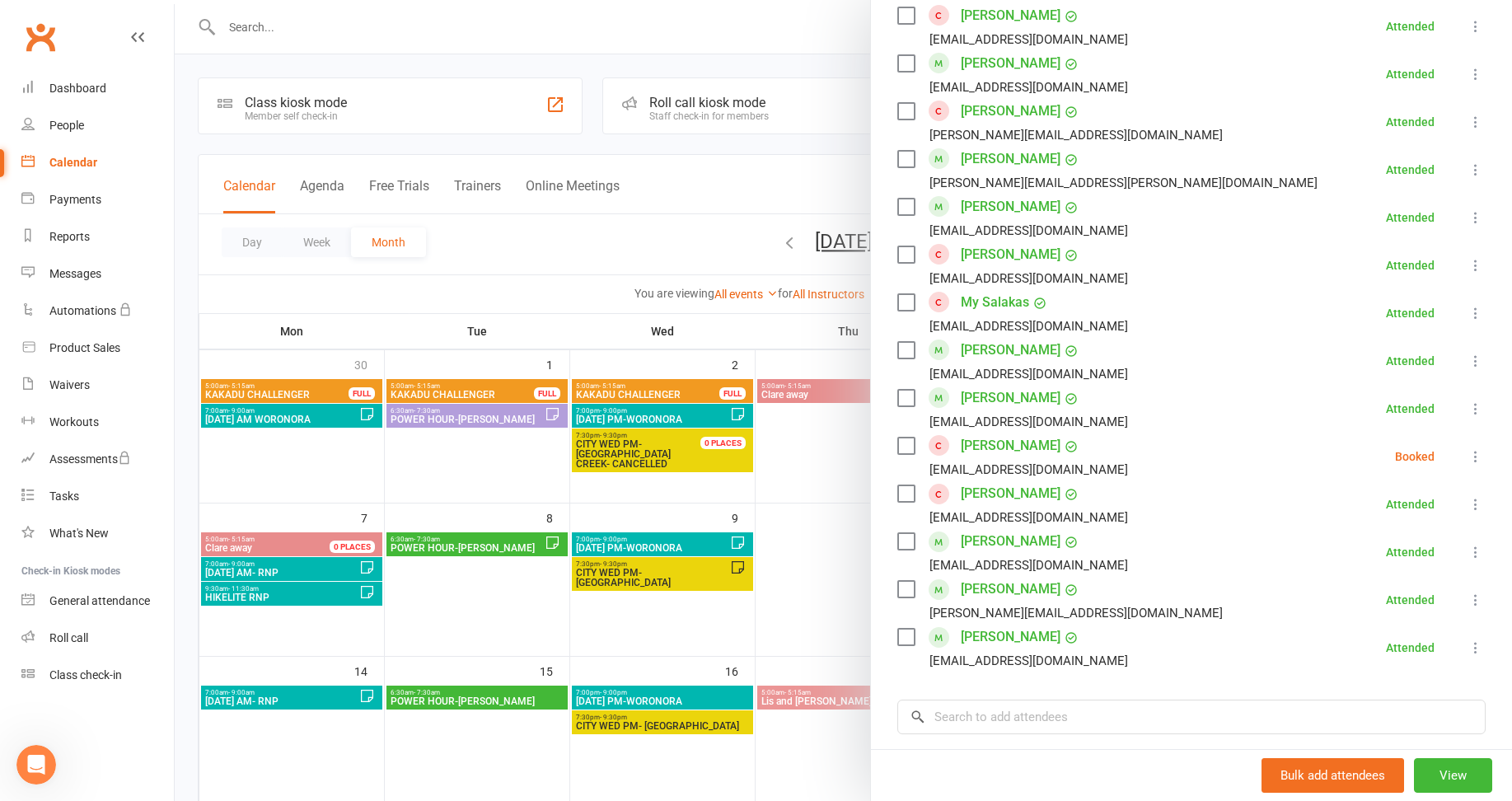 scroll, scrollTop: 1314, scrollLeft: 0, axis: vertical 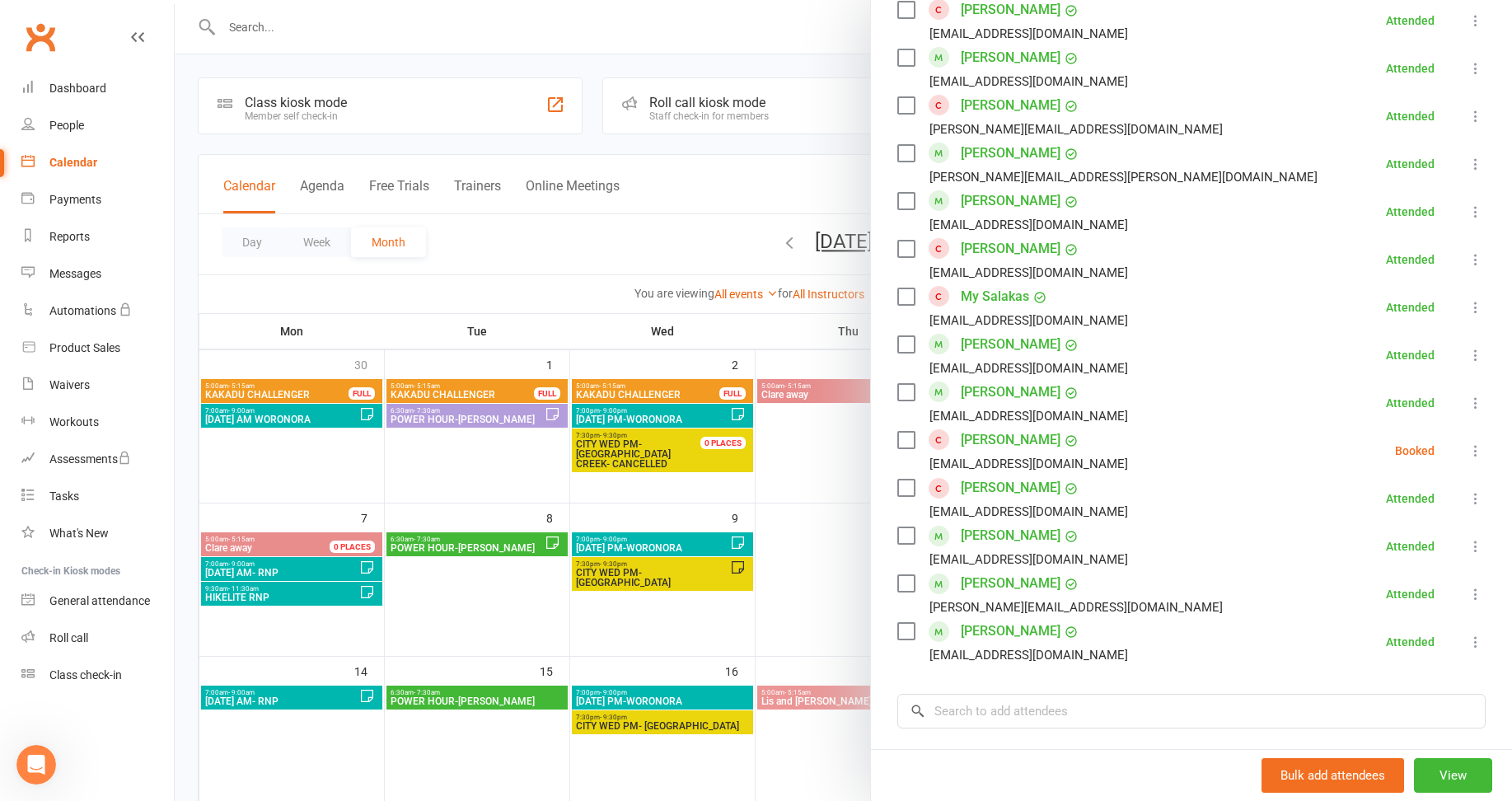 click at bounding box center (1476, 451) 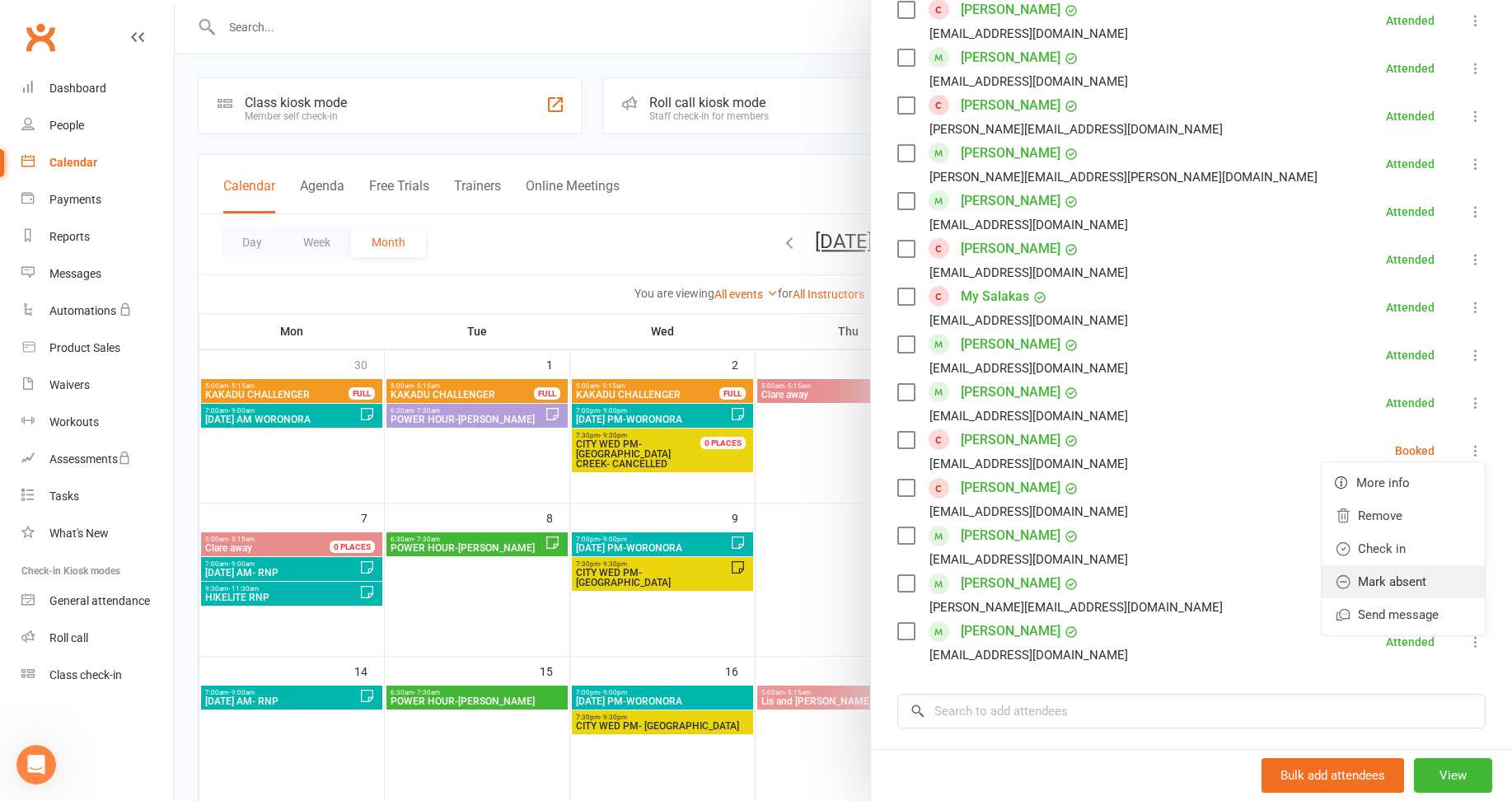 click on "Mark absent" at bounding box center [1403, 582] 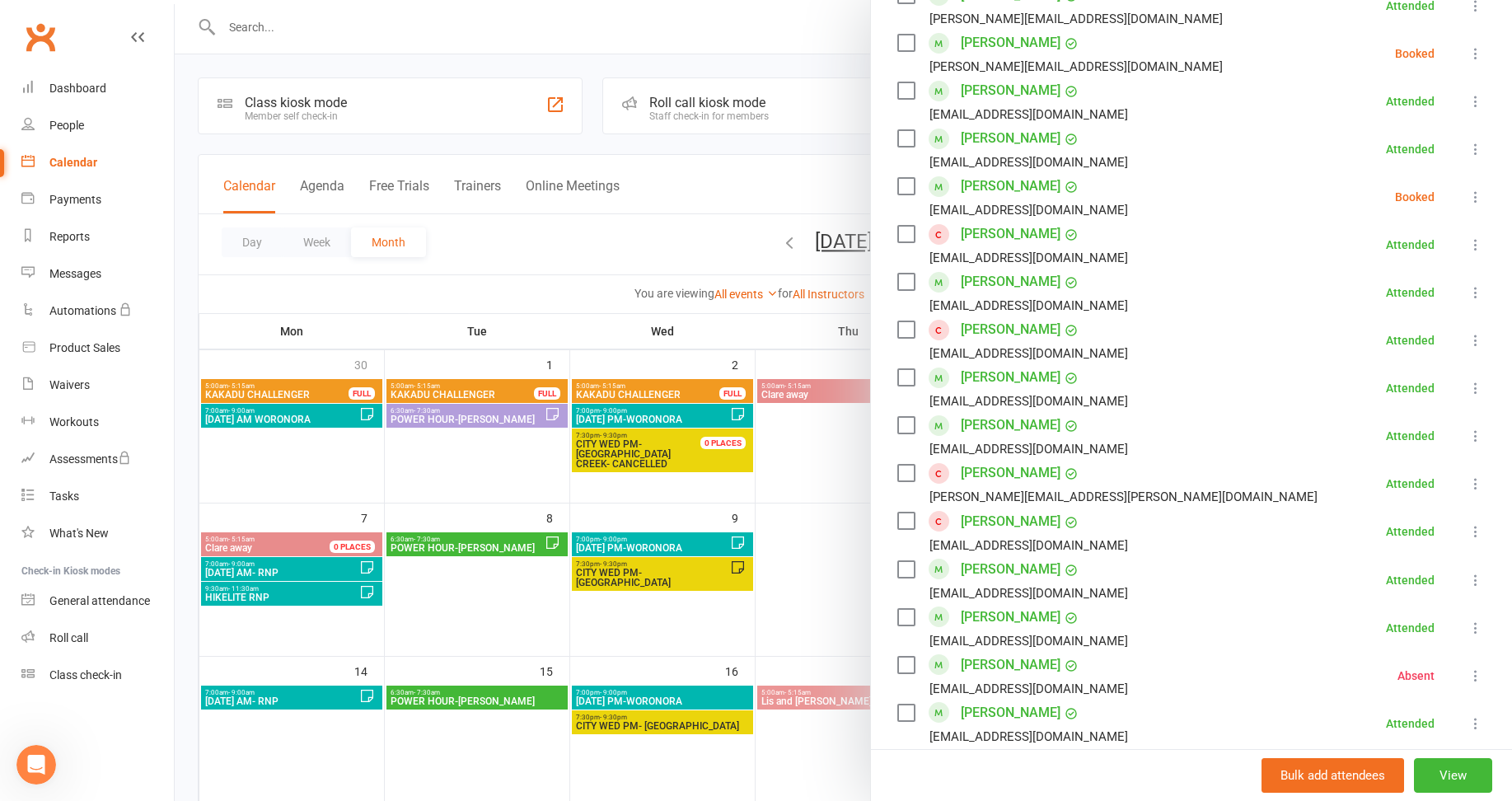 scroll, scrollTop: 373, scrollLeft: 0, axis: vertical 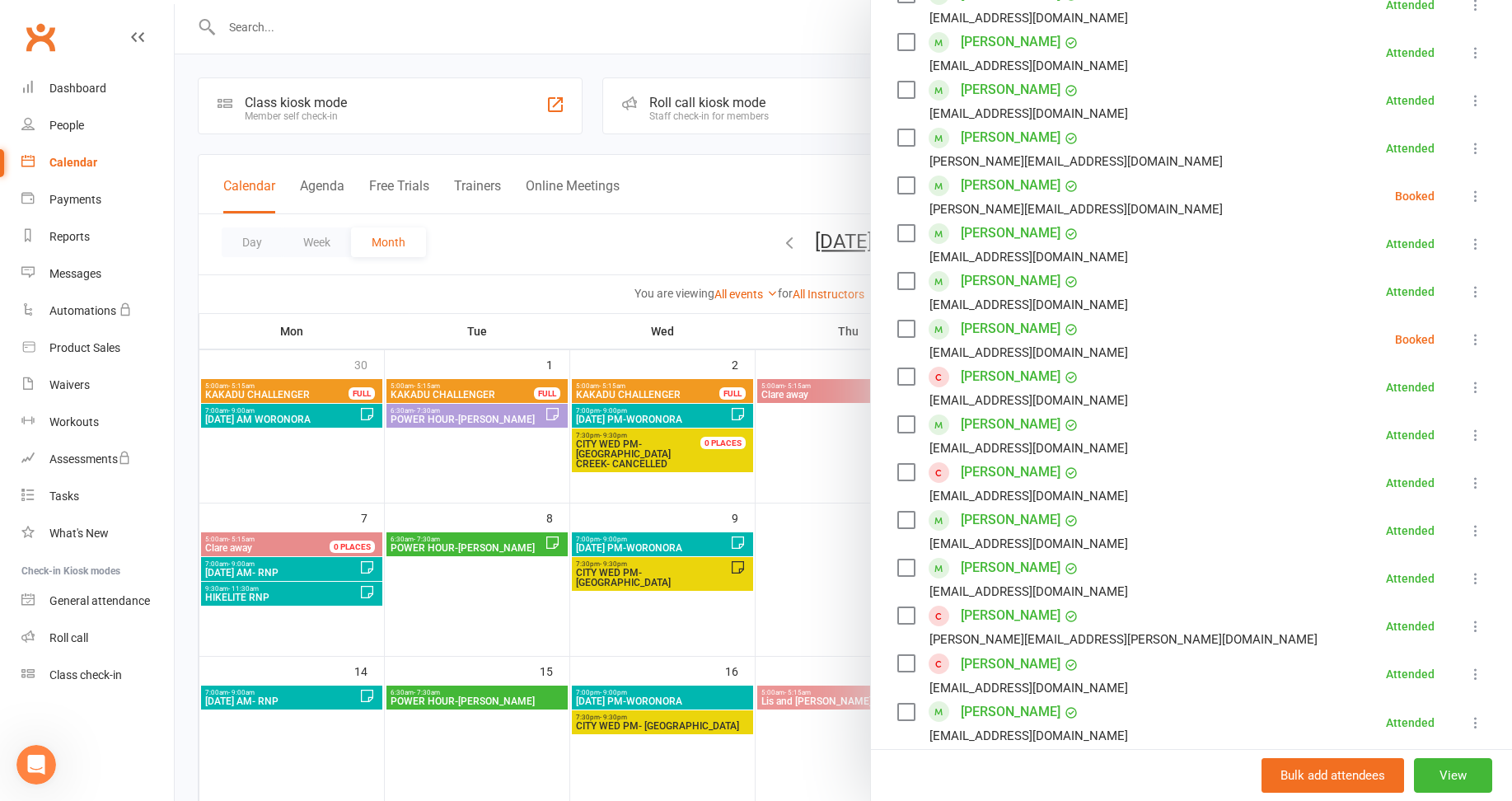 click at bounding box center [1476, 340] 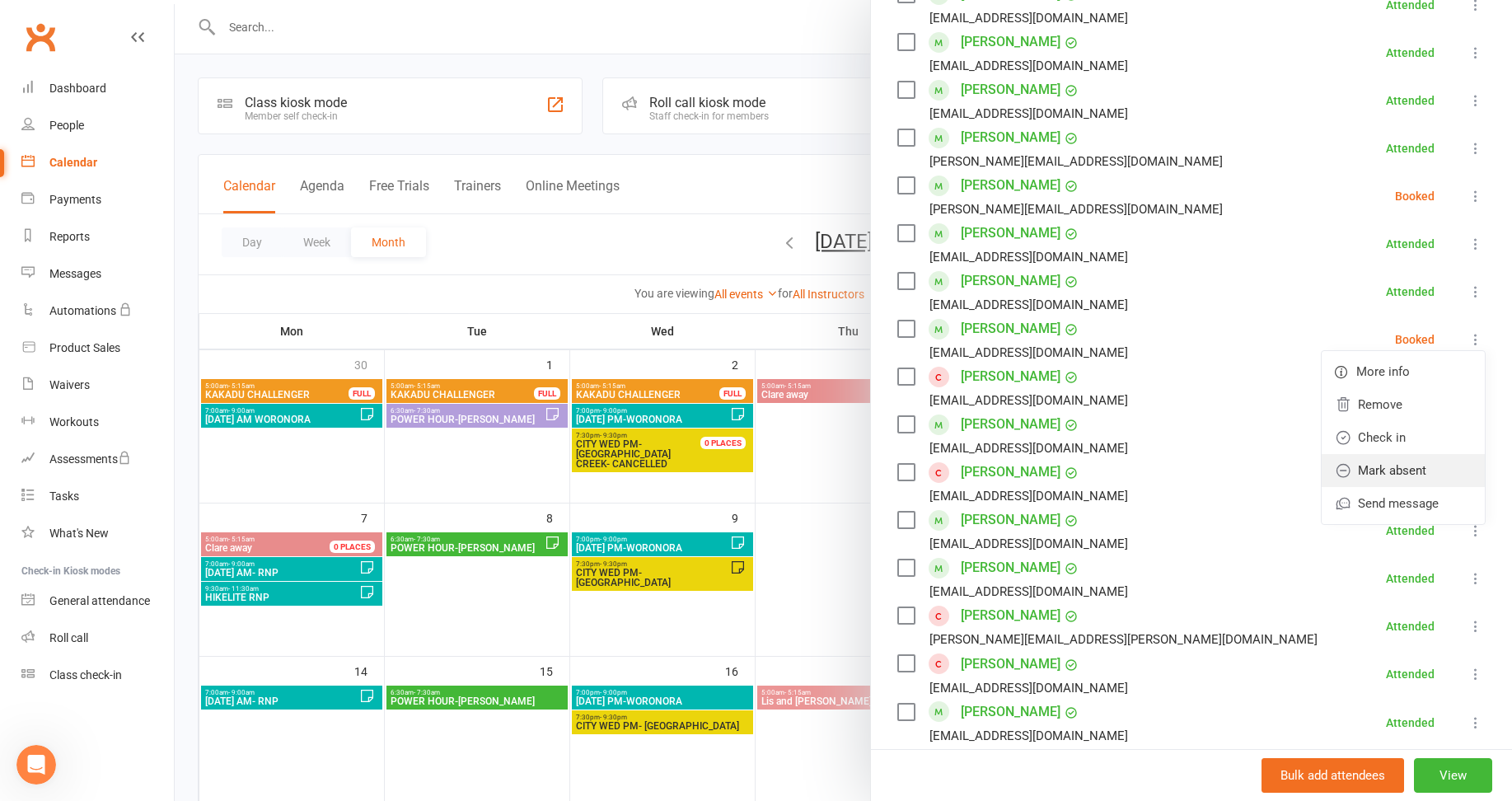 click on "Mark absent" at bounding box center [1403, 471] 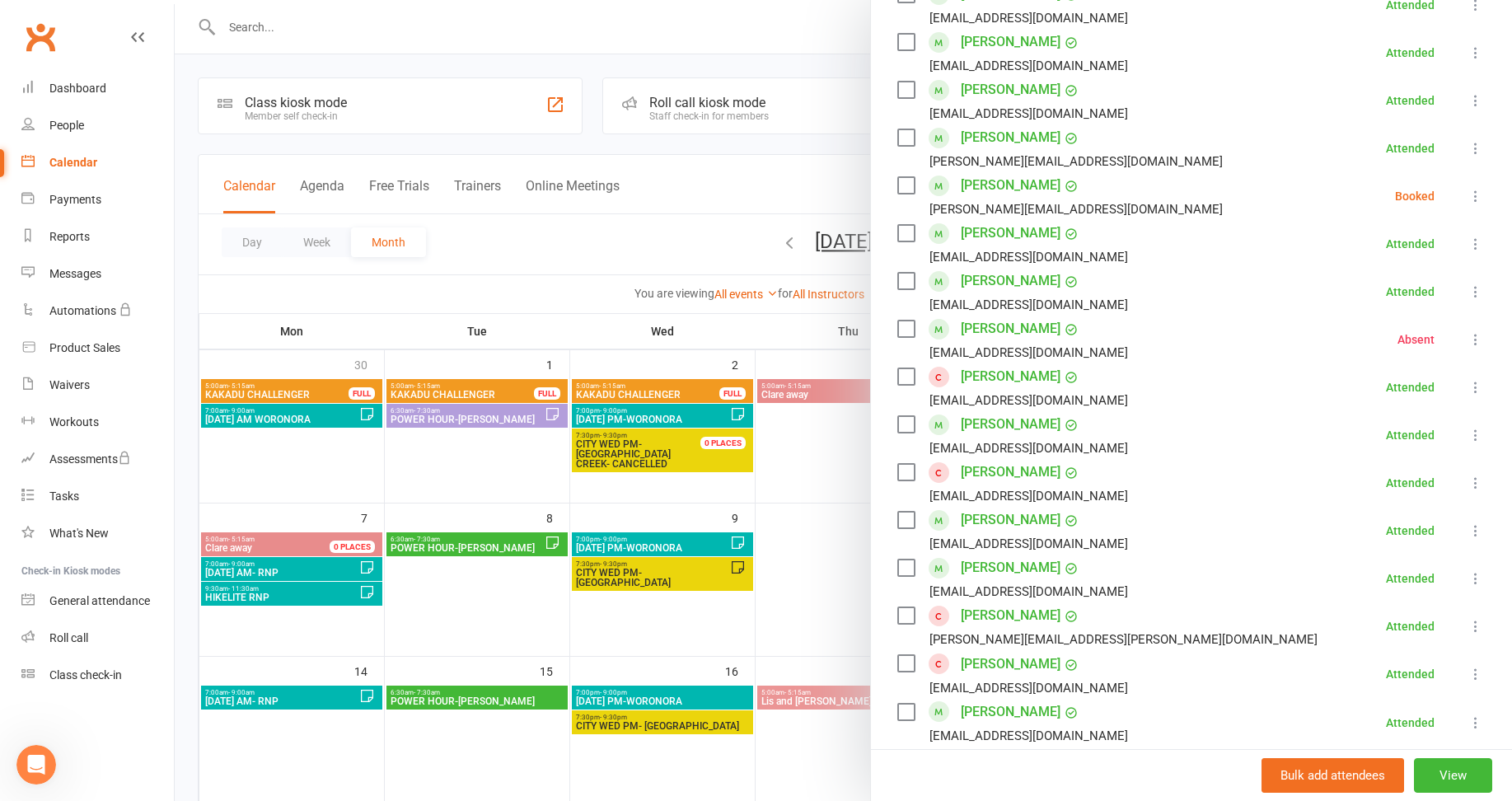 click at bounding box center [1476, 196] 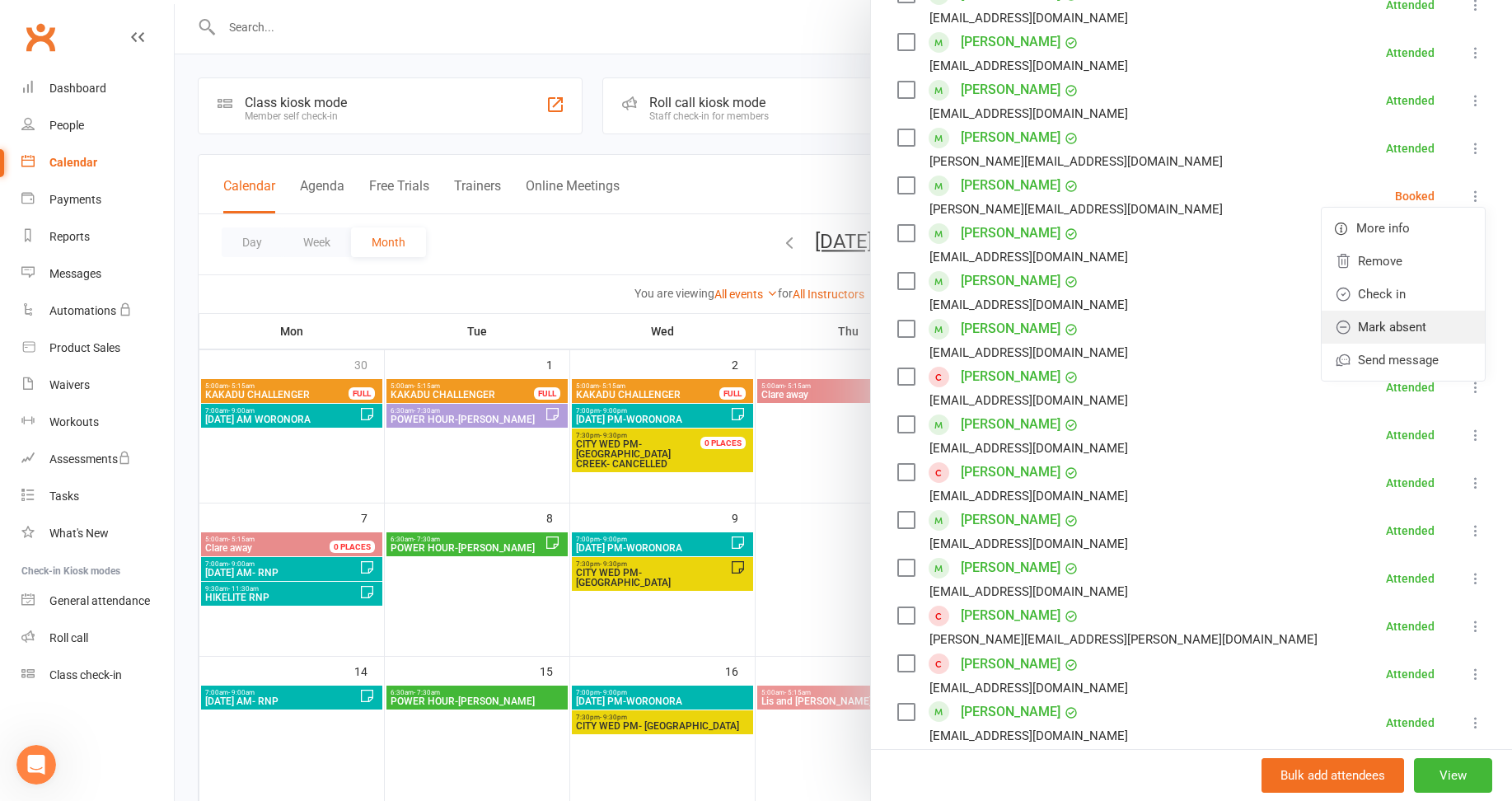 click on "Mark absent" at bounding box center (1403, 327) 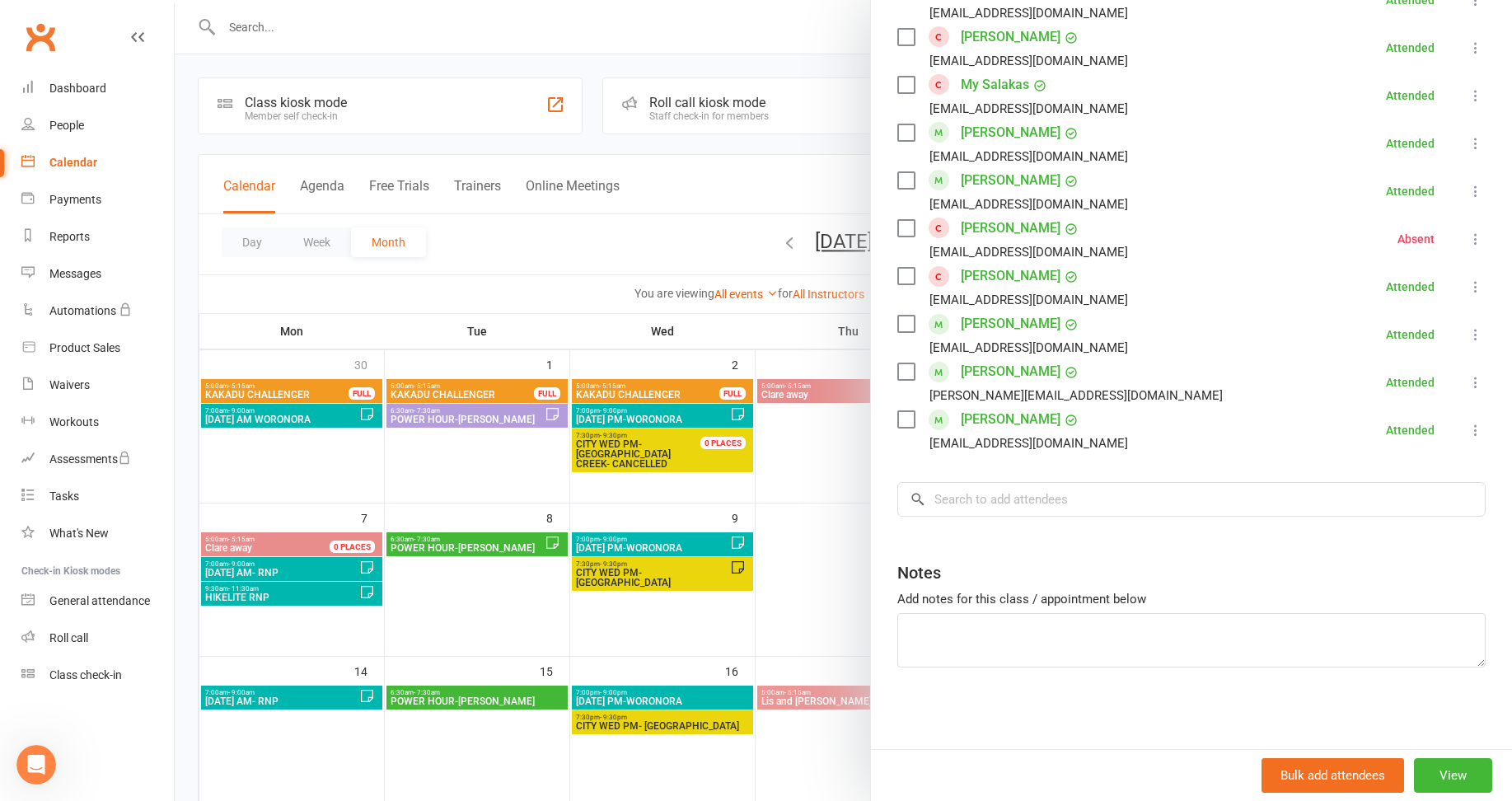 scroll, scrollTop: 1527, scrollLeft: 0, axis: vertical 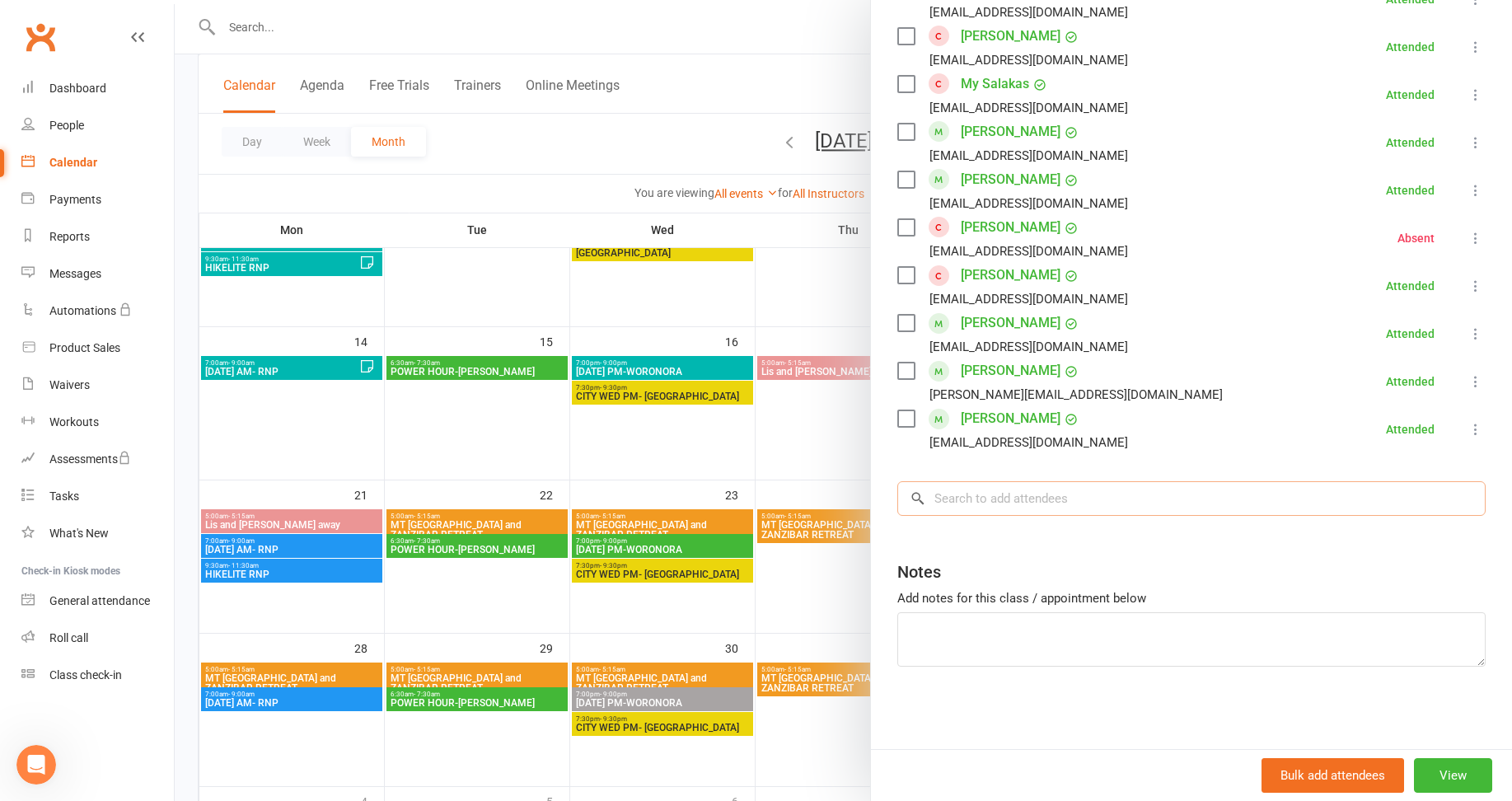 click at bounding box center [1191, 499] 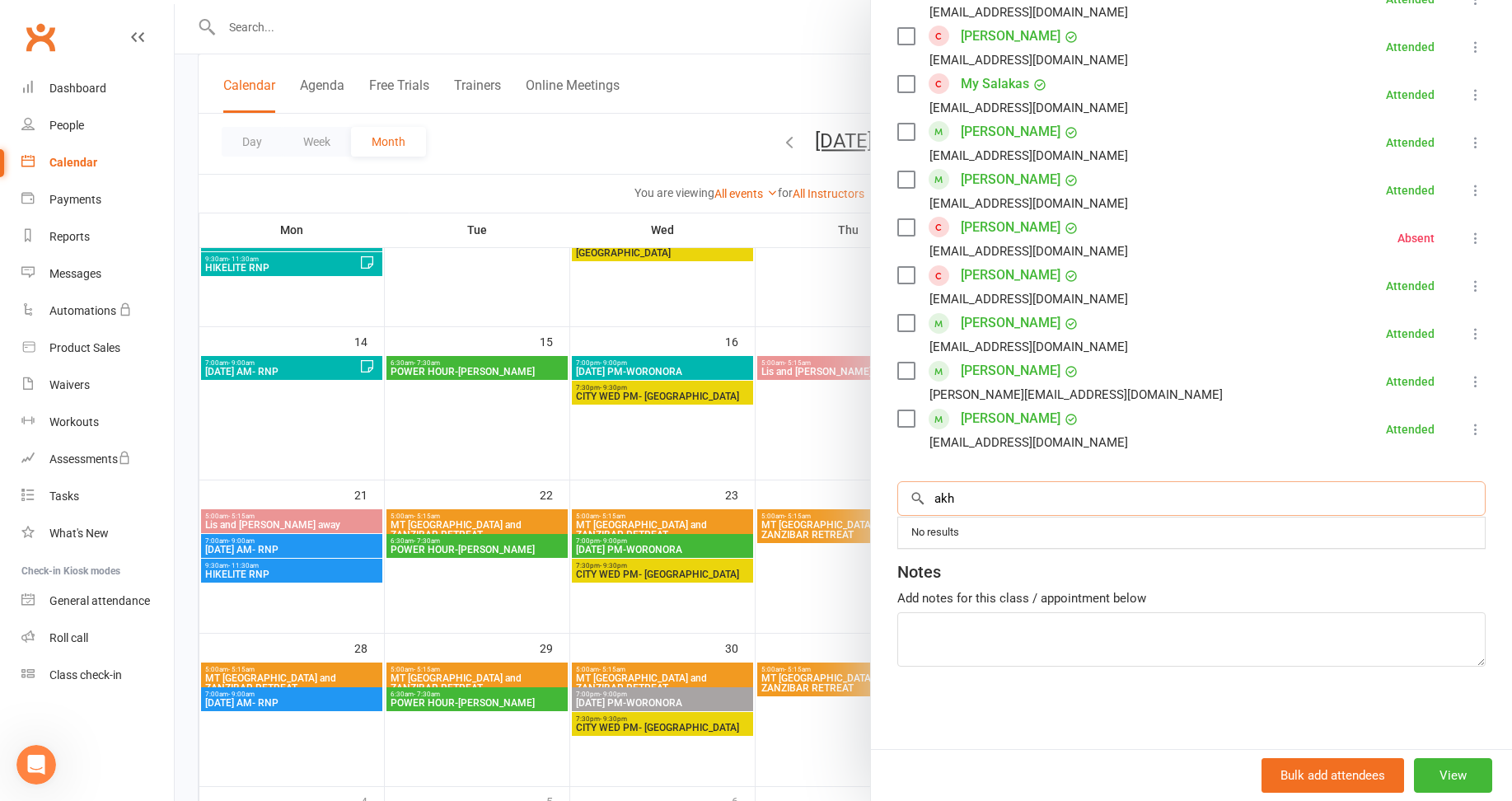 click on "akh" at bounding box center [1191, 499] 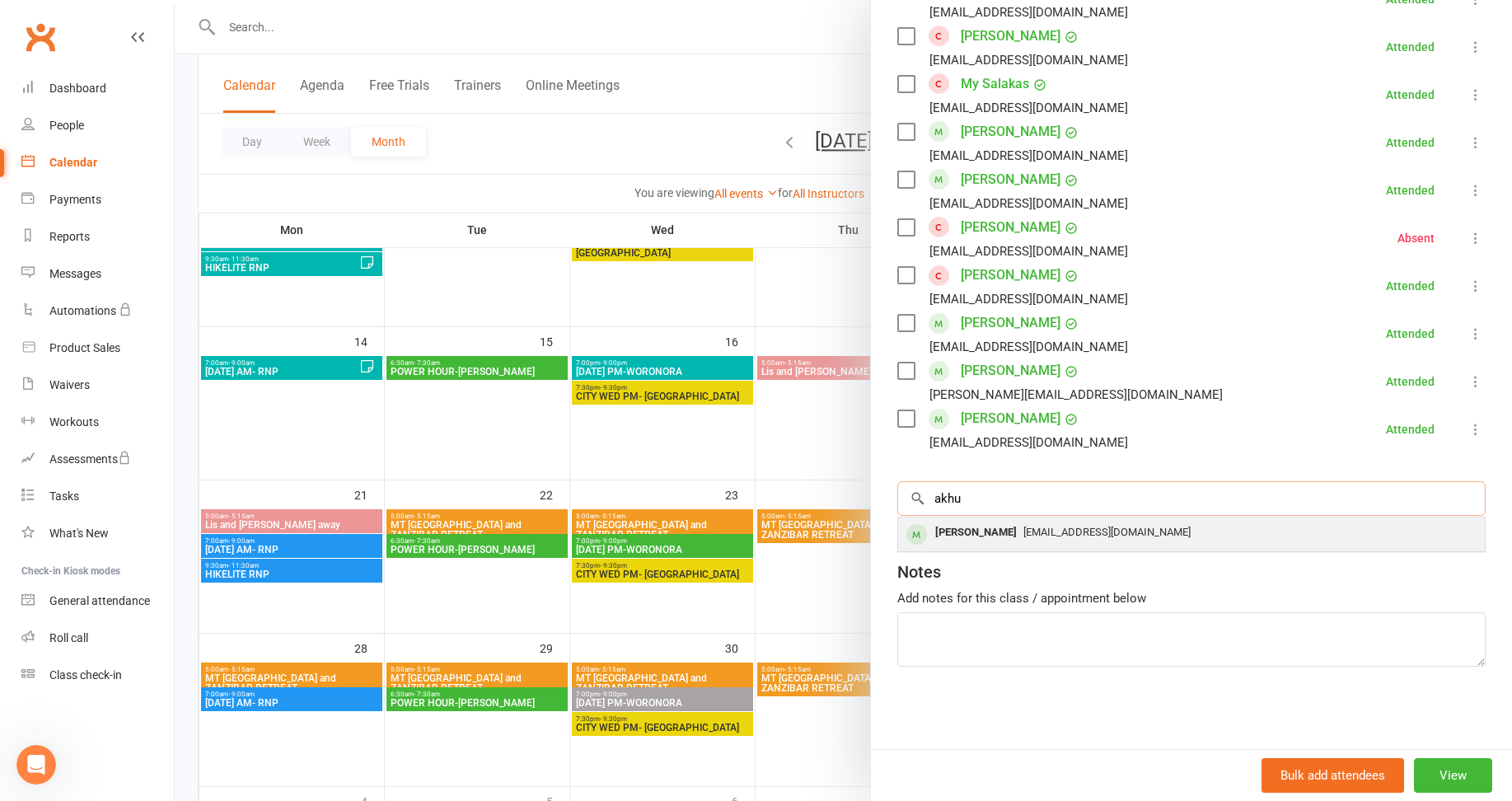 type on "akhu" 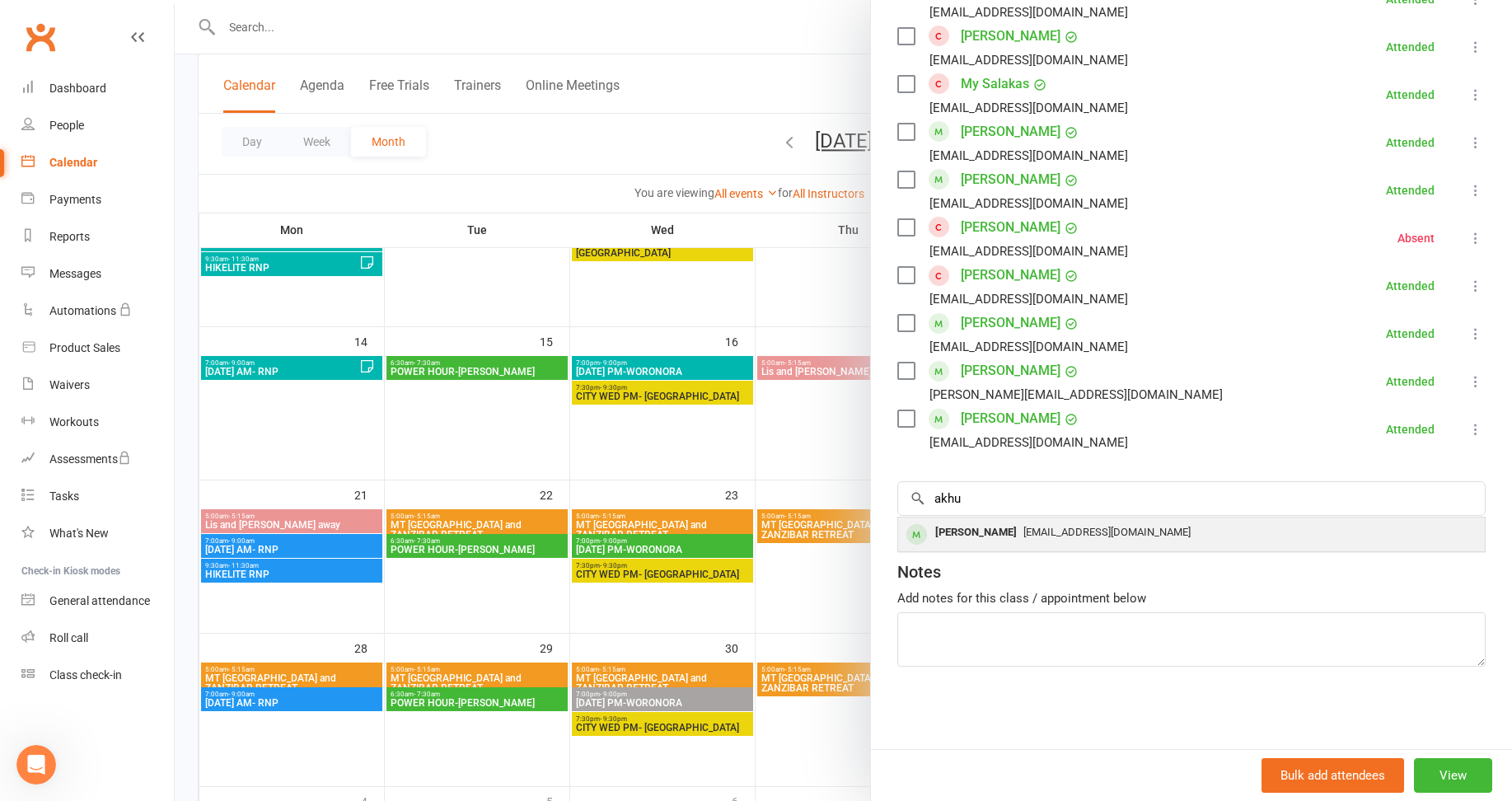click on "[PERSON_NAME]" at bounding box center (976, 532) 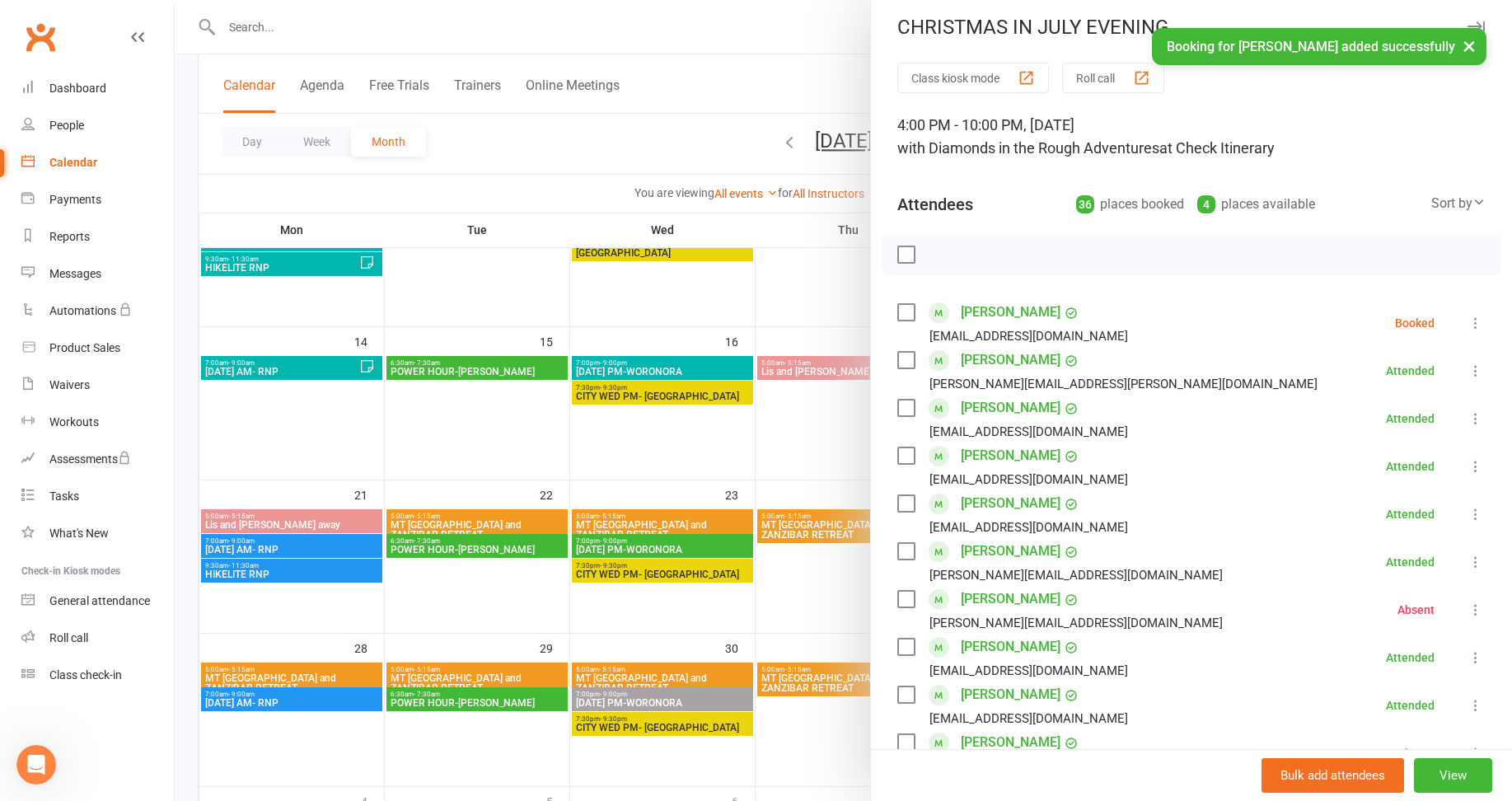 scroll, scrollTop: 0, scrollLeft: 0, axis: both 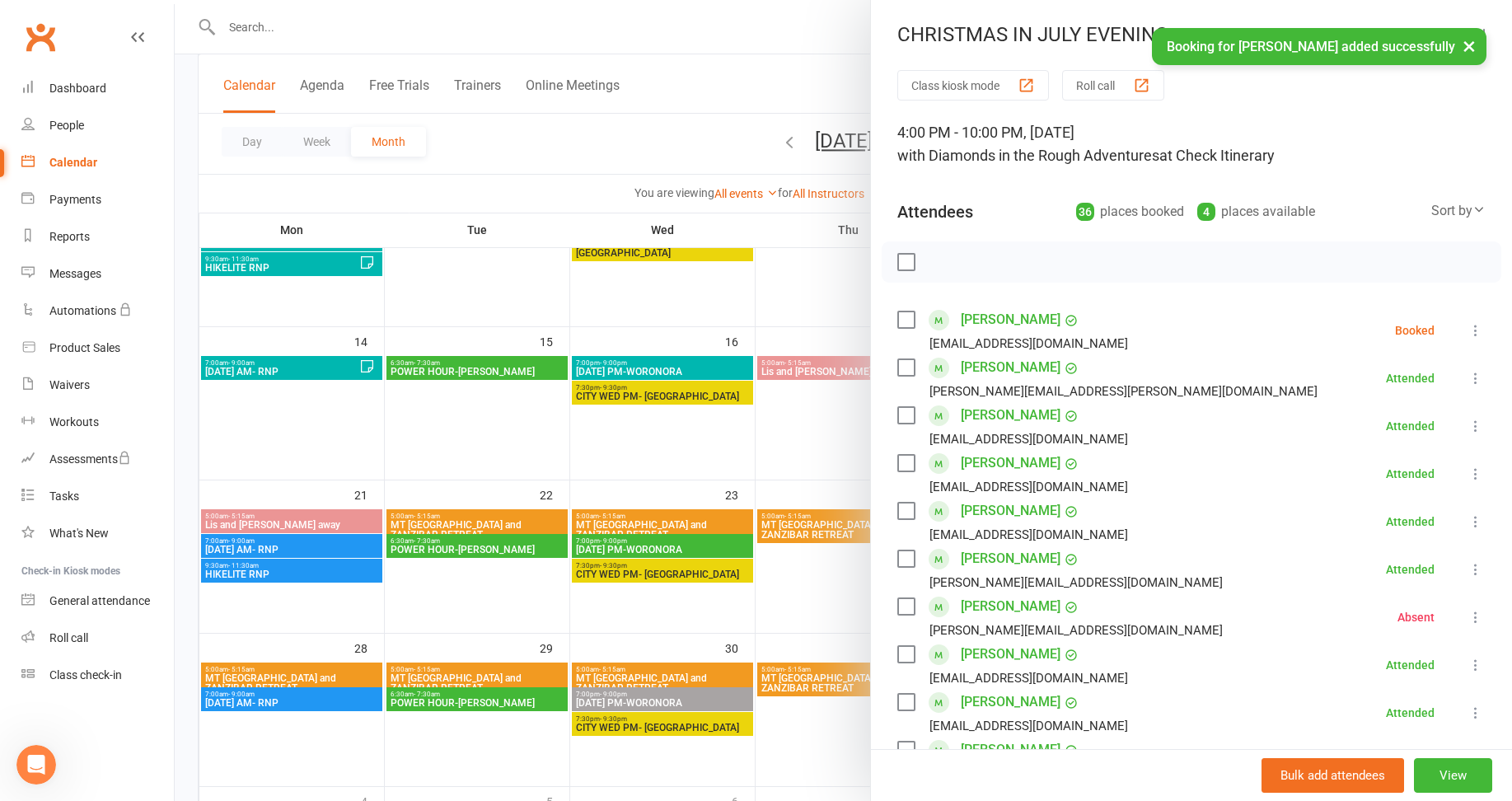 click at bounding box center (1476, 330) 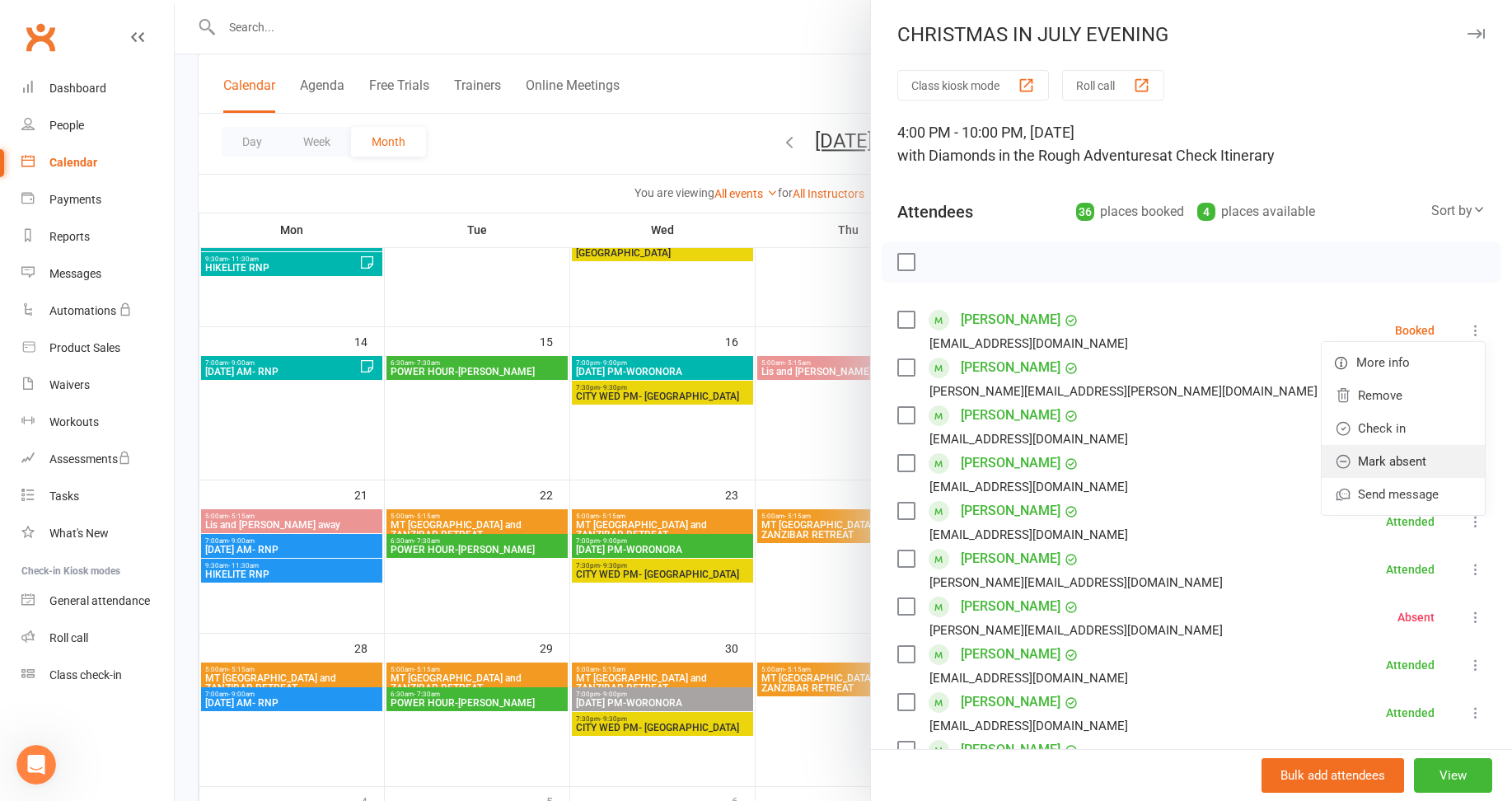 click on "Mark absent" at bounding box center (1403, 461) 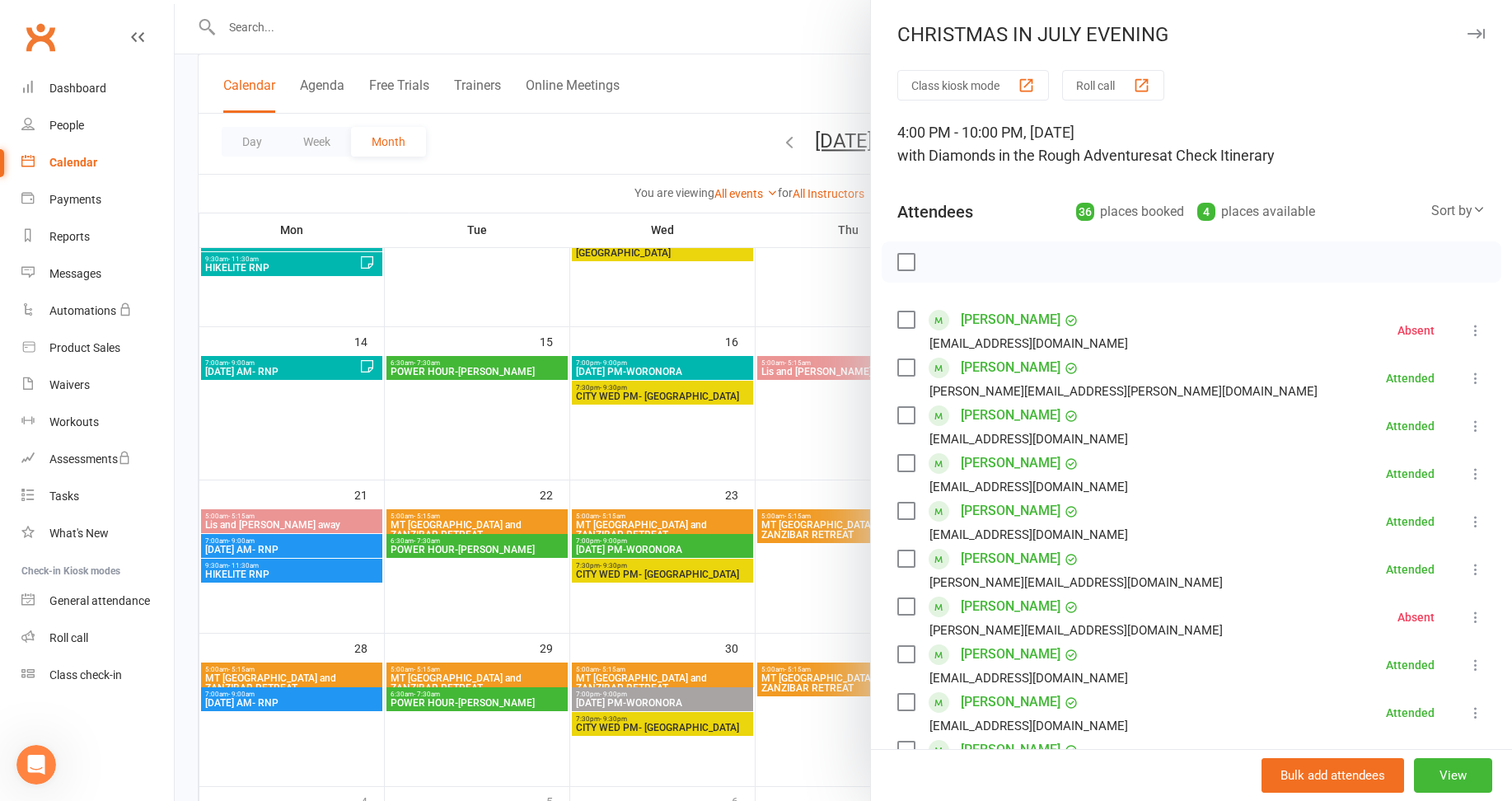 click at bounding box center (843, 400) 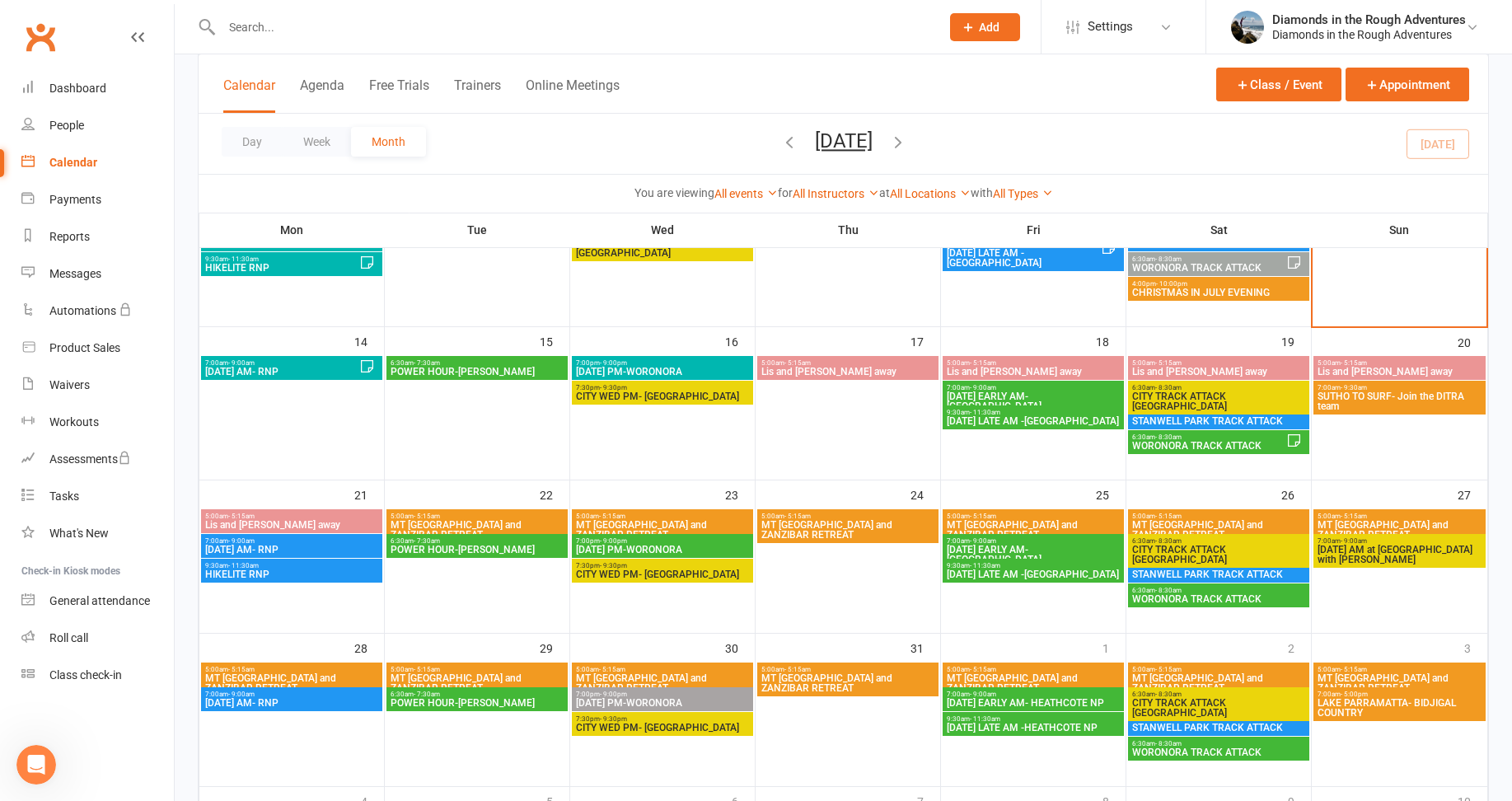 click on "CHRISTMAS IN JULY EVENING" at bounding box center [1219, 293] 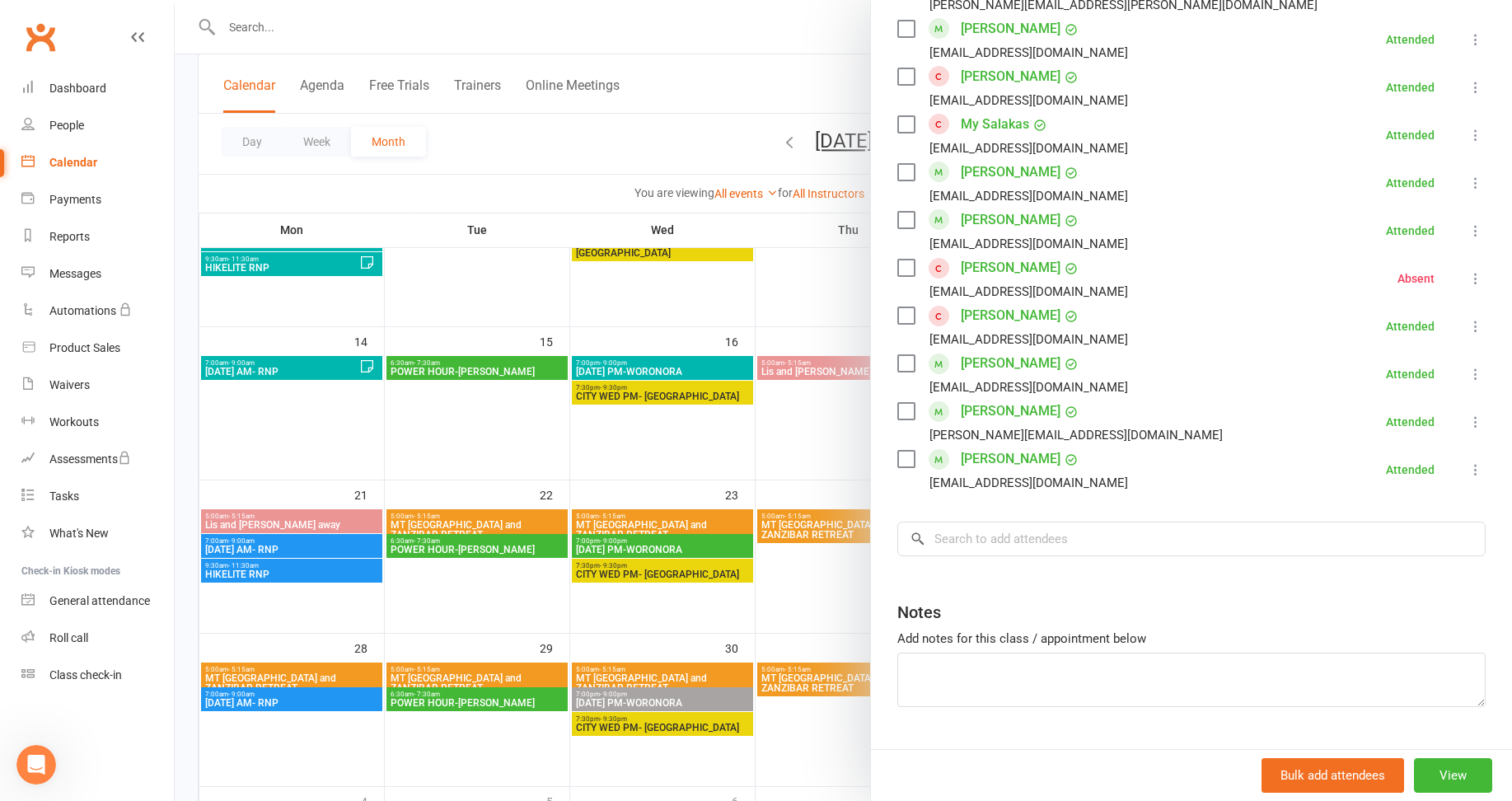 scroll, scrollTop: 1575, scrollLeft: 0, axis: vertical 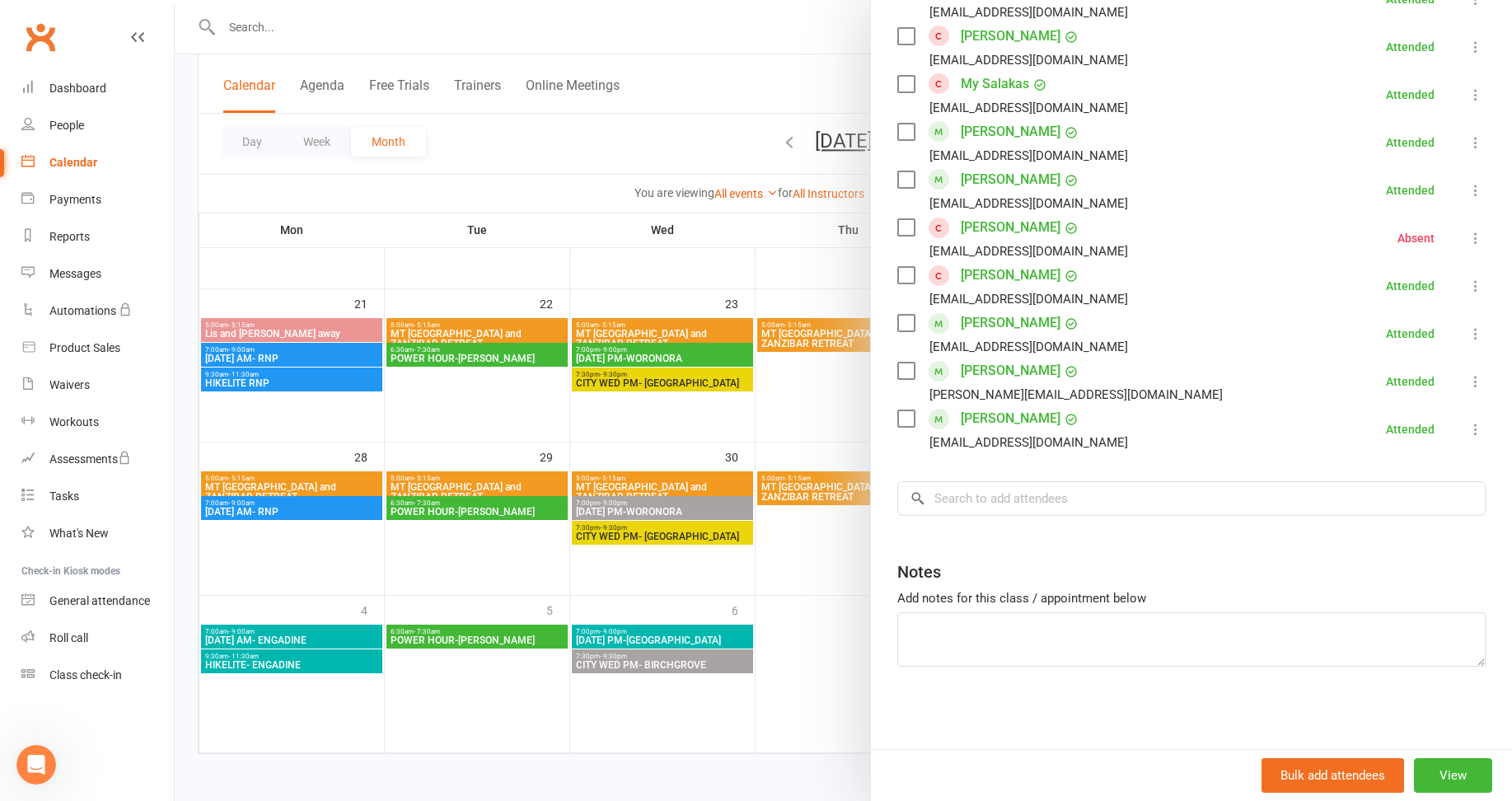 click on "Class kiosk mode  Roll call  4:00 PM - 10:00 PM, [DATE] with Diamonds in the Rough Adventures  at  Check Itinerary  Attendees  36  places booked 4  places available Sort by  Last name  First name  Booking created    [PERSON_NAME]  [EMAIL_ADDRESS][DOMAIN_NAME] Absent More info  Remove  Check in  Reset attendance  Send message    [PERSON_NAME]  [PERSON_NAME][EMAIL_ADDRESS][PERSON_NAME][DOMAIN_NAME] Attended More info  Remove  Mark absent  Undo check-in  Send message    [PERSON_NAME]  [EMAIL_ADDRESS][DOMAIN_NAME] Attended More info  Remove  Mark absent  Undo check-in  Send message    [PERSON_NAME]  [EMAIL_ADDRESS][DOMAIN_NAME] Attended More info  Remove  [PERSON_NAME] absent  Undo check-in  Send message    [PERSON_NAME]  [EMAIL_ADDRESS][DOMAIN_NAME] Attended More info  Remove  [PERSON_NAME] absent  Undo check-in  Send message    [PERSON_NAME]  [PERSON_NAME][EMAIL_ADDRESS][DOMAIN_NAME] Attended More info  Remove  Mark absent  Undo check-in  Send message    [PERSON_NAME]  [PERSON_NAME][EMAIL_ADDRESS][DOMAIN_NAME] Absent More info  Remove  Check in  Reset attendance  Send message" at bounding box center [1191, -378] 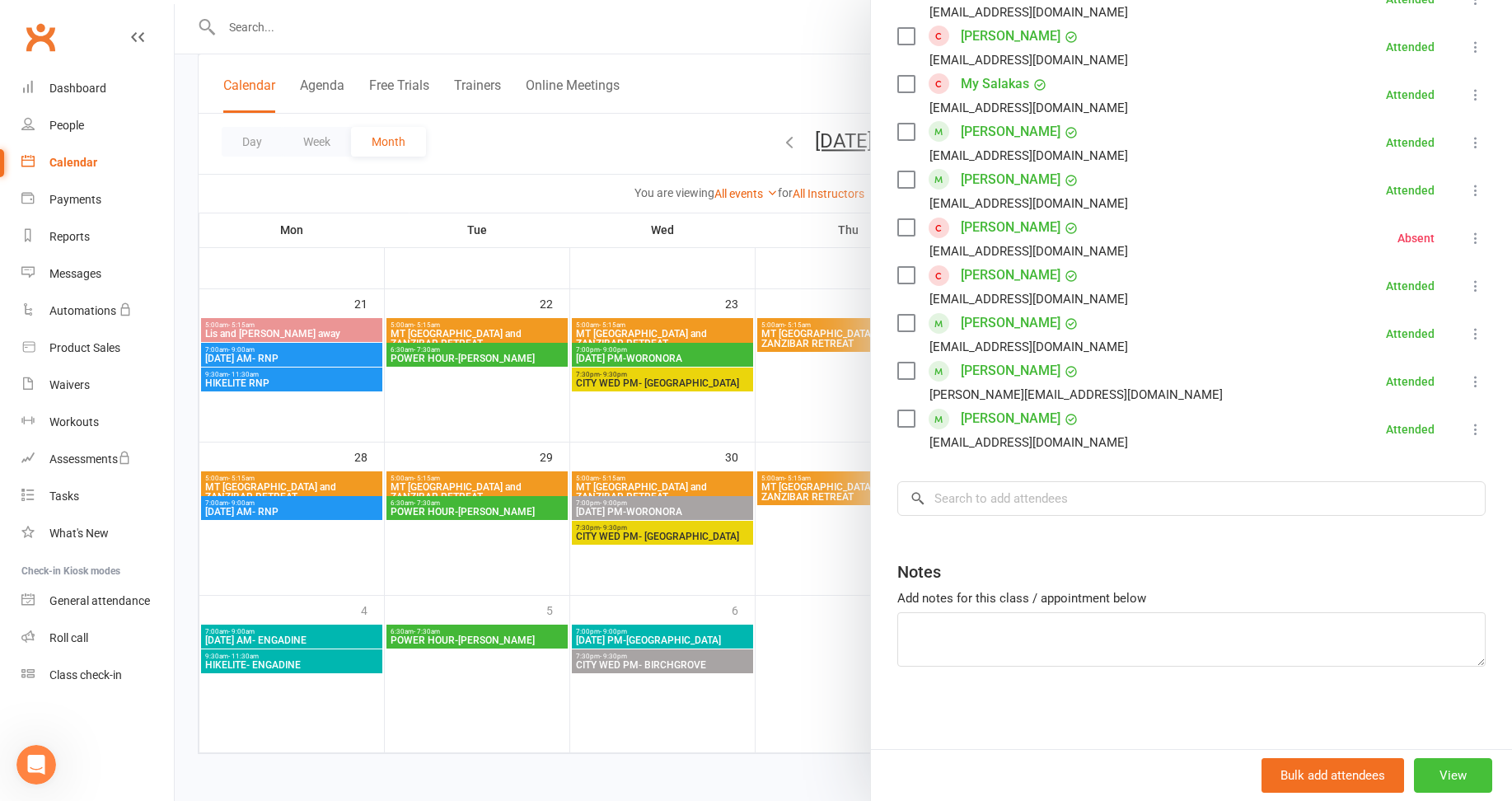 click on "View" at bounding box center (1453, 775) 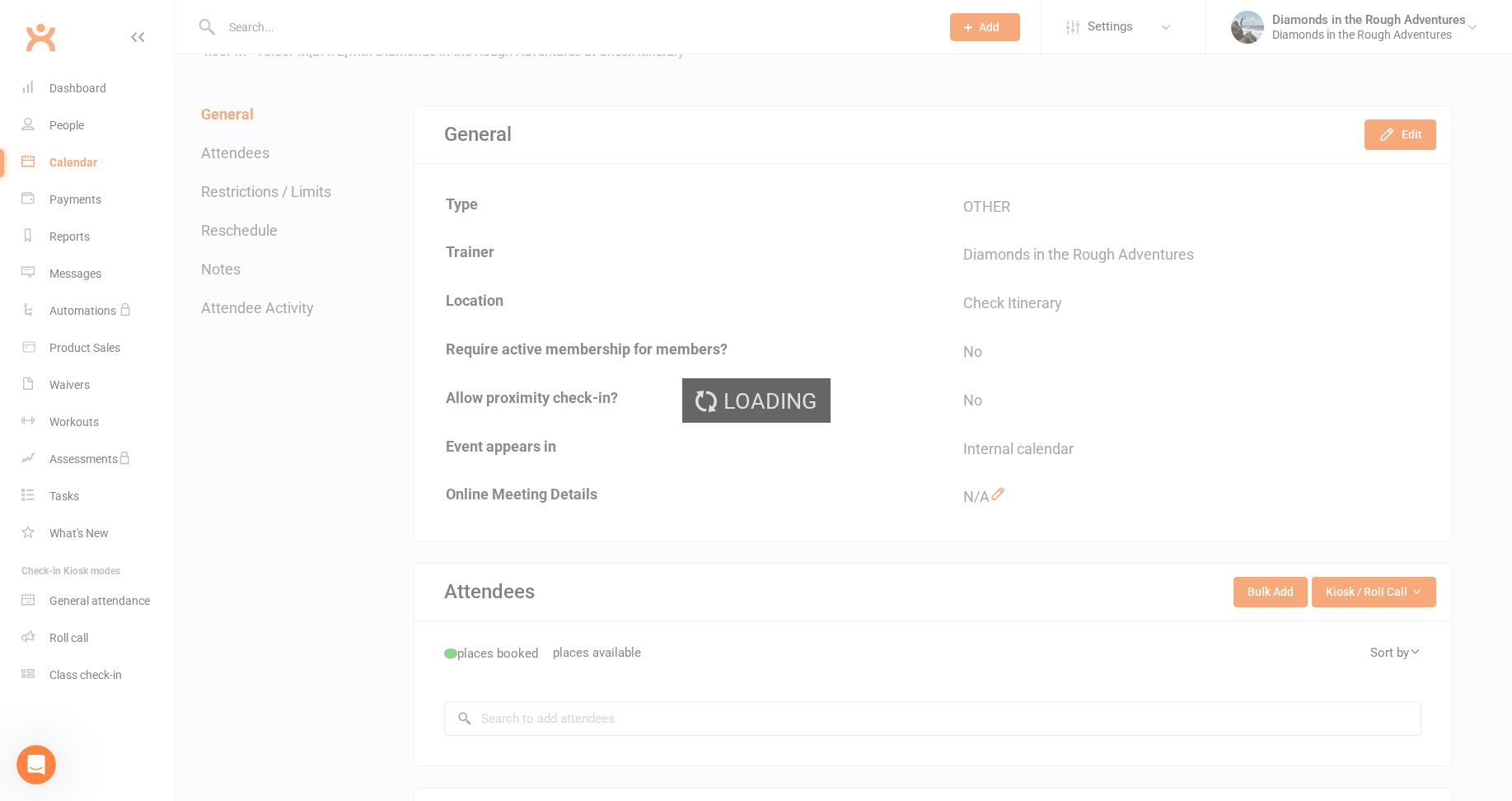 scroll, scrollTop: 165, scrollLeft: 0, axis: vertical 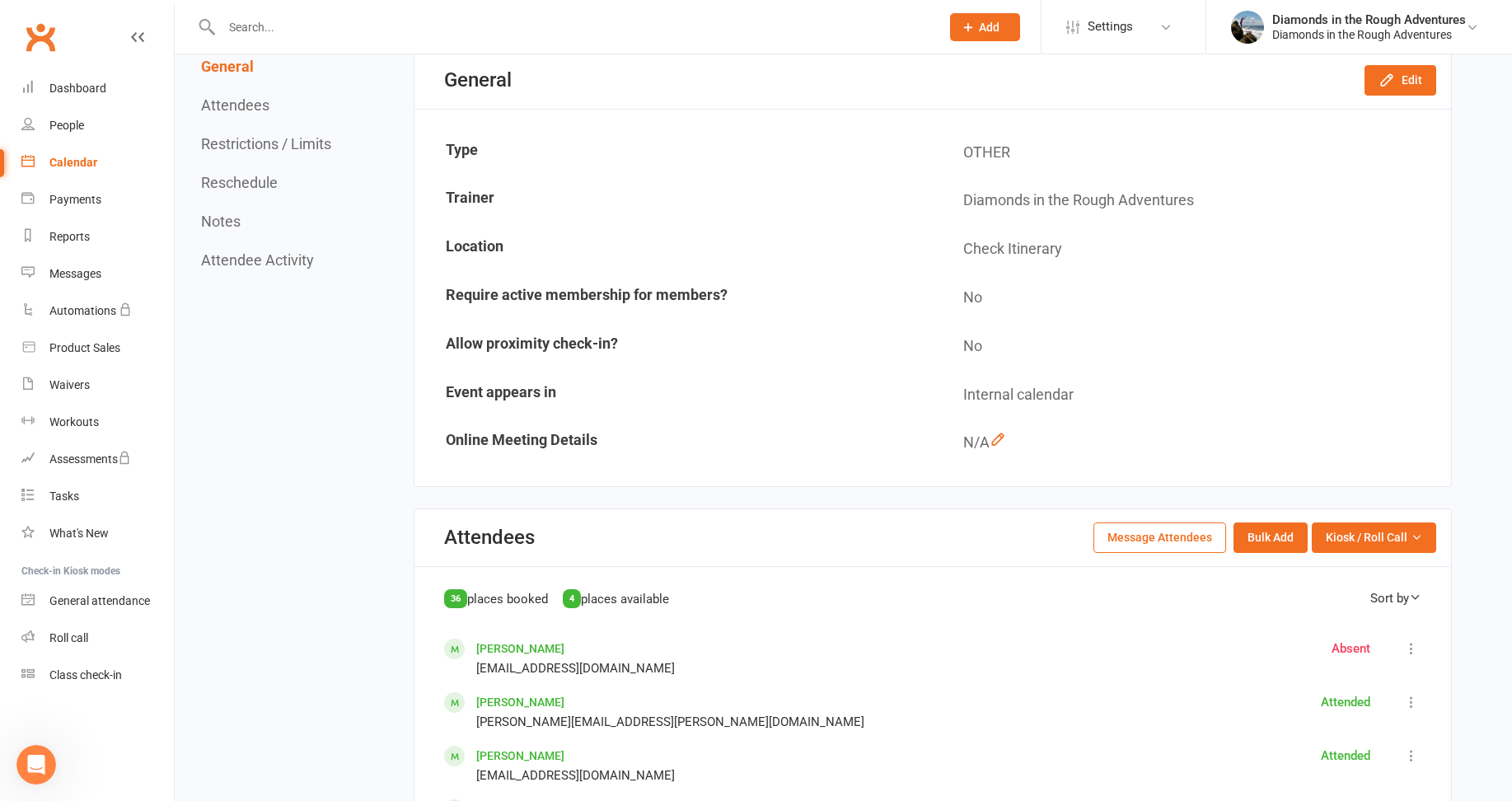 click on "Message Attendees" at bounding box center [1159, 537] 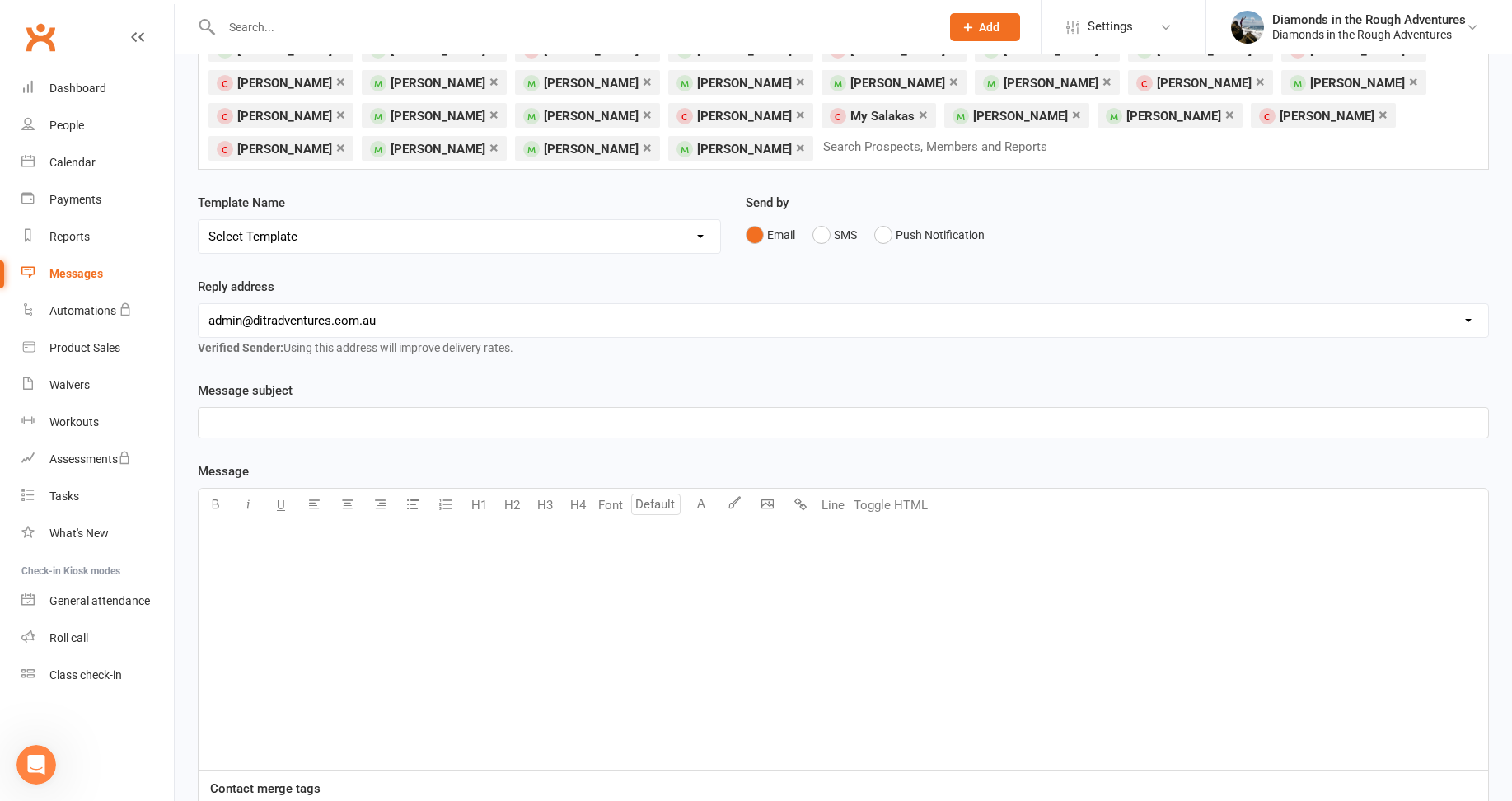 scroll, scrollTop: 0, scrollLeft: 0, axis: both 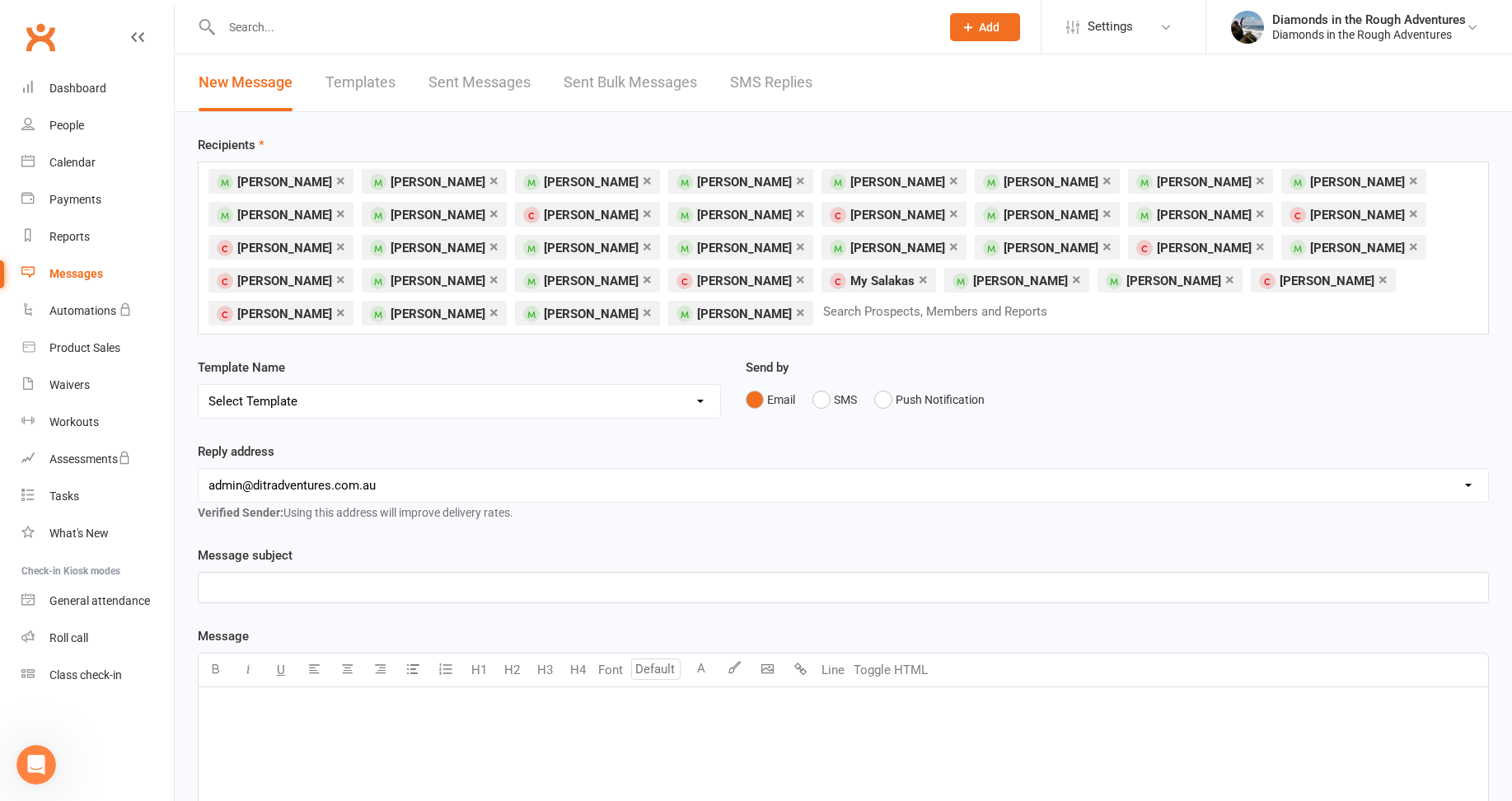click on "Select Template [Email] come back [Push Notification] Push Notification Template Test [Email] Xmas in [DATE] [Email] DITRA Trip Welcome [Email] DITRA Trip Welcome - BEST OF BIBBULMUN [Email] DITRA Trip Welcome - BUNGLES [Email] DITRA Trip Welcome - KAKADU [Email] DITRA Trip Welcome - [GEOGRAPHIC_DATA] and [GEOGRAPHIC_DATA] [Email] DITRA Trip Welcome - [PERSON_NAME]  & [GEOGRAPHIC_DATA] [Email] DITRA Trip Welcome - WALLS OF [GEOGRAPHIC_DATA] [Email] Trip Promo Code gift [Email] Trip Promo Code gift Kakadu [Email] SUZ SAT MORNING - WORONORA  [Email] SUZ SUN MORNING - LINLEY PT  [Email] SUZ WED NIGHT - BIRCHGROVE [Email] SUZ WED Night - McMAHONS PT [Email] SUZ WED NITE - LINLEY PT [Email] SUZ WED NITE - WORONORA [Email] AA New Client- first BOT session [Email] FIRST REPLY to email or phone contact - Training [Email] THANK YOU New Membership sign up- [Email] The next step log in, membership and booking Info [Email] VERY FIRST EMAIL SENT to prospect- then attach the 3 documents [Email] wording of pdf welcome to DITRA- sent with first email" at bounding box center [459, 401] 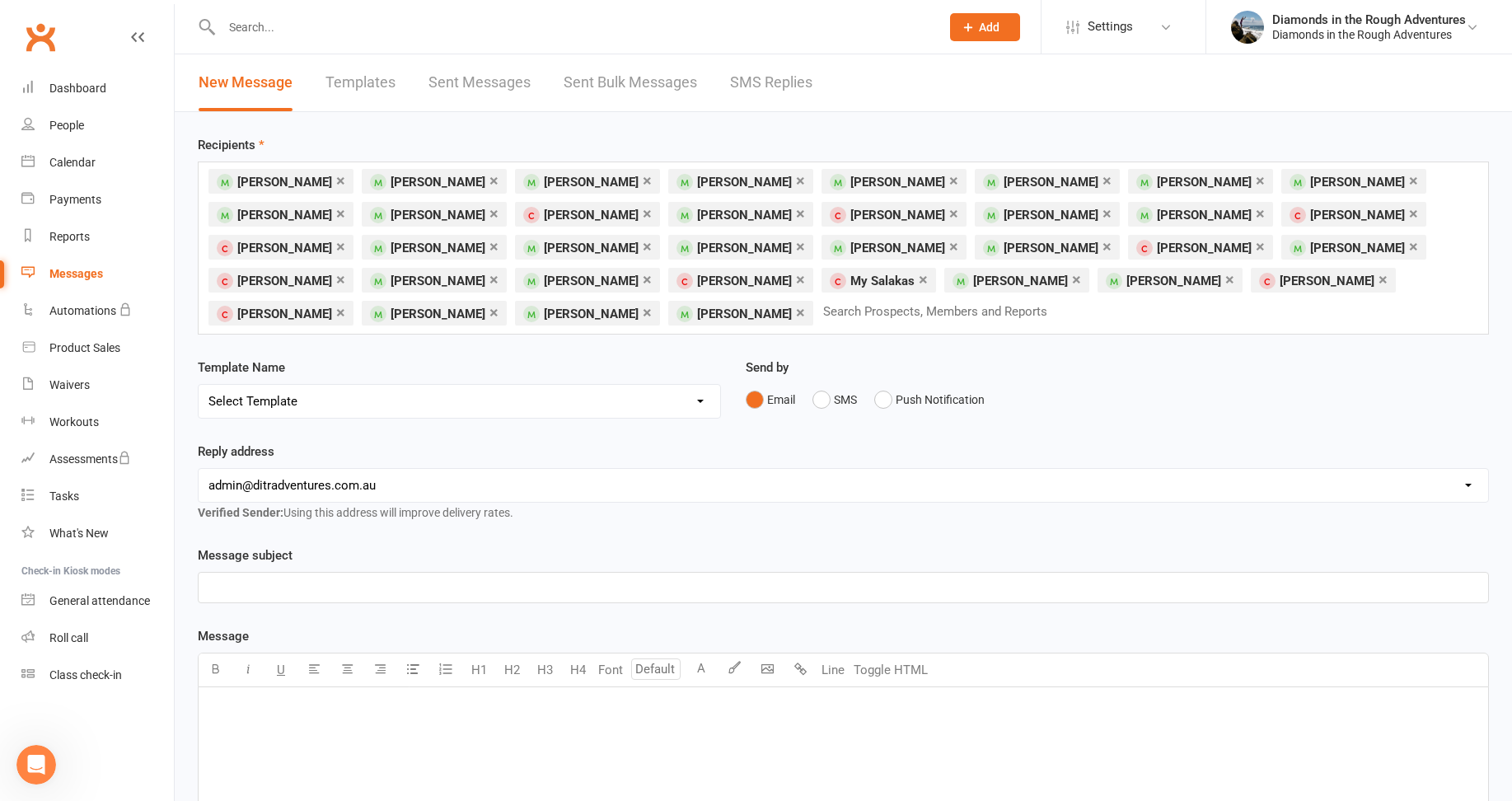 select on "2" 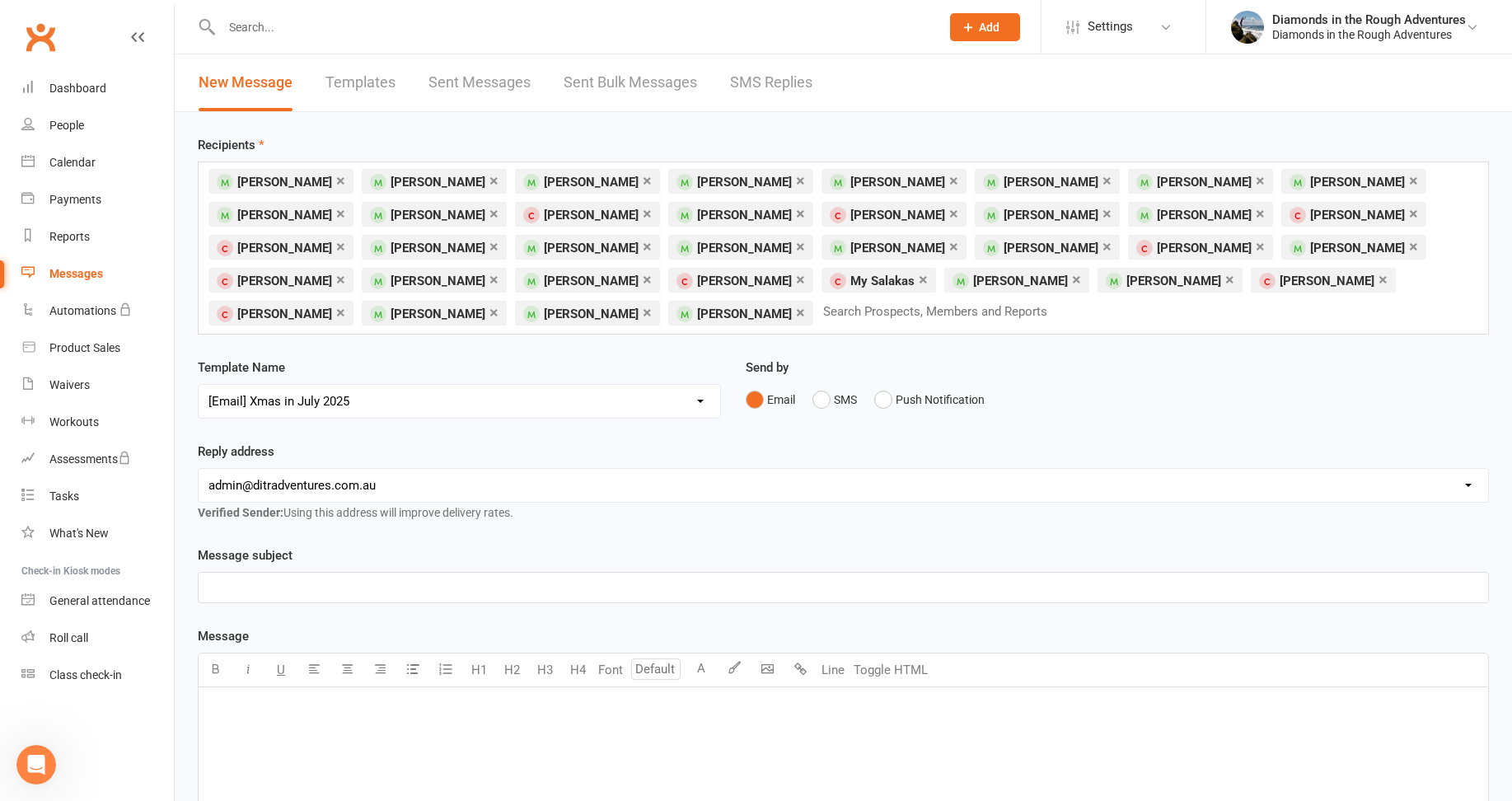 click on "Select Template [Email] come back [Push Notification] Push Notification Template Test [Email] Xmas in [DATE] [Email] DITRA Trip Welcome [Email] DITRA Trip Welcome - BEST OF BIBBULMUN [Email] DITRA Trip Welcome - BUNGLES [Email] DITRA Trip Welcome - KAKADU [Email] DITRA Trip Welcome - [GEOGRAPHIC_DATA] and [GEOGRAPHIC_DATA] [Email] DITRA Trip Welcome - [PERSON_NAME]  & [GEOGRAPHIC_DATA] [Email] DITRA Trip Welcome - WALLS OF [GEOGRAPHIC_DATA] [Email] Trip Promo Code gift [Email] Trip Promo Code gift Kakadu [Email] SUZ SAT MORNING - WORONORA  [Email] SUZ SUN MORNING - LINLEY PT  [Email] SUZ WED NIGHT - BIRCHGROVE [Email] SUZ WED Night - McMAHONS PT [Email] SUZ WED NITE - LINLEY PT [Email] SUZ WED NITE - WORONORA [Email] AA New Client- first BOT session [Email] FIRST REPLY to email or phone contact - Training [Email] THANK YOU New Membership sign up- [Email] The next step log in, membership and booking Info [Email] VERY FIRST EMAIL SENT to prospect- then attach the 3 documents [Email] wording of pdf welcome to DITRA- sent with first email" at bounding box center (459, 401) 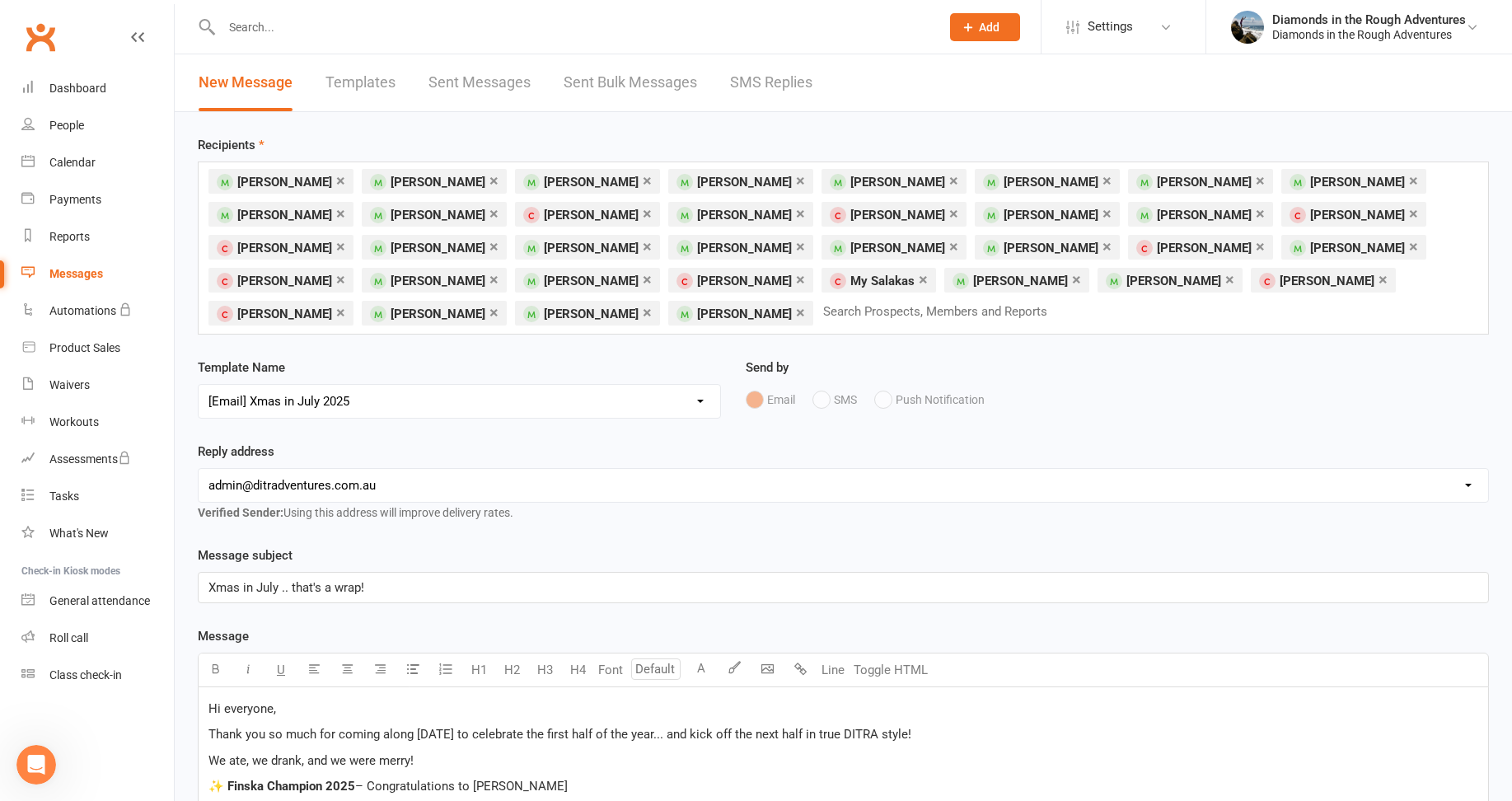 click on "[EMAIL_ADDRESS][DOMAIN_NAME] [EMAIL_ADDRESS][DOMAIN_NAME] [PERSON_NAME][EMAIL_ADDRESS][DOMAIN_NAME] [EMAIL_ADDRESS][DOMAIN_NAME]" at bounding box center (843, 485) 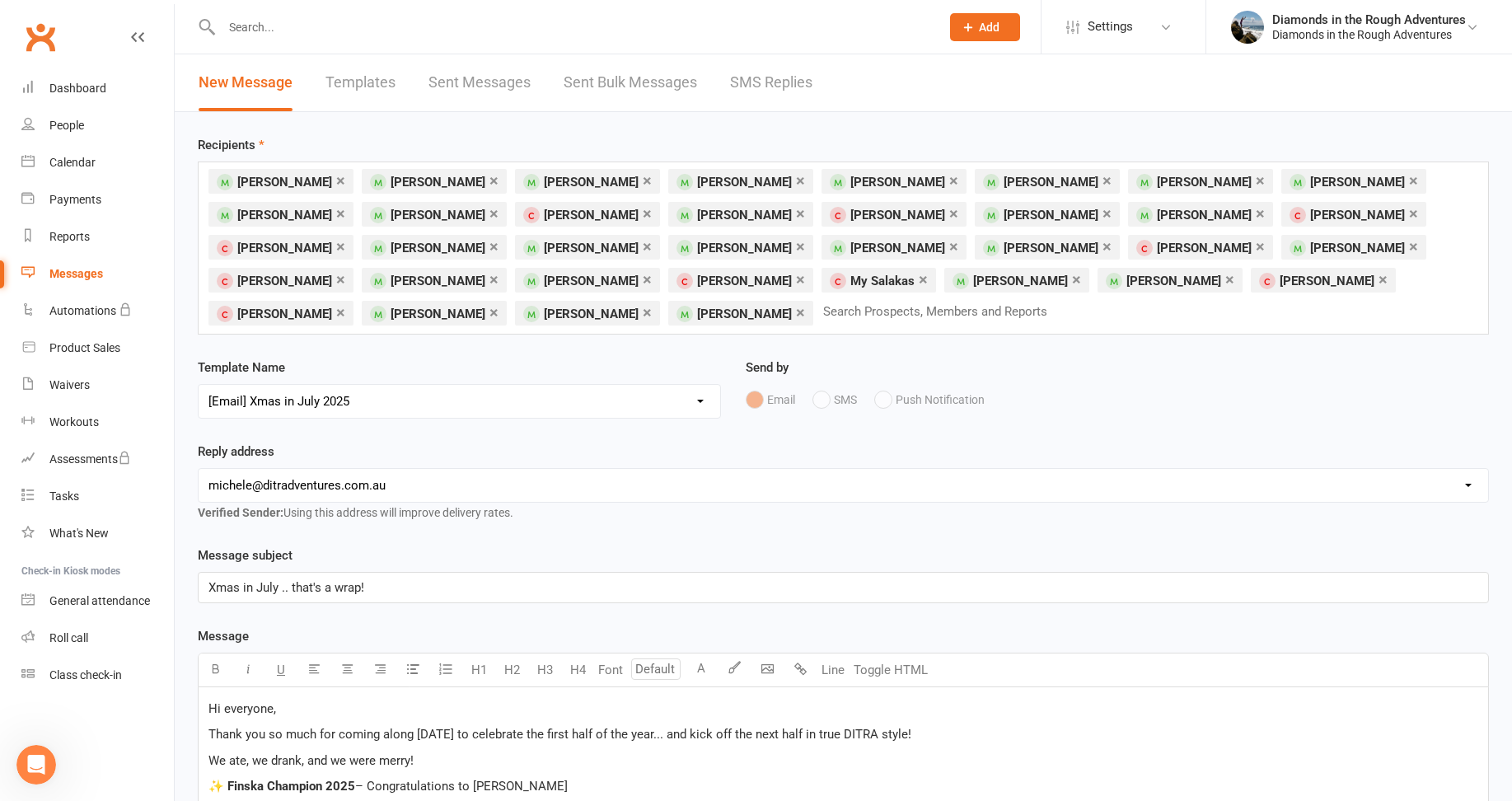 click on "[EMAIL_ADDRESS][DOMAIN_NAME] [EMAIL_ADDRESS][DOMAIN_NAME] [PERSON_NAME][EMAIL_ADDRESS][DOMAIN_NAME] [EMAIL_ADDRESS][DOMAIN_NAME]" at bounding box center [843, 485] 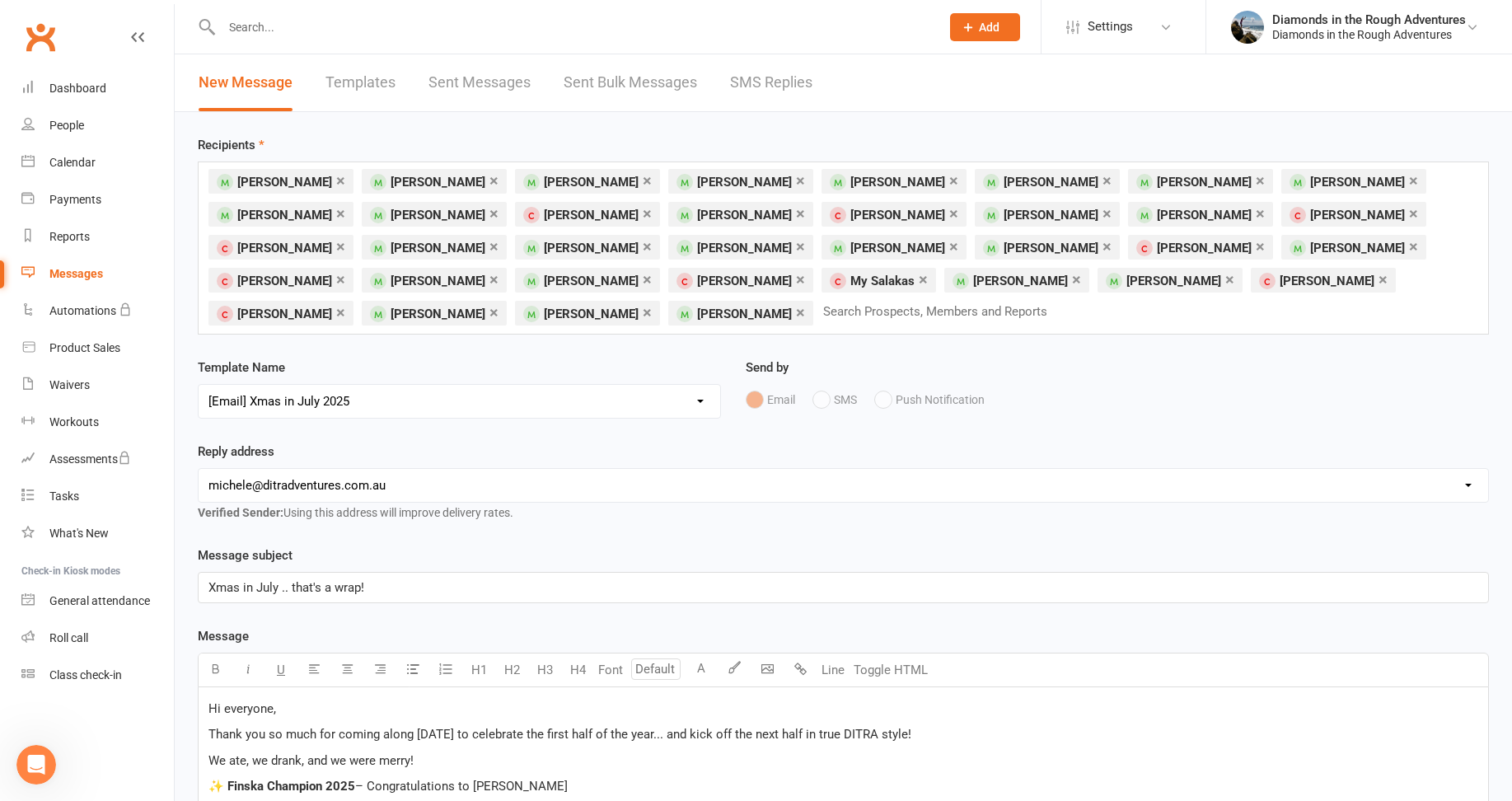 click on "[EMAIL_ADDRESS][DOMAIN_NAME] [EMAIL_ADDRESS][DOMAIN_NAME] [PERSON_NAME][EMAIL_ADDRESS][DOMAIN_NAME] [EMAIL_ADDRESS][DOMAIN_NAME]" at bounding box center (843, 485) 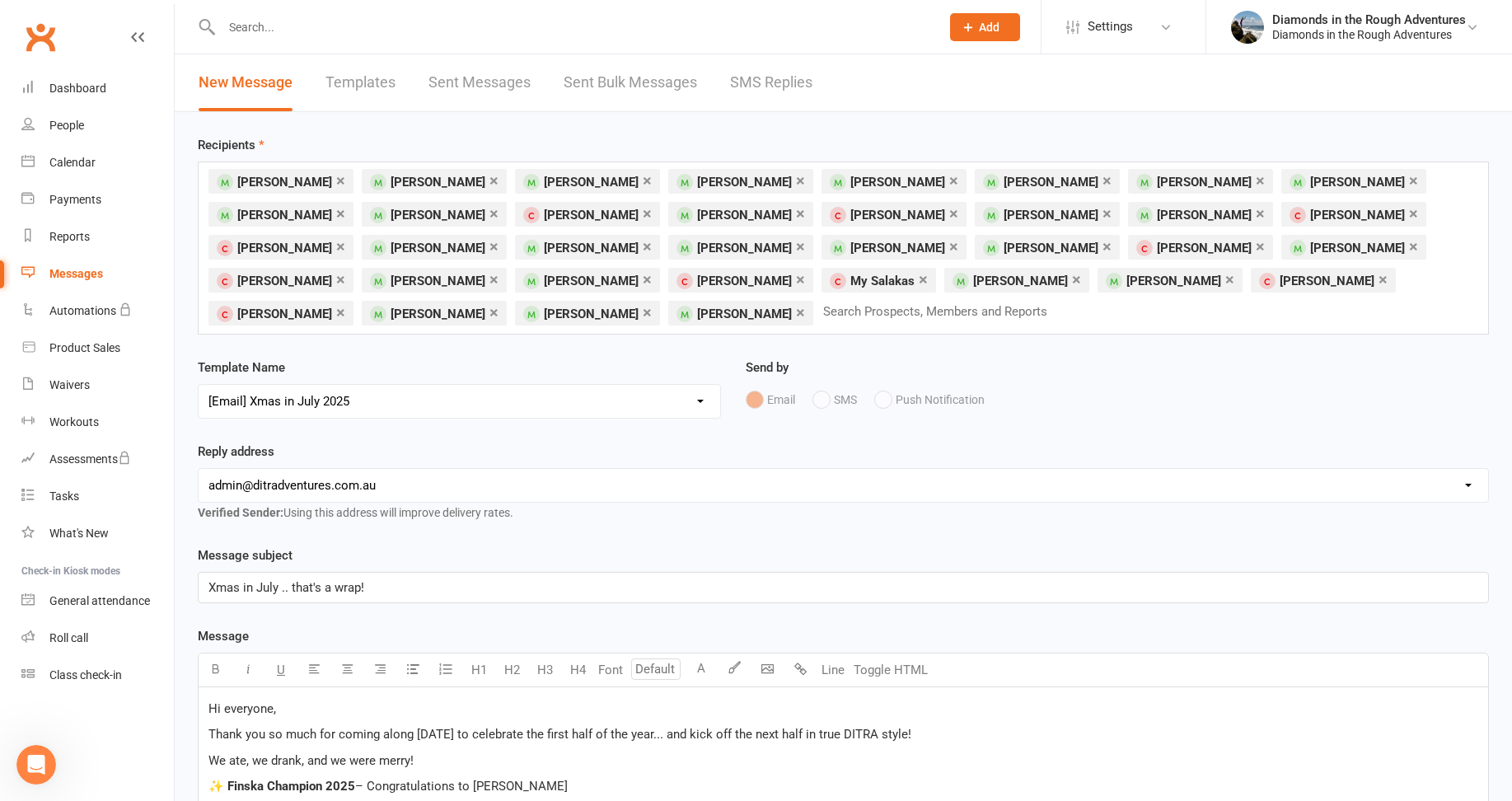 click on "[EMAIL_ADDRESS][DOMAIN_NAME] [EMAIL_ADDRESS][DOMAIN_NAME] [PERSON_NAME][EMAIL_ADDRESS][DOMAIN_NAME] [EMAIL_ADDRESS][DOMAIN_NAME]" at bounding box center (843, 485) 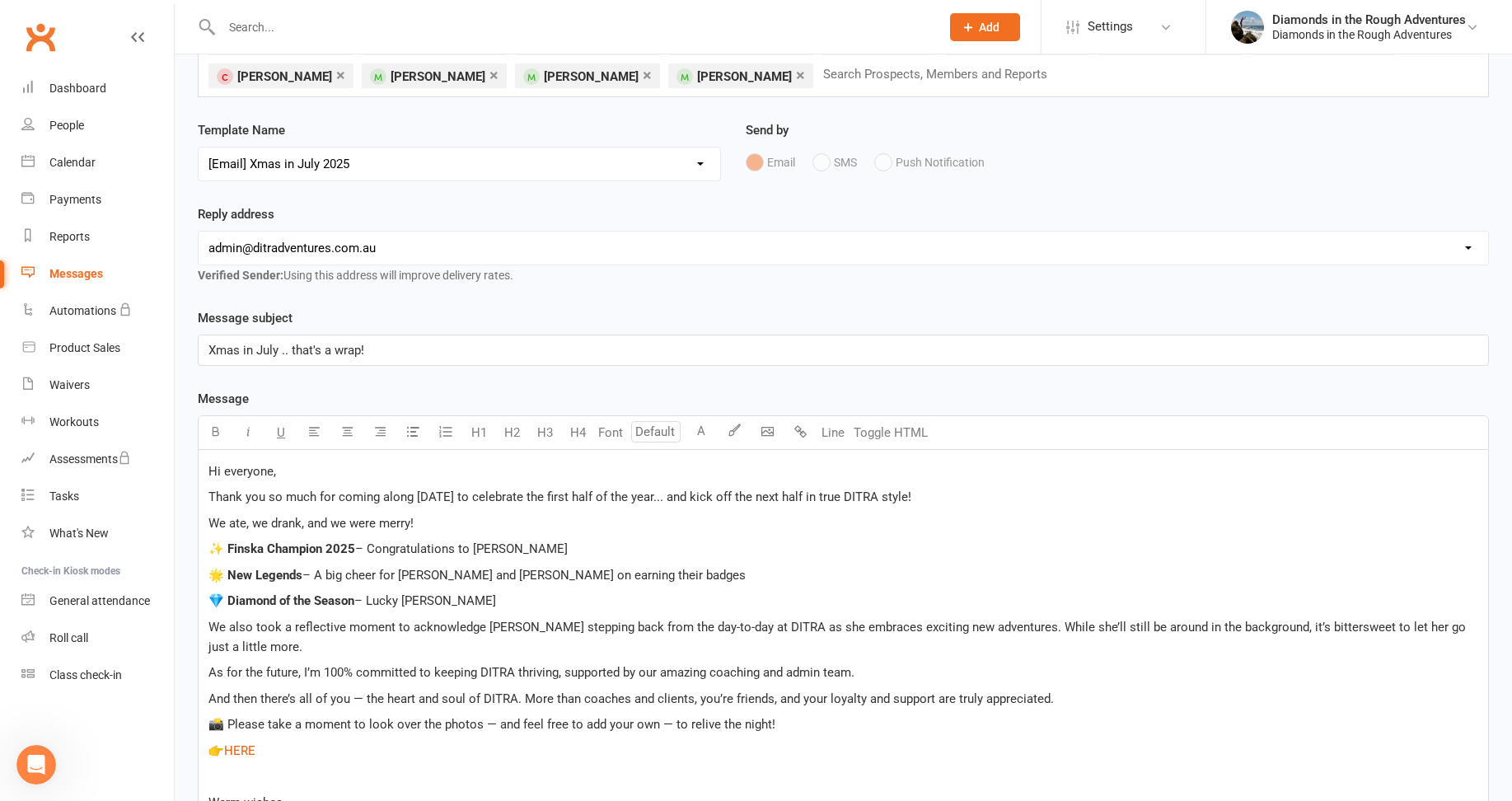 scroll, scrollTop: 247, scrollLeft: 0, axis: vertical 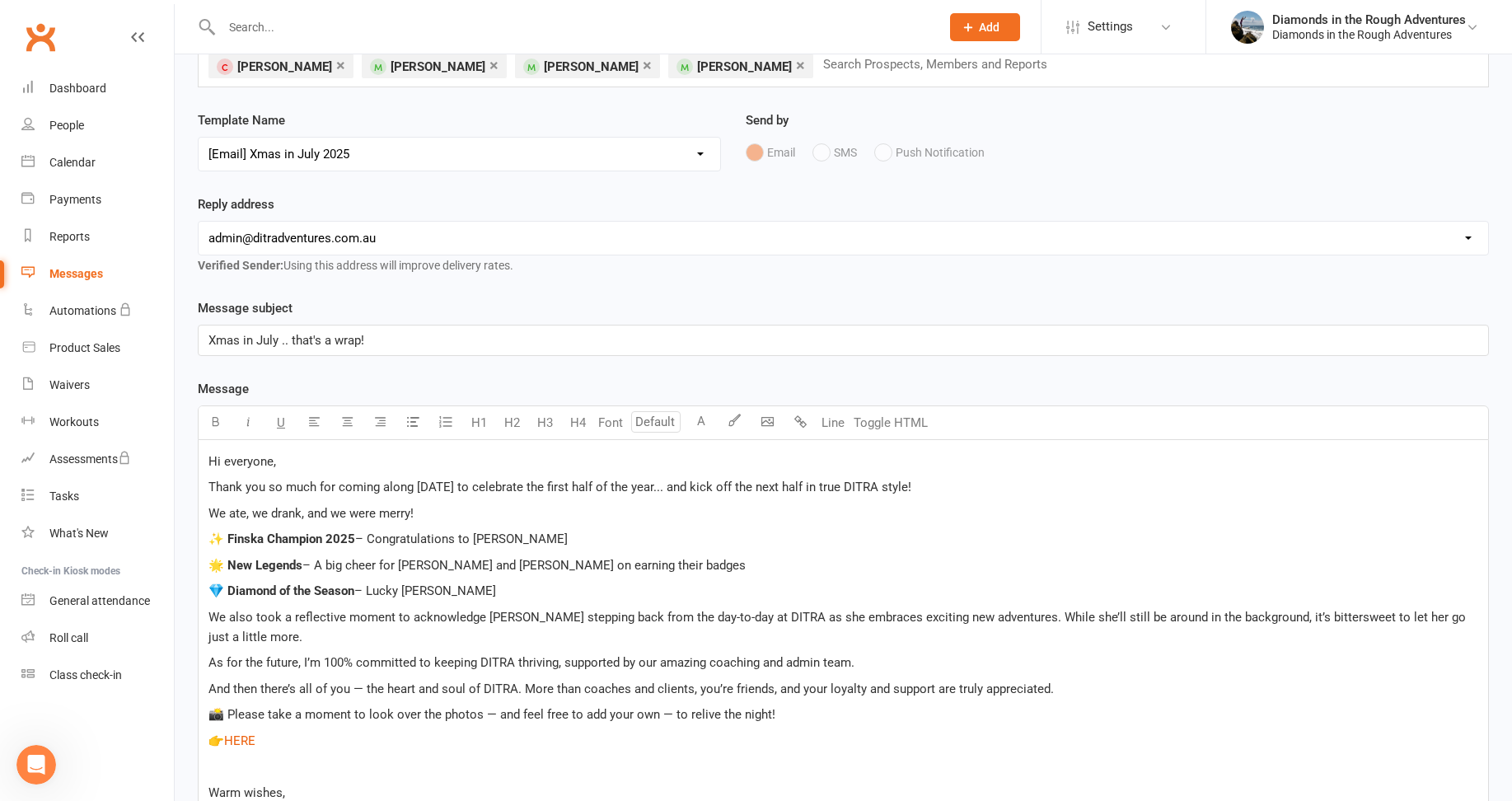 click on "Thank you so much for coming along [DATE] to celebrate the first half of the year... and kick off the next half in true DITRA style!" at bounding box center [843, 487] 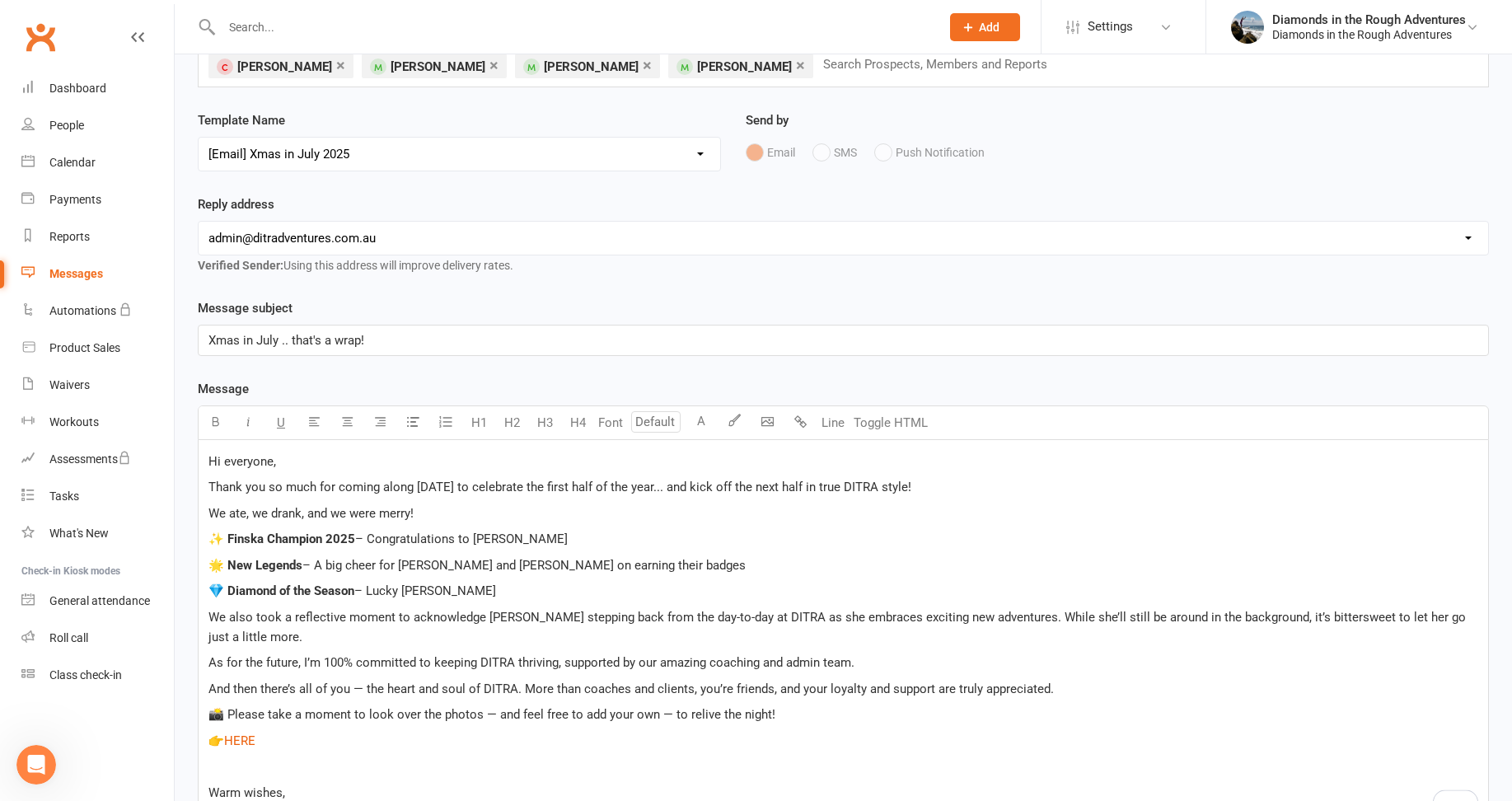 type 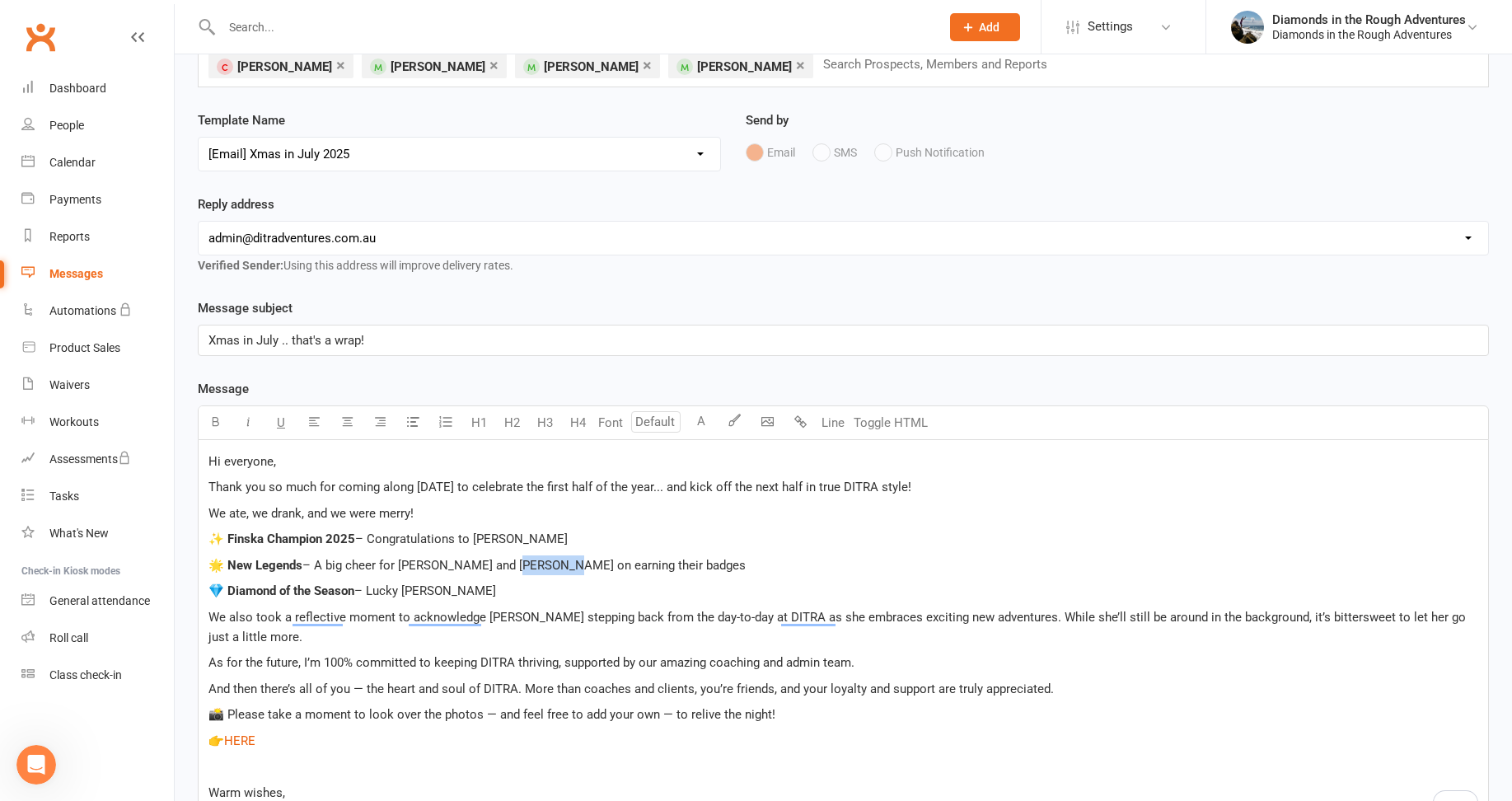 drag, startPoint x: 559, startPoint y: 568, endPoint x: 517, endPoint y: 572, distance: 42.19005 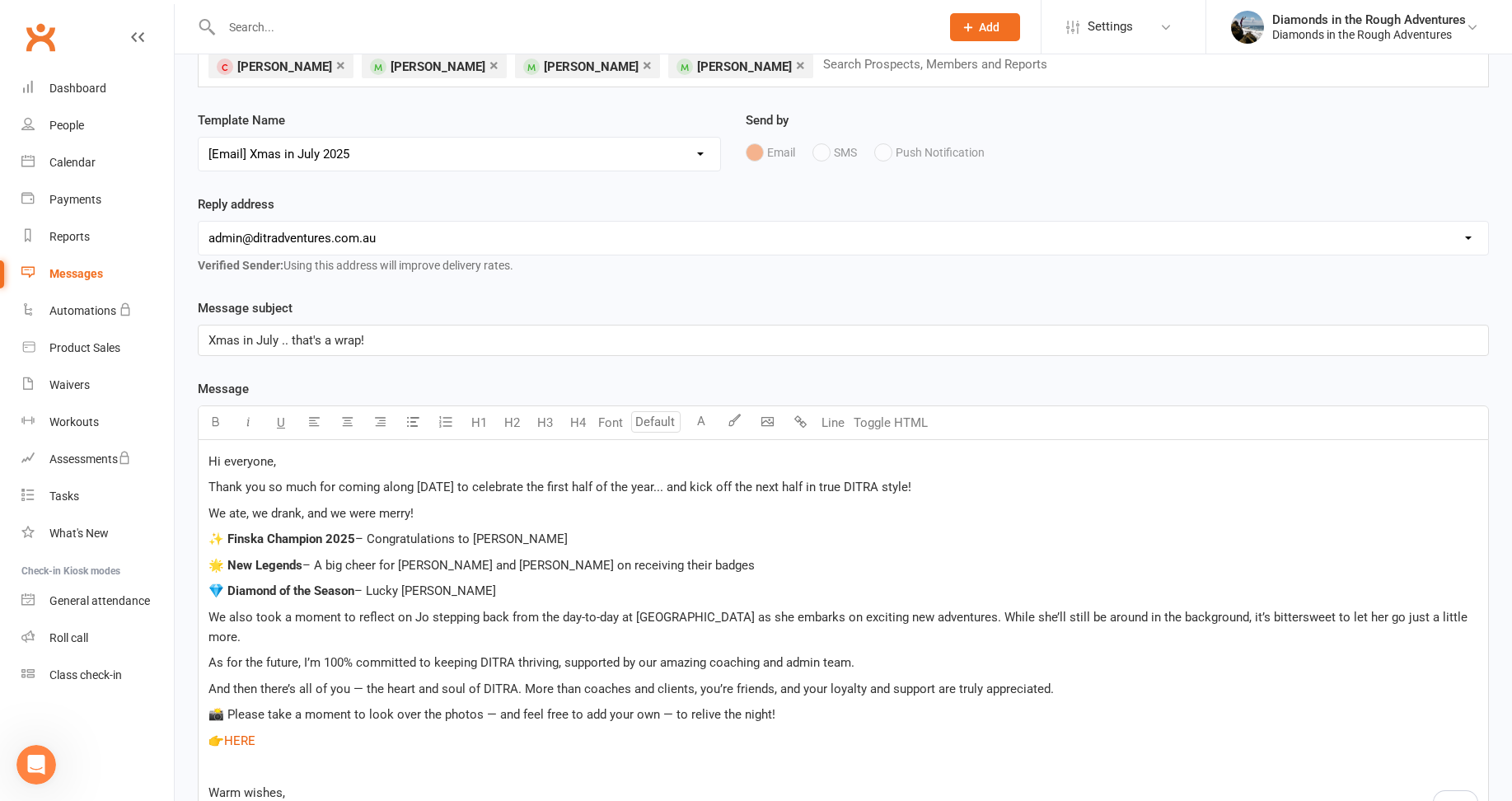 click on "We also took a moment to reflect on Jo stepping back from the day-to-day at [GEOGRAPHIC_DATA] as she embarks on exciting new adventures. While she’ll still be around in the background, it’s bittersweet to let her go just a little more." at bounding box center [843, 627] 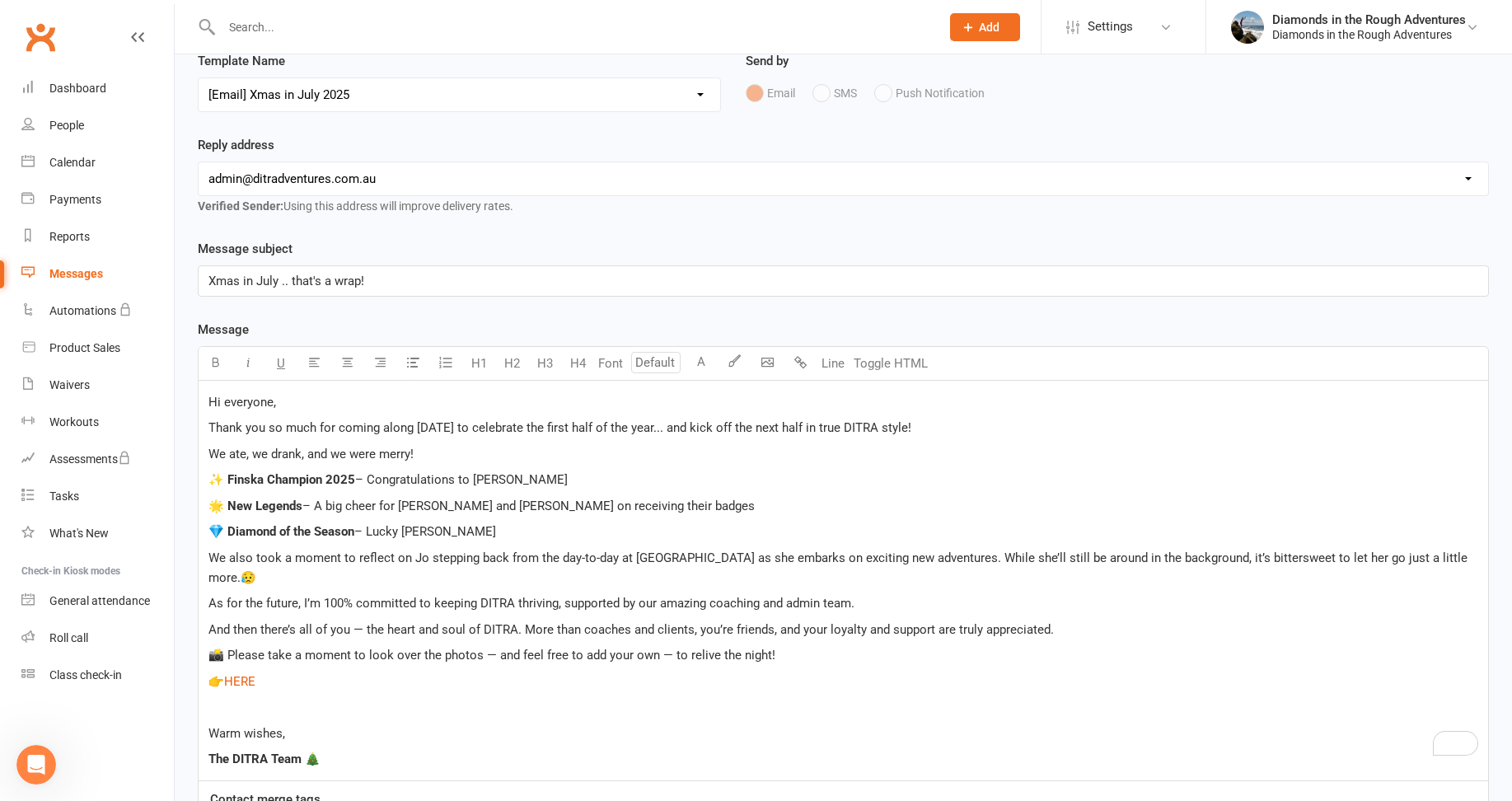scroll, scrollTop: 412, scrollLeft: 0, axis: vertical 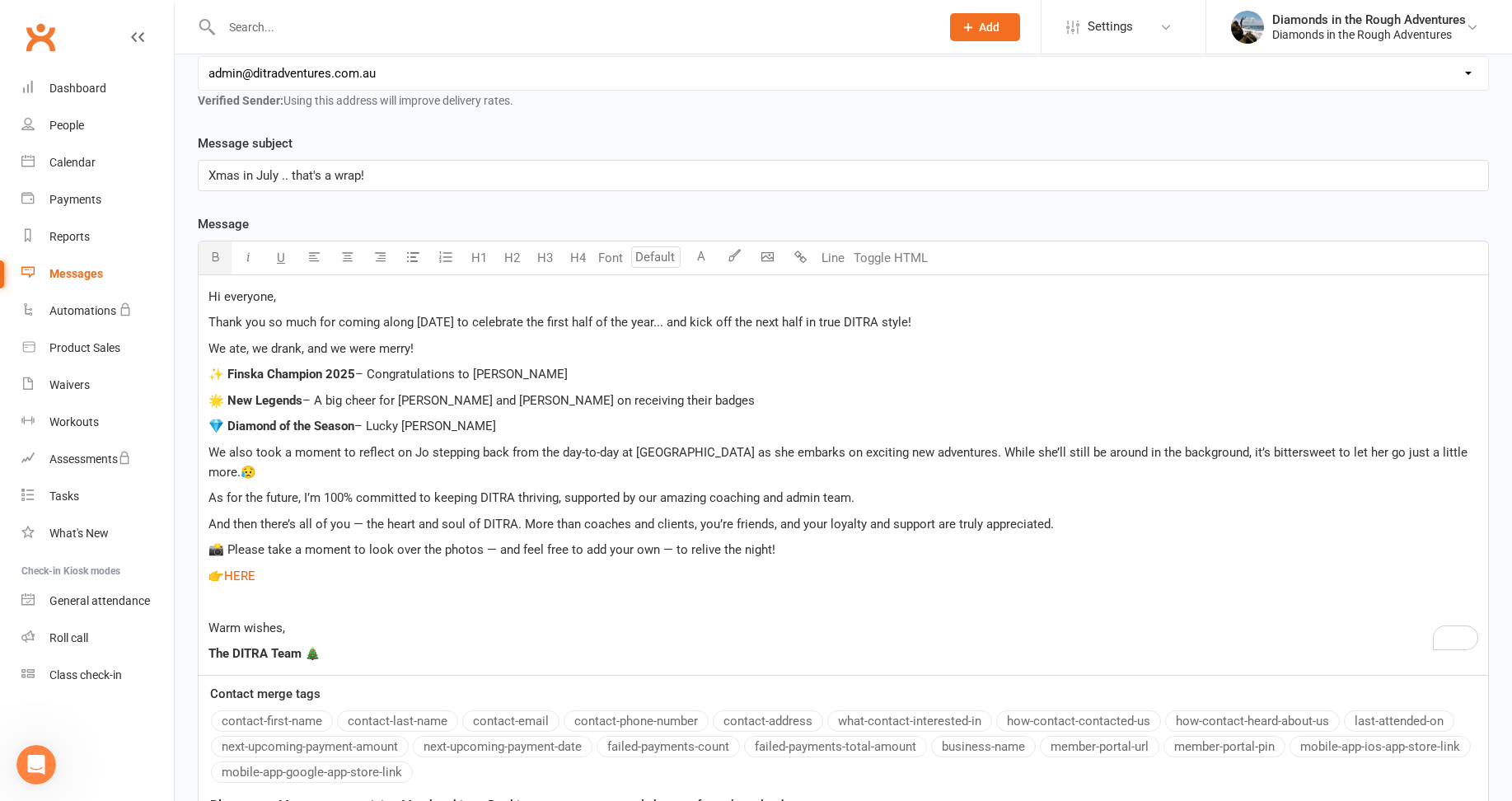 click on "The DITRA Team 🎄" at bounding box center [264, 653] 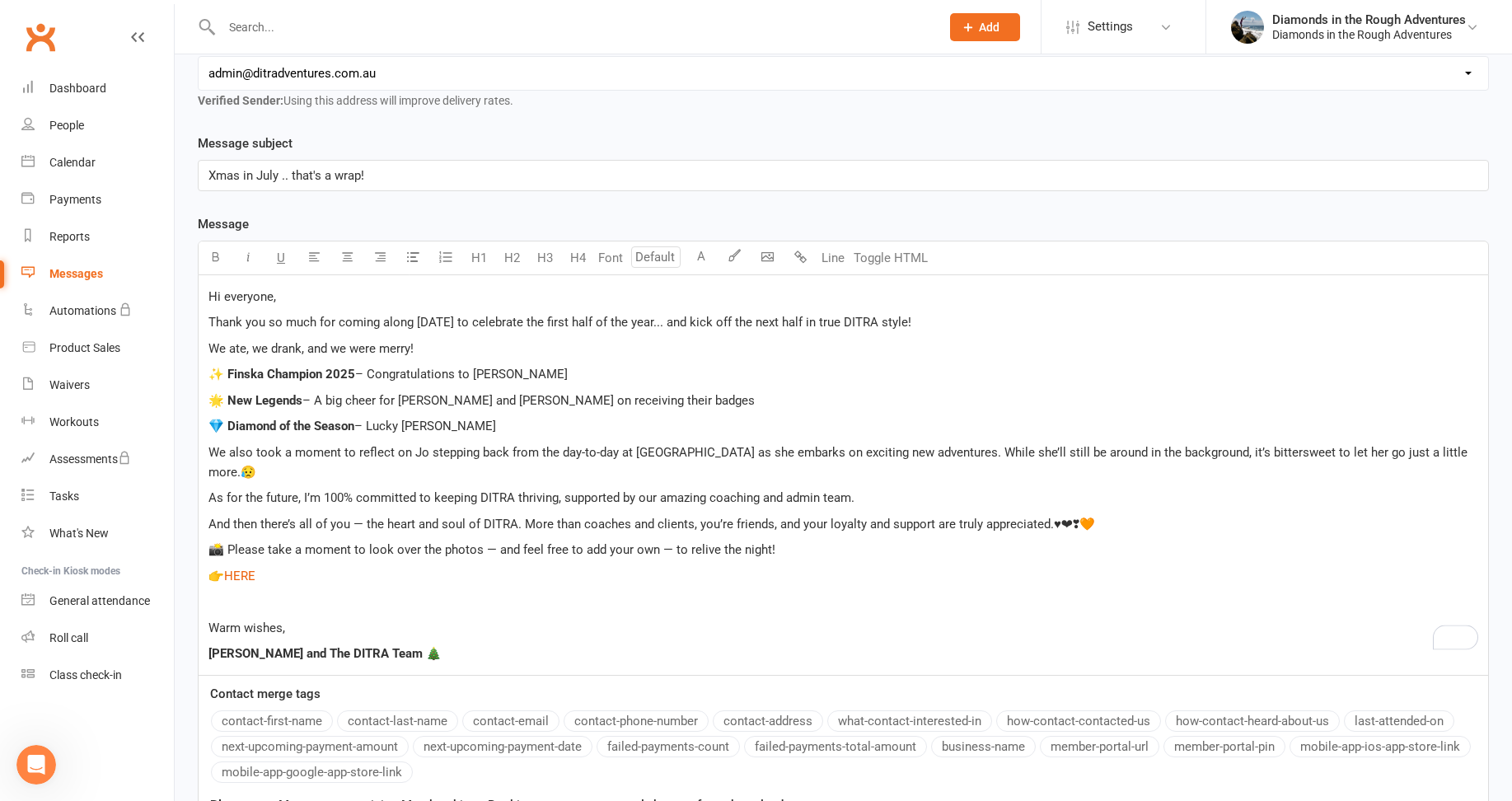 click on "And then there’s all of you — the heart and soul of DITRA. More than coaches and clients, you’re friends, and your loyalty and support are truly appreciated.♥❤❣🧡" at bounding box center [652, 524] 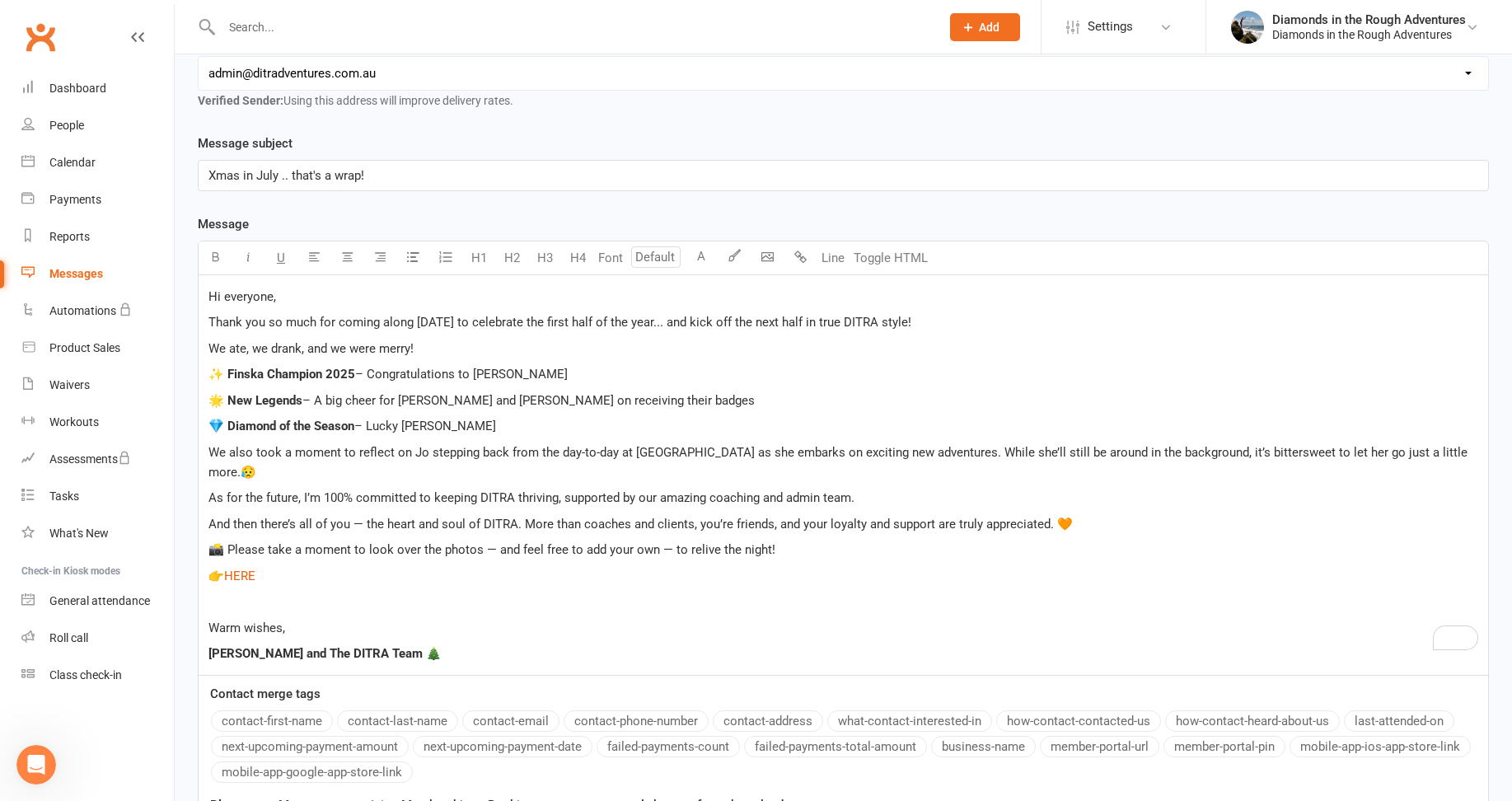 click on "[PERSON_NAME] and The DITRA Team 🎄" at bounding box center [843, 653] 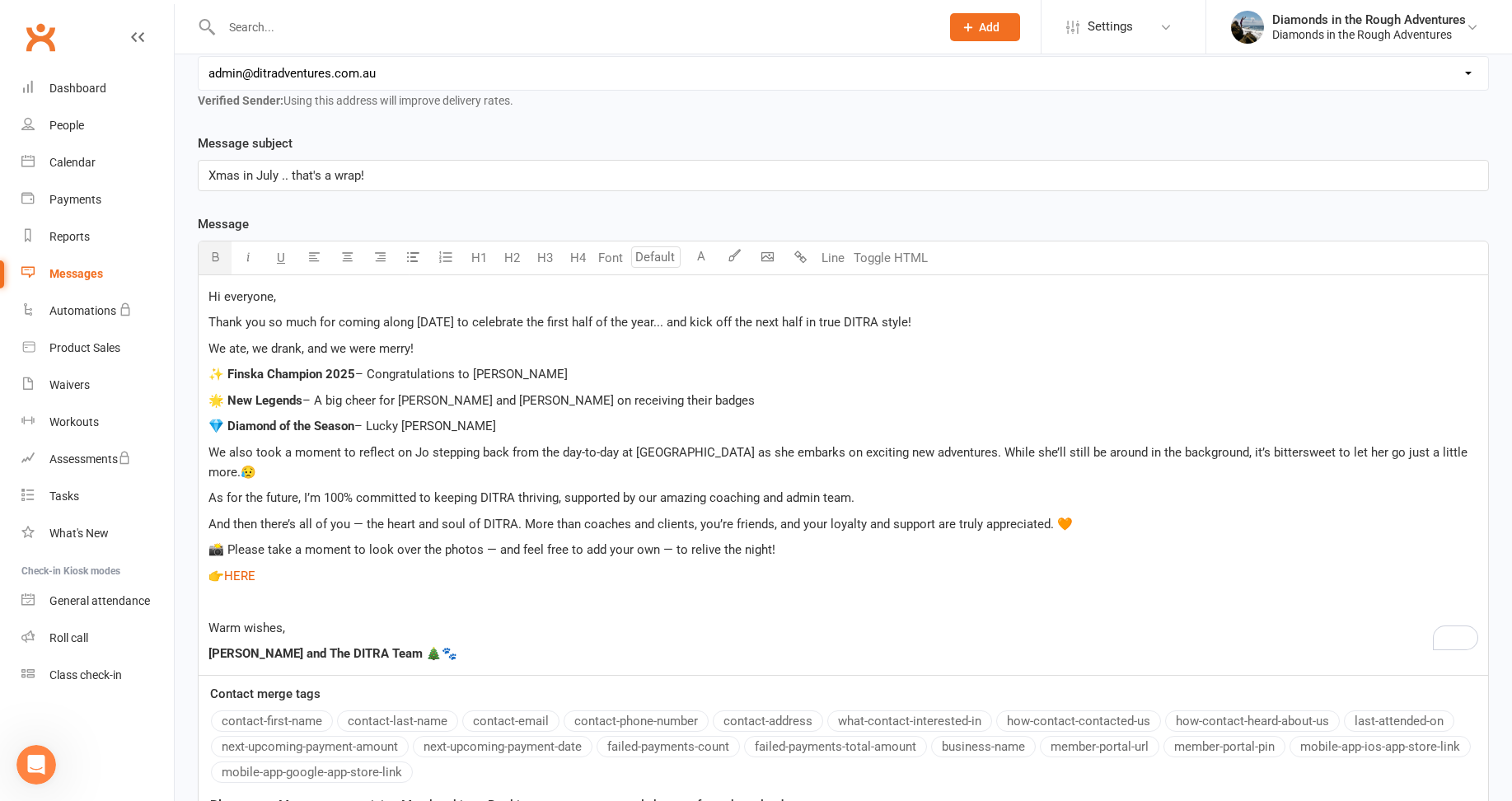 click on "📸 Please take a moment to look over the photos — and feel free to add your own — to relive the night!" at bounding box center (492, 550) 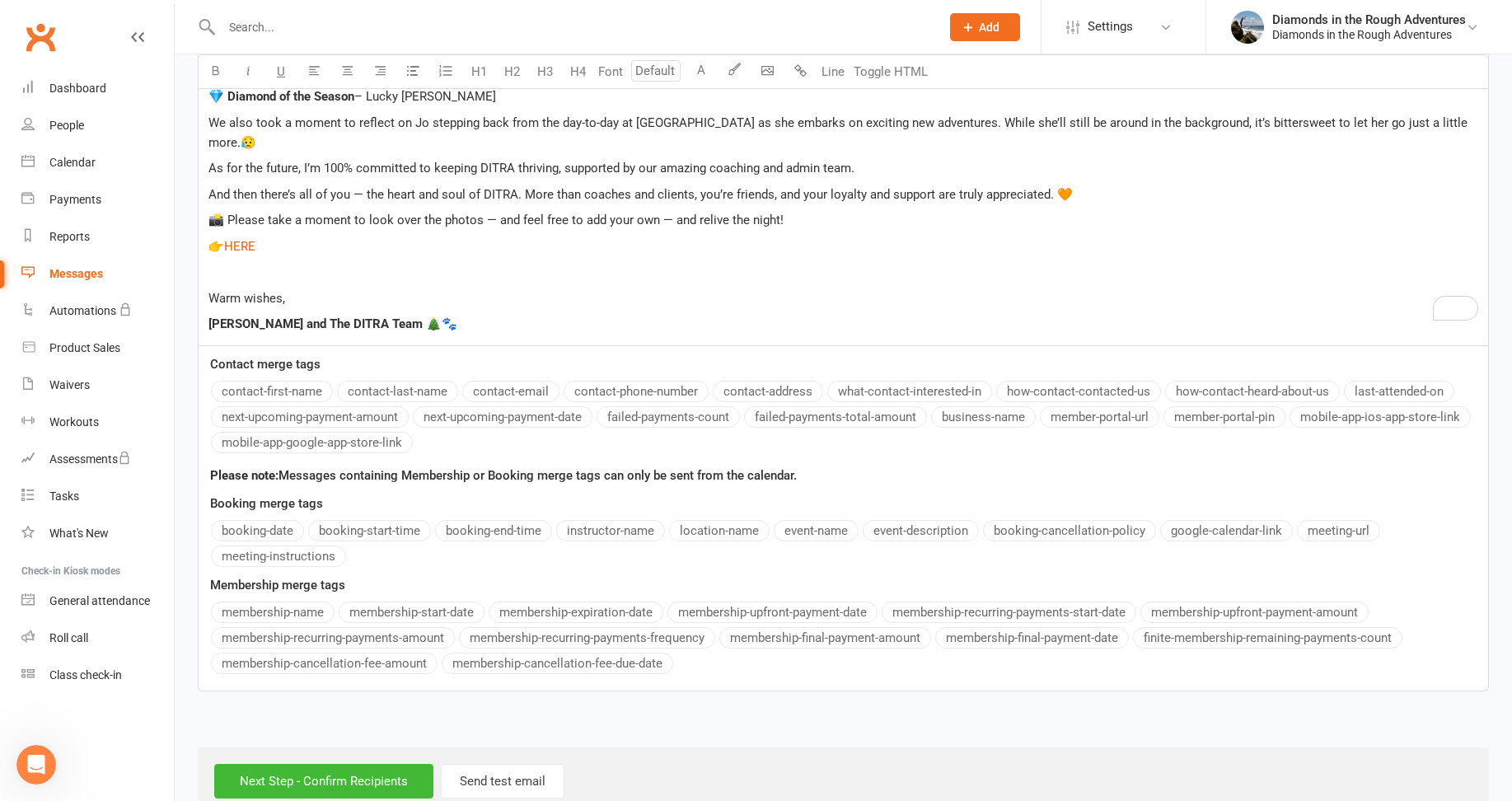 scroll, scrollTop: 760, scrollLeft: 0, axis: vertical 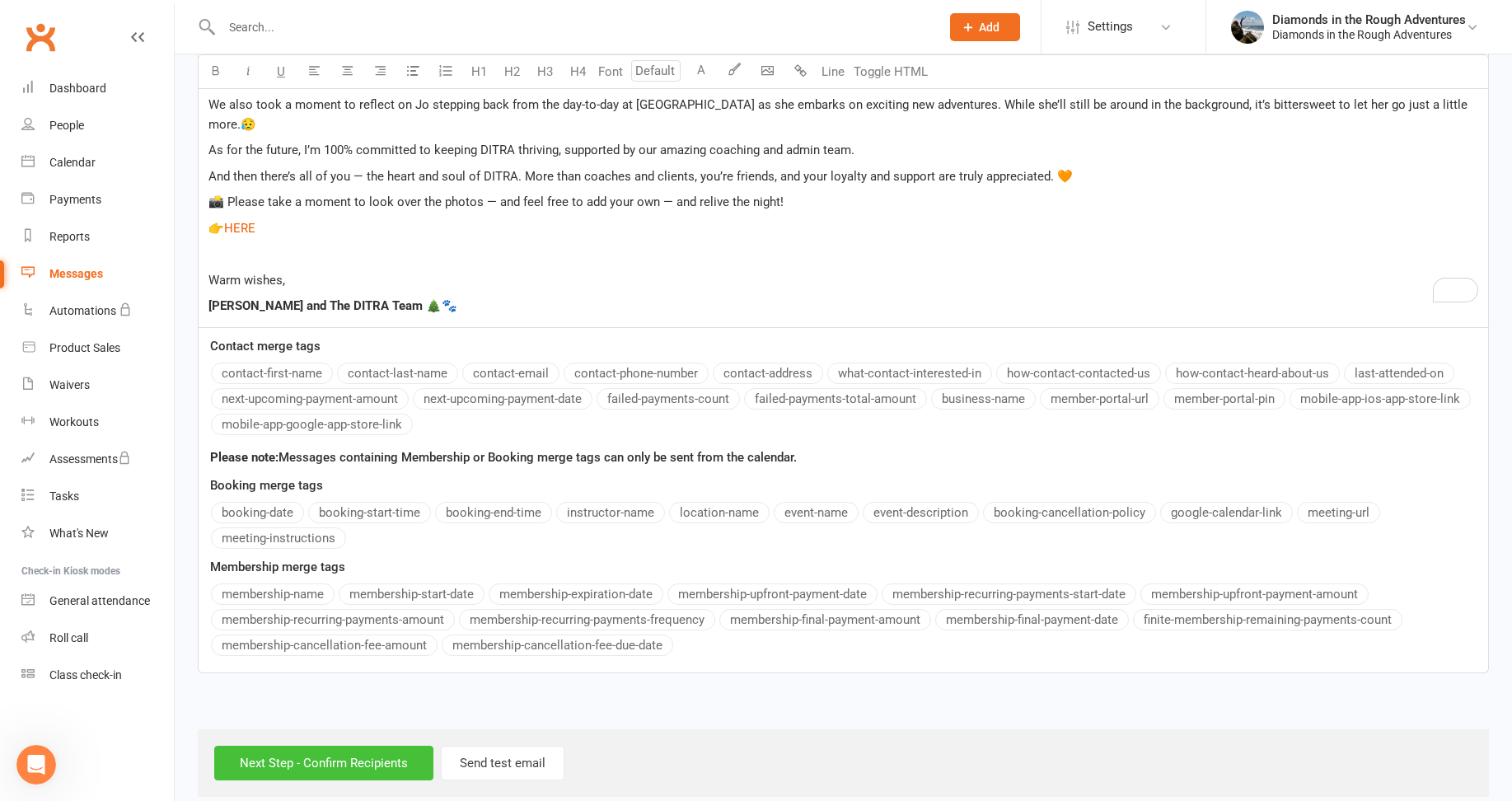 click on "Next Step - Confirm Recipients" at bounding box center [324, 763] 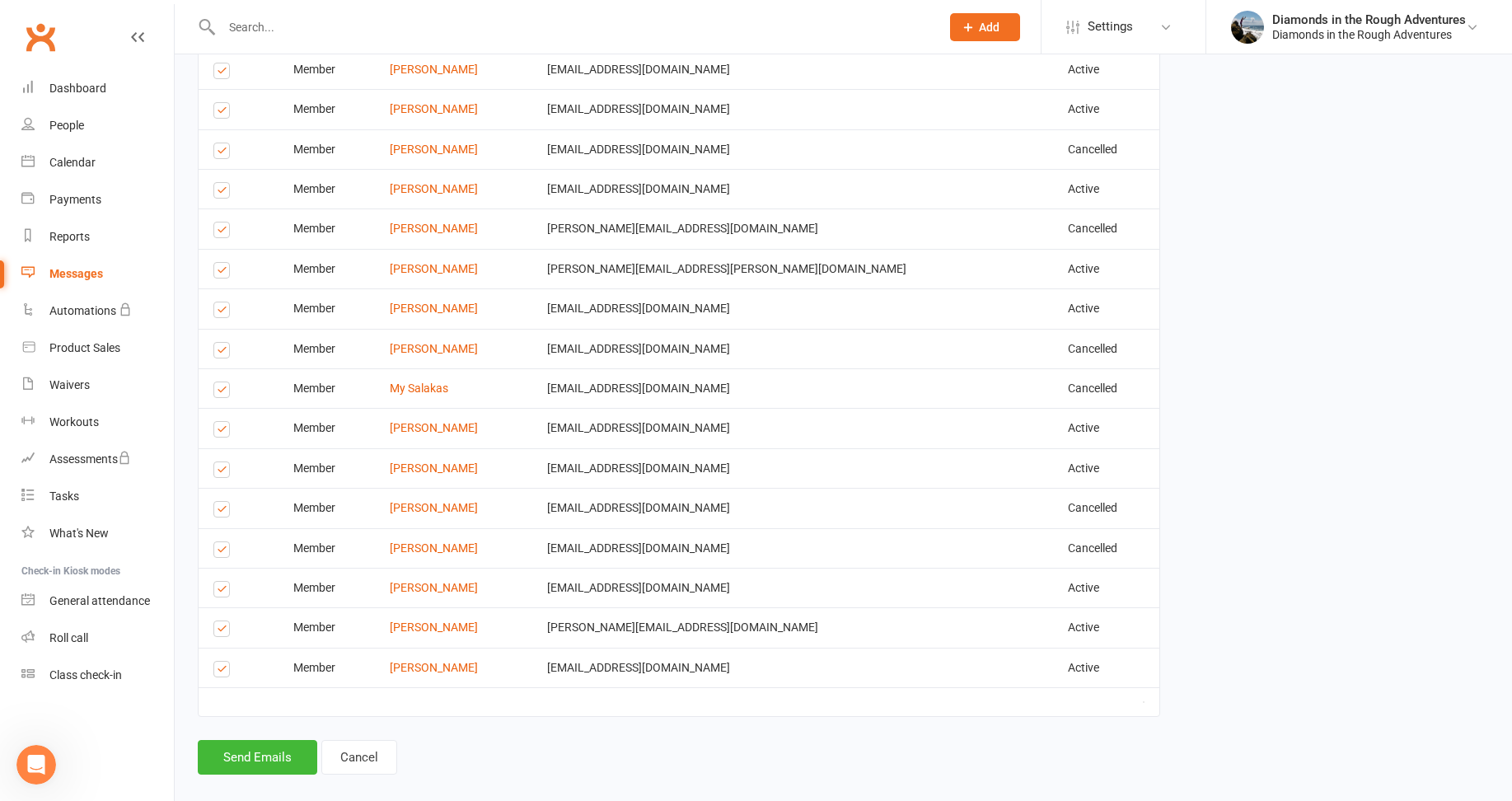 scroll, scrollTop: 1611, scrollLeft: 0, axis: vertical 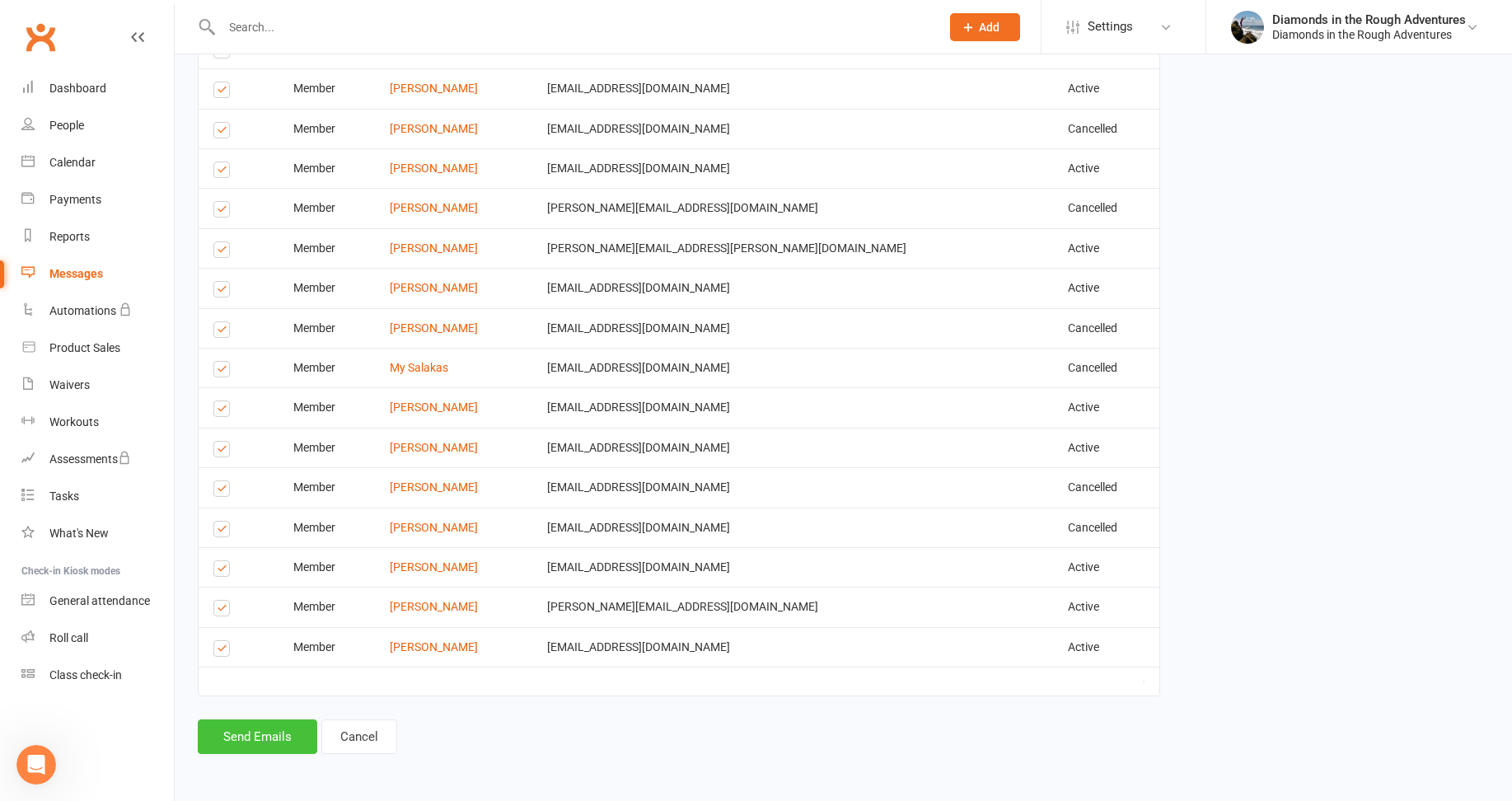 click on "Send Emails" at bounding box center [257, 737] 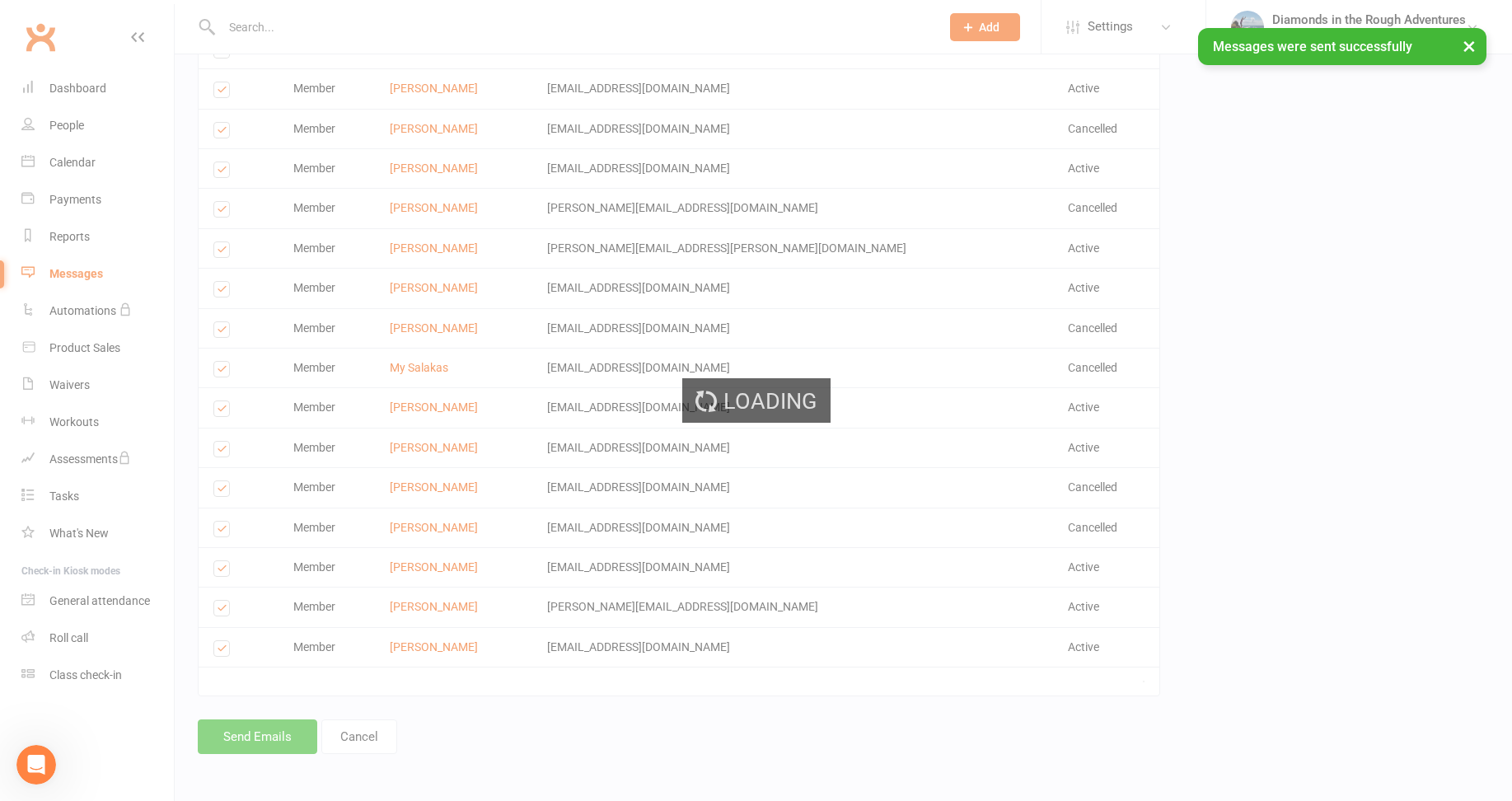 scroll, scrollTop: 0, scrollLeft: 0, axis: both 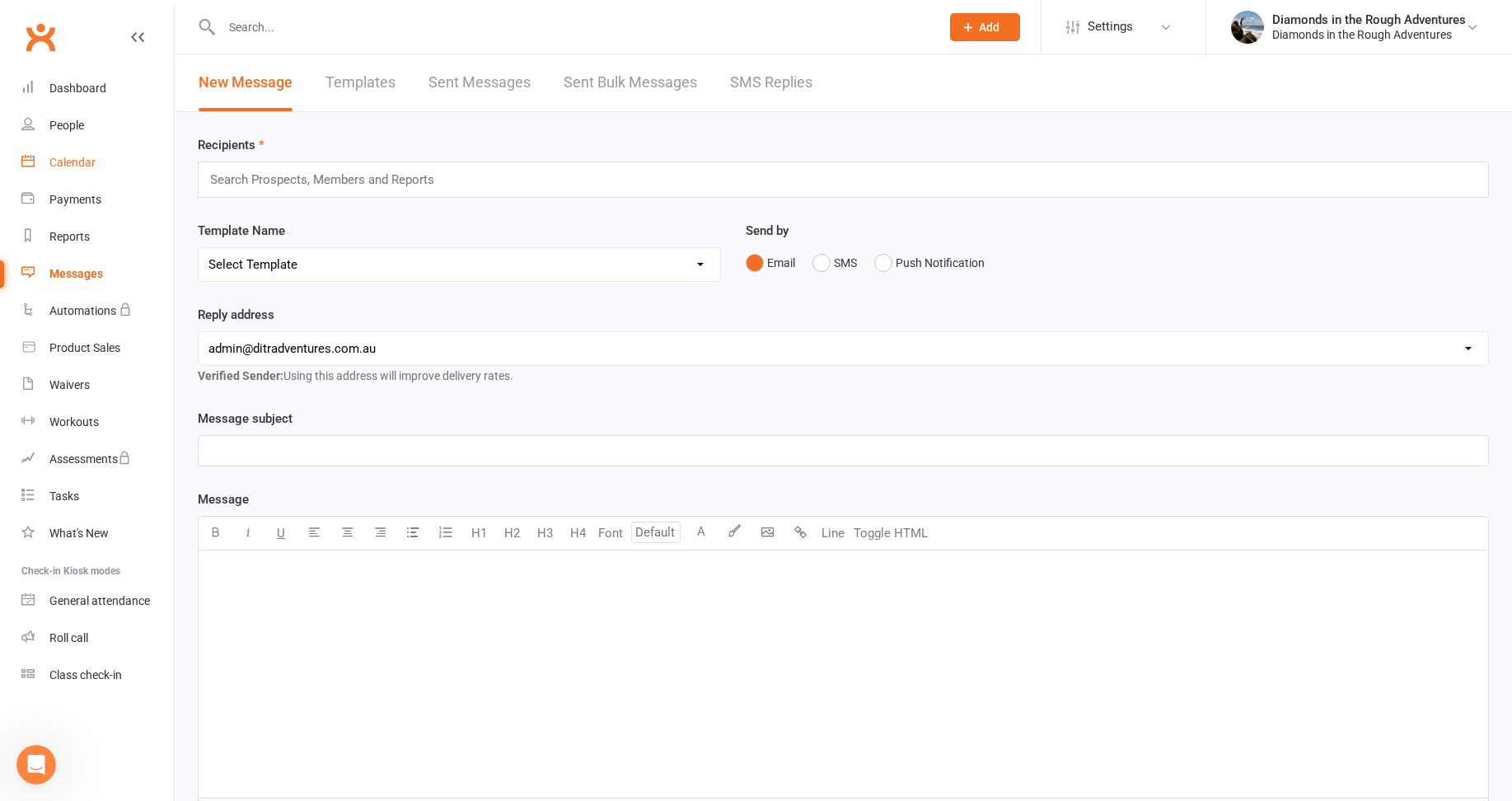 click on "Calendar" at bounding box center (73, 162) 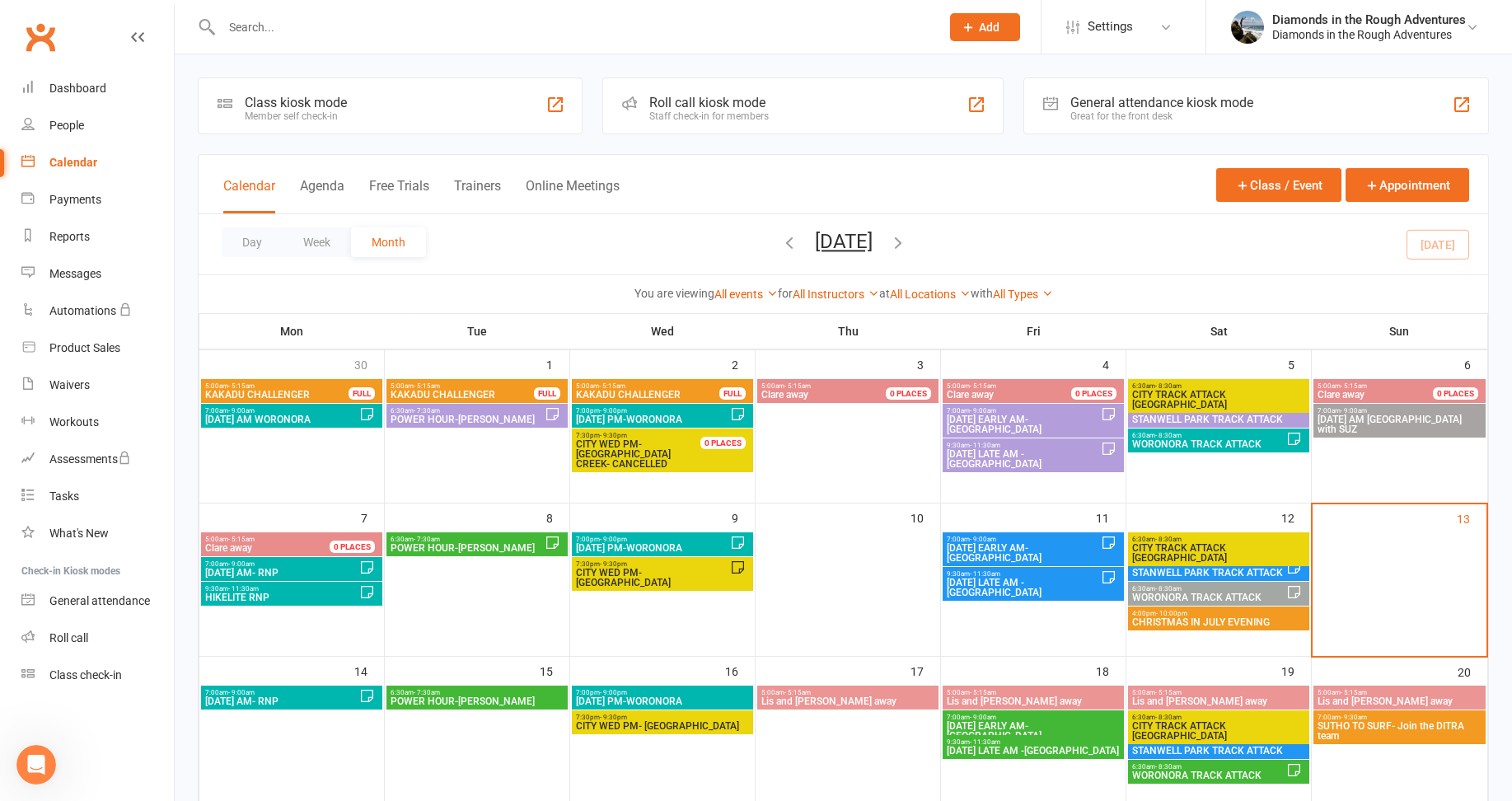 click at bounding box center [898, 242] 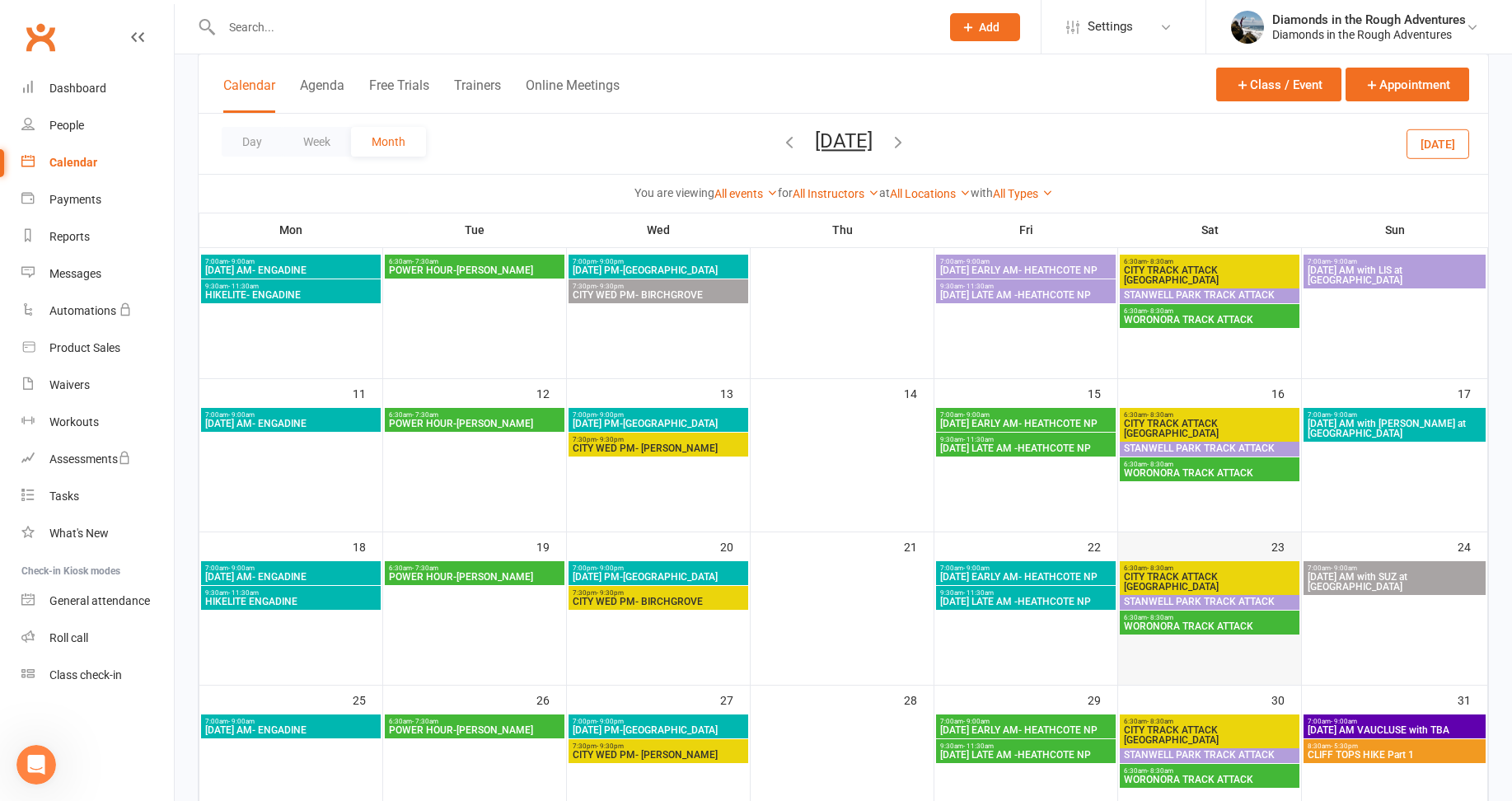 scroll, scrollTop: 521, scrollLeft: 0, axis: vertical 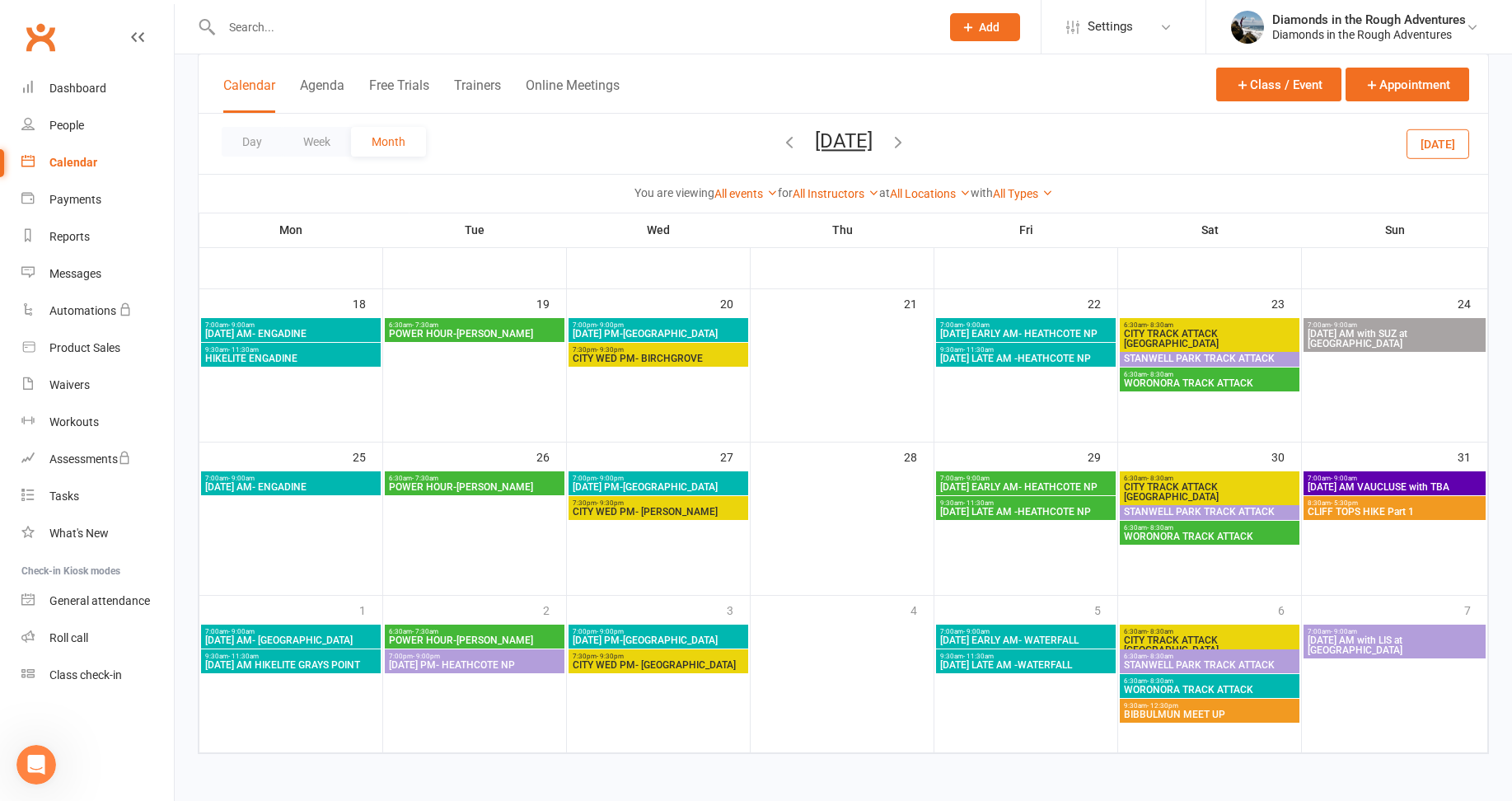 click on "CLIFF TOPS HIKE Part 1" at bounding box center (1394, 512) 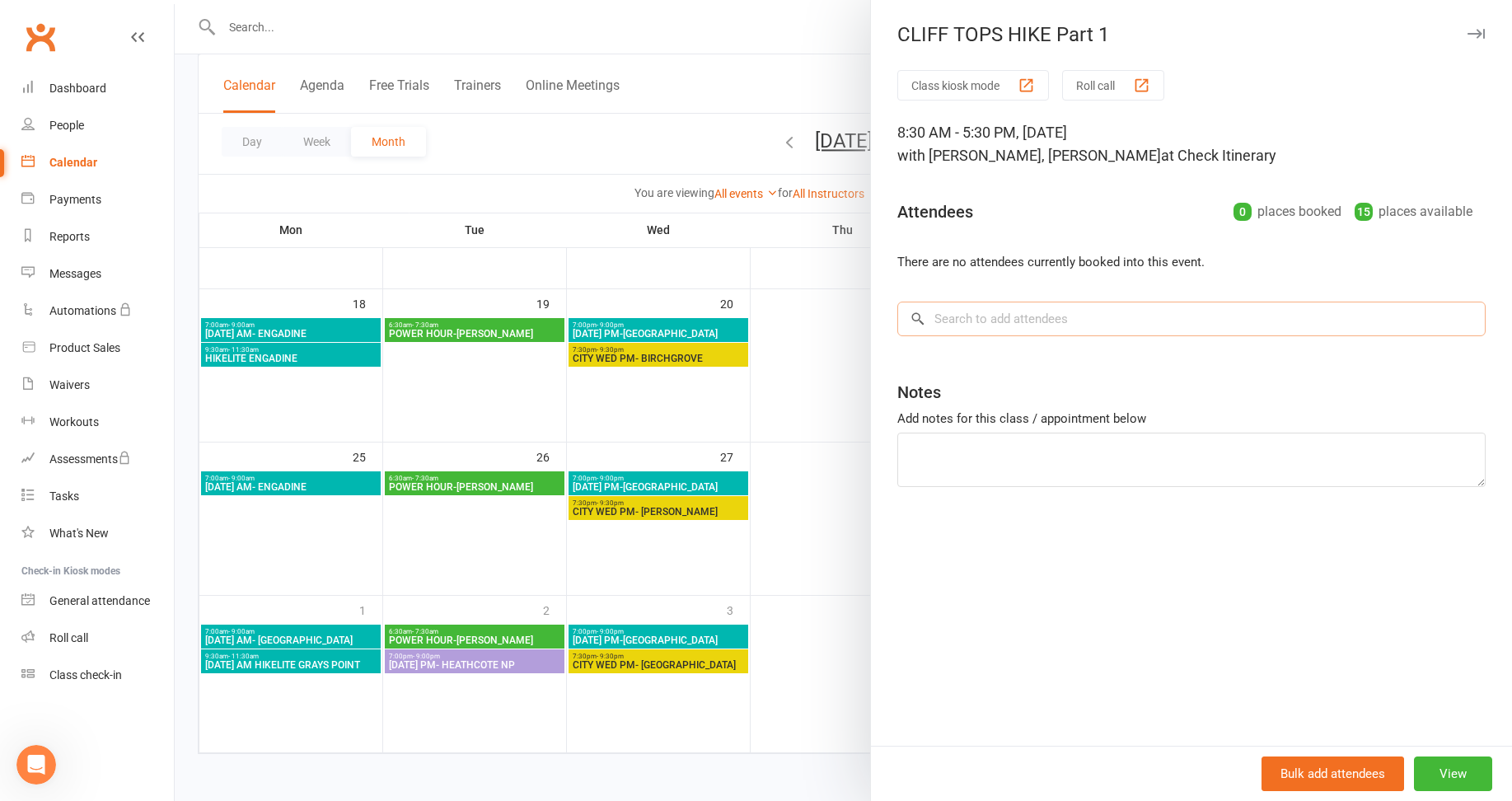 click at bounding box center [1191, 319] 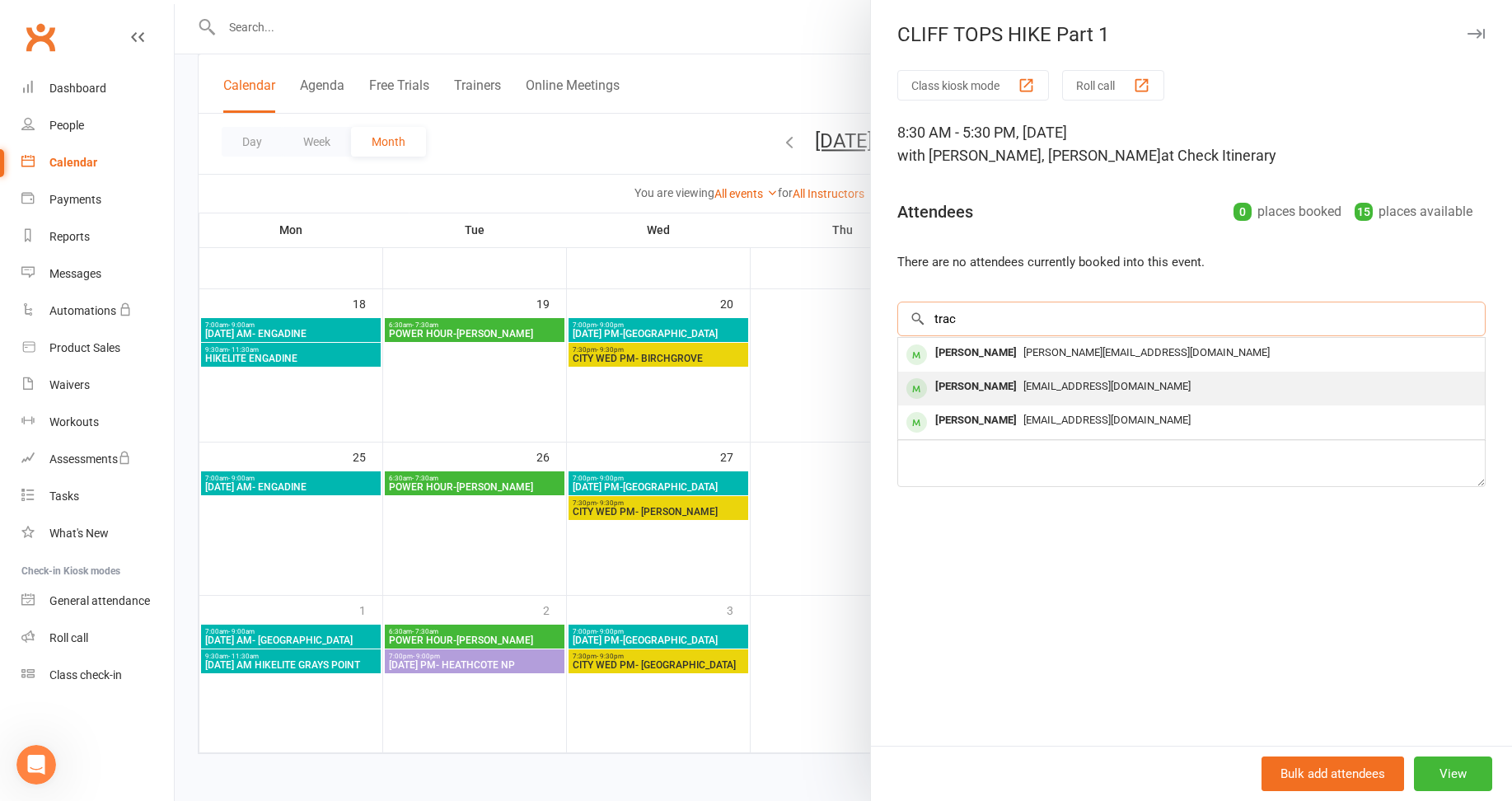type on "trac" 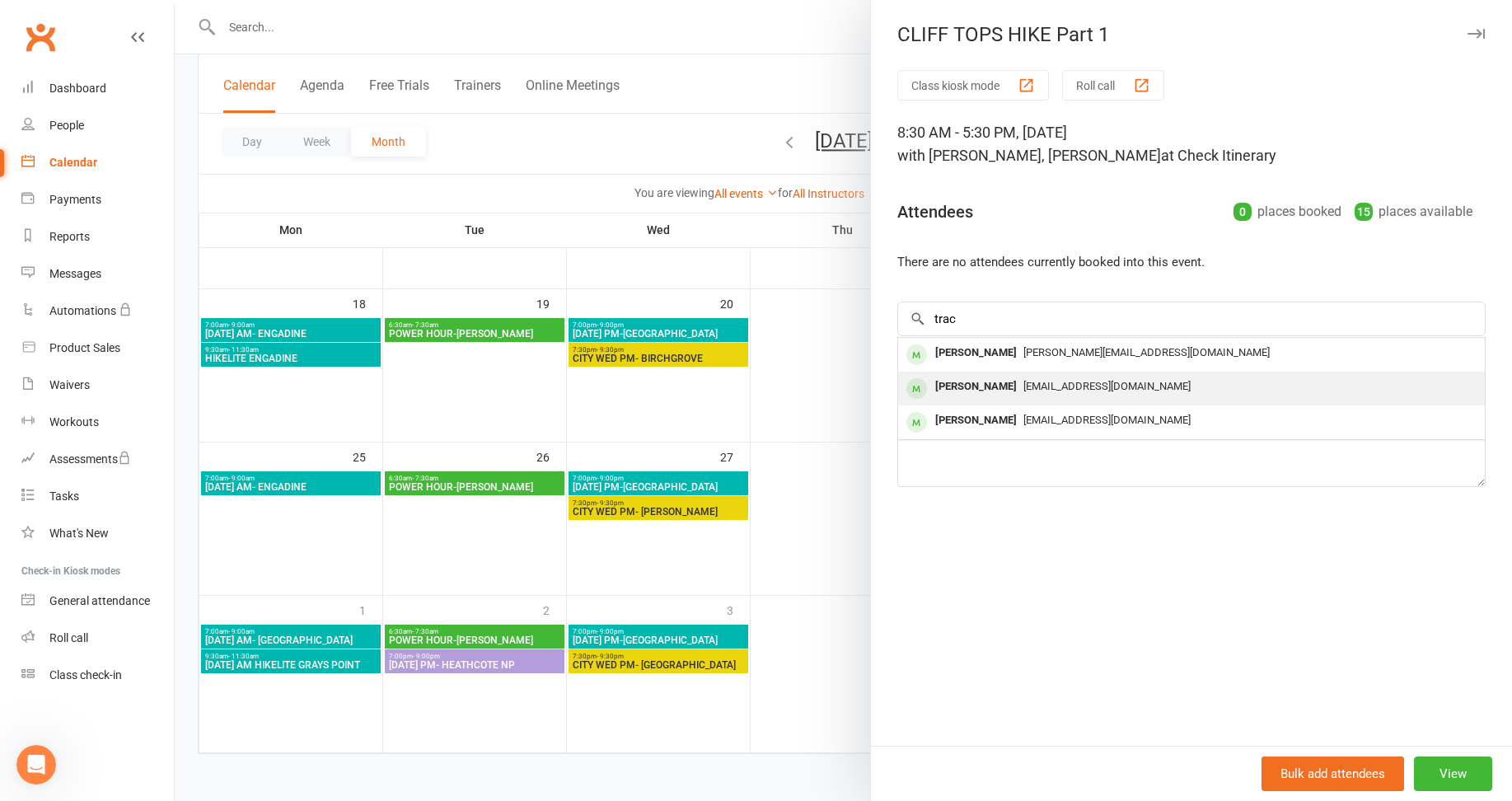 click on "[PERSON_NAME]" at bounding box center [976, 386] 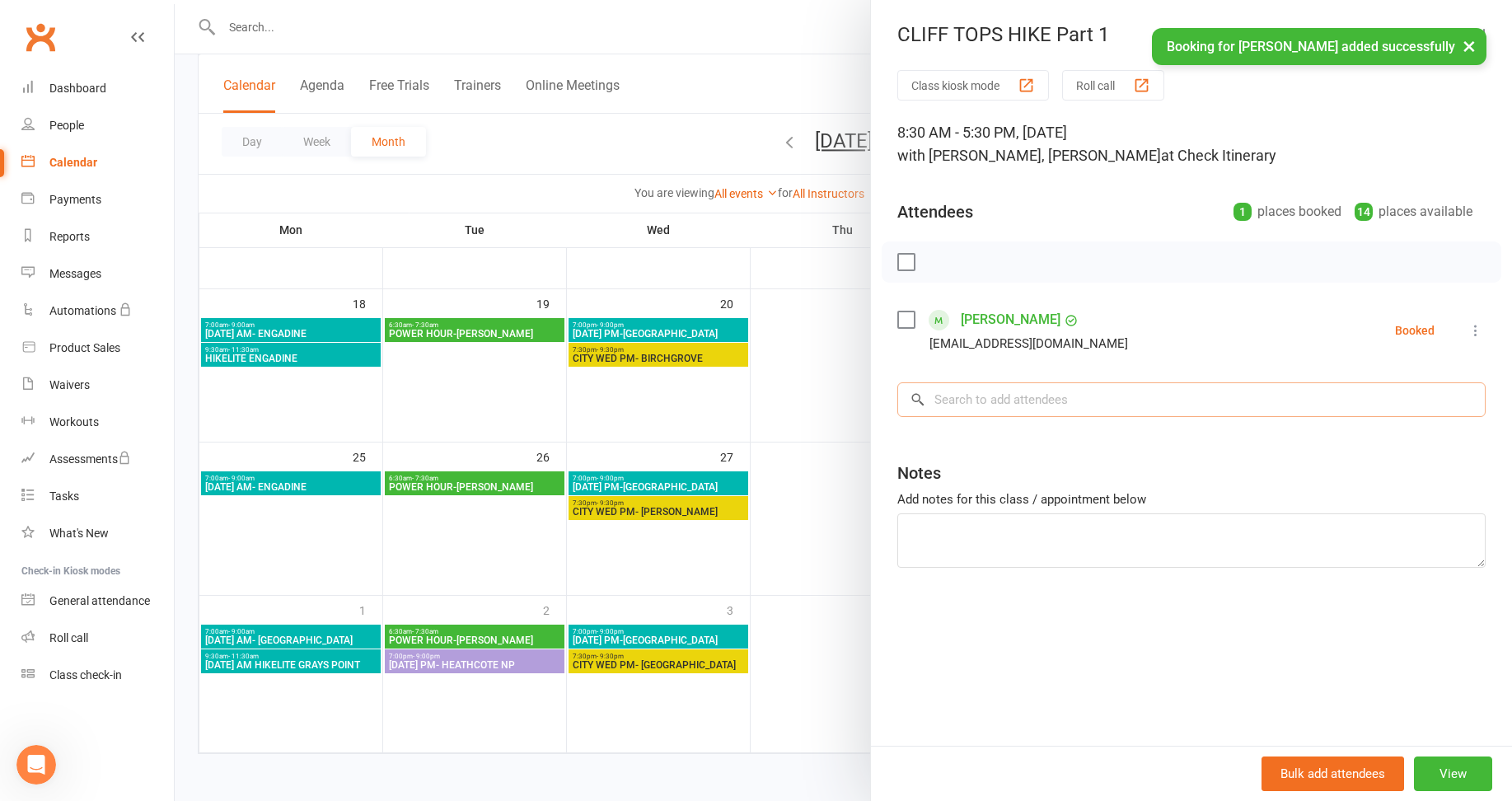 click at bounding box center (1191, 400) 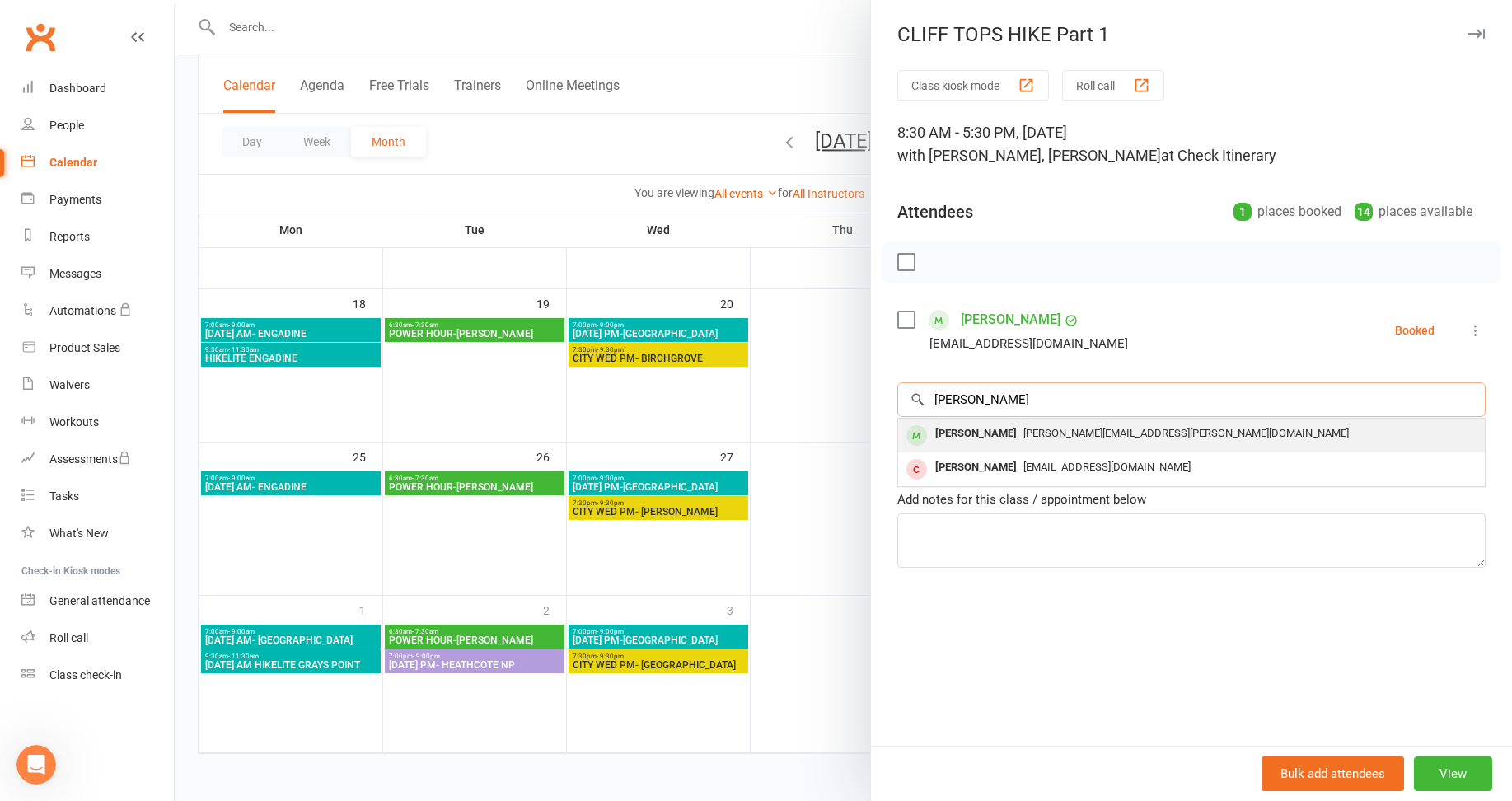 type on "[PERSON_NAME]" 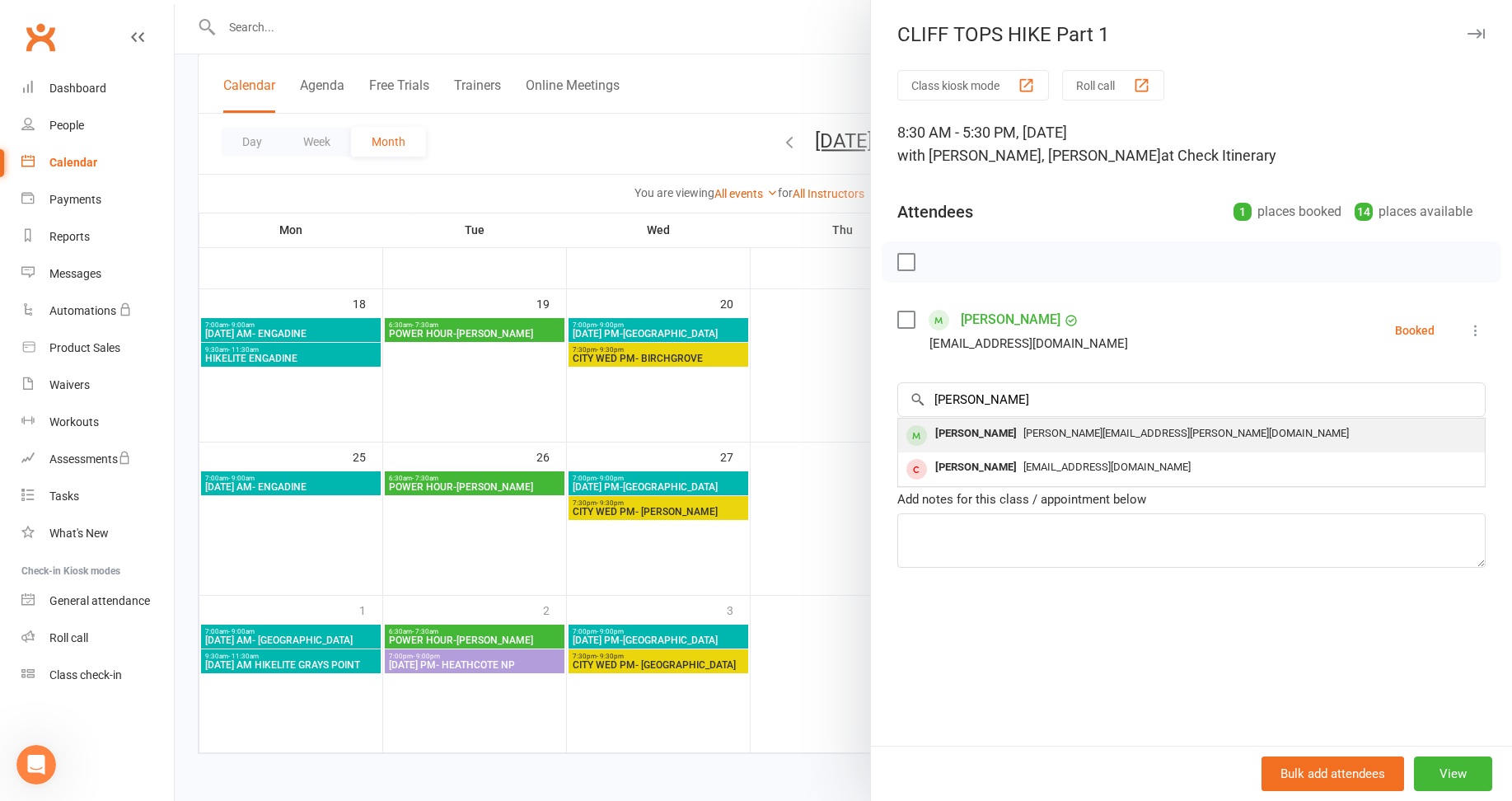 click on "[PERSON_NAME]" at bounding box center (976, 433) 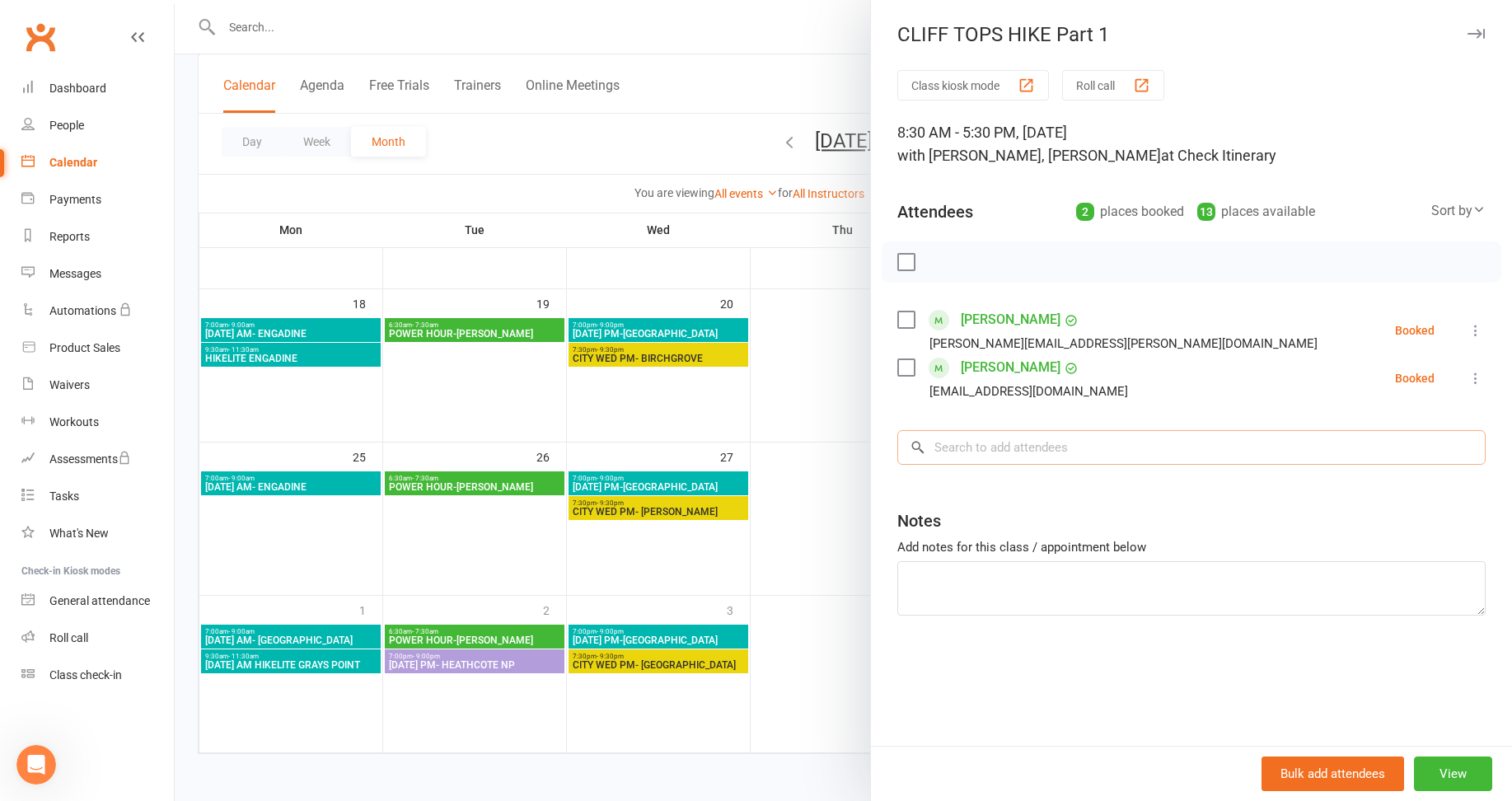 click at bounding box center (1191, 447) 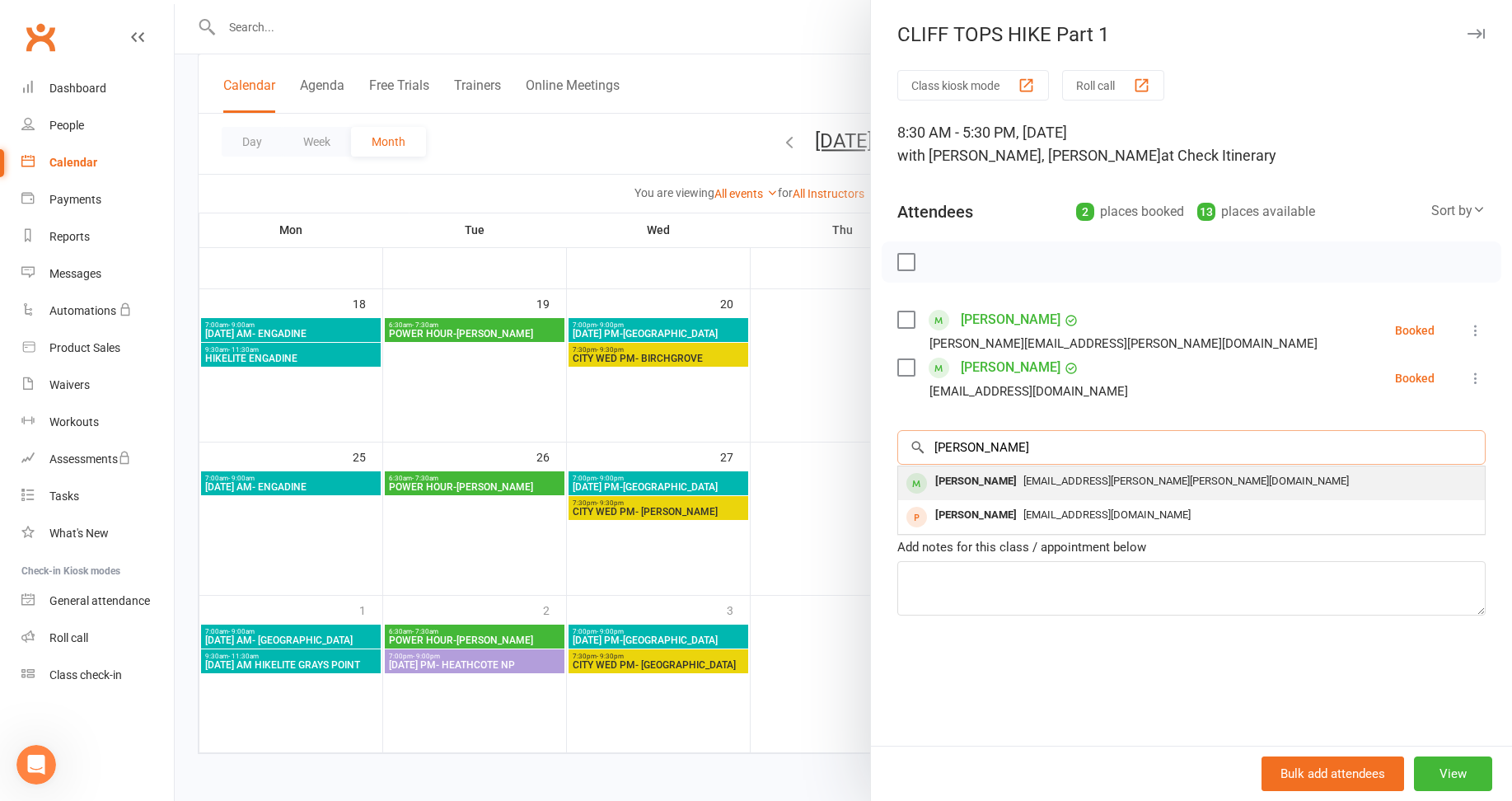 type on "[PERSON_NAME]" 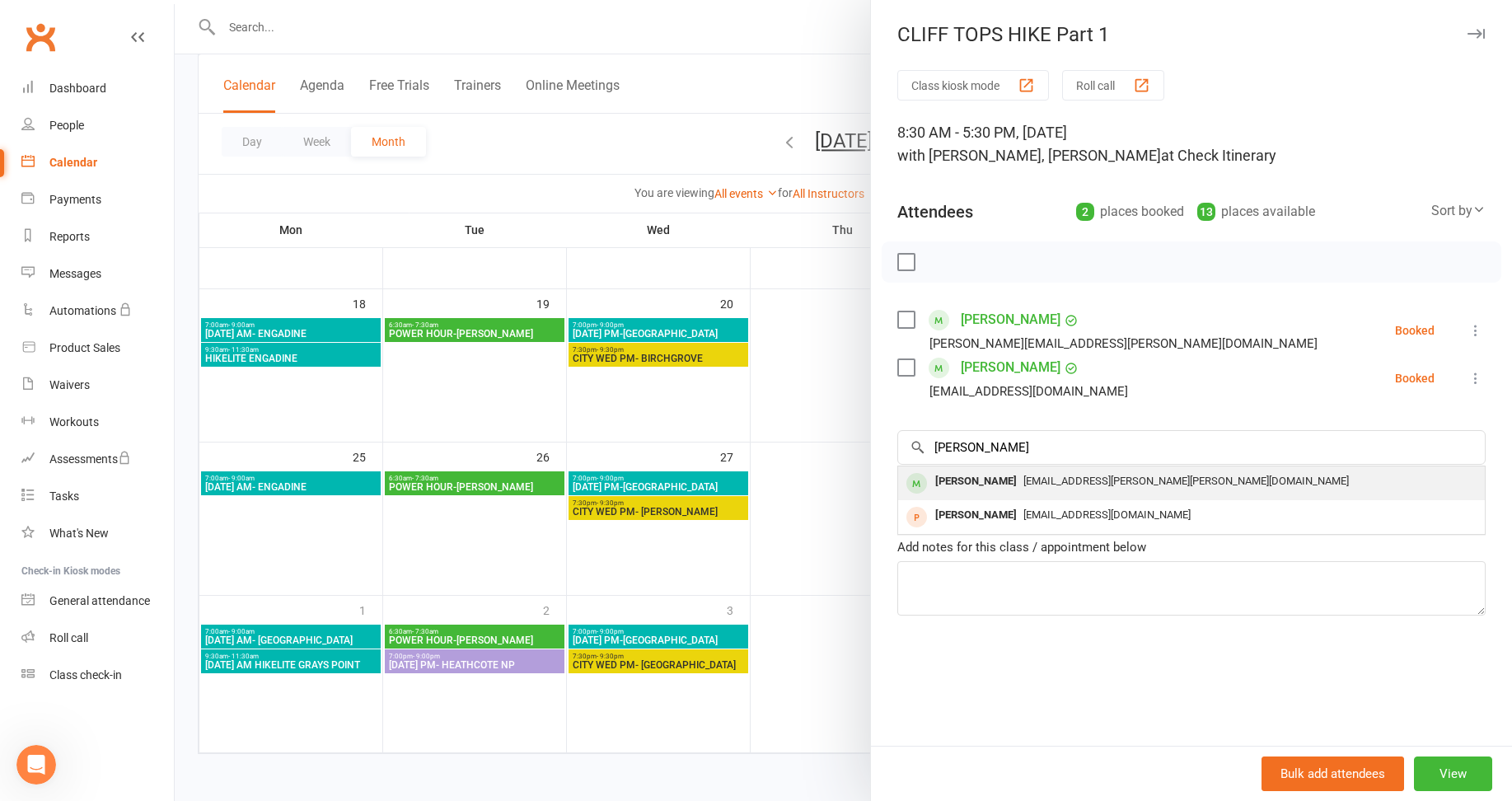 click on "[PERSON_NAME]" at bounding box center [976, 481] 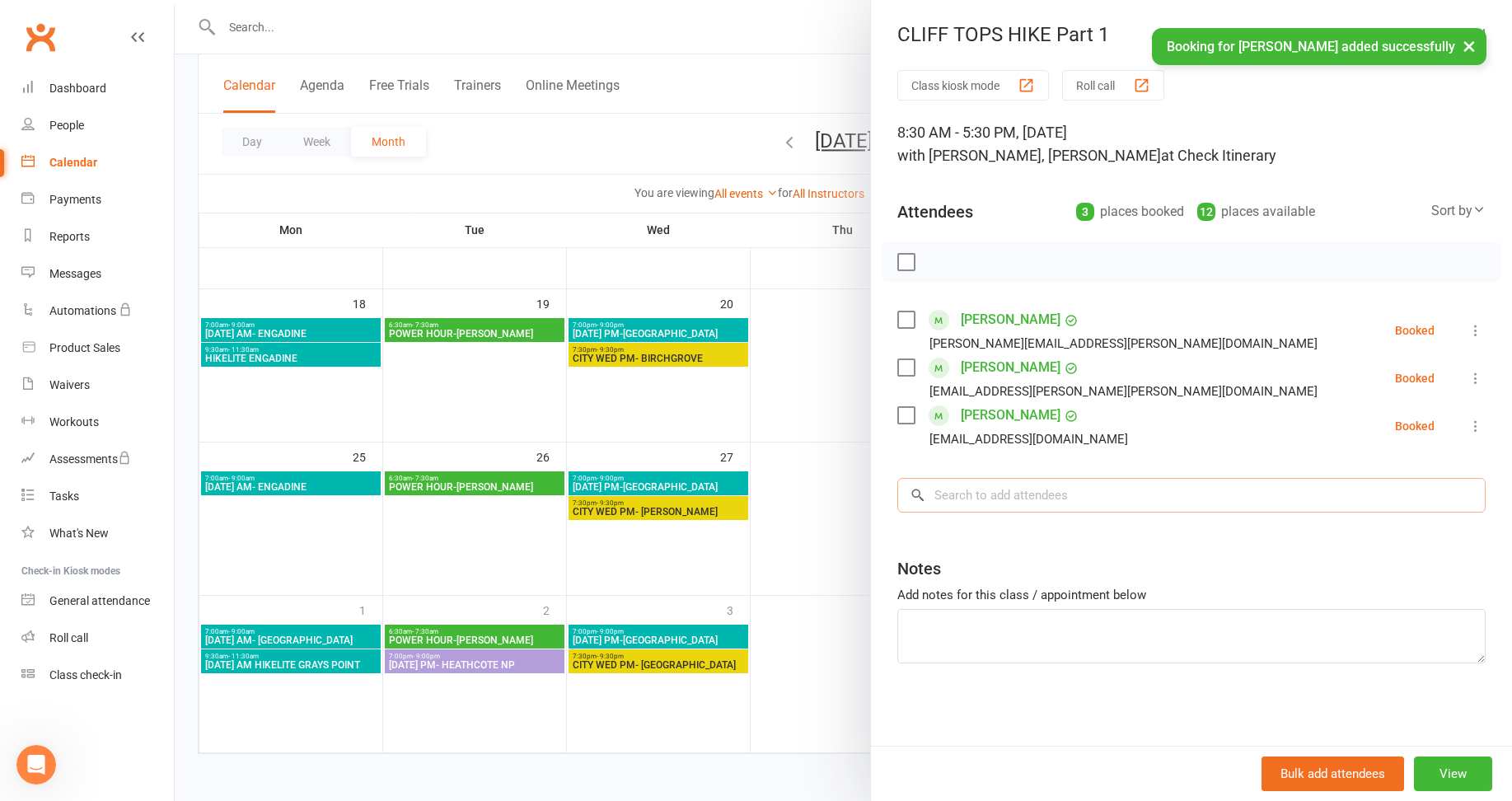 click at bounding box center (1191, 495) 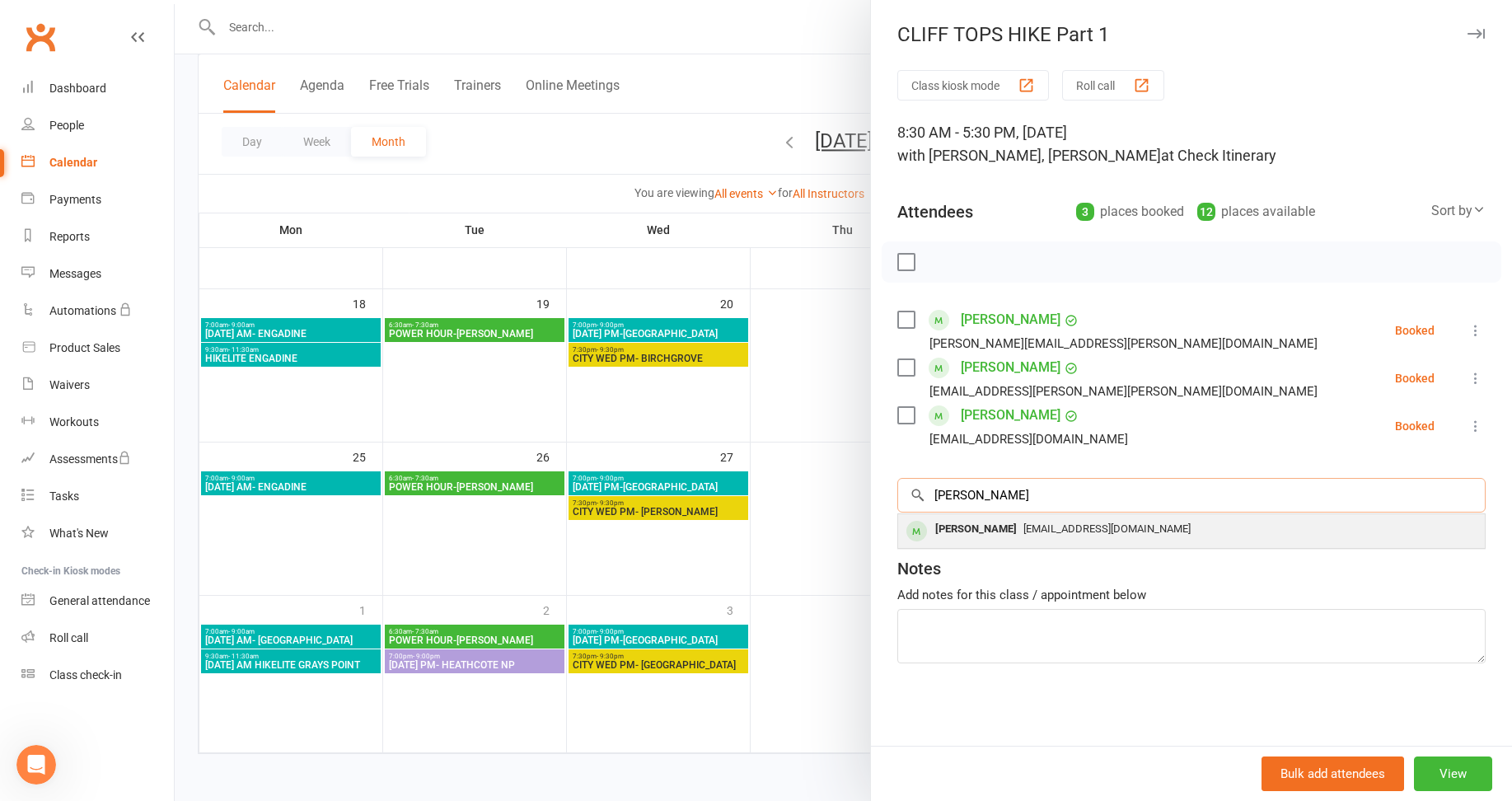 type on "[PERSON_NAME]" 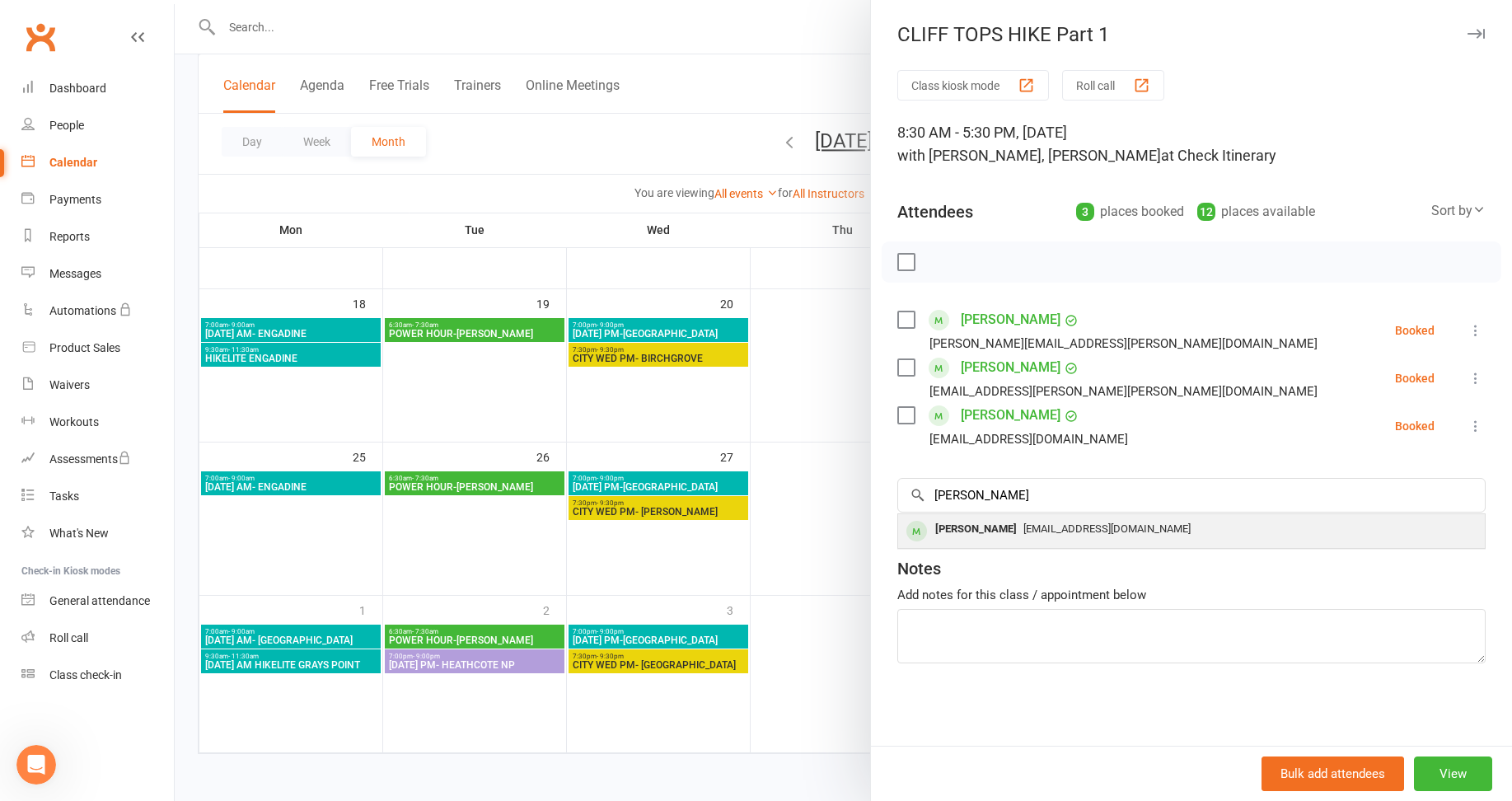 click on "[PERSON_NAME]" at bounding box center (976, 529) 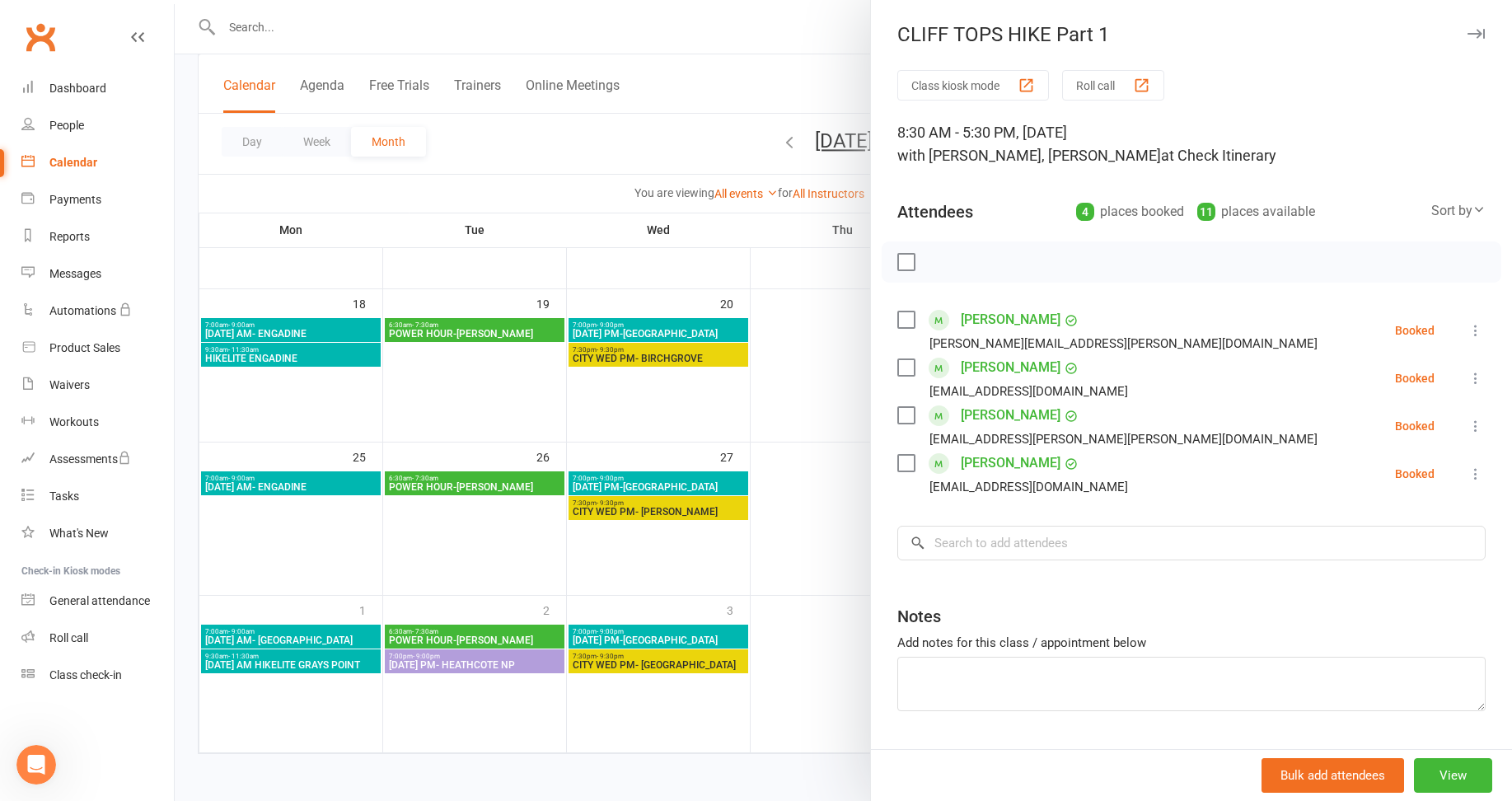 click at bounding box center (843, 400) 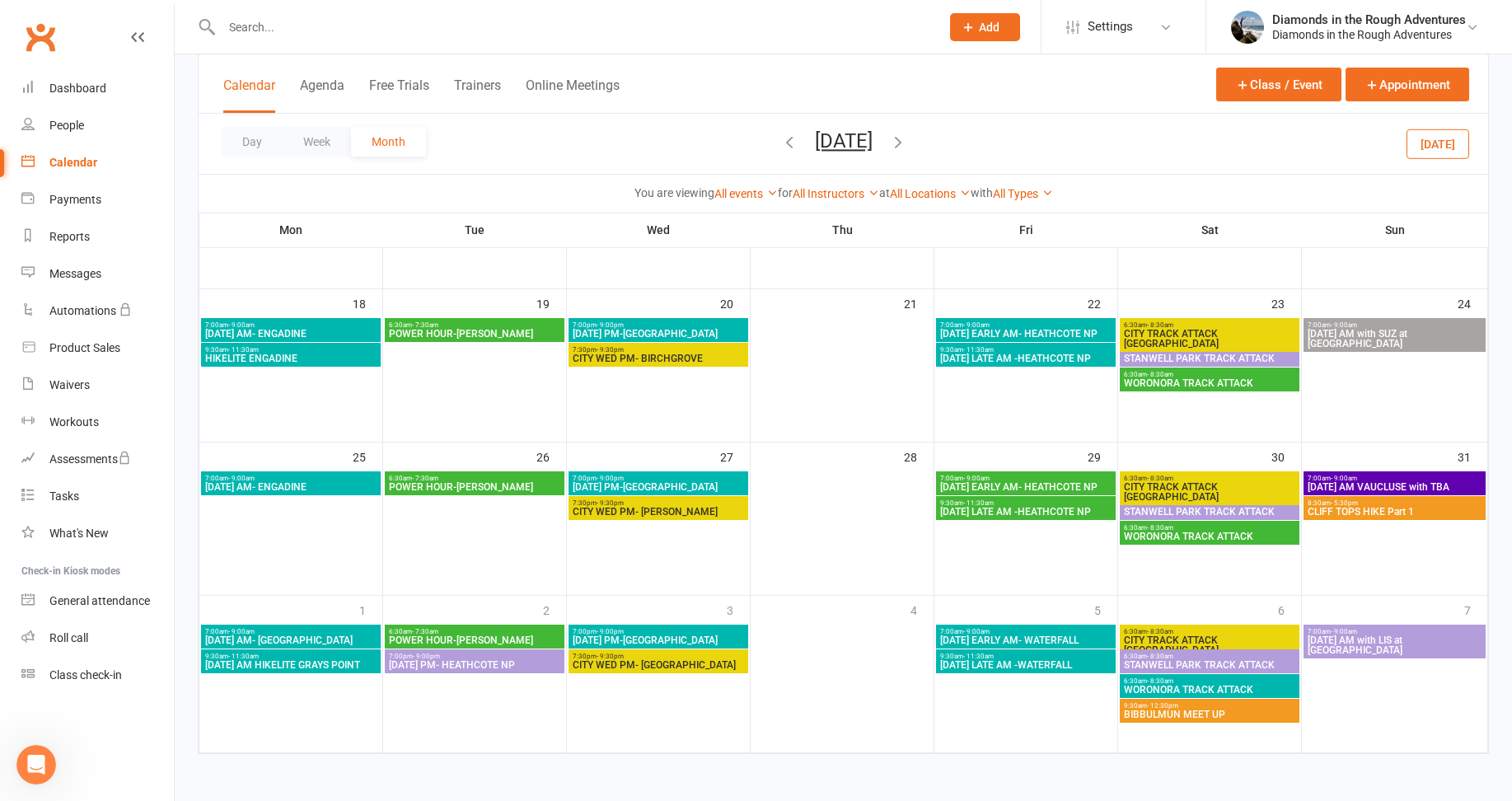 click at bounding box center (898, 142) 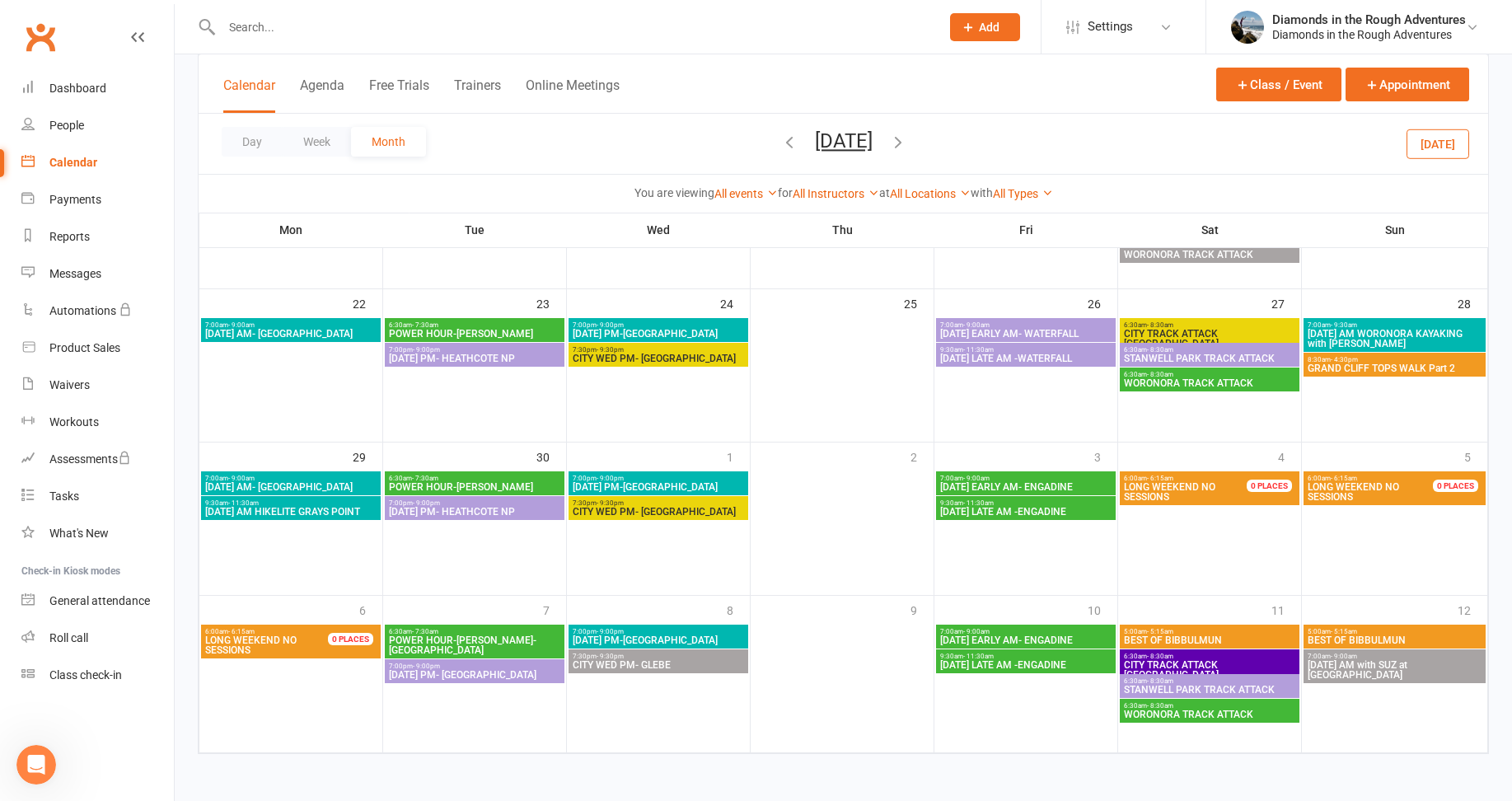 click on "GRAND CLIFF TOPS WALK Part 2" at bounding box center (1394, 368) 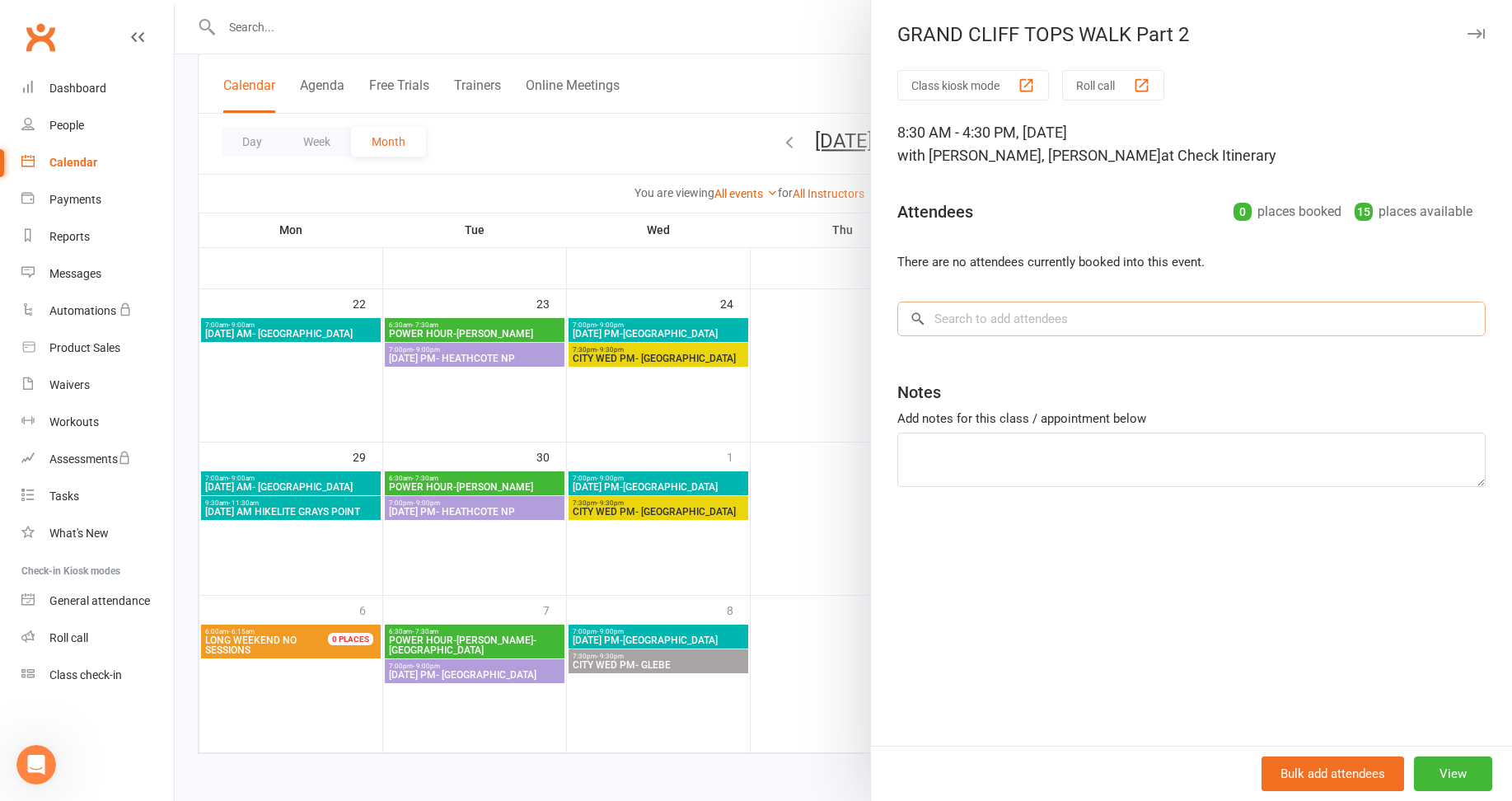 click at bounding box center (1191, 319) 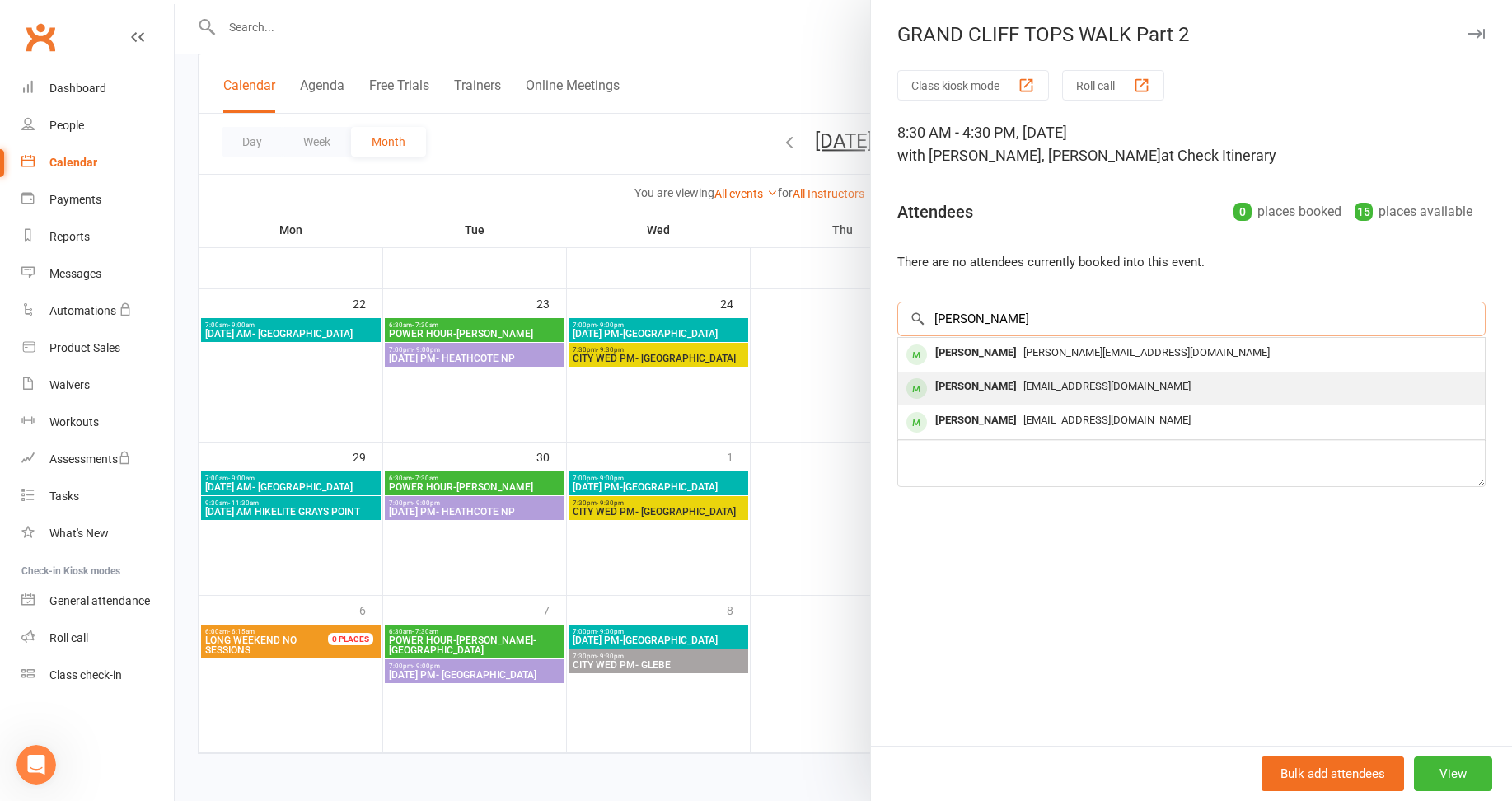 type on "[PERSON_NAME]" 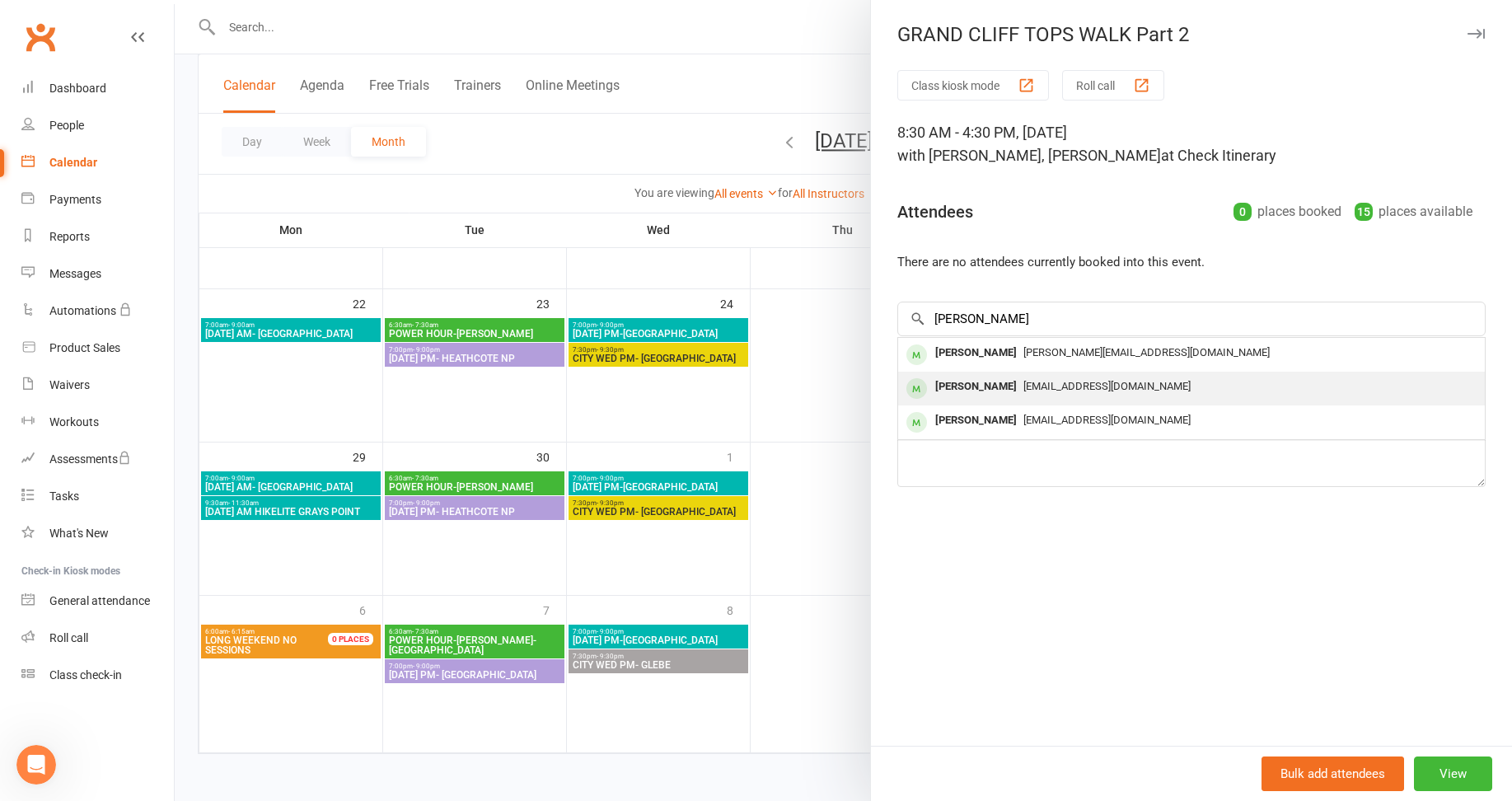 click on "[PERSON_NAME]" at bounding box center (976, 386) 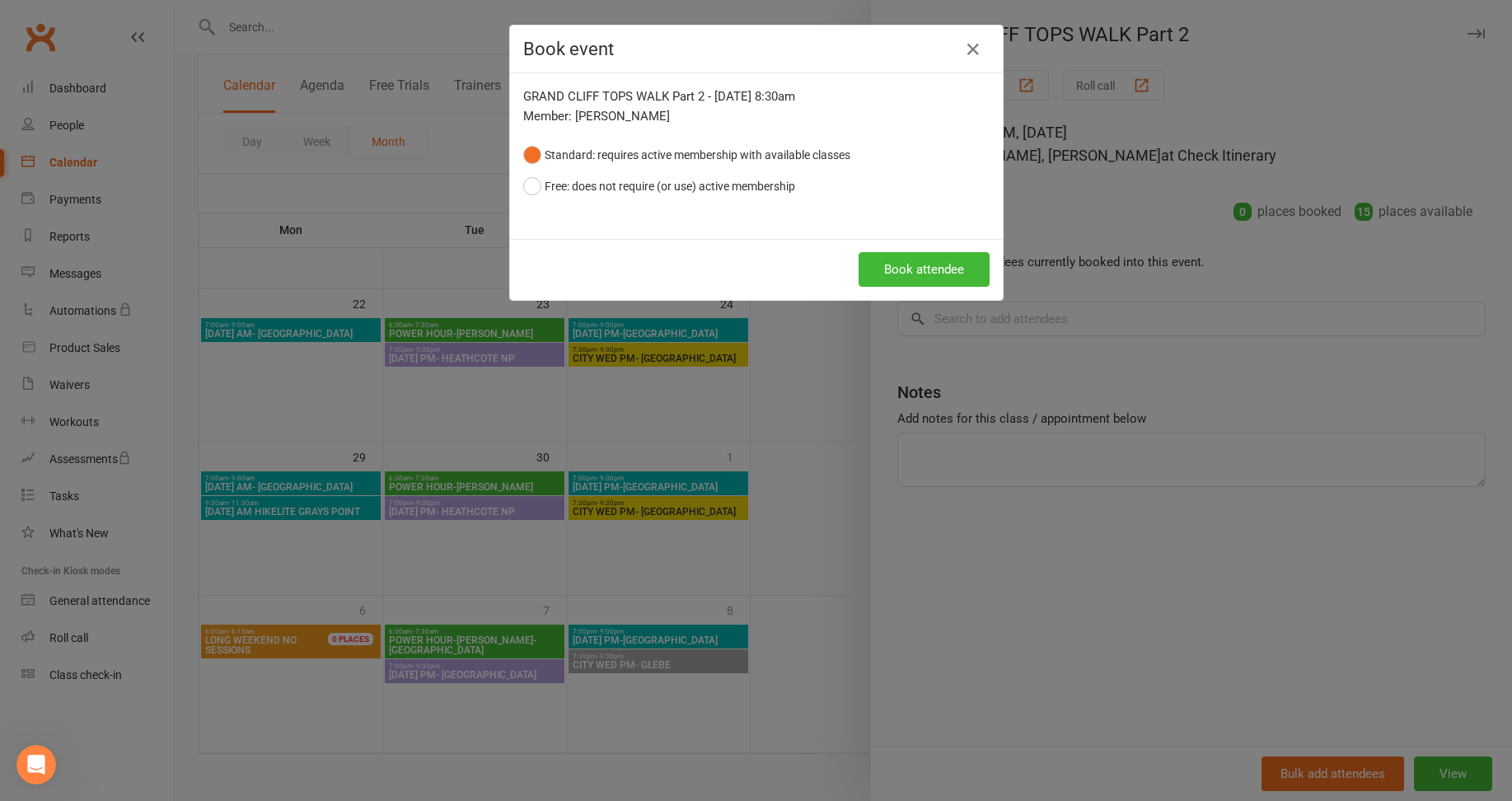 click on "Book event GRAND CLIFF TOPS WALK Part 2 - [DATE] 8:30am Member: [PERSON_NAME] Standard: requires active membership with available classes Free: does not require (or use) active membership Book attendee" at bounding box center (756, 400) 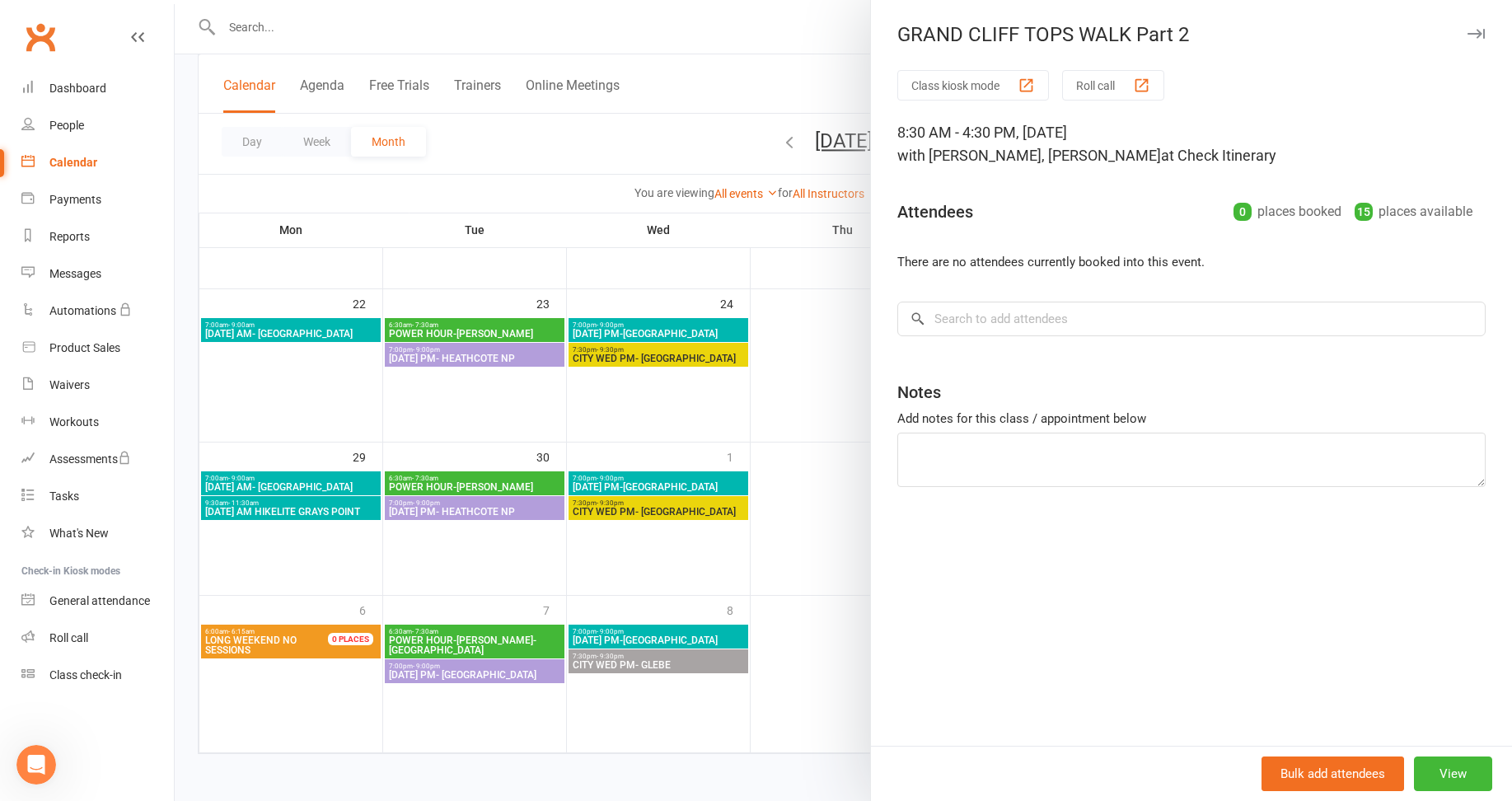 click on "Calendar" at bounding box center (97, 162) 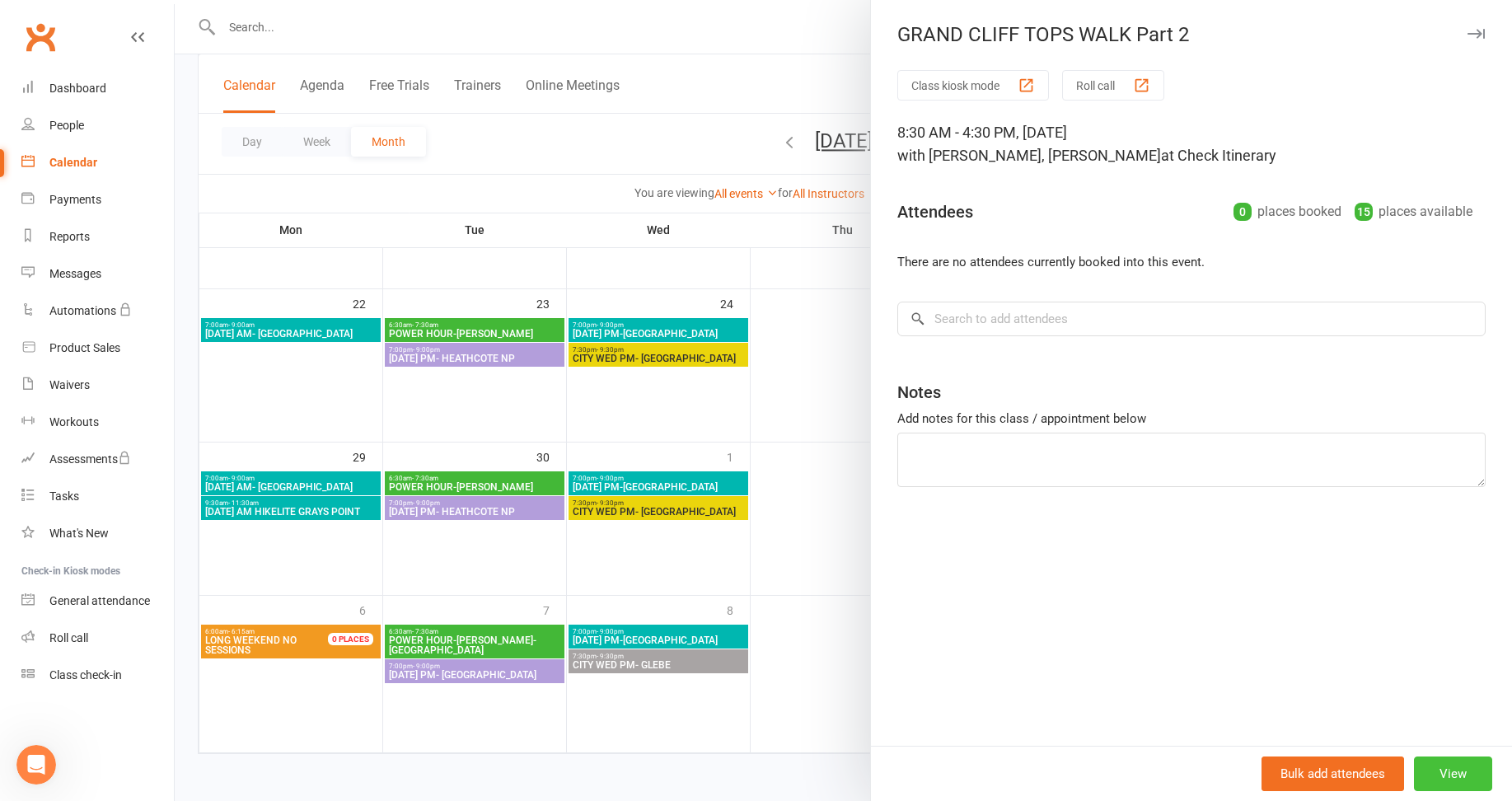 click on "View" at bounding box center [1453, 774] 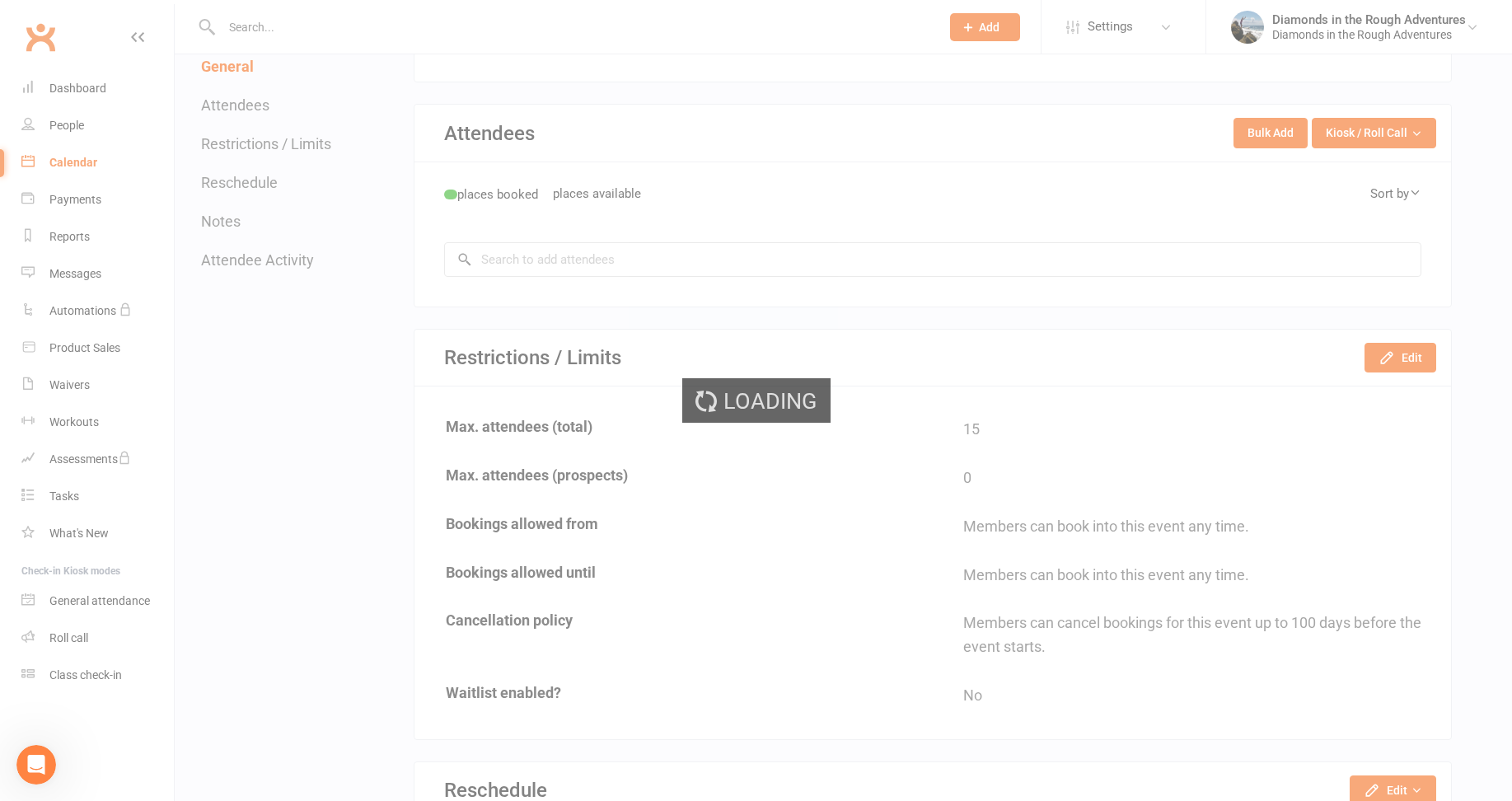 scroll, scrollTop: 0, scrollLeft: 0, axis: both 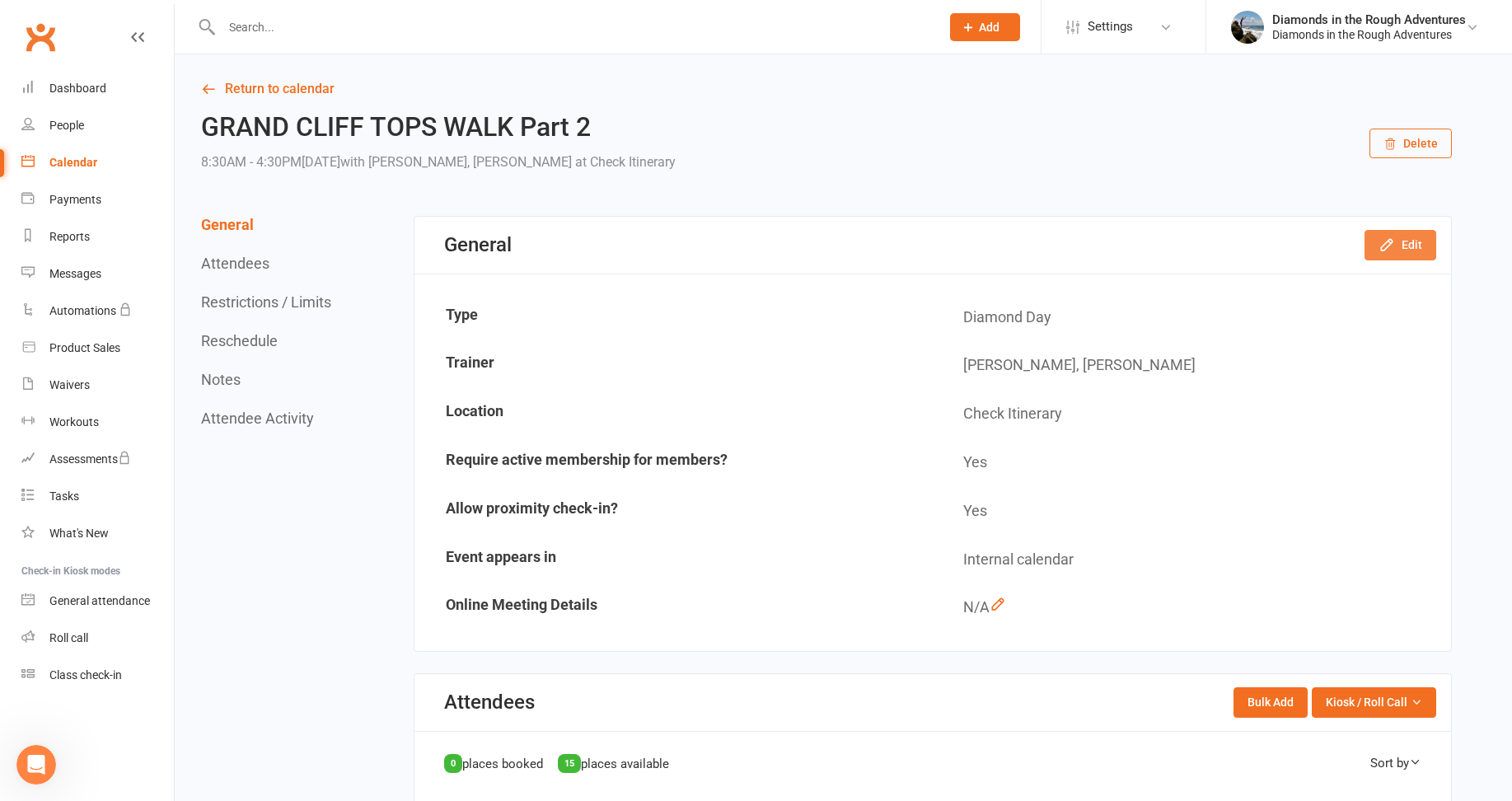 click on "Edit" at bounding box center (1400, 245) 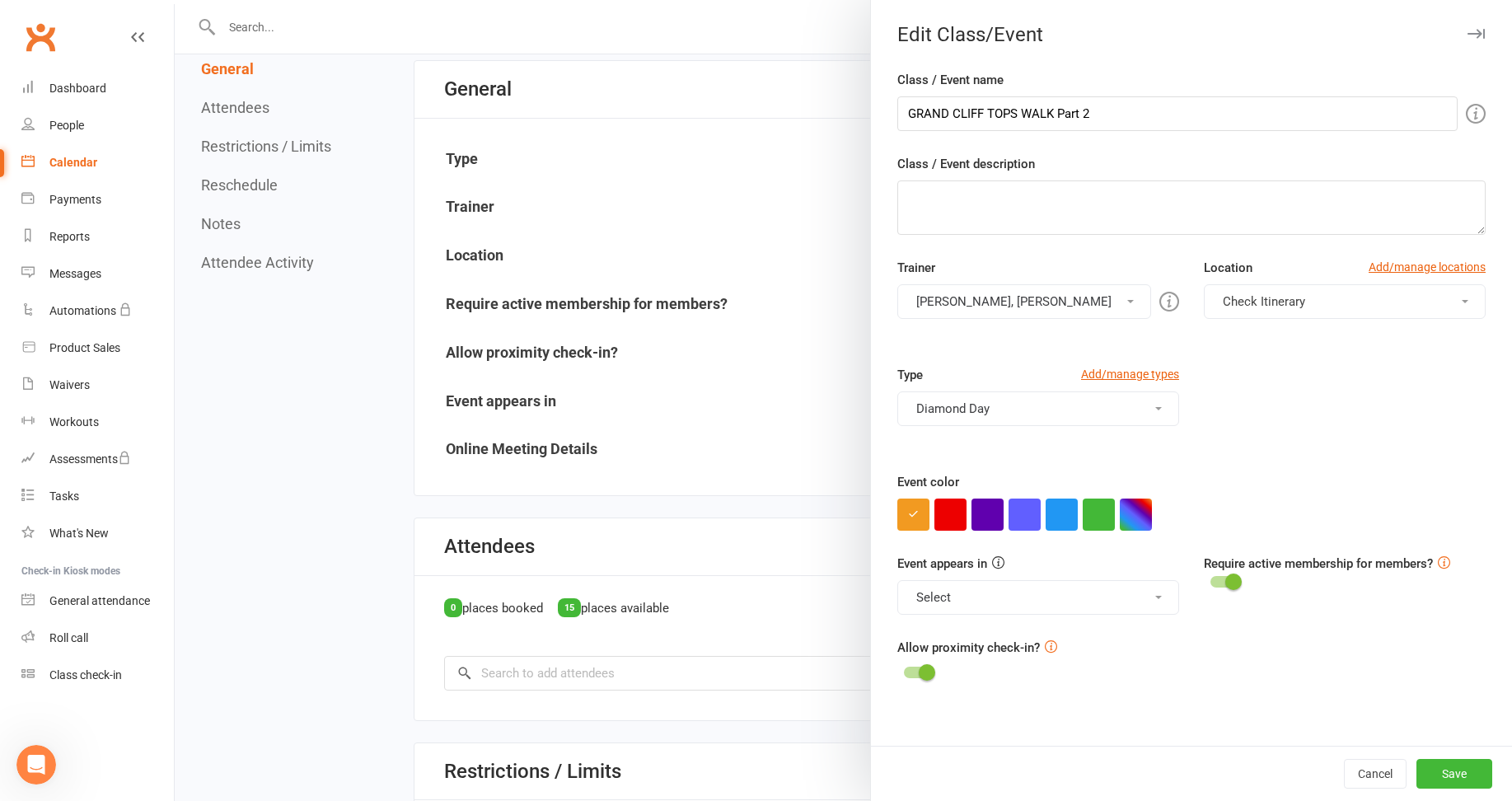 scroll, scrollTop: 165, scrollLeft: 0, axis: vertical 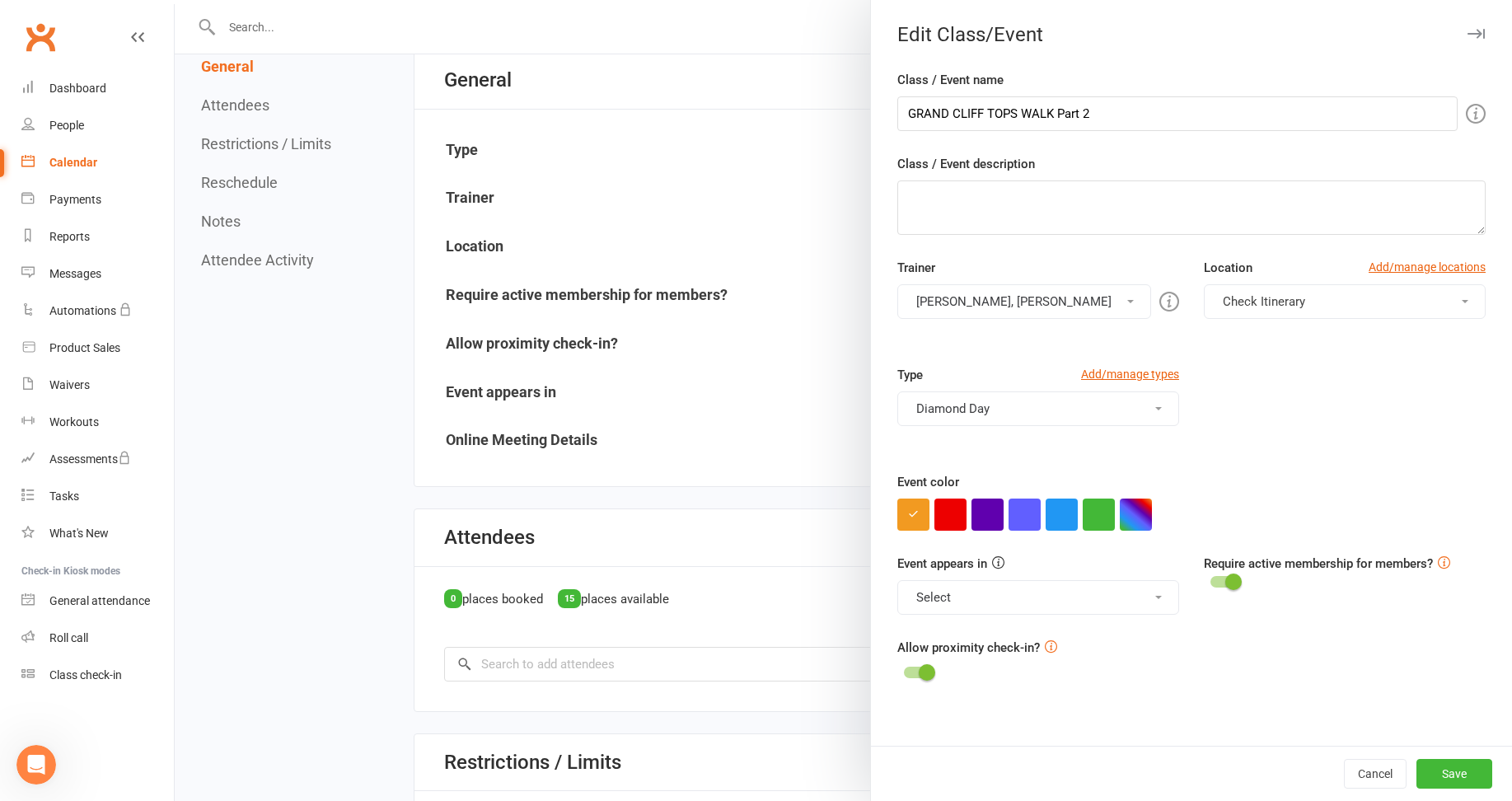 click on "Require active membership for members?" at bounding box center (1345, 574) 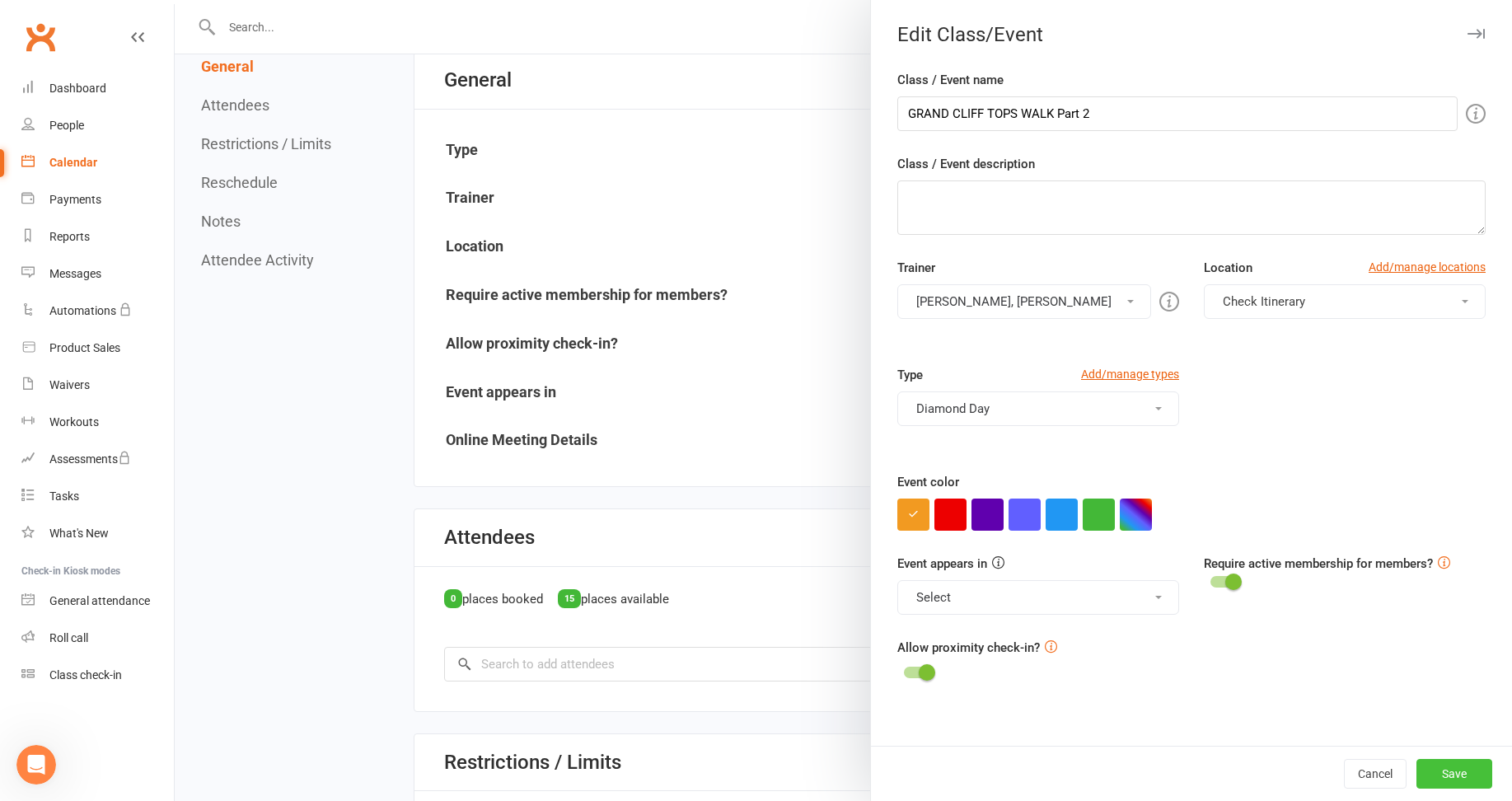 click on "Save" at bounding box center [1454, 774] 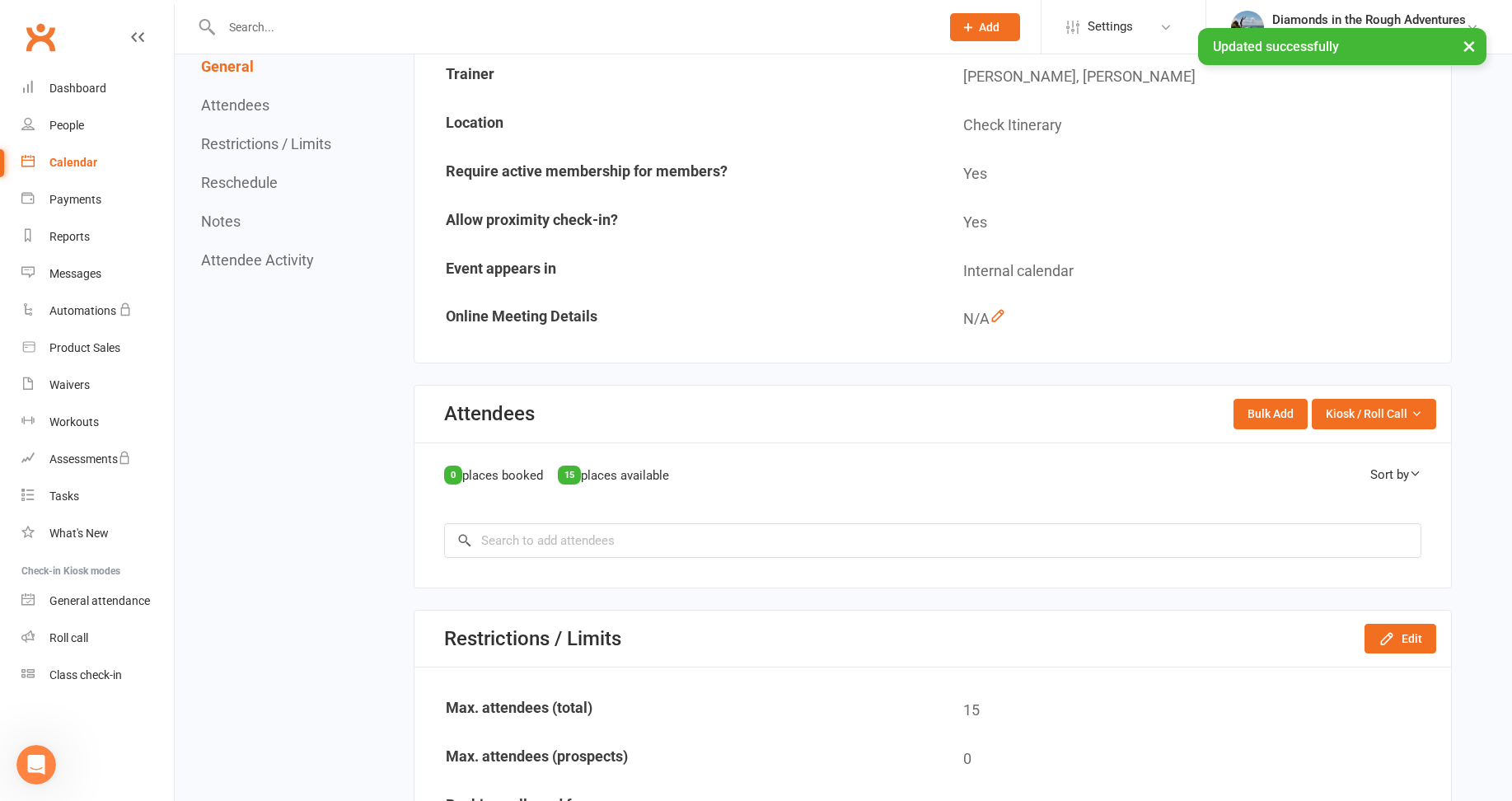 scroll, scrollTop: 412, scrollLeft: 0, axis: vertical 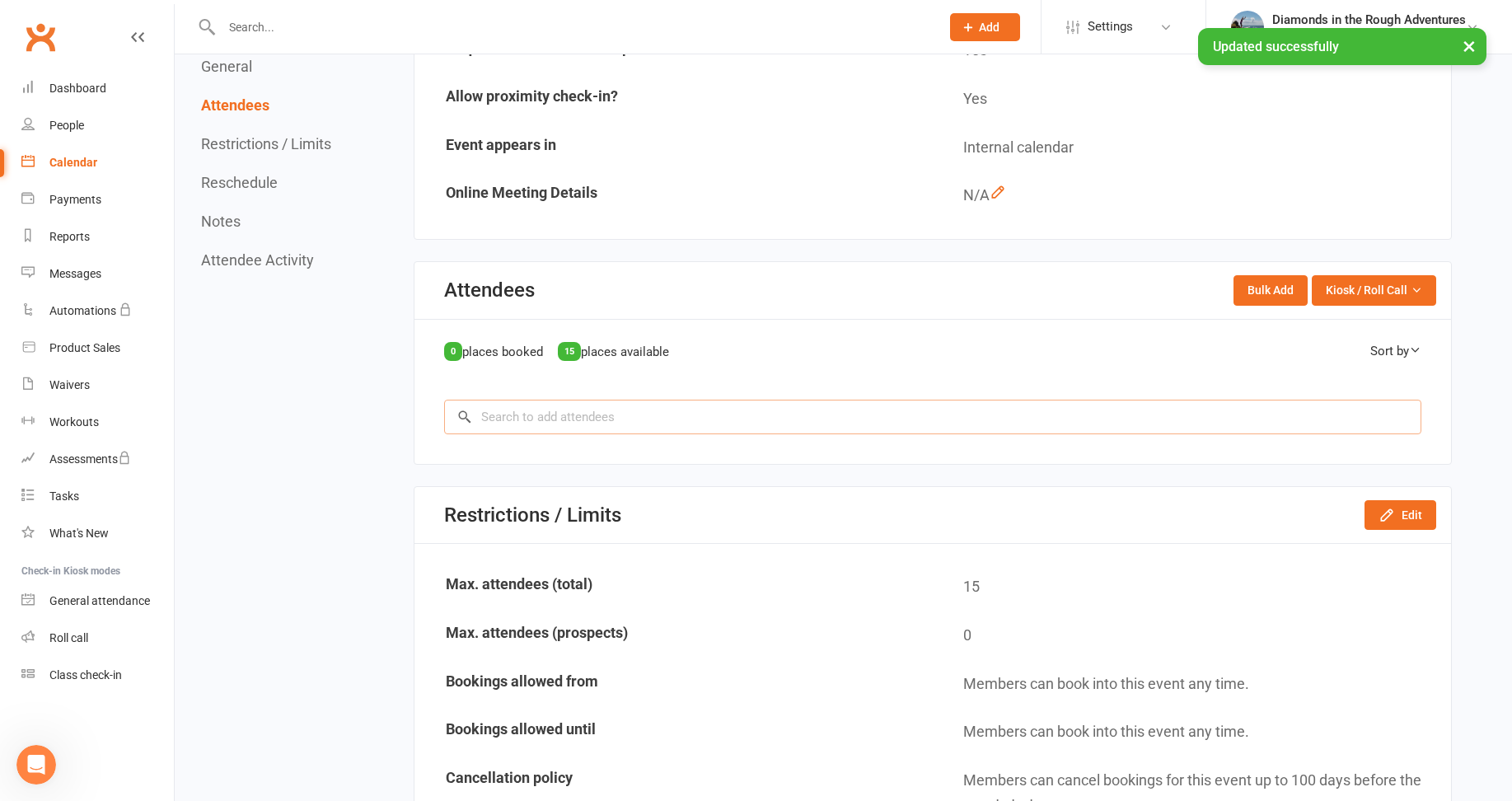 click at bounding box center (933, 417) 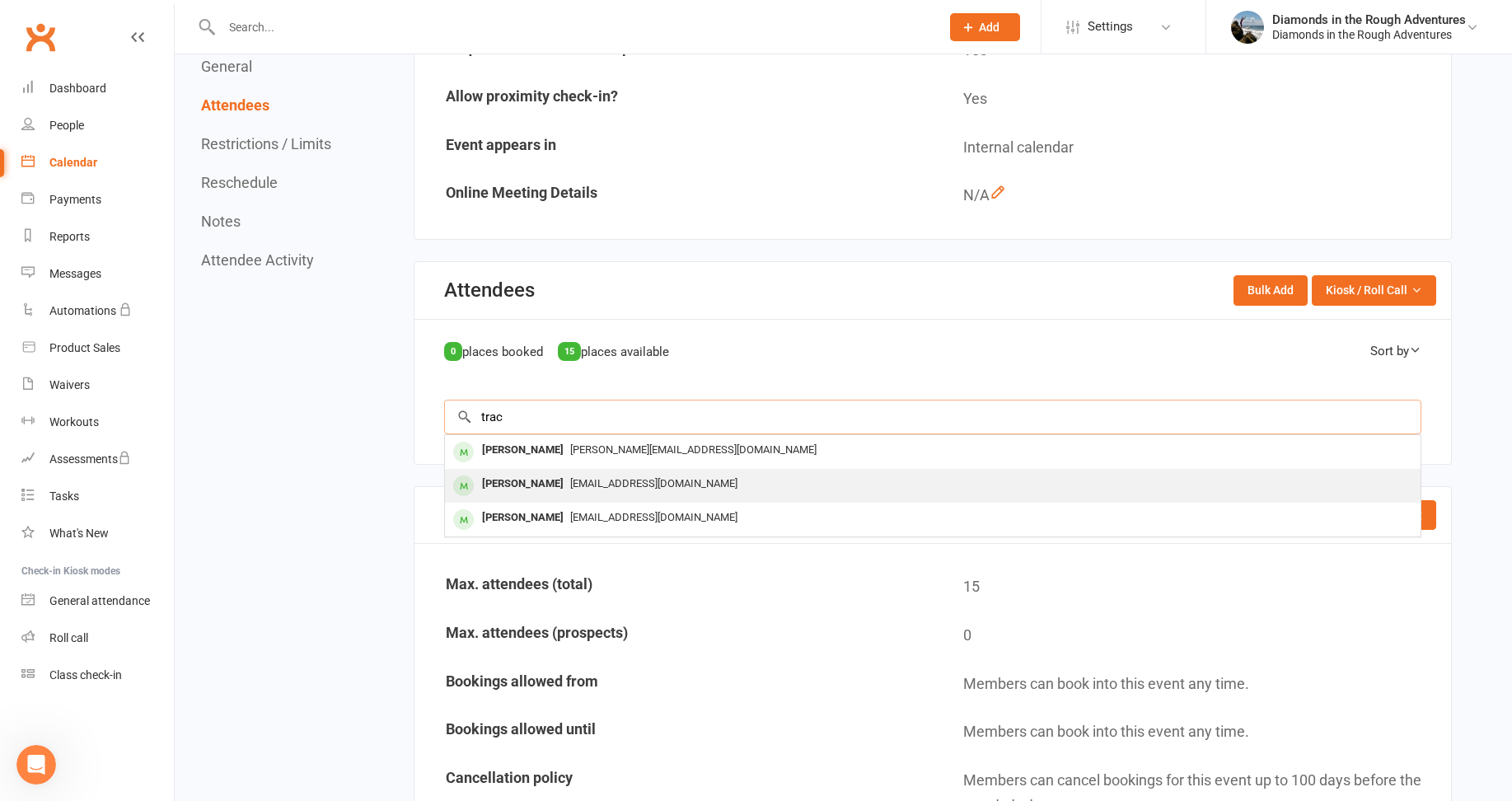 type on "trac" 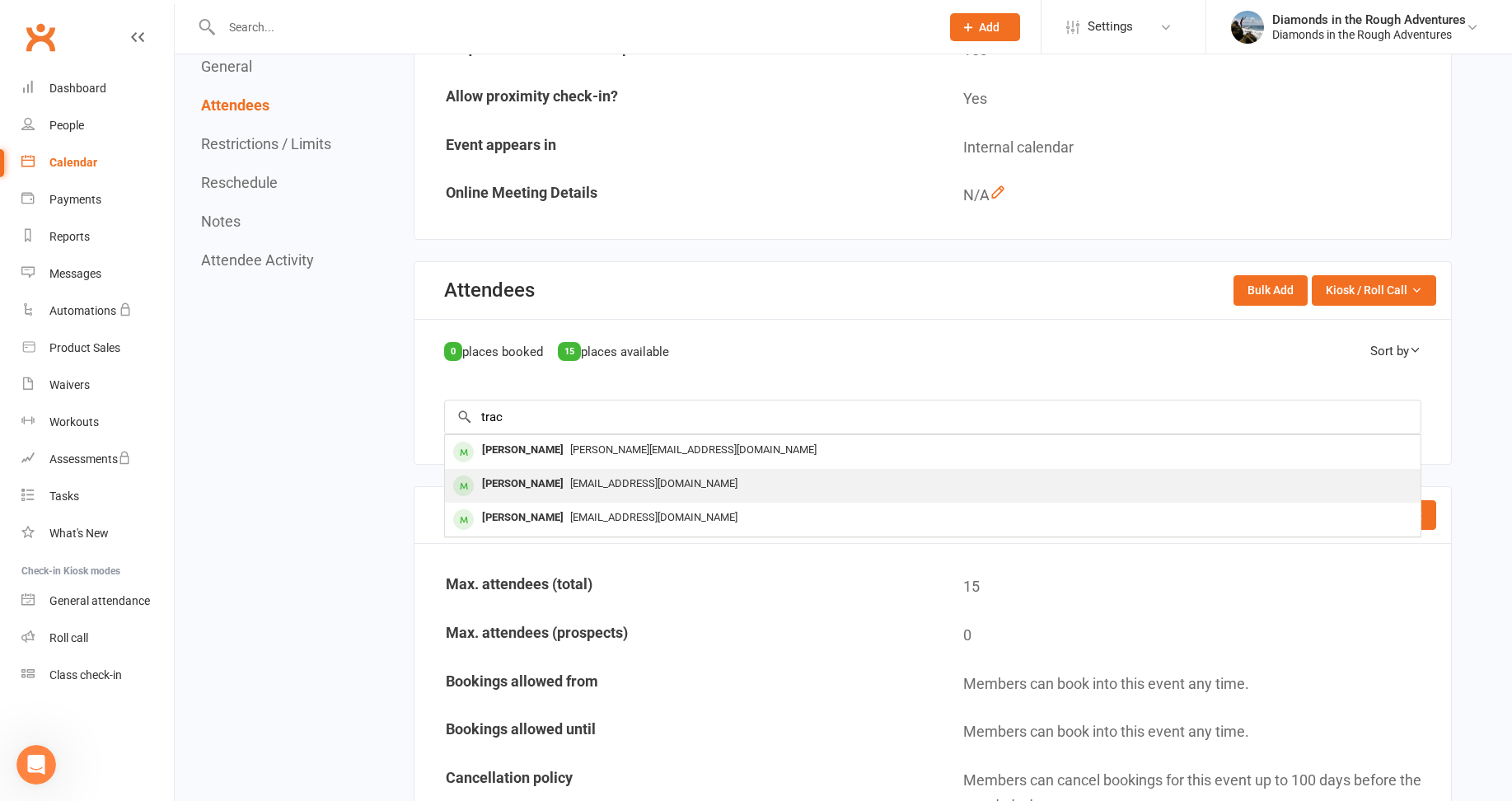 click on "[PERSON_NAME]" at bounding box center [522, 484] 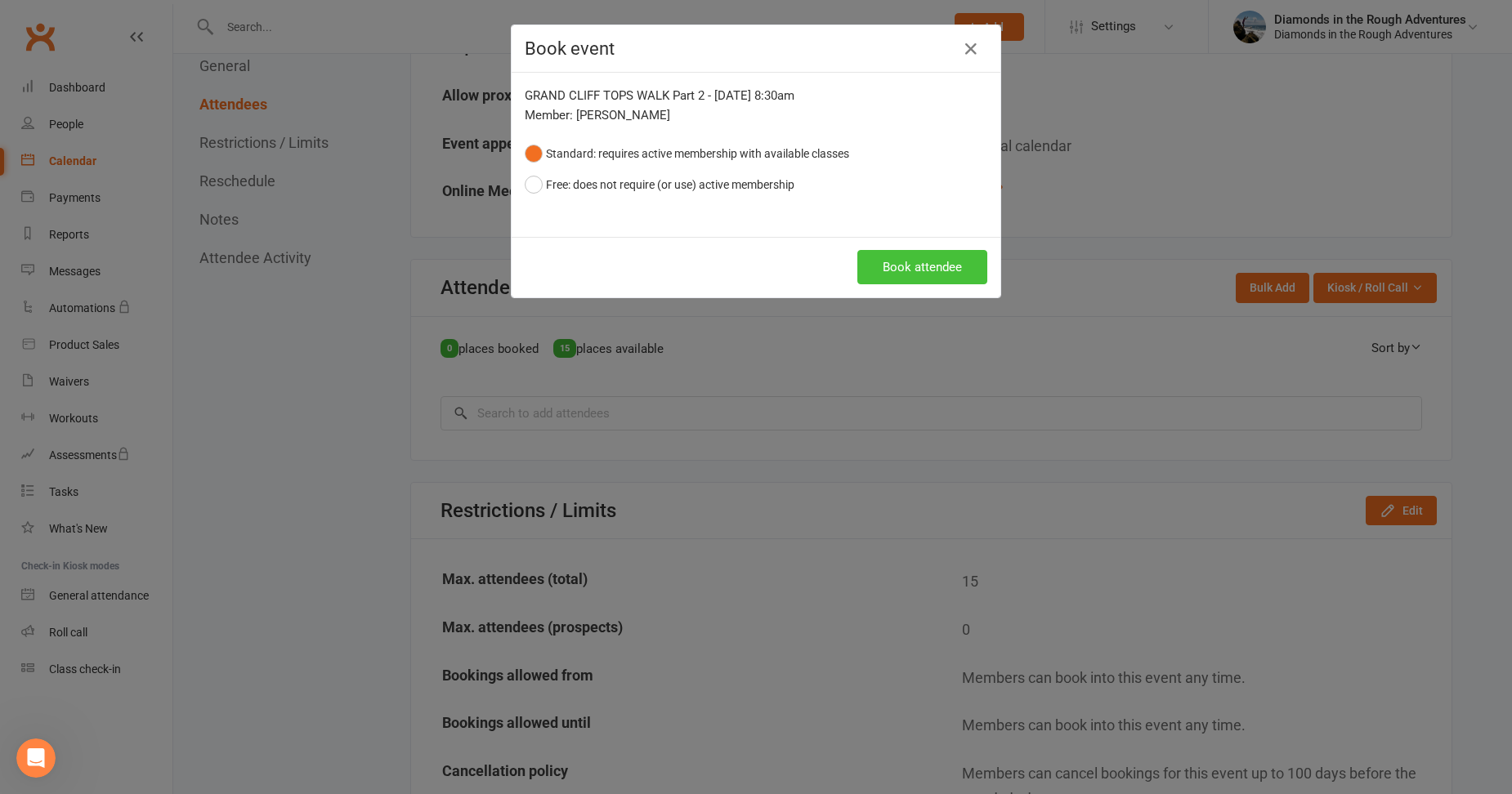 click on "Book attendee" at bounding box center [922, 267] 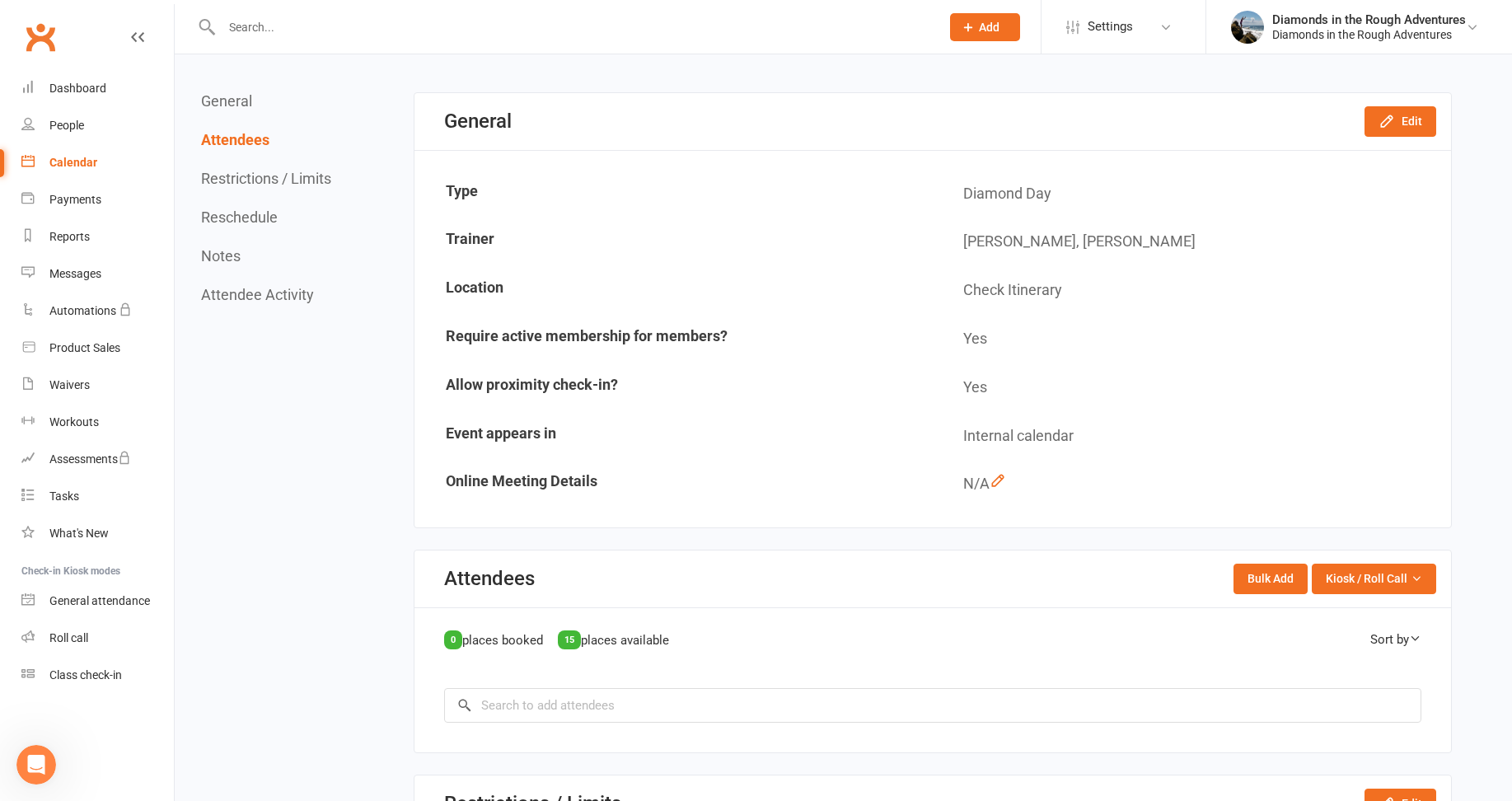 scroll, scrollTop: 82, scrollLeft: 0, axis: vertical 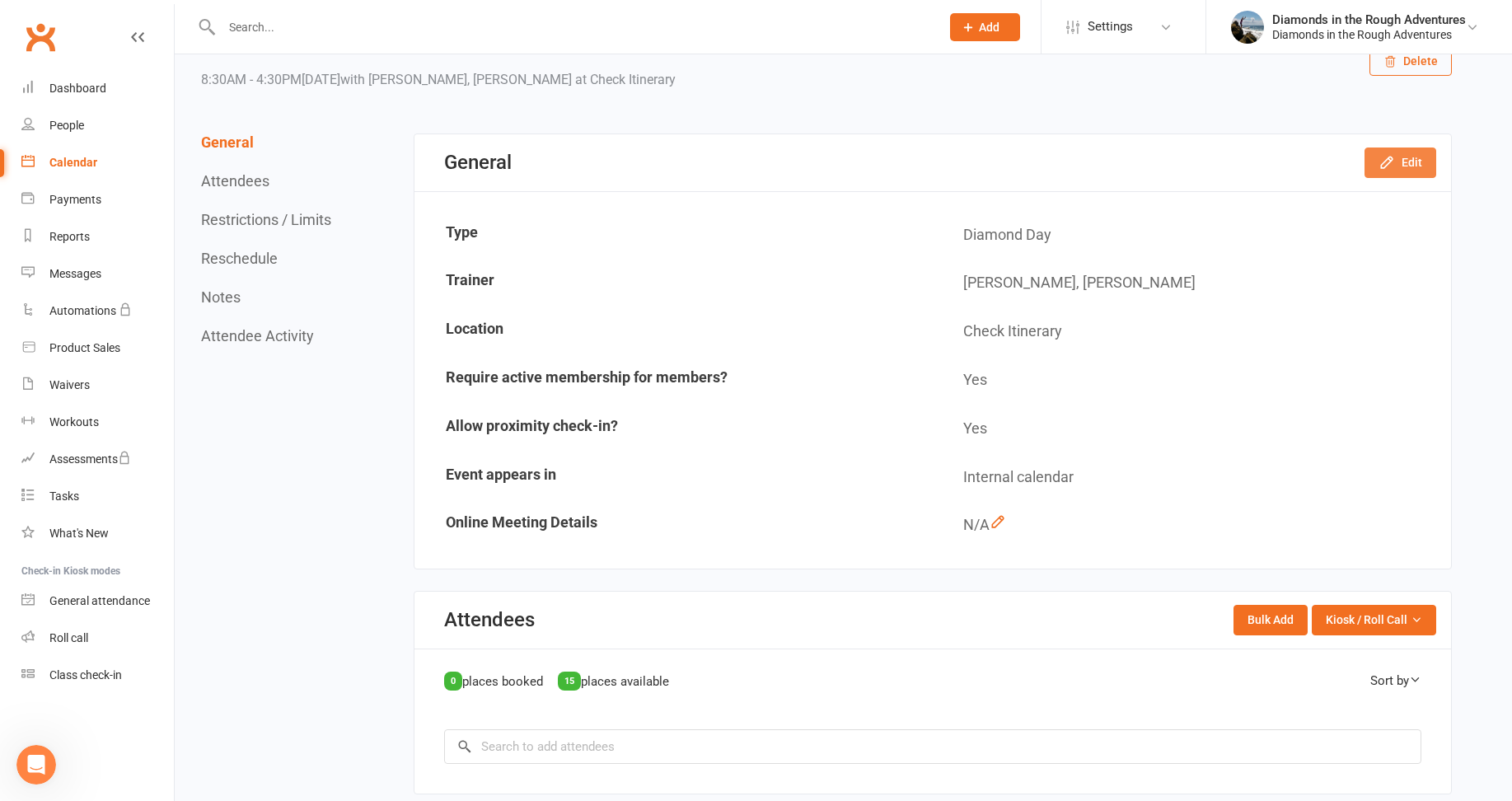 click on "Edit" at bounding box center [1400, 162] 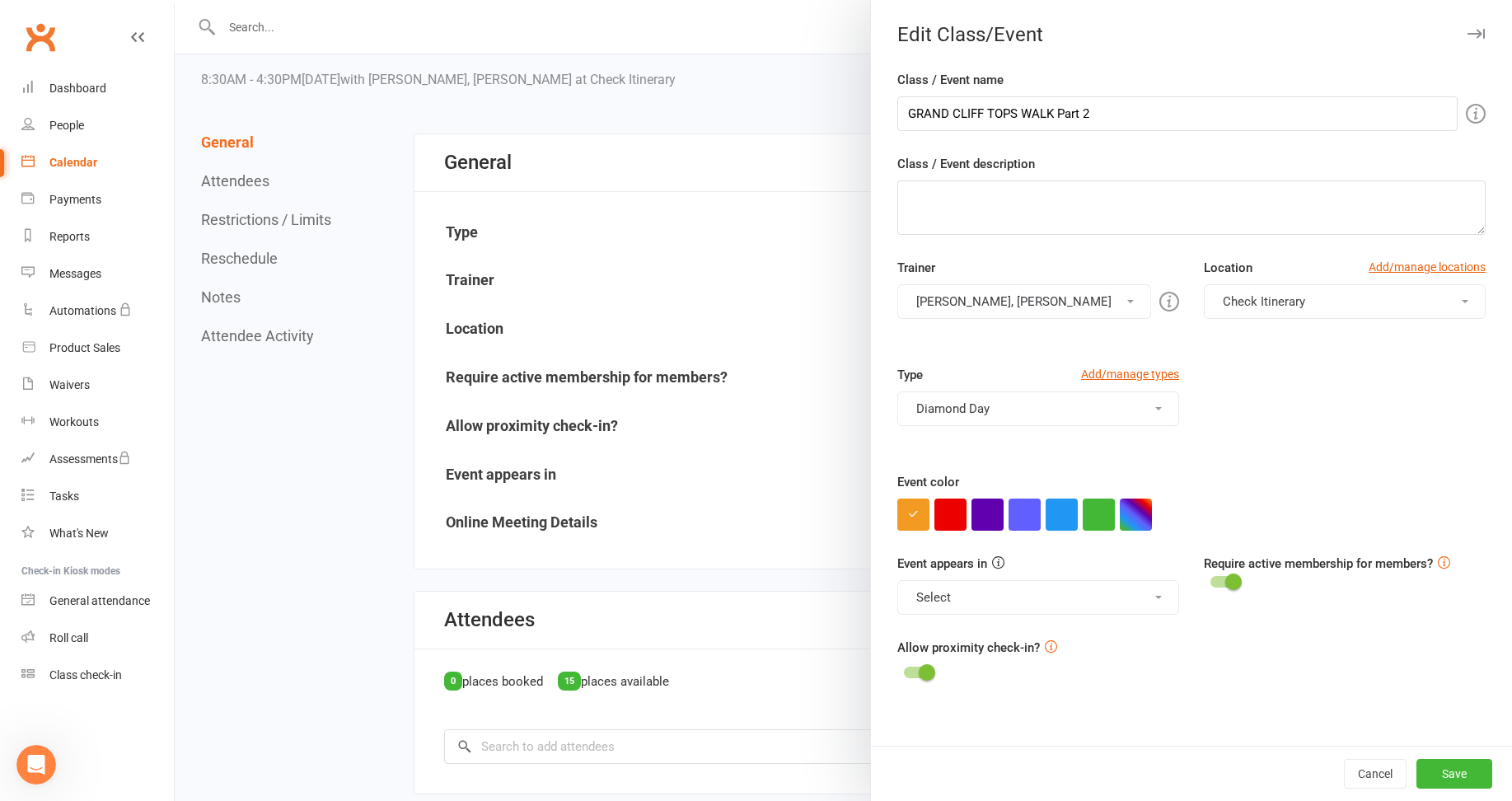 click at bounding box center [1224, 582] 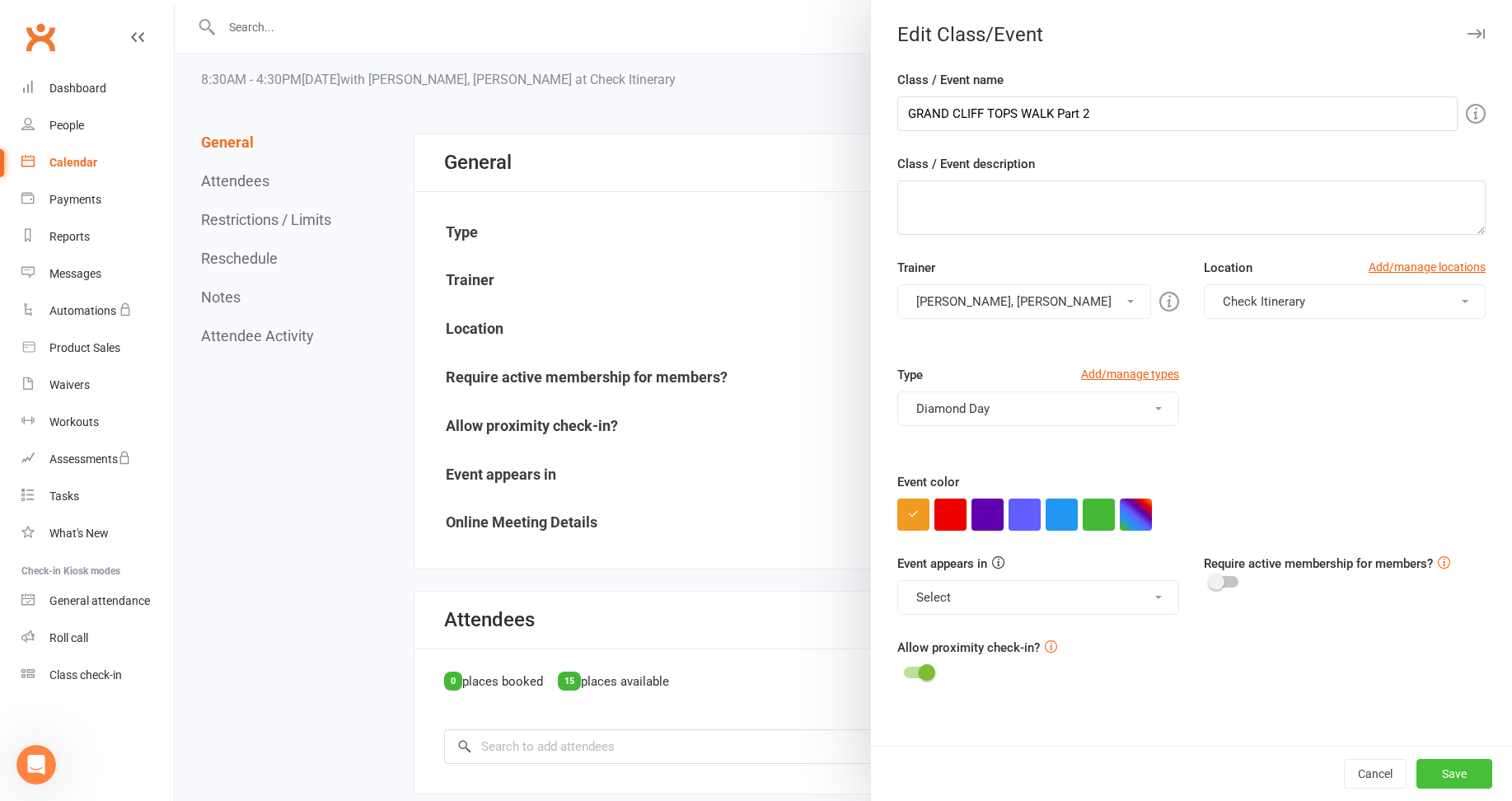 click on "Save" at bounding box center [1454, 774] 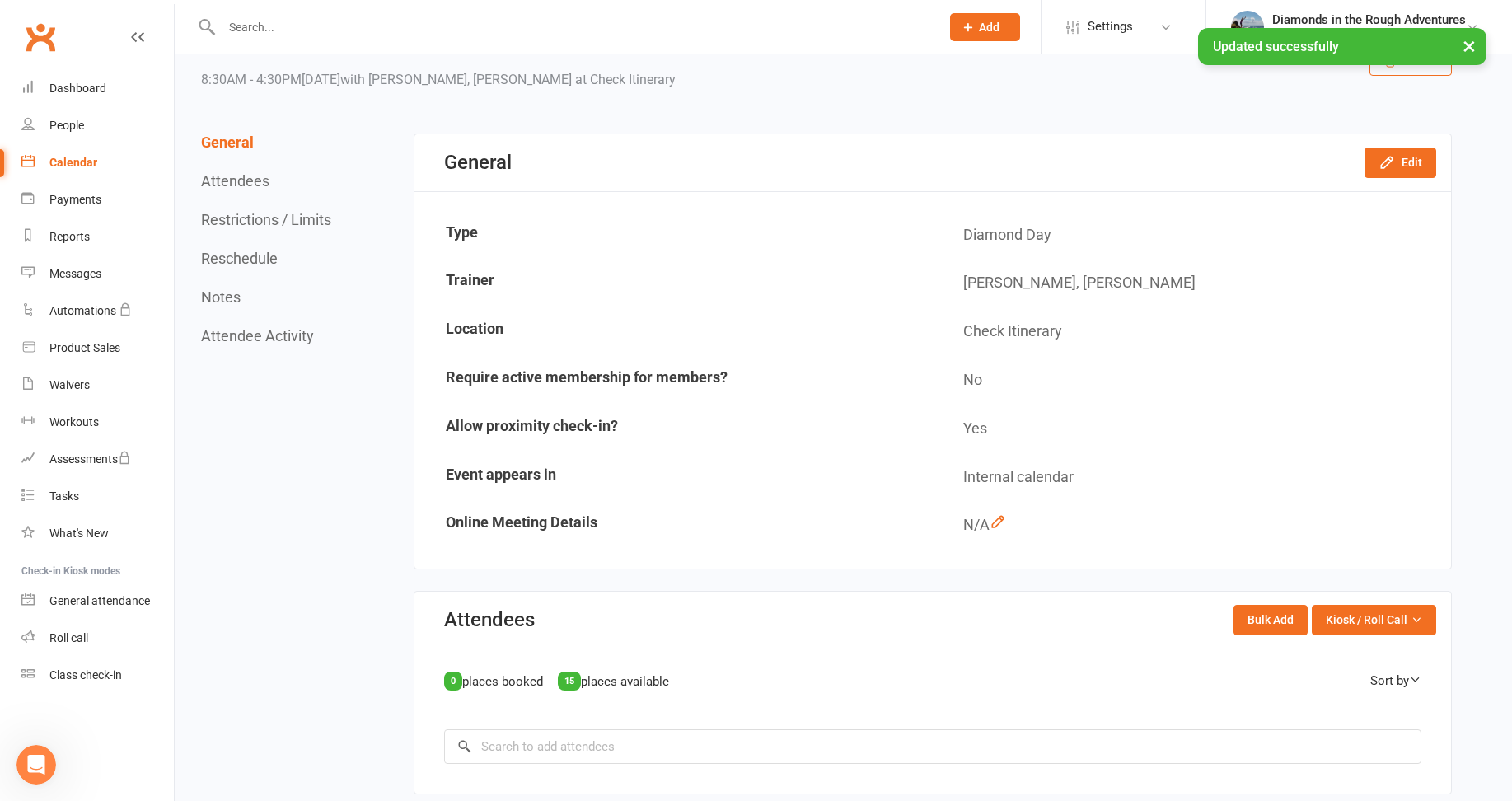 click on "Allow proximity check-in?" at bounding box center (674, 429) 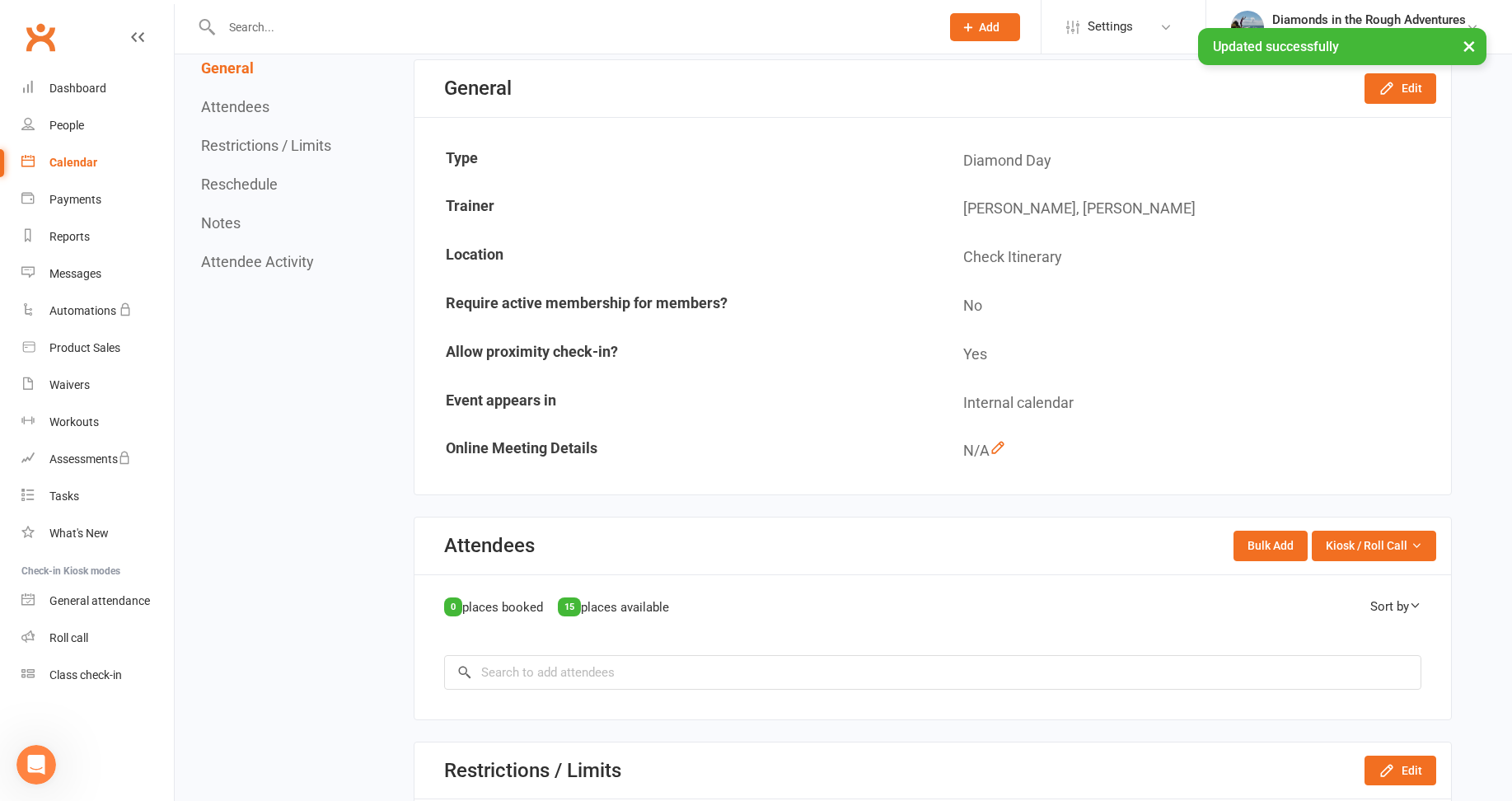 scroll, scrollTop: 330, scrollLeft: 0, axis: vertical 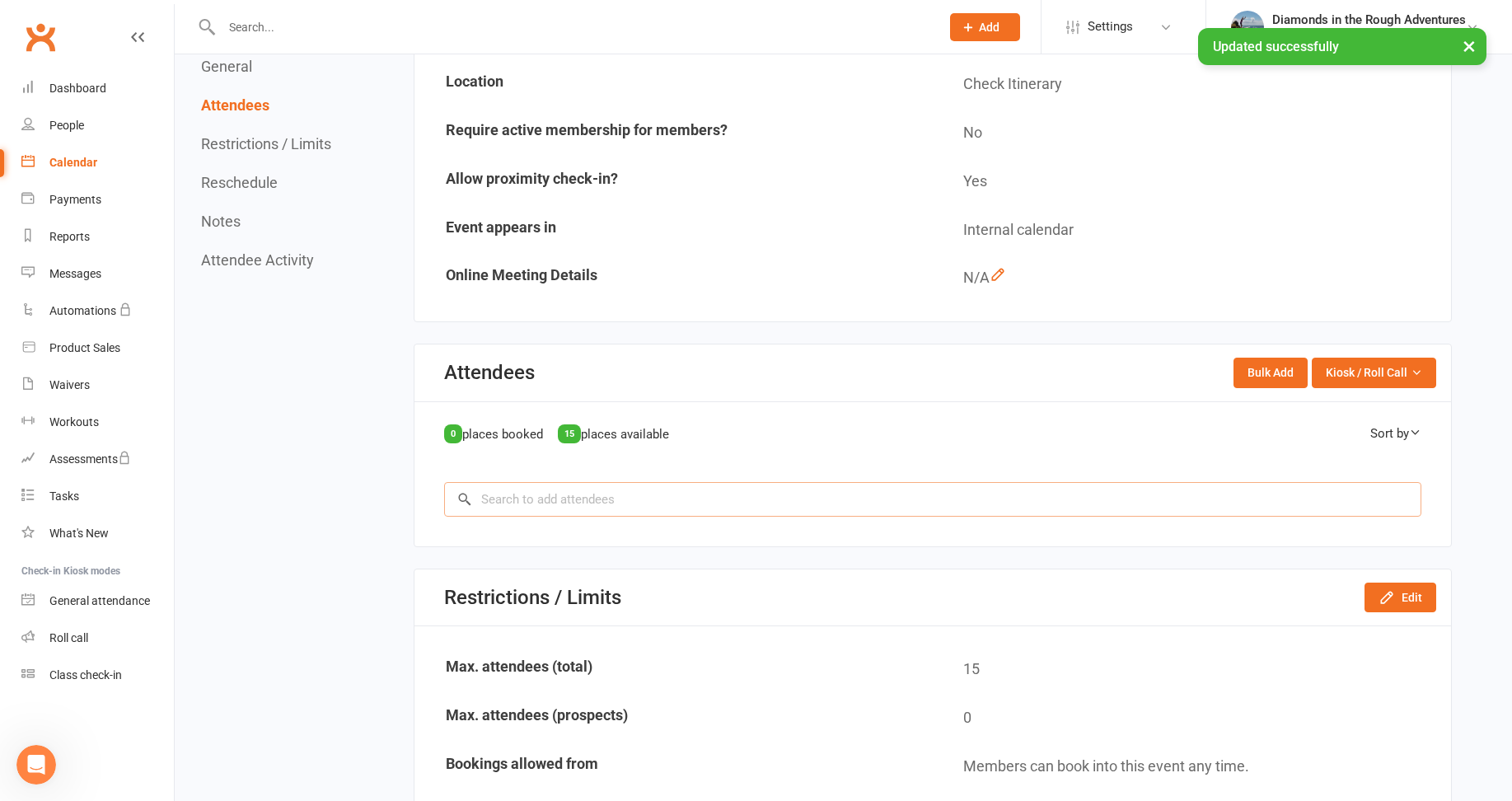 click at bounding box center (933, 499) 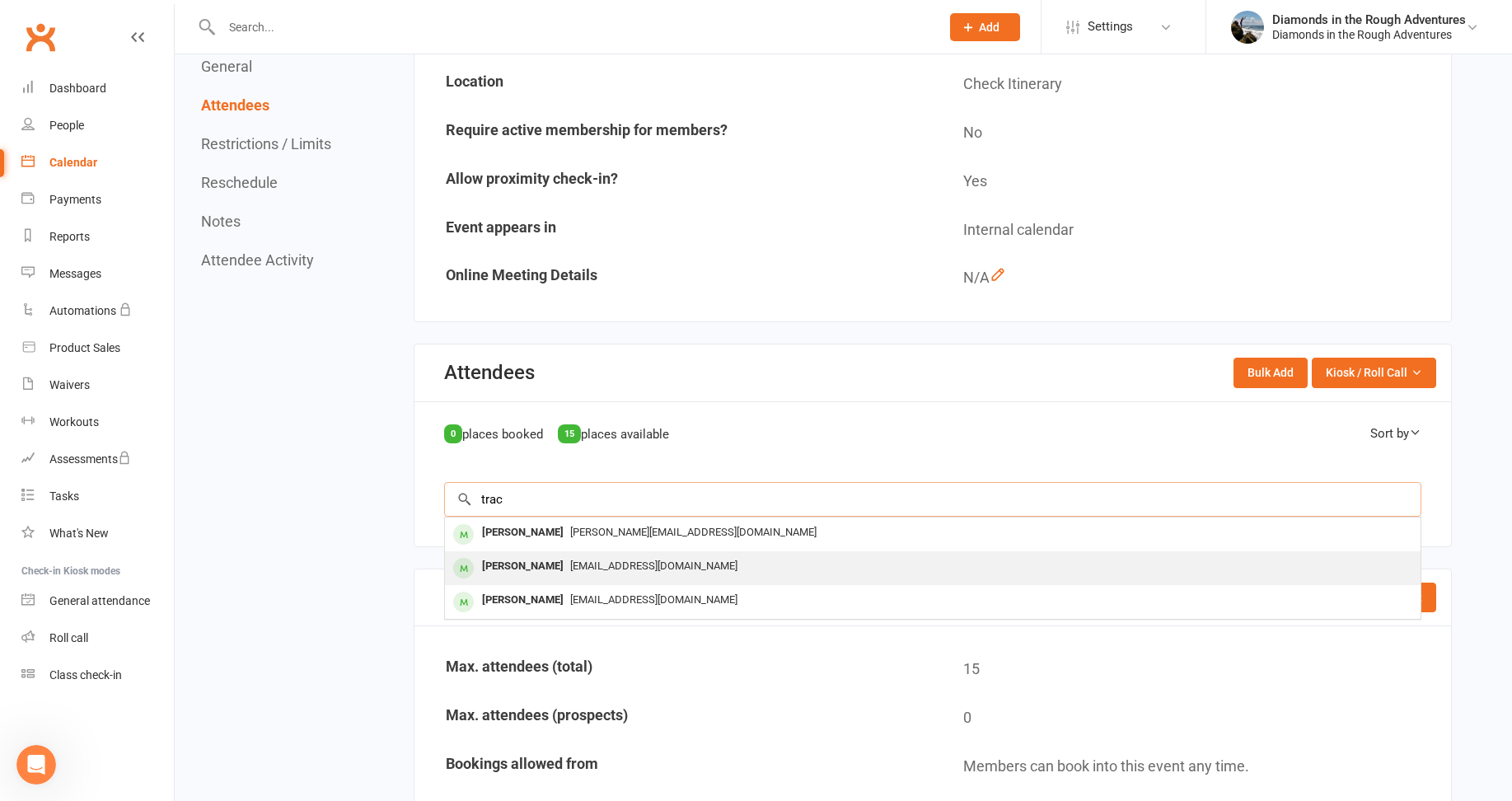 type on "trac" 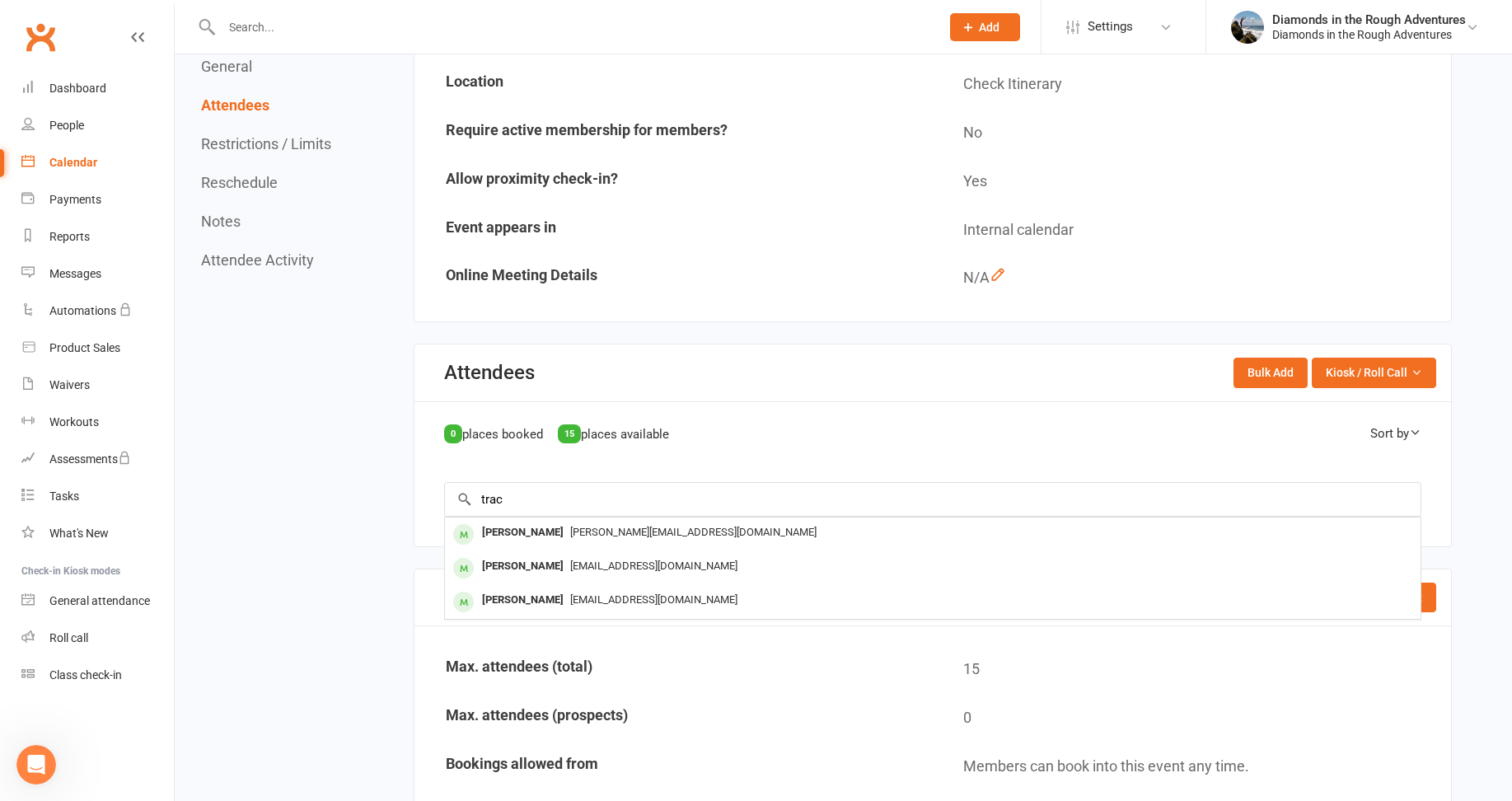 drag, startPoint x: 527, startPoint y: 570, endPoint x: 513, endPoint y: 522, distance: 50 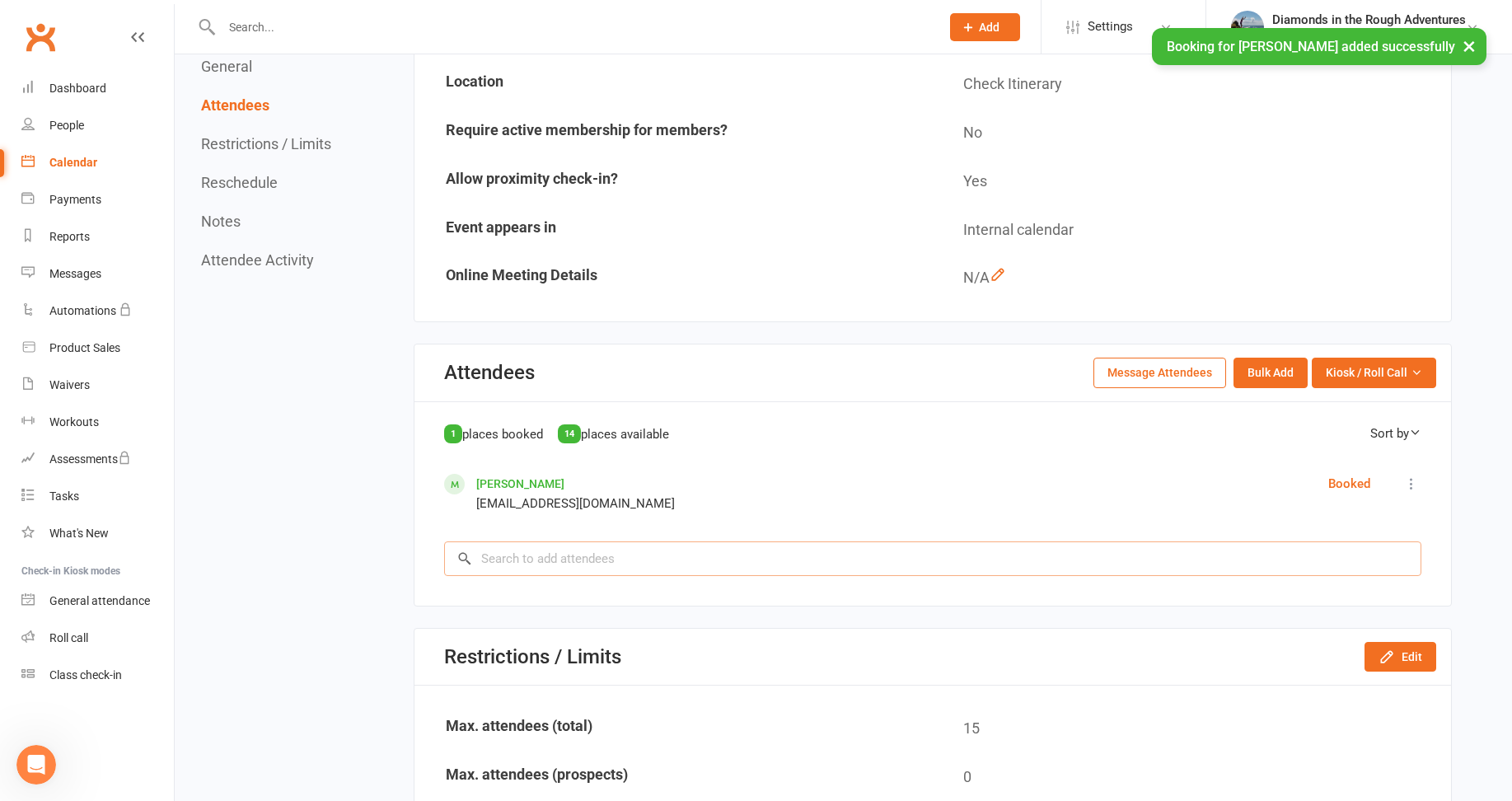click at bounding box center [933, 559] 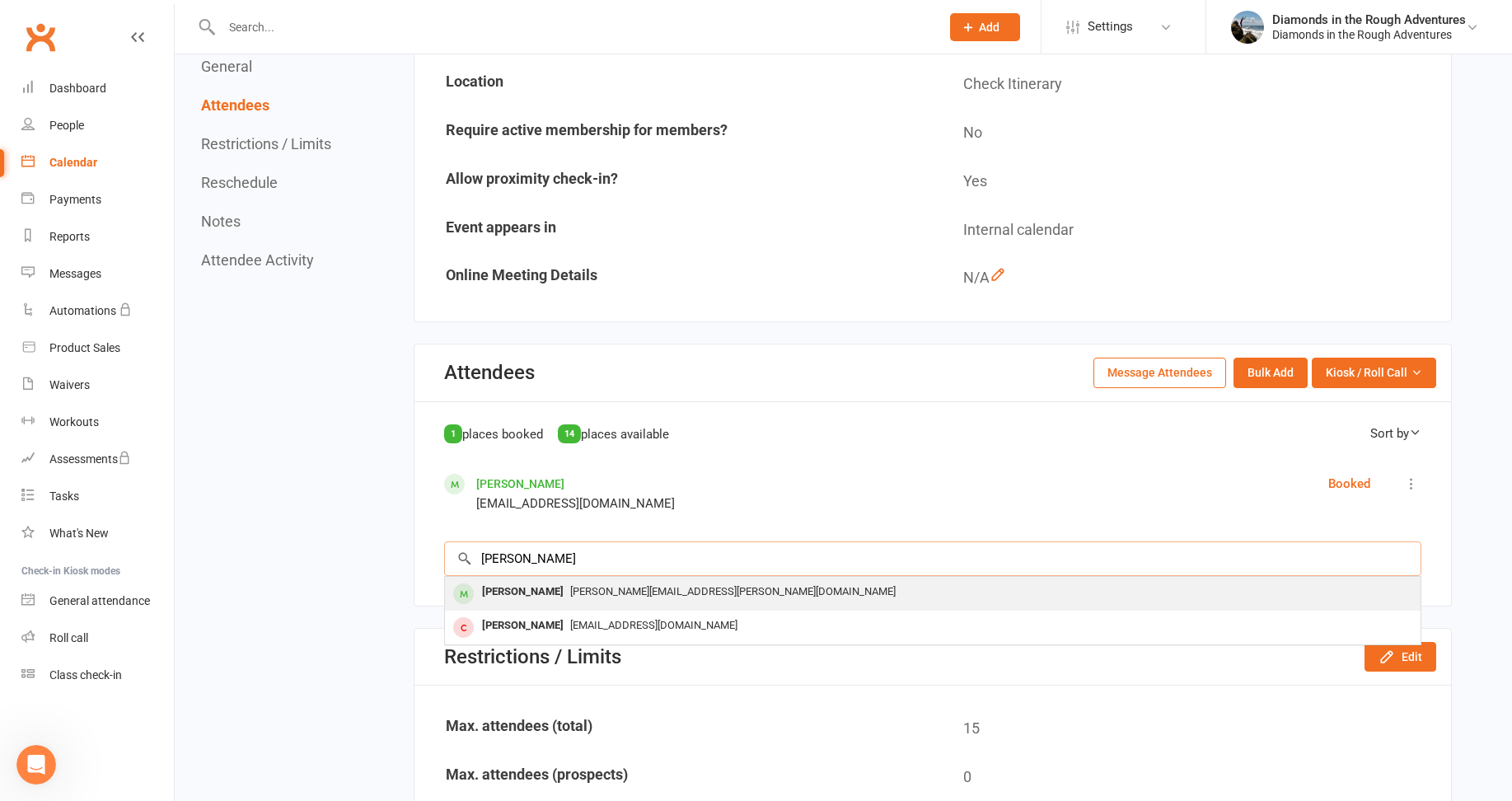type on "[PERSON_NAME]" 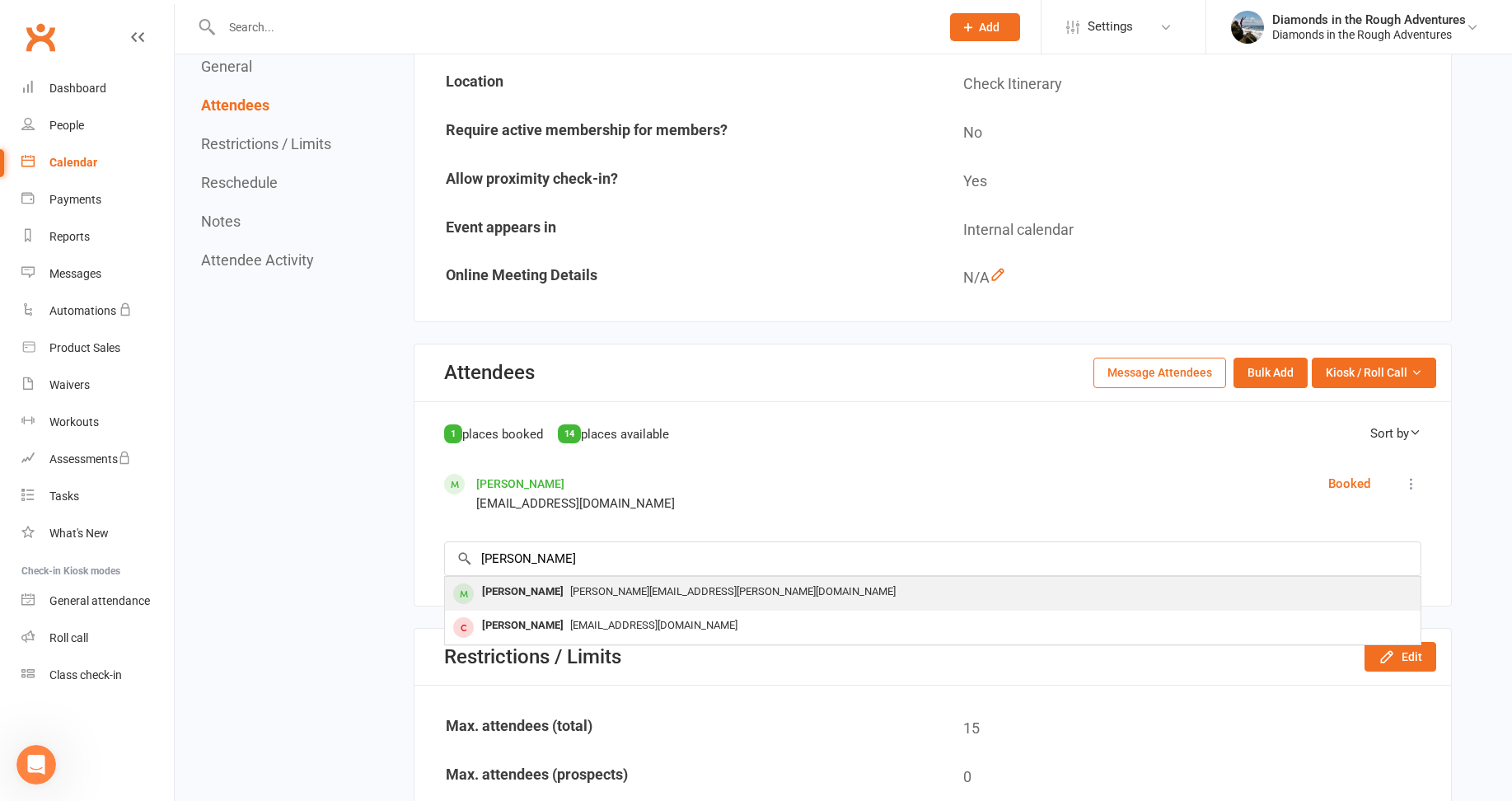 click on "[PERSON_NAME]" at bounding box center (522, 592) 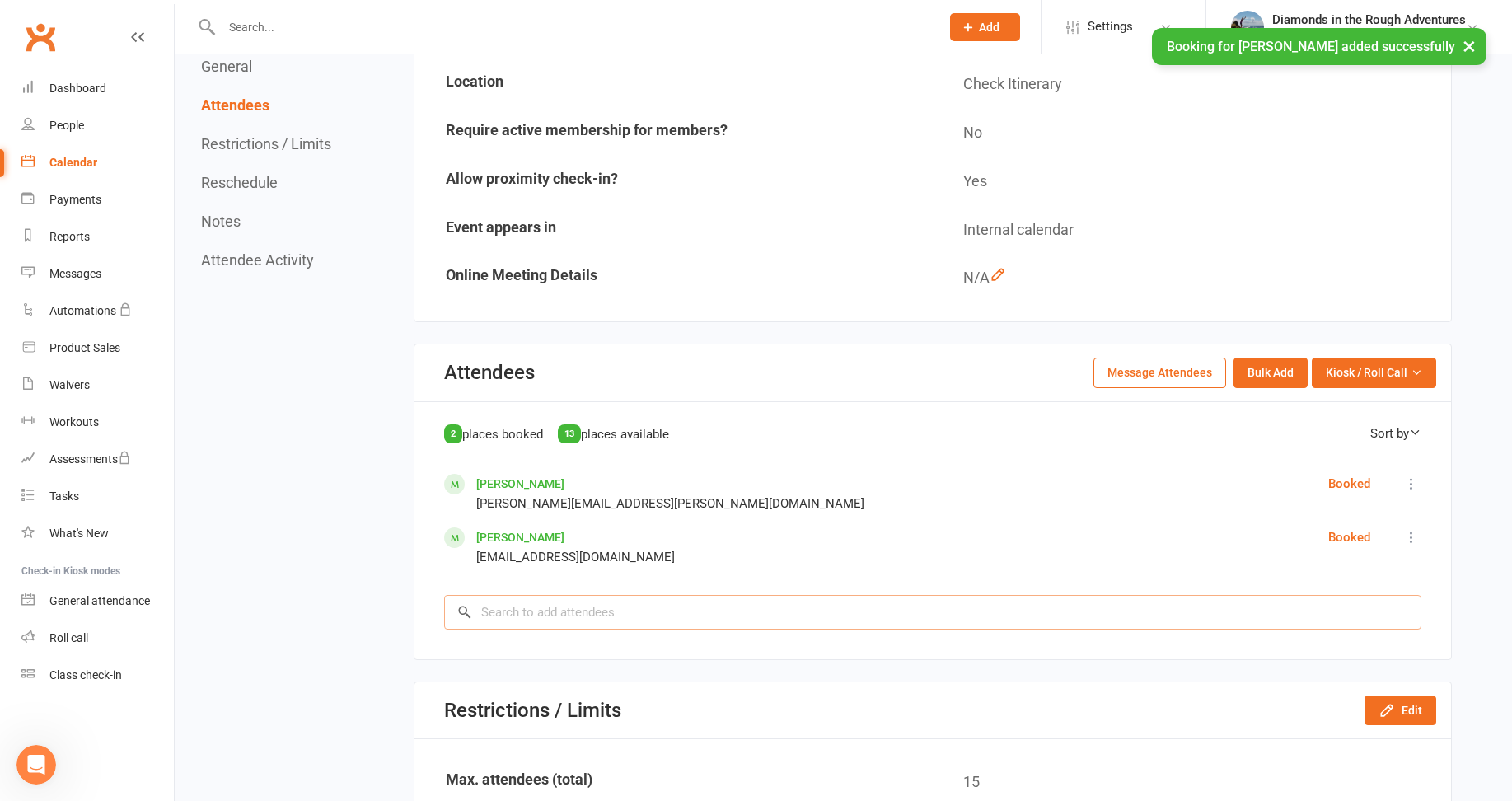 click at bounding box center [933, 612] 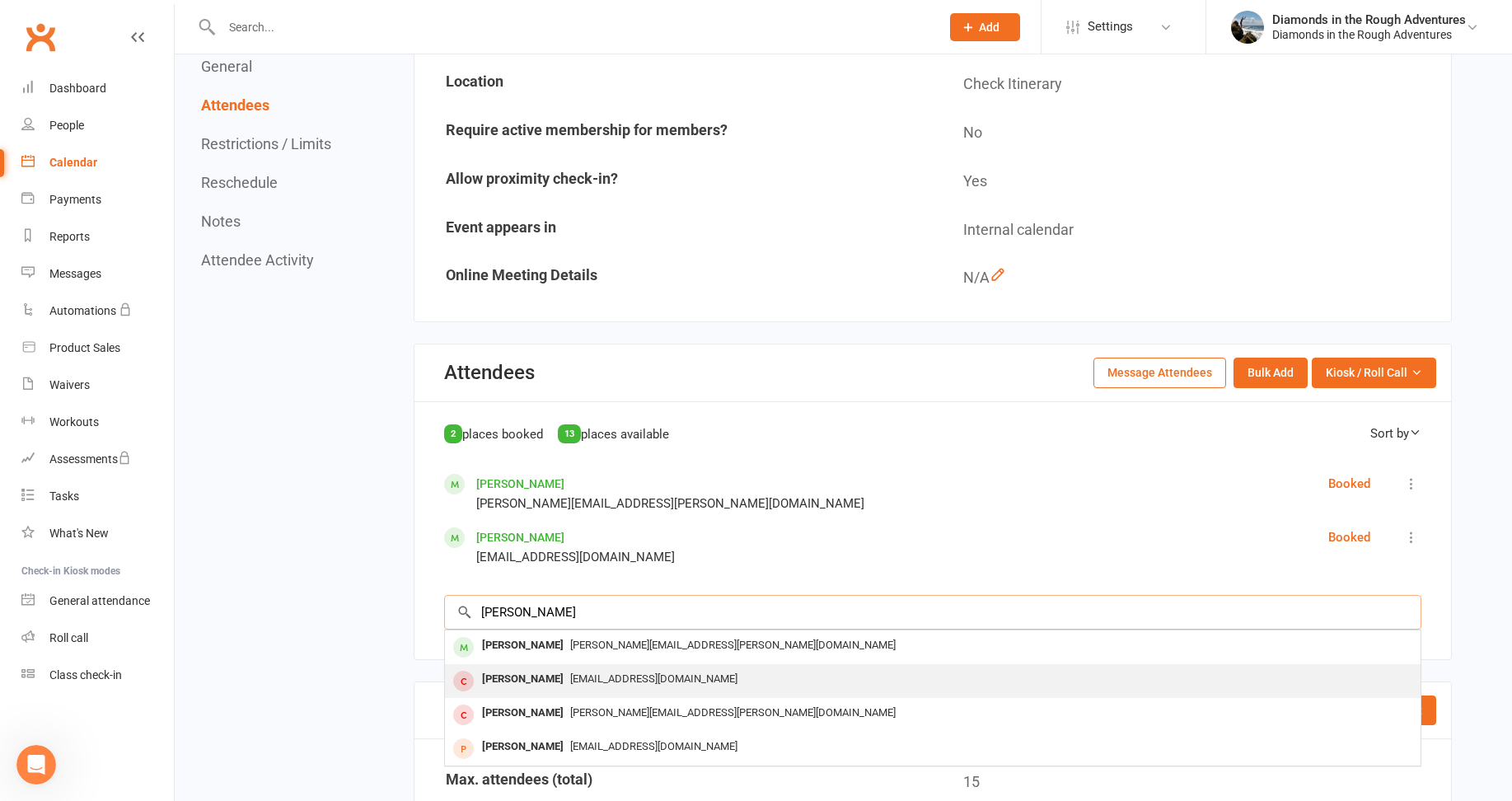 type on "[PERSON_NAME]" 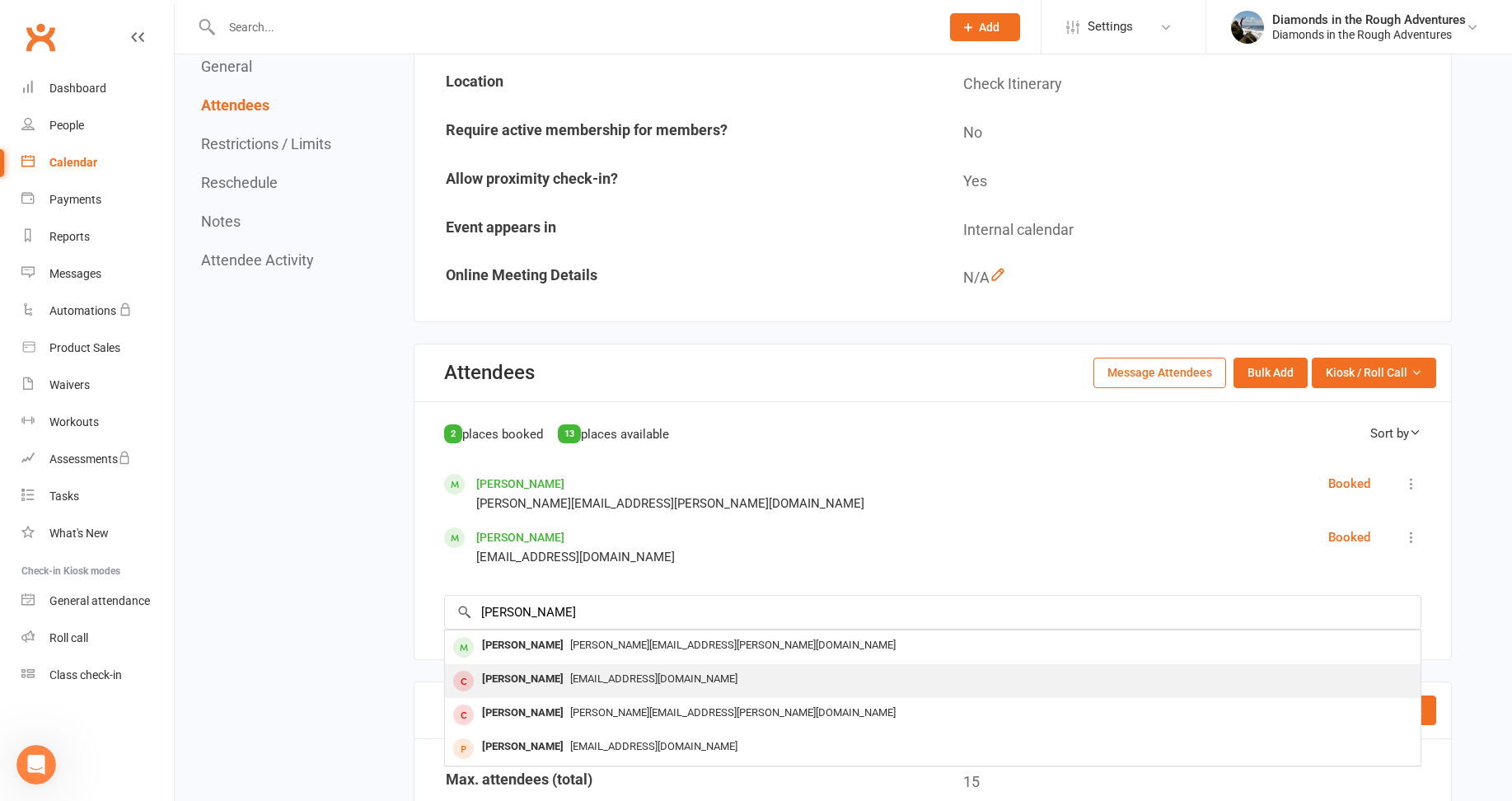 click on "[PERSON_NAME]" at bounding box center [522, 679] 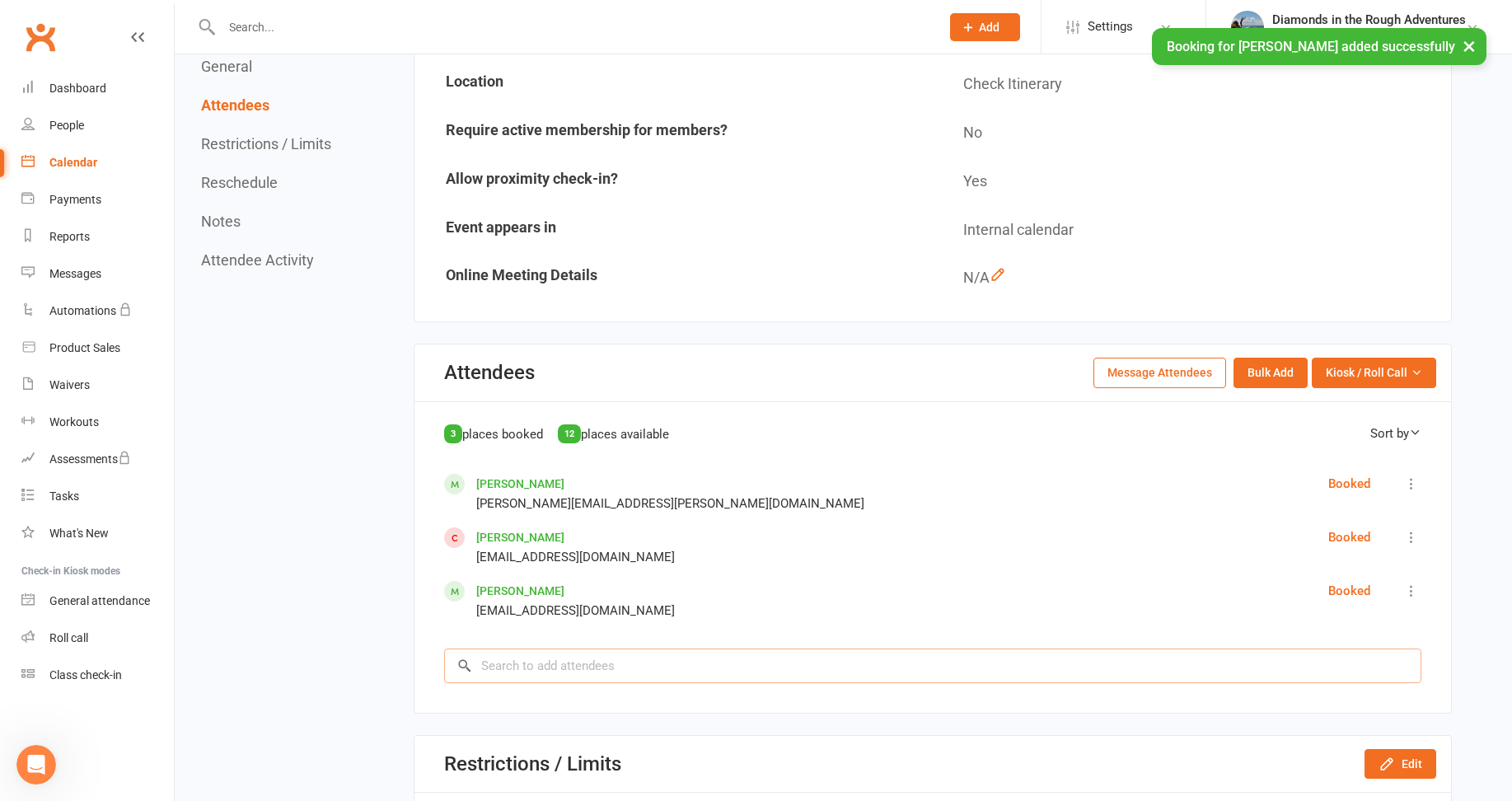 click at bounding box center (933, 666) 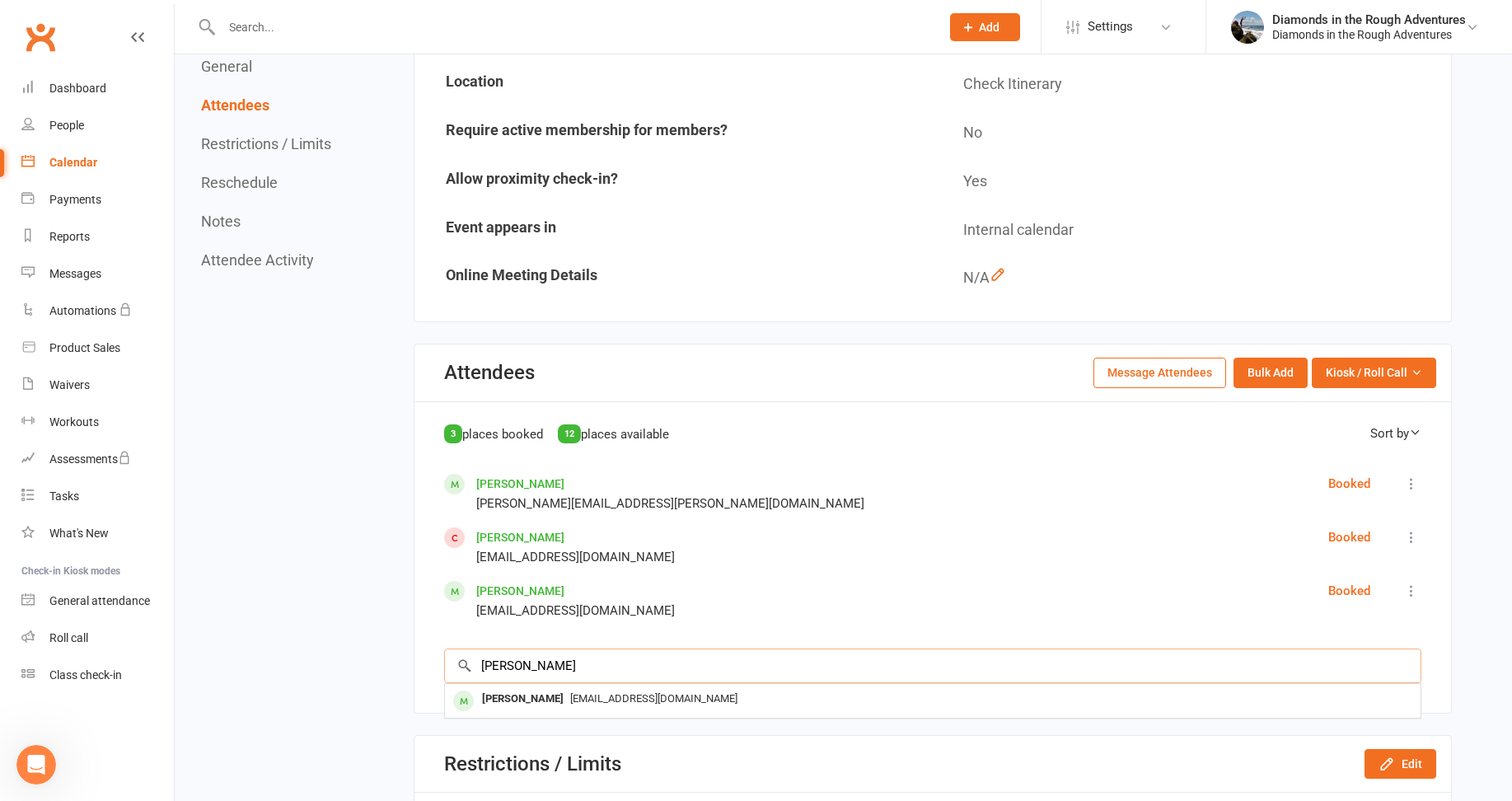 type on "[PERSON_NAME]" 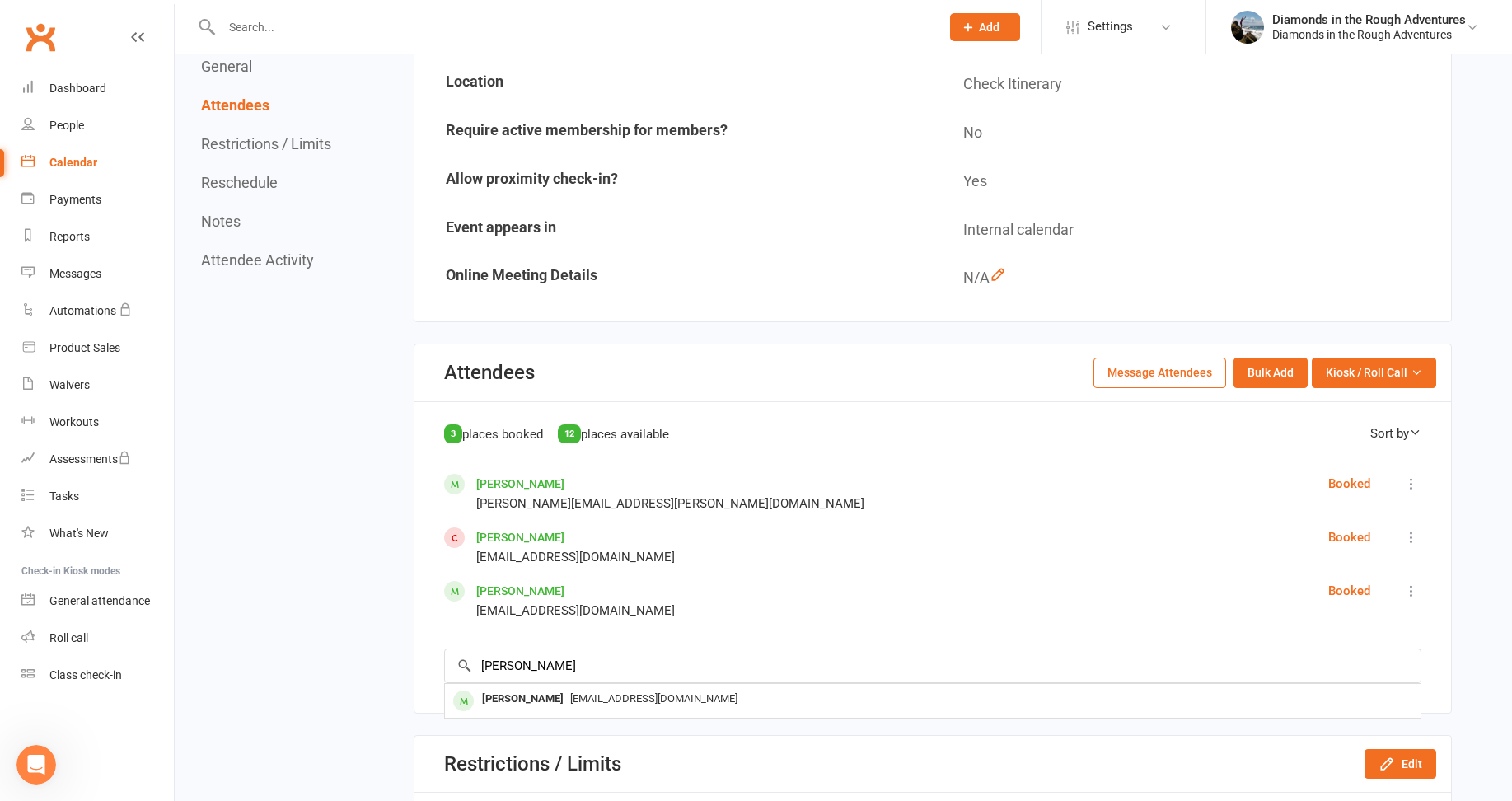 click on "[EMAIL_ADDRESS][DOMAIN_NAME]" at bounding box center [933, 699] 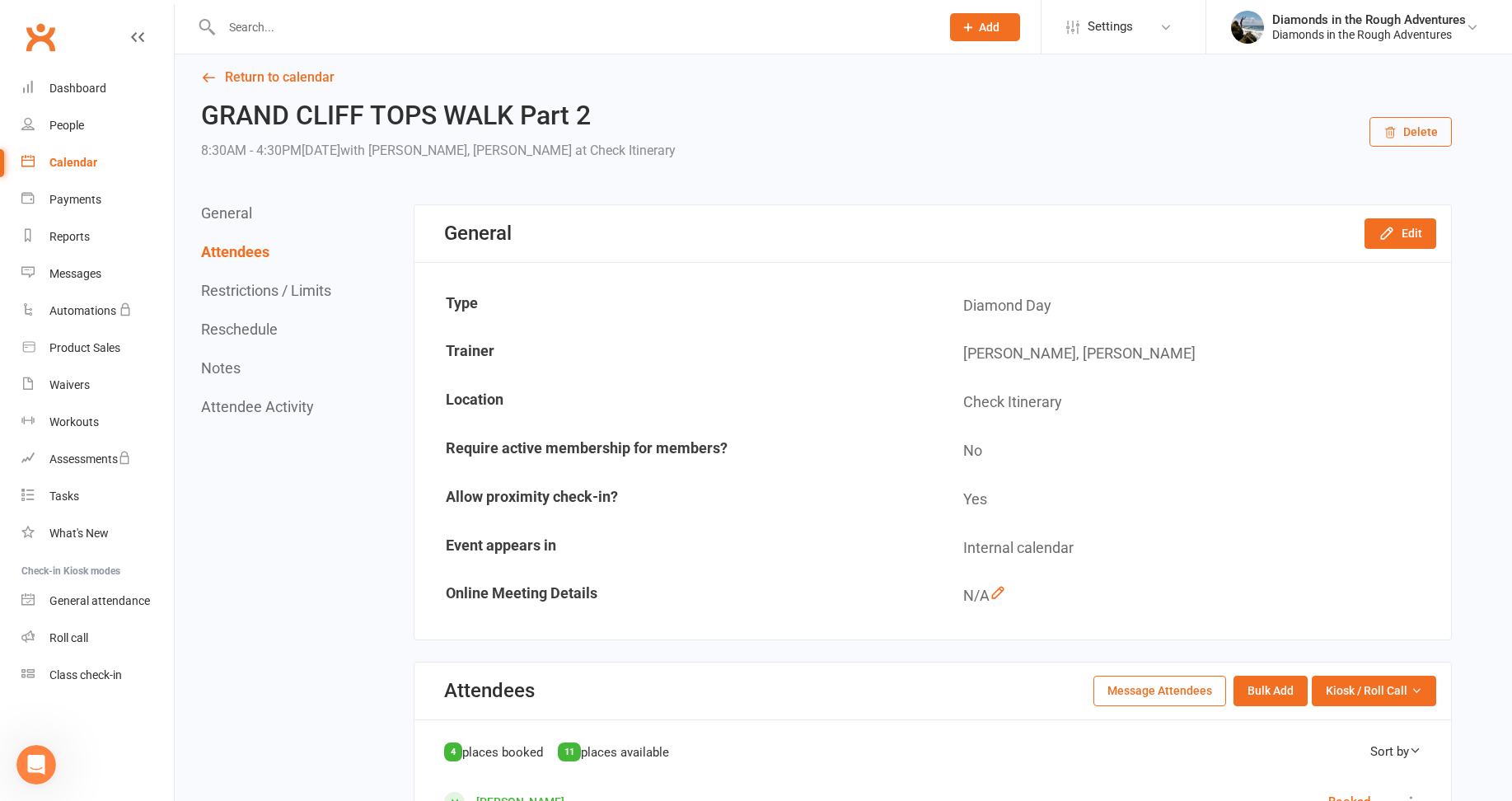 scroll, scrollTop: 0, scrollLeft: 0, axis: both 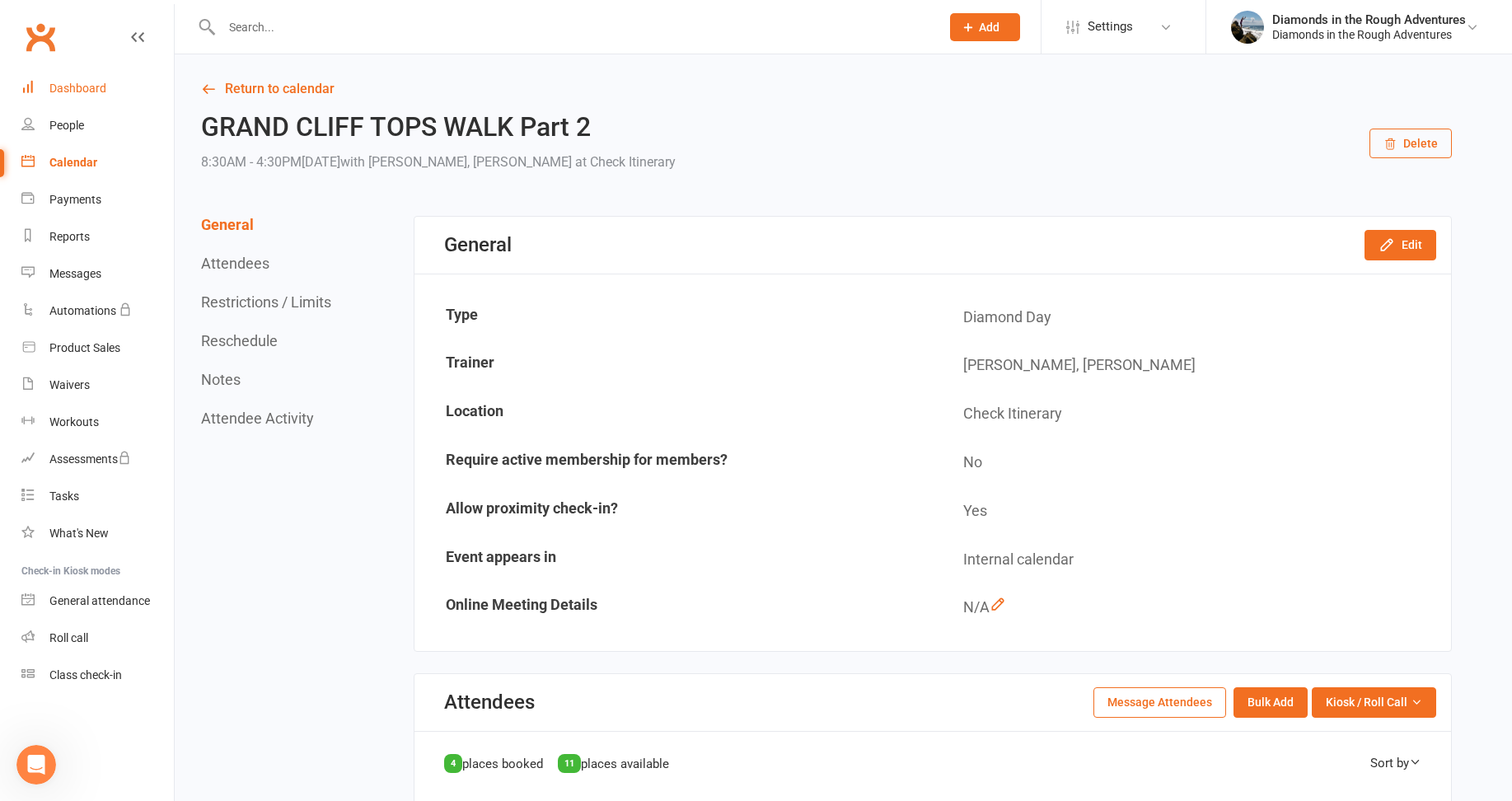 click on "Dashboard" at bounding box center [77, 88] 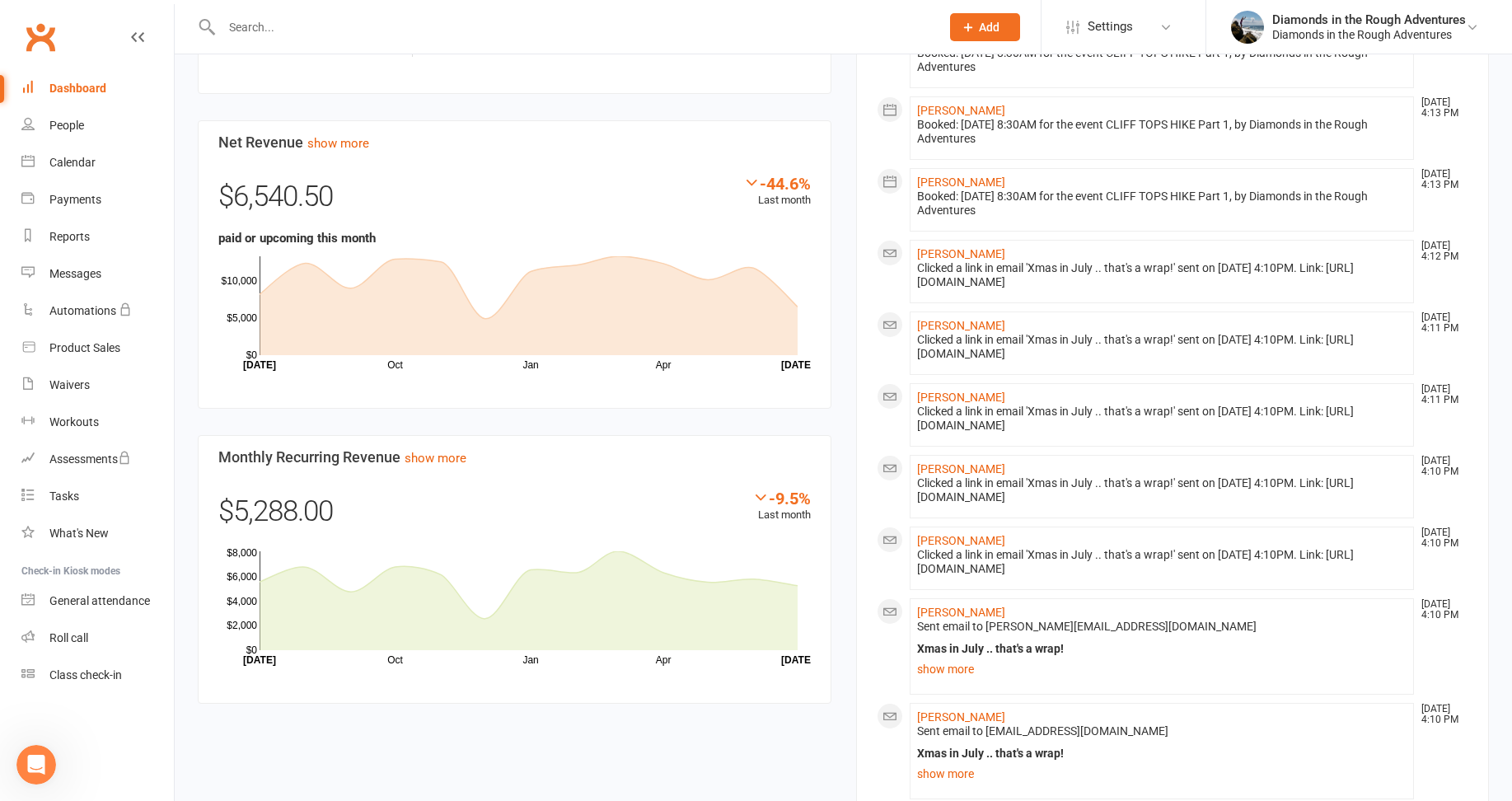 scroll, scrollTop: 742, scrollLeft: 0, axis: vertical 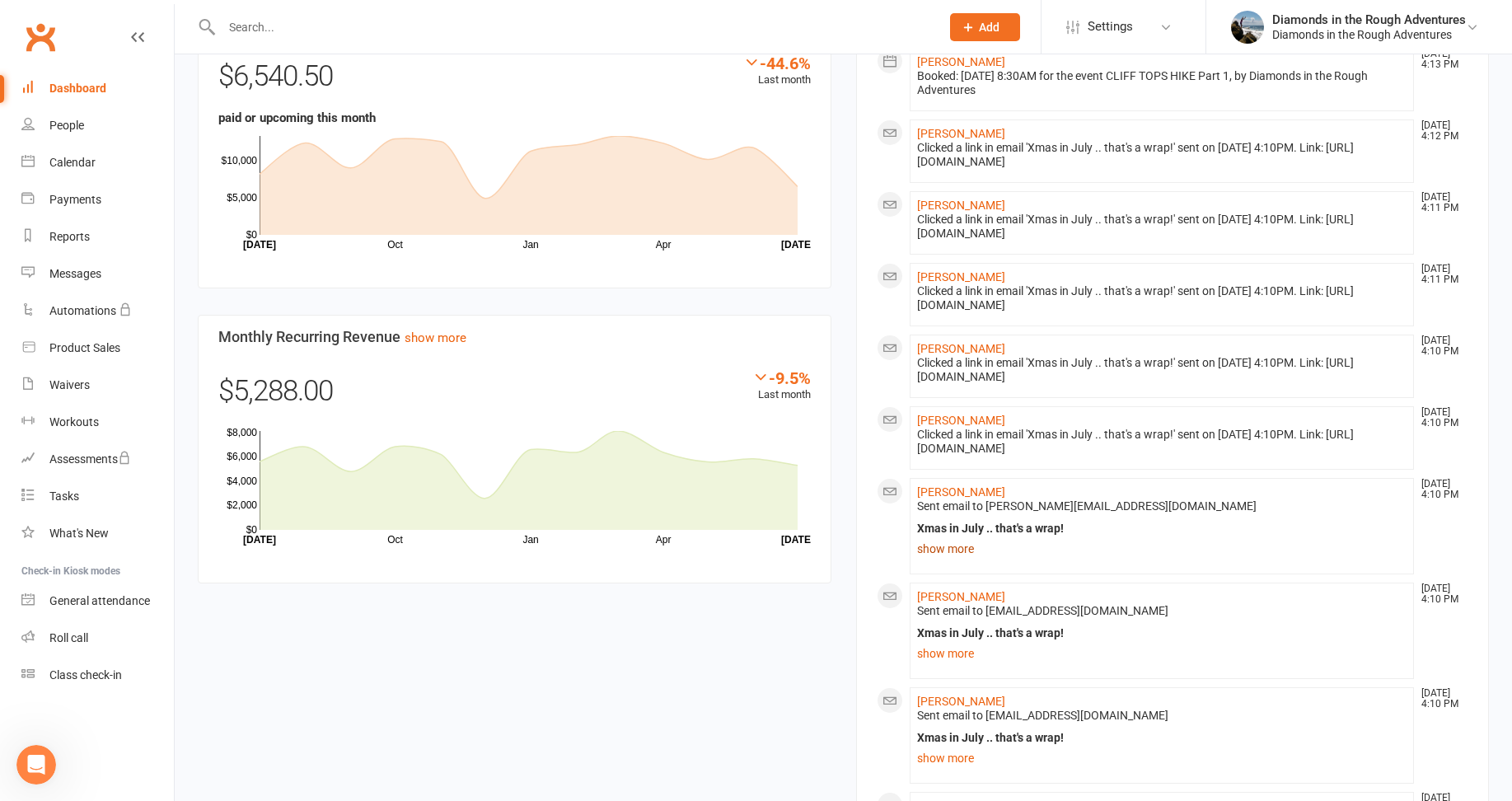 click on "show more" 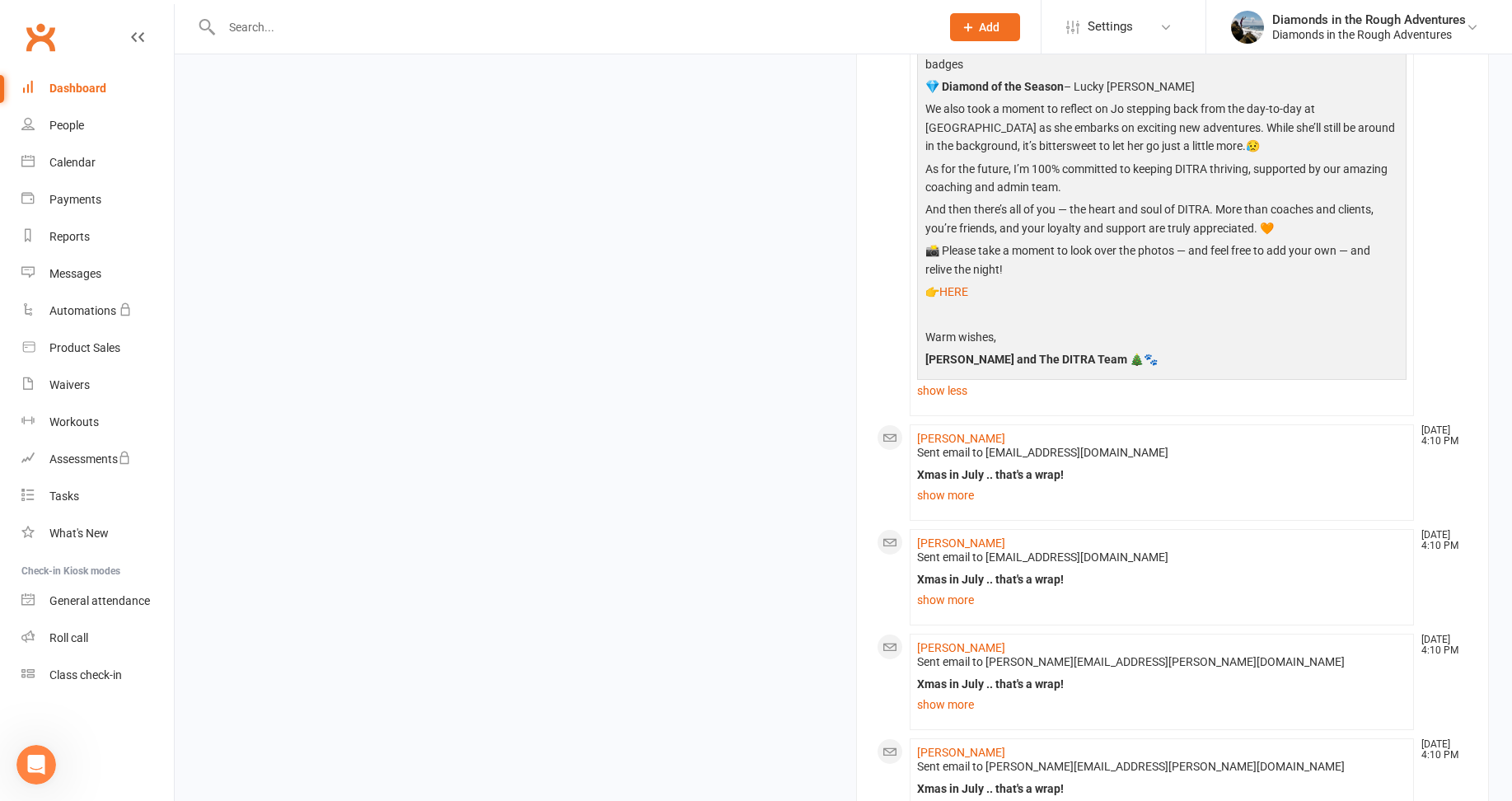 scroll, scrollTop: 1401, scrollLeft: 0, axis: vertical 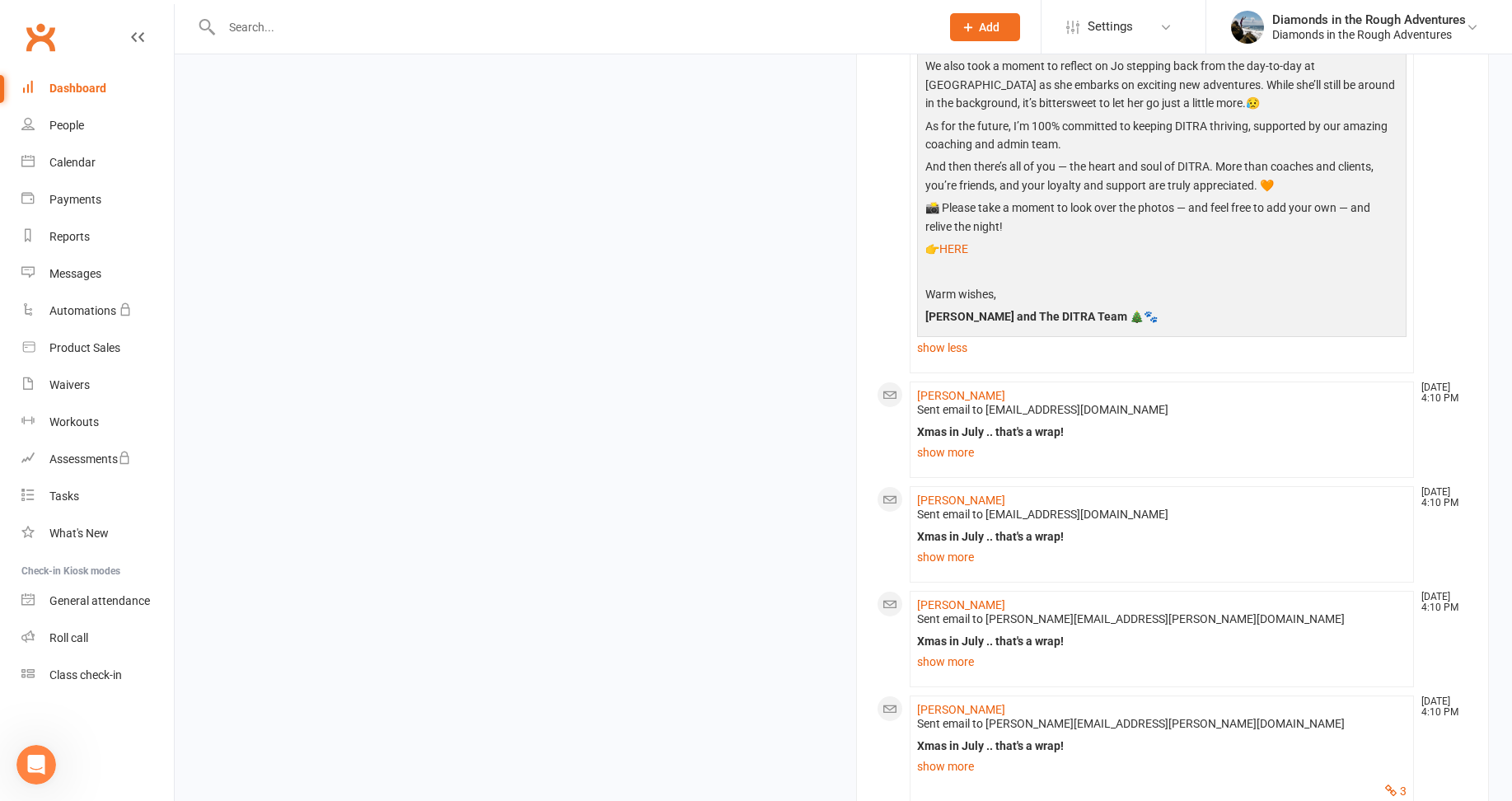 click on "Dashboard" at bounding box center [77, 88] 